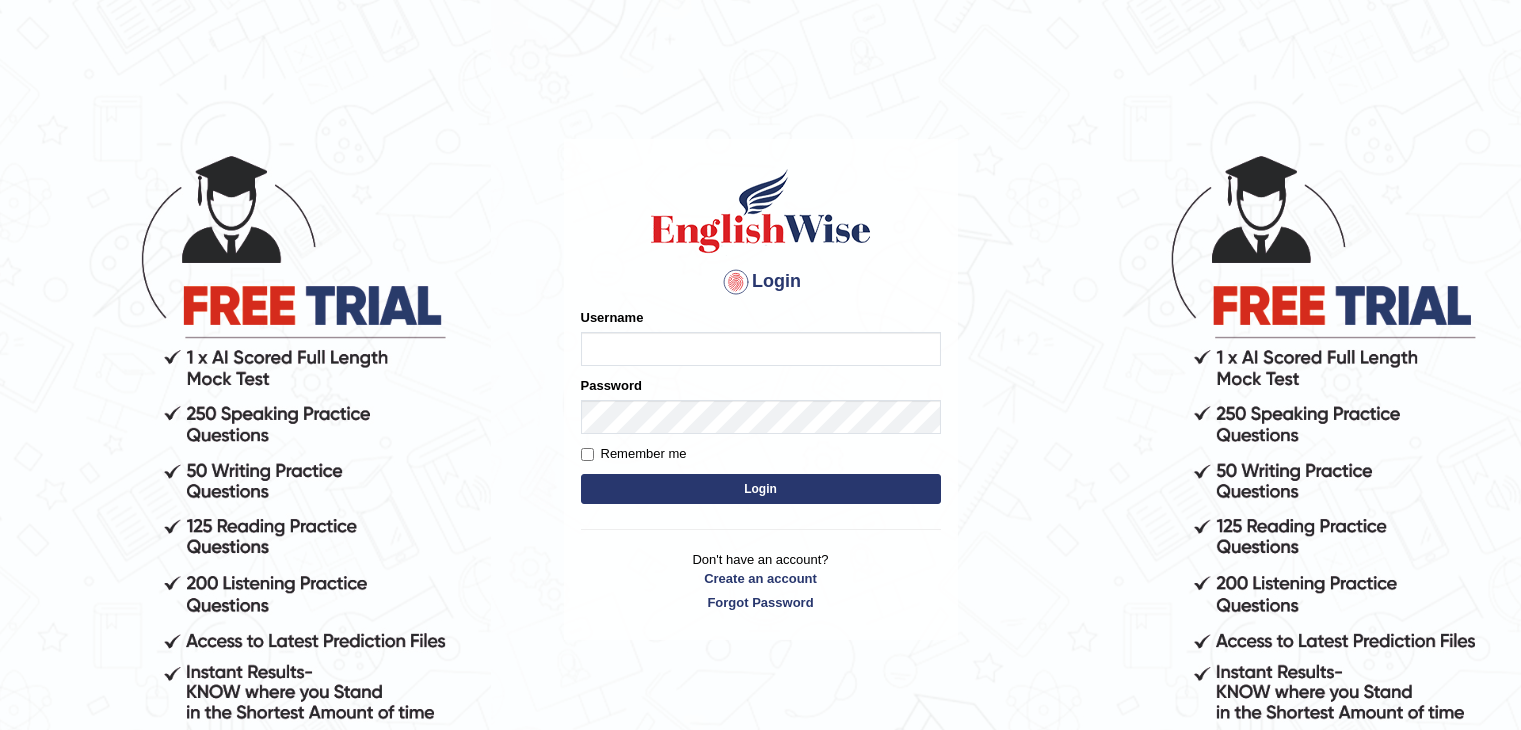scroll, scrollTop: 0, scrollLeft: 0, axis: both 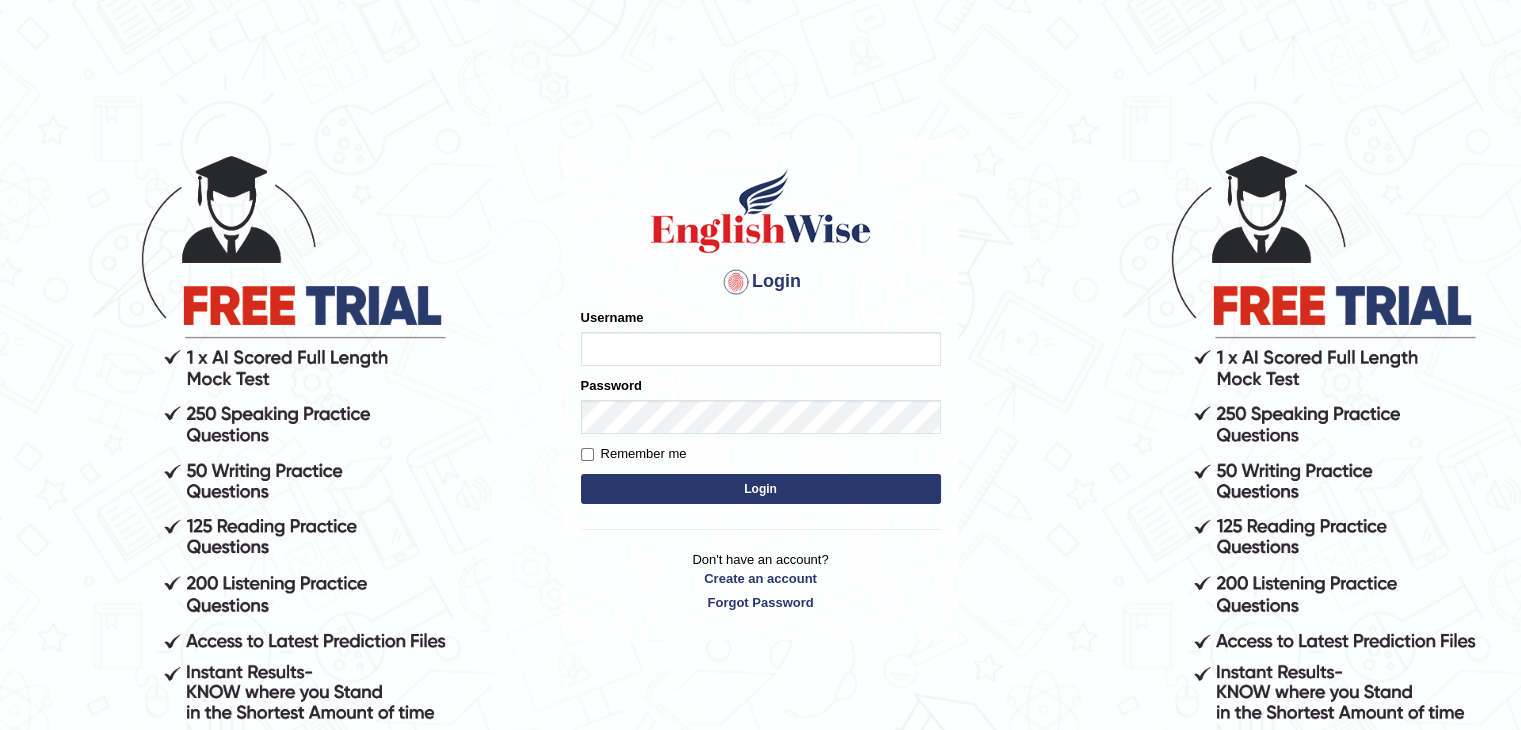 type on "[USERNAME]" 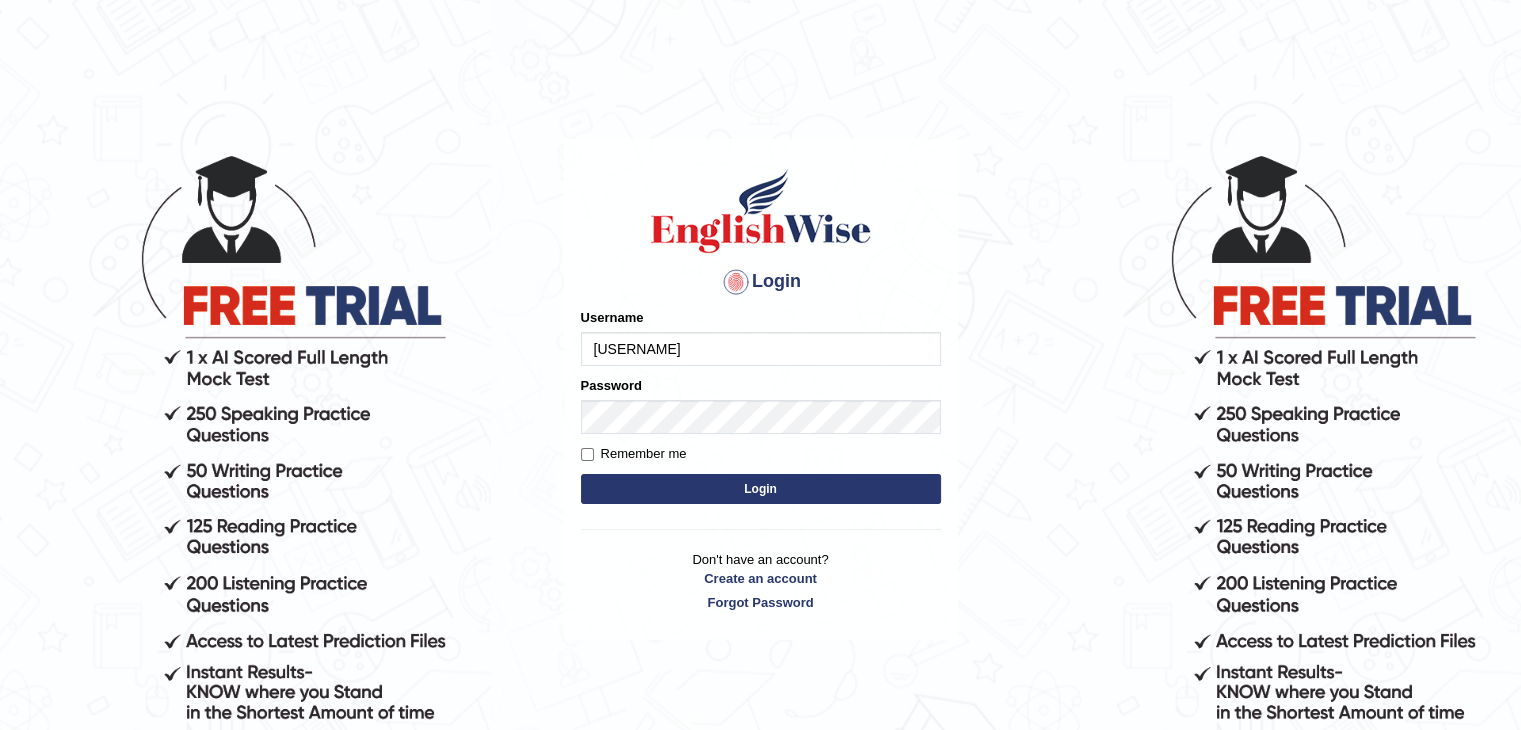 click on "Please fix the following errors:
Username
[USERNAME]
Password
Remember me
Login" at bounding box center [761, 408] 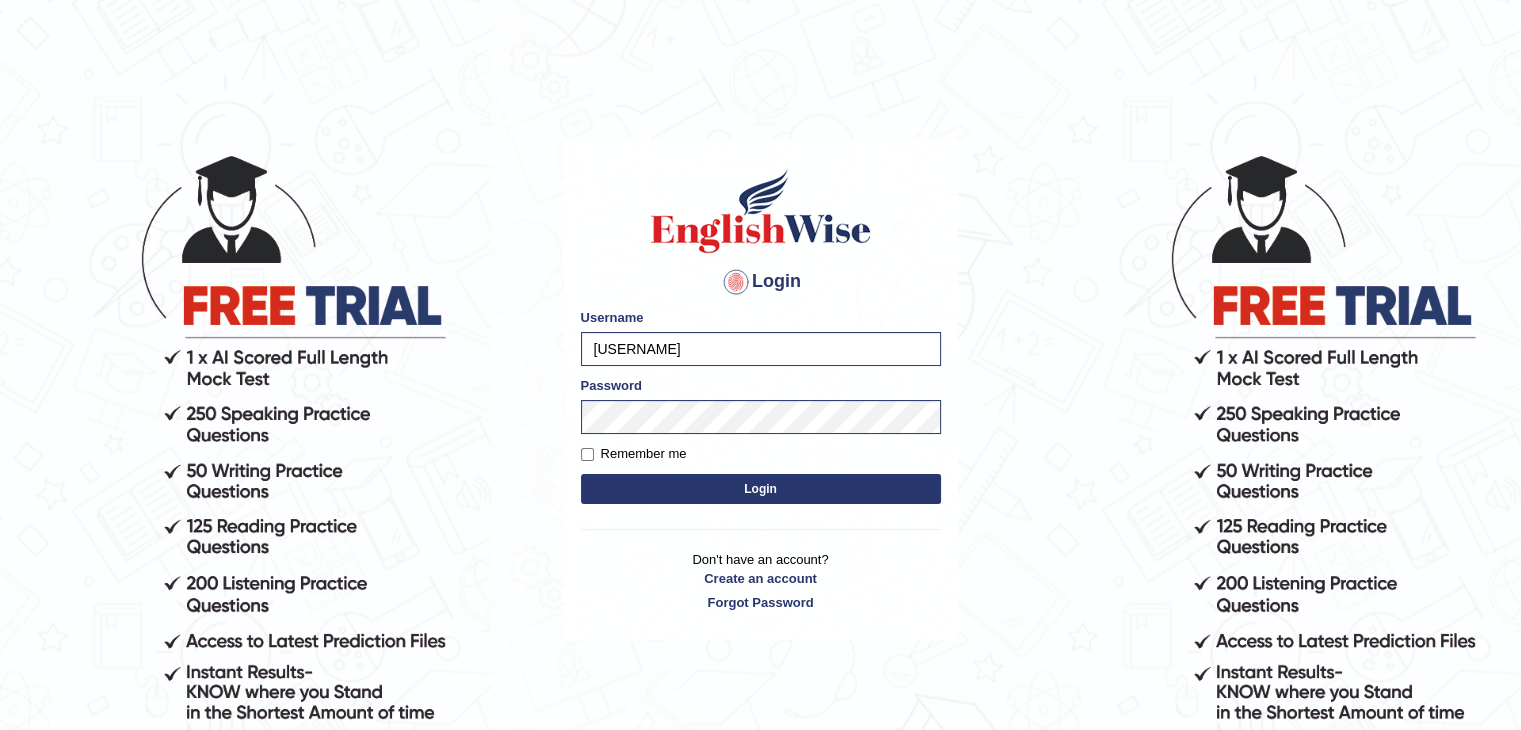 click on "Login" at bounding box center [761, 489] 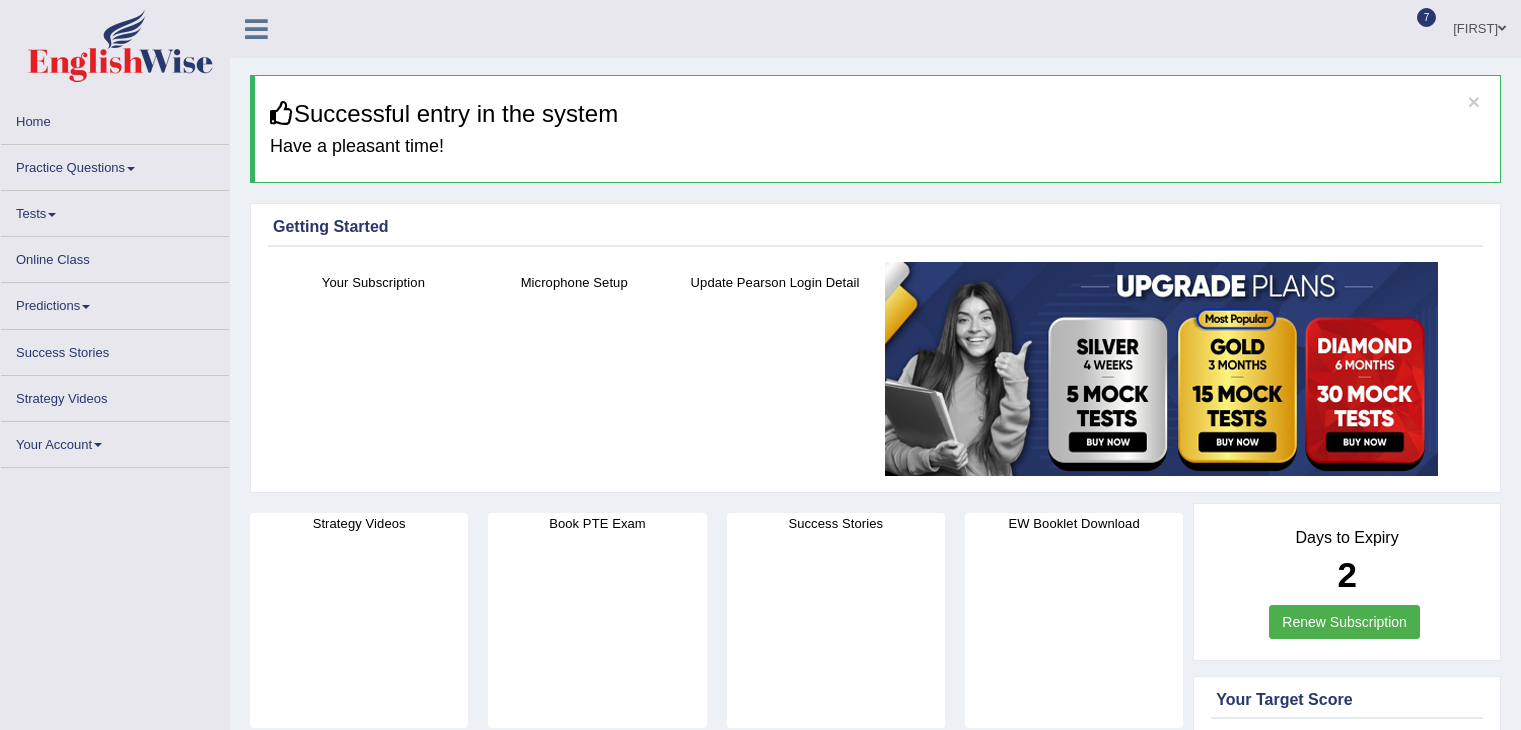 scroll, scrollTop: 0, scrollLeft: 0, axis: both 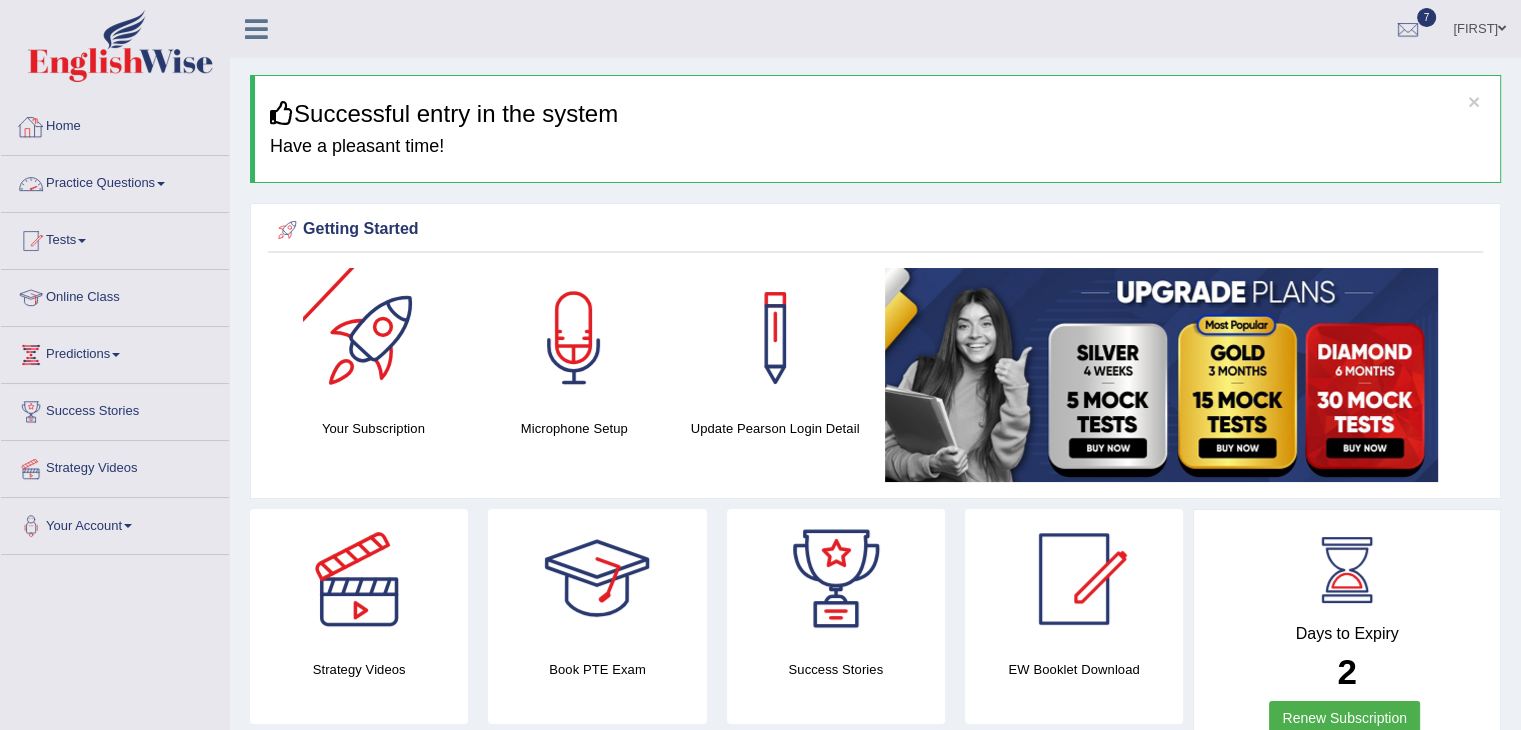 click on "Practice Questions" at bounding box center [115, 181] 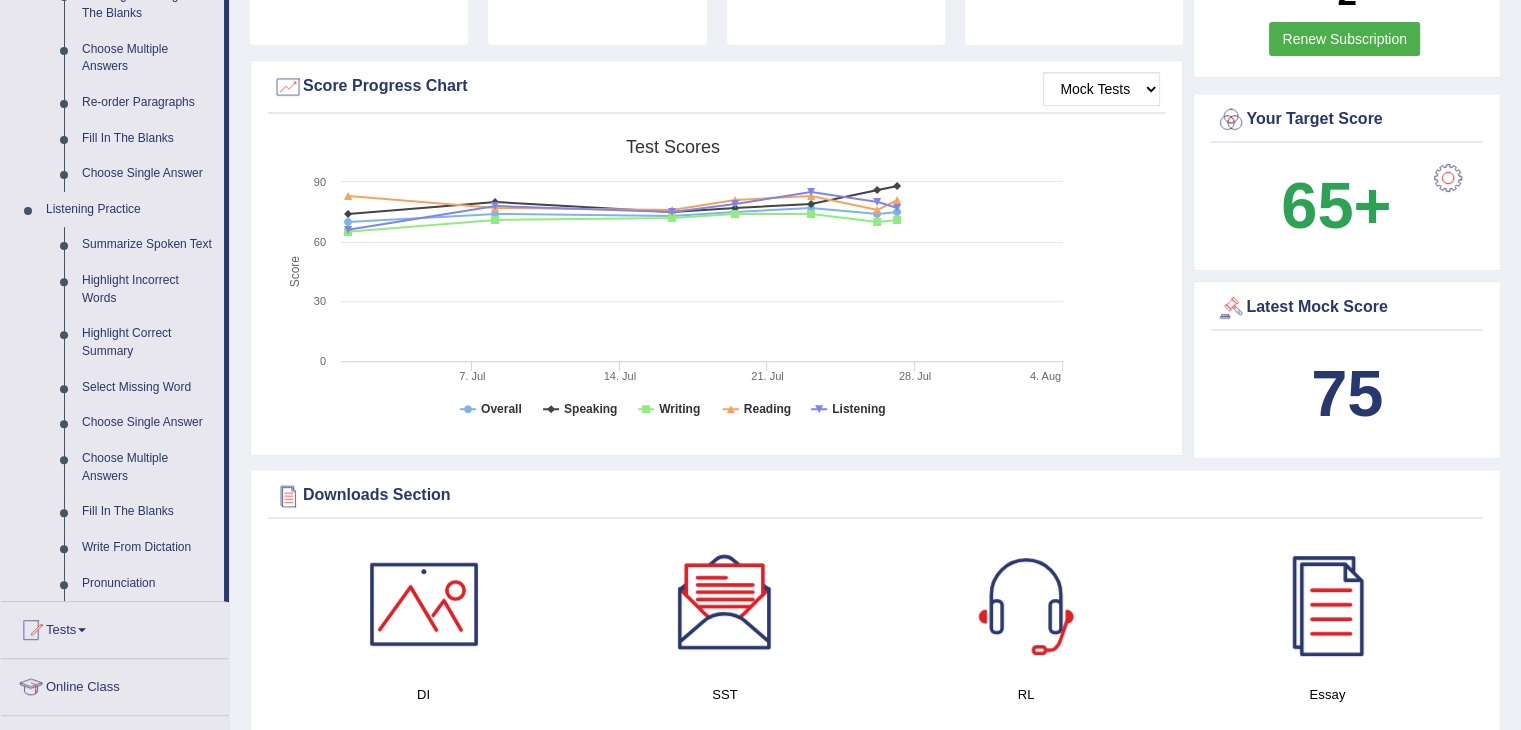 scroll, scrollTop: 674, scrollLeft: 0, axis: vertical 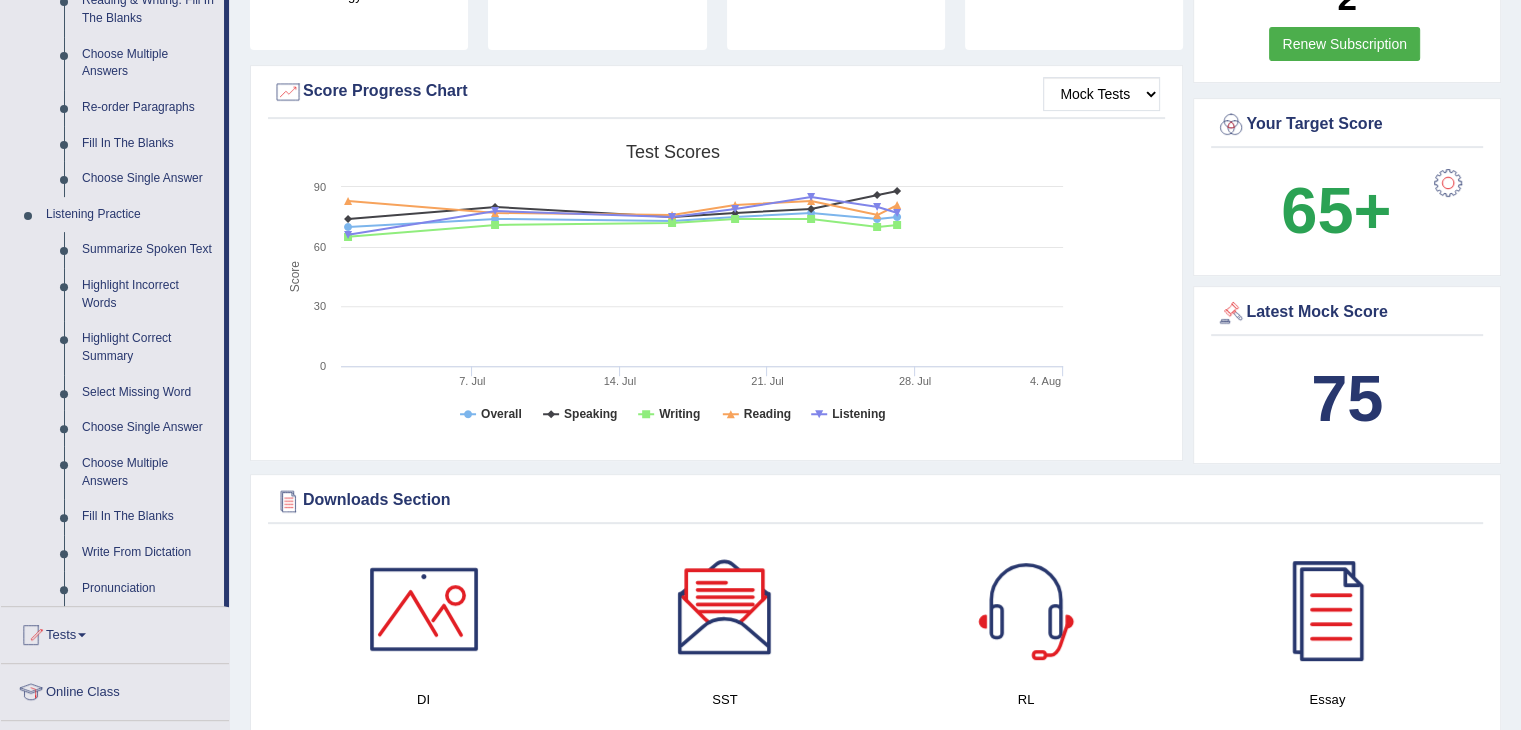 click on "Summarize Spoken Text" at bounding box center [148, 250] 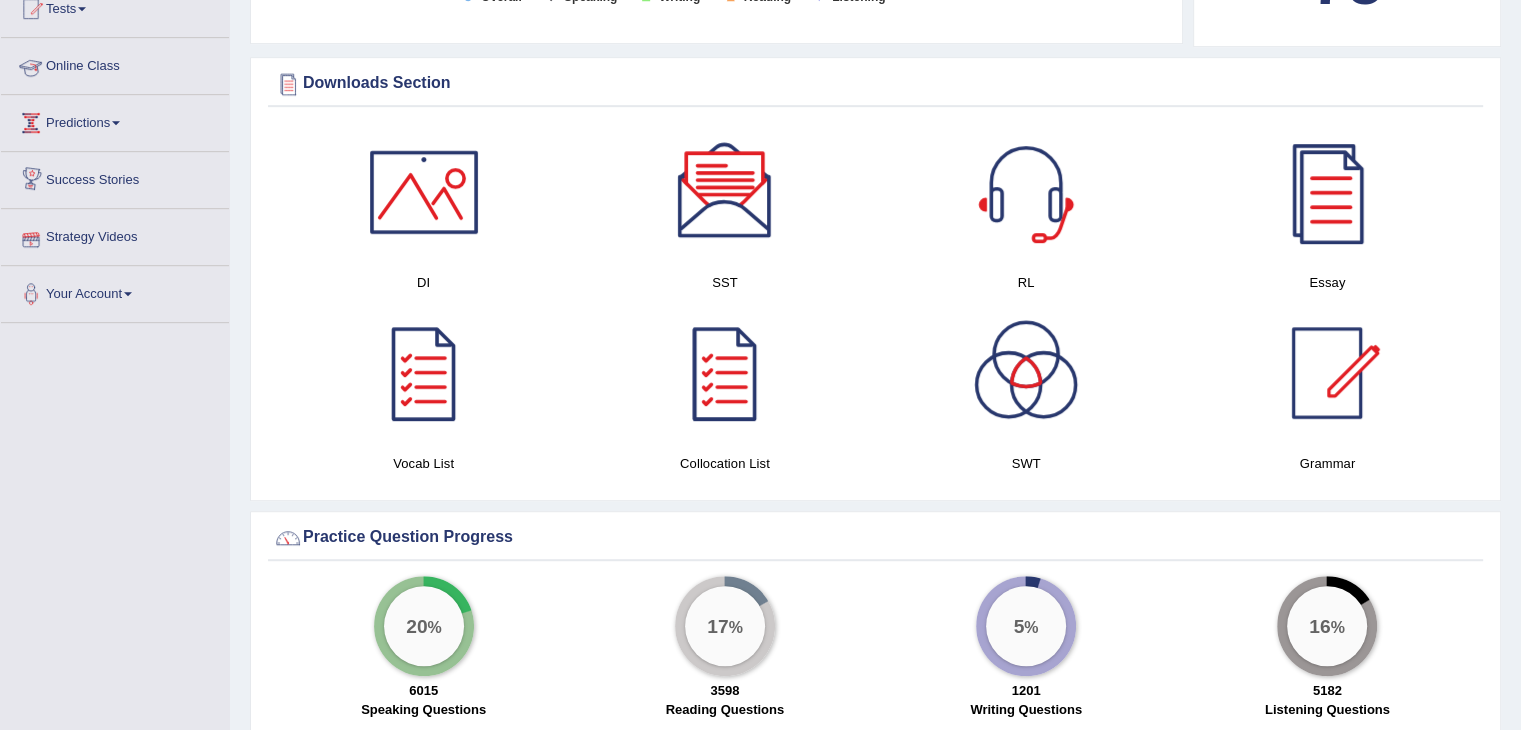 scroll, scrollTop: 952, scrollLeft: 0, axis: vertical 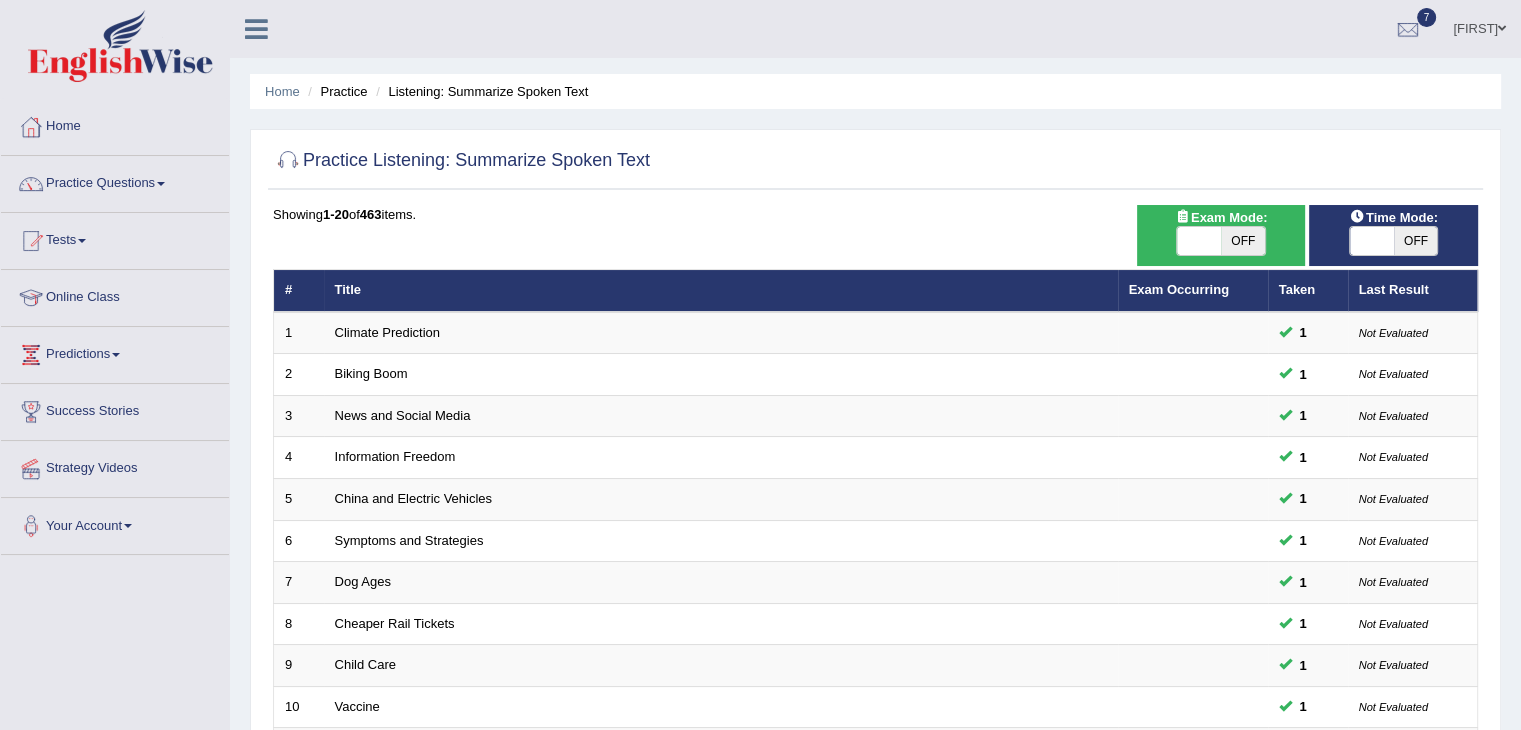 click on "OFF" at bounding box center [1243, 241] 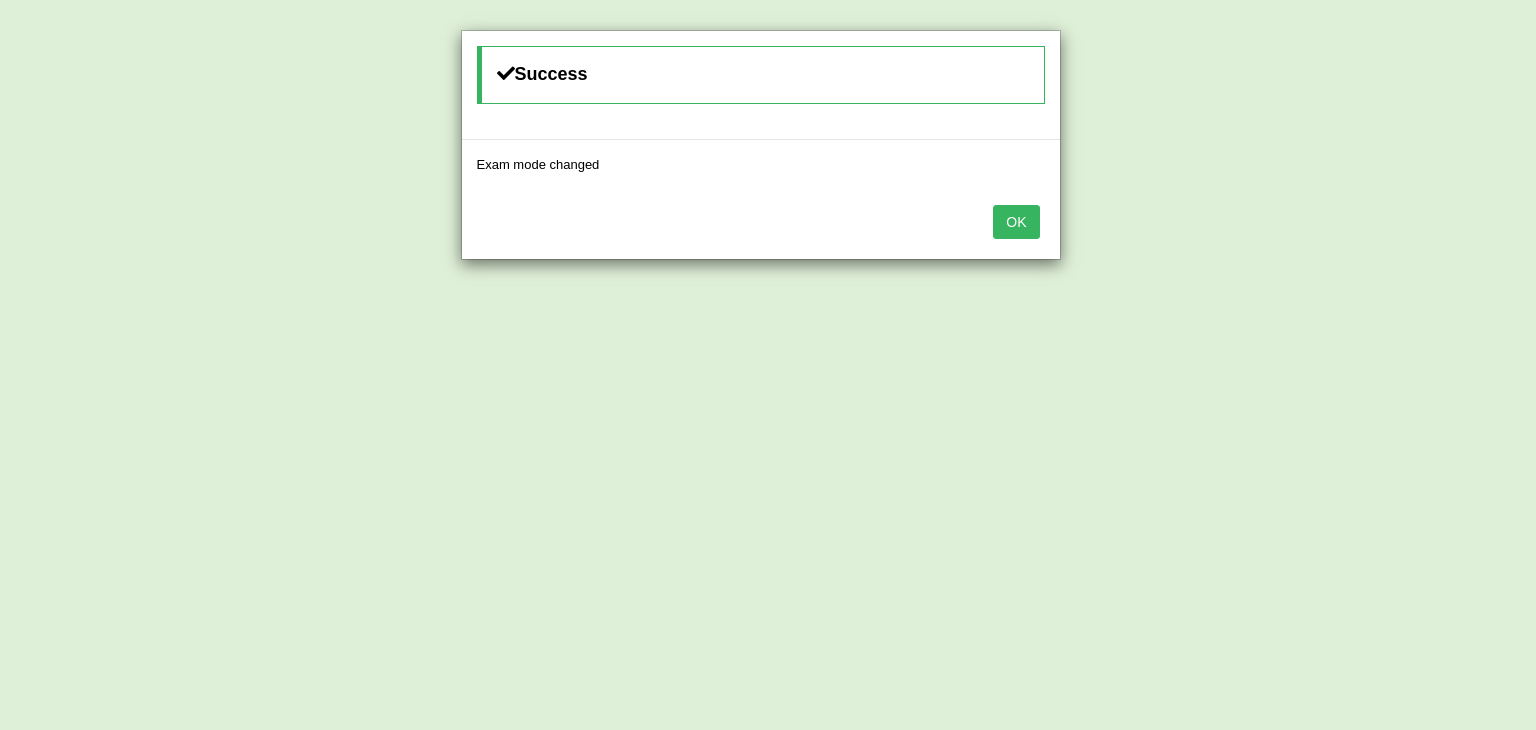 click on "OK" at bounding box center (1016, 222) 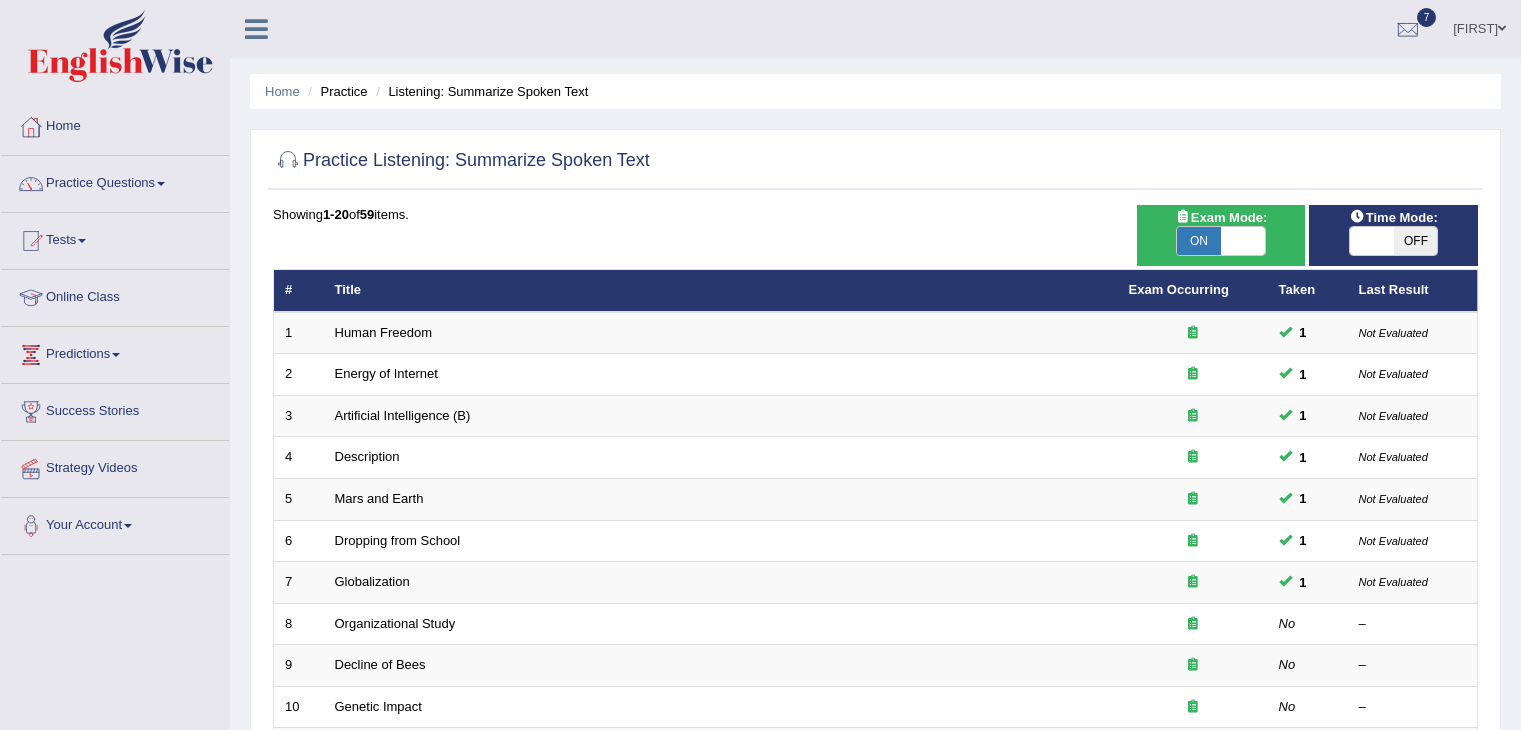 scroll, scrollTop: 0, scrollLeft: 0, axis: both 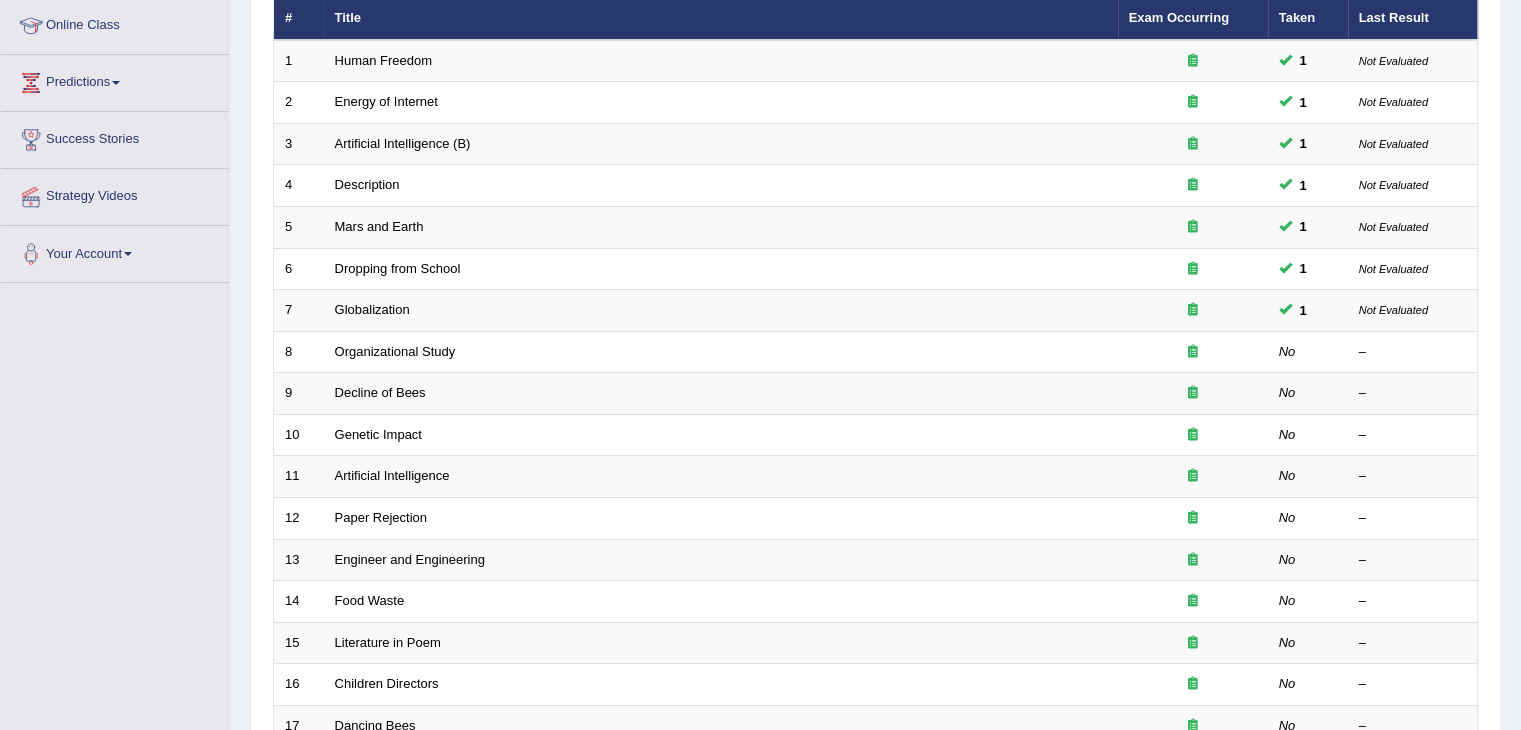 click on "Organizational Study" at bounding box center (395, 351) 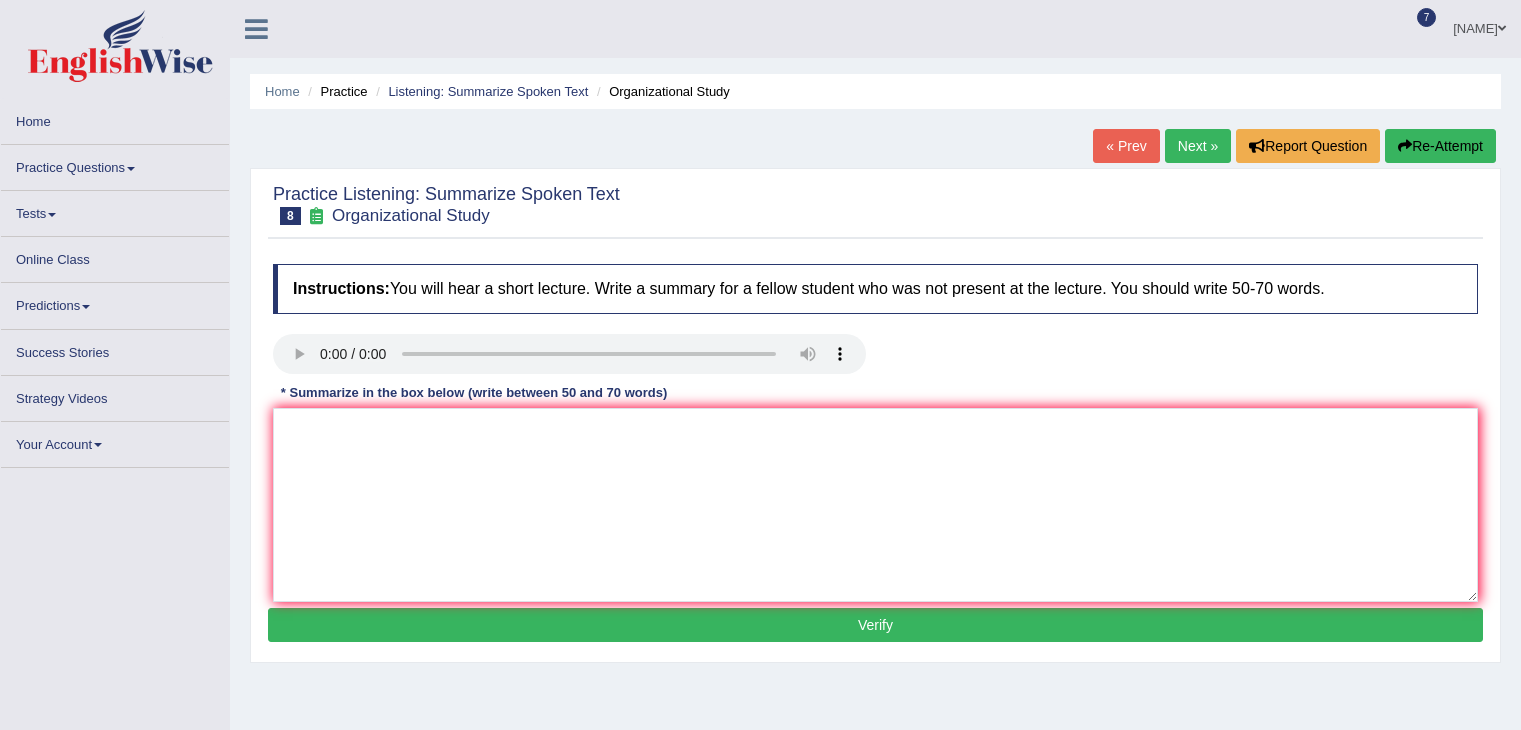 scroll, scrollTop: 0, scrollLeft: 0, axis: both 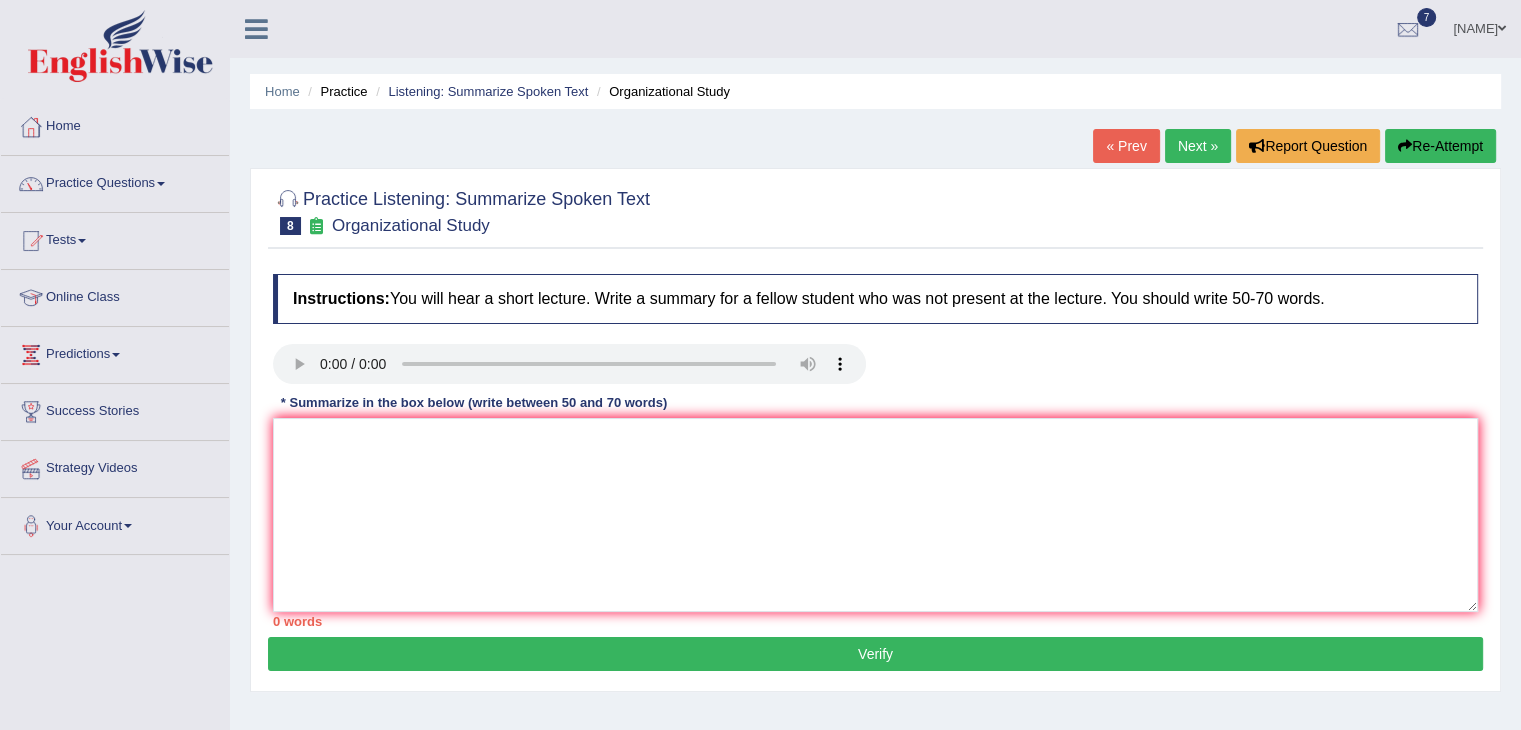 type 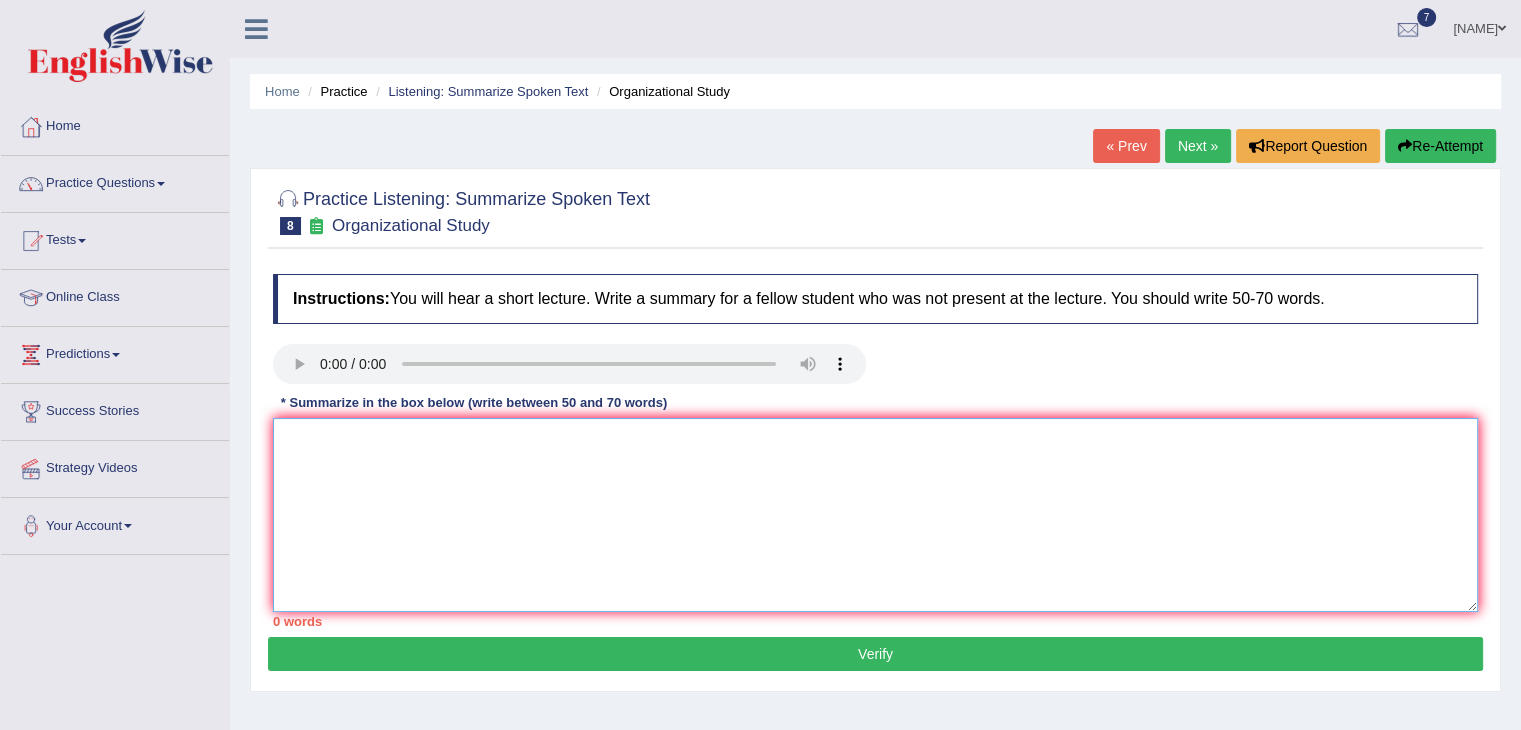 click at bounding box center [875, 515] 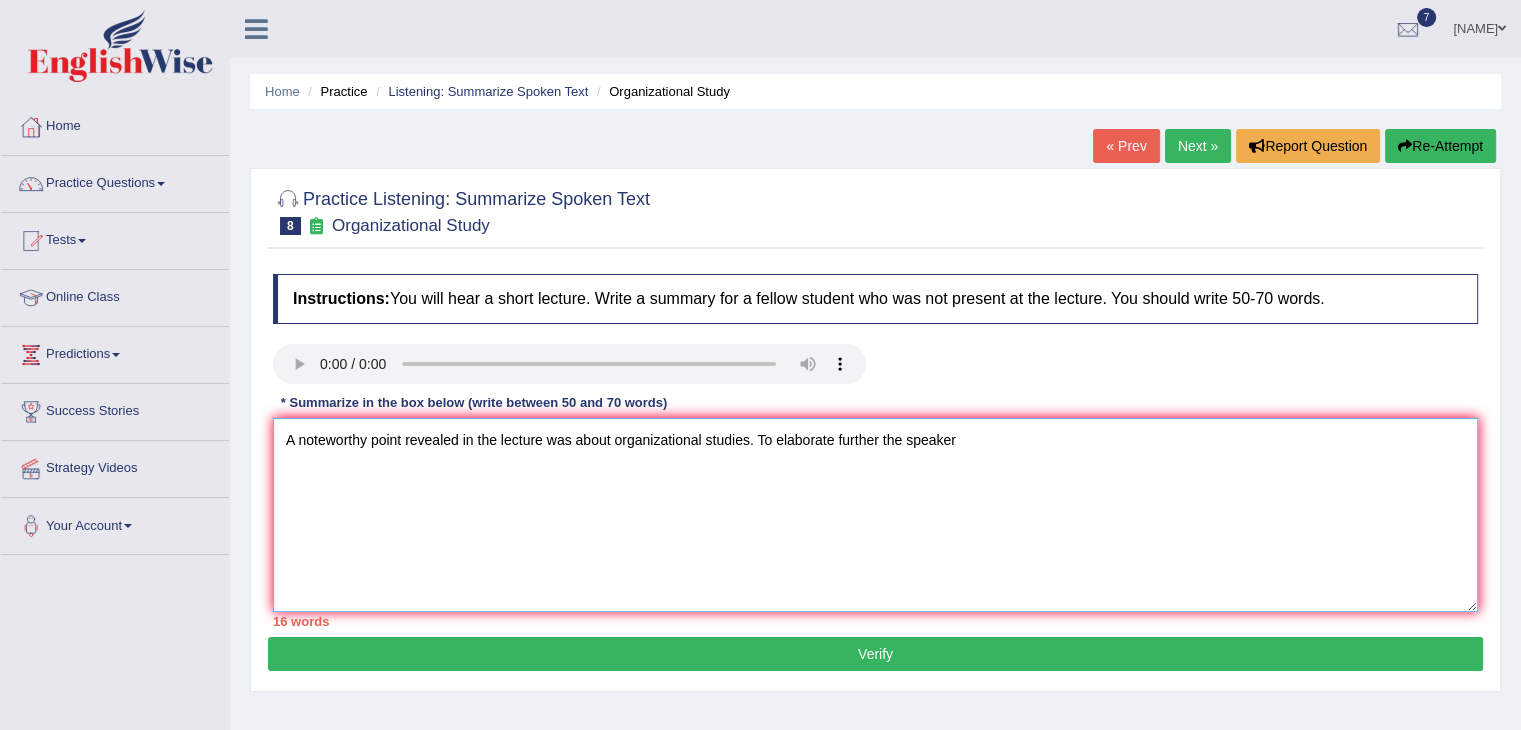 click on "A noteworthy point revealed in the lecture was about organizational studies. To elaborate further the speaker" at bounding box center [875, 515] 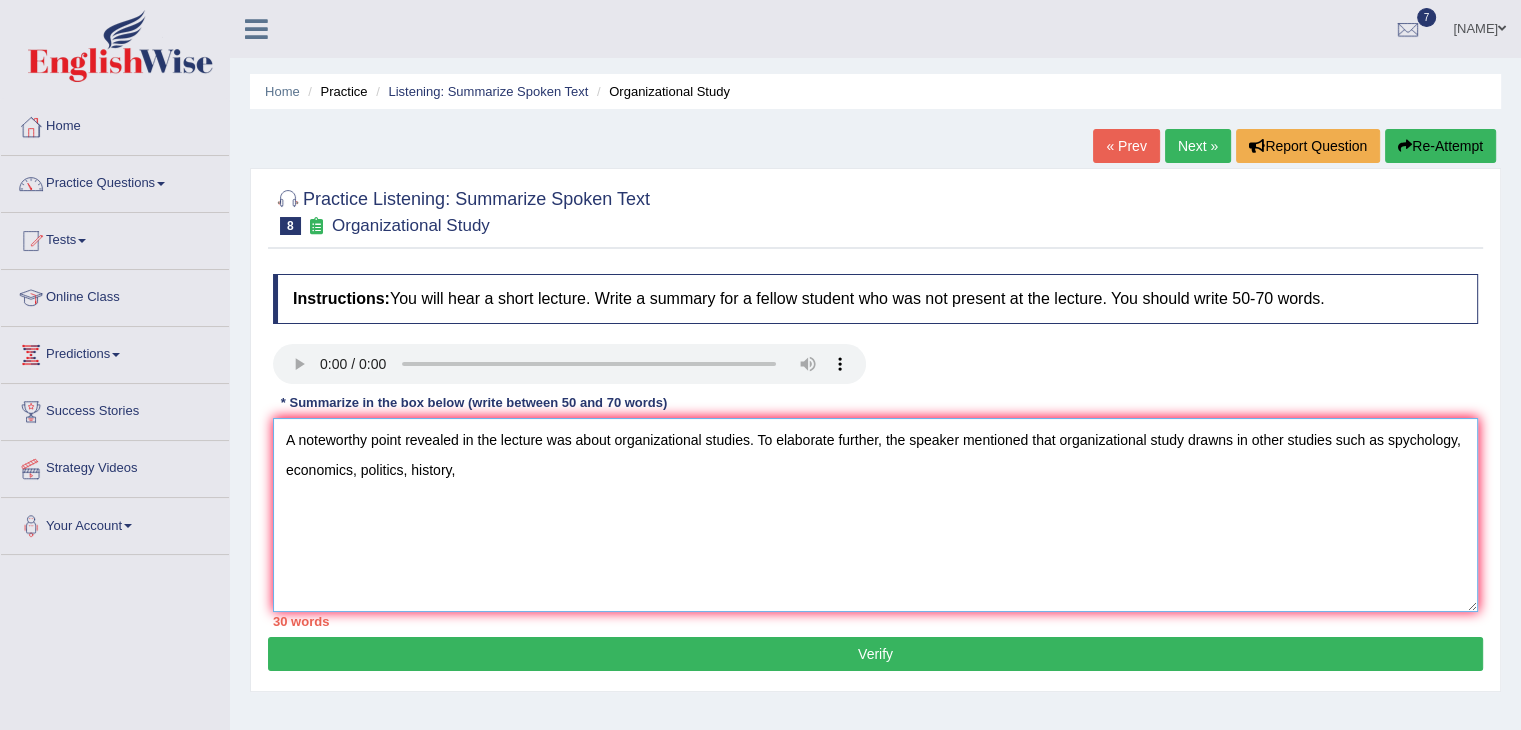 click on "A noteworthy point revealed in the lecture was about organizational studies. To elaborate further, the speaker mentioned that organizational study drawns in other studies such as spychology, economics, politics, history," at bounding box center [875, 515] 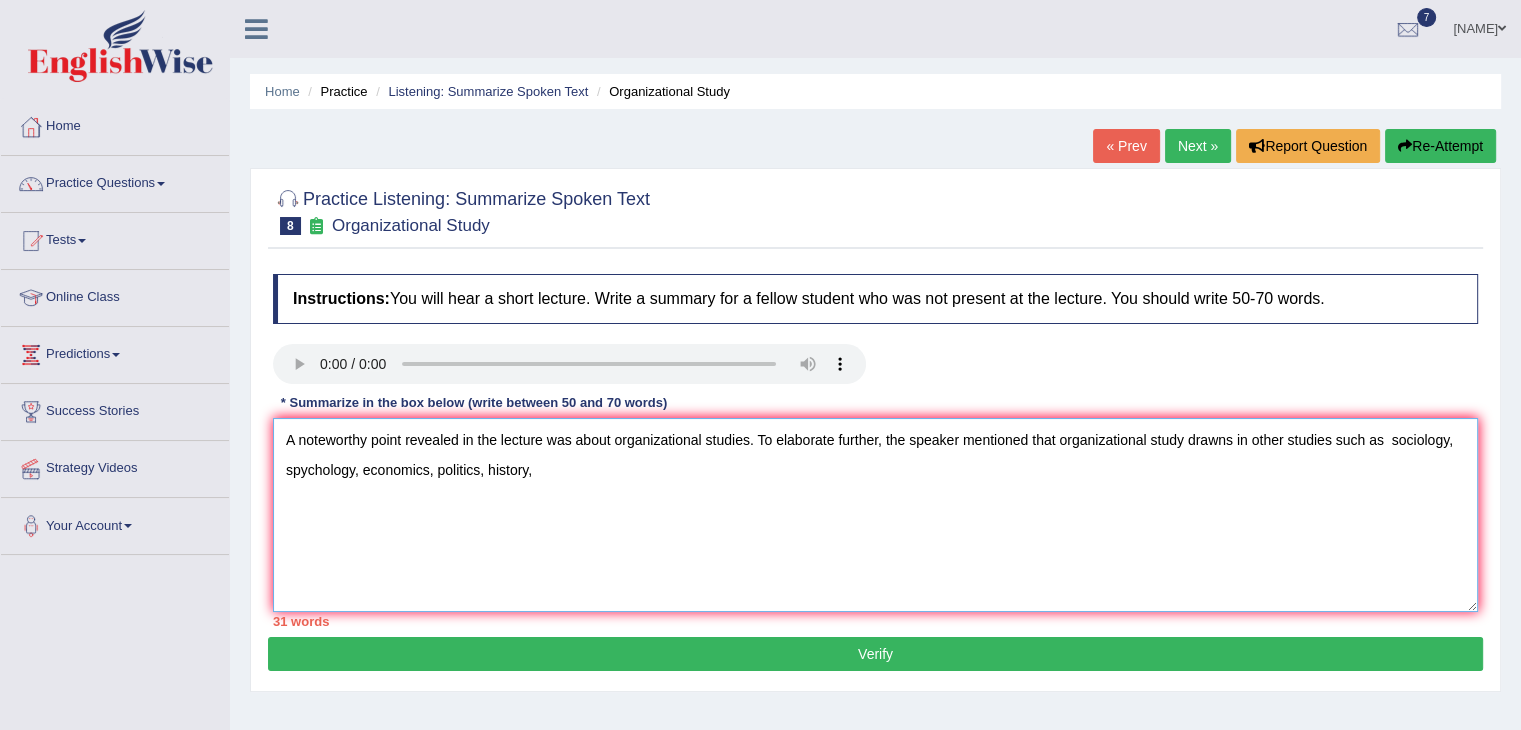 click on "A noteworthy point revealed in the lecture was about organizational studies. To elaborate further, the speaker mentioned that organizational study drawns in other studies such as  sociology, spychology, economics, politics, history," at bounding box center [875, 515] 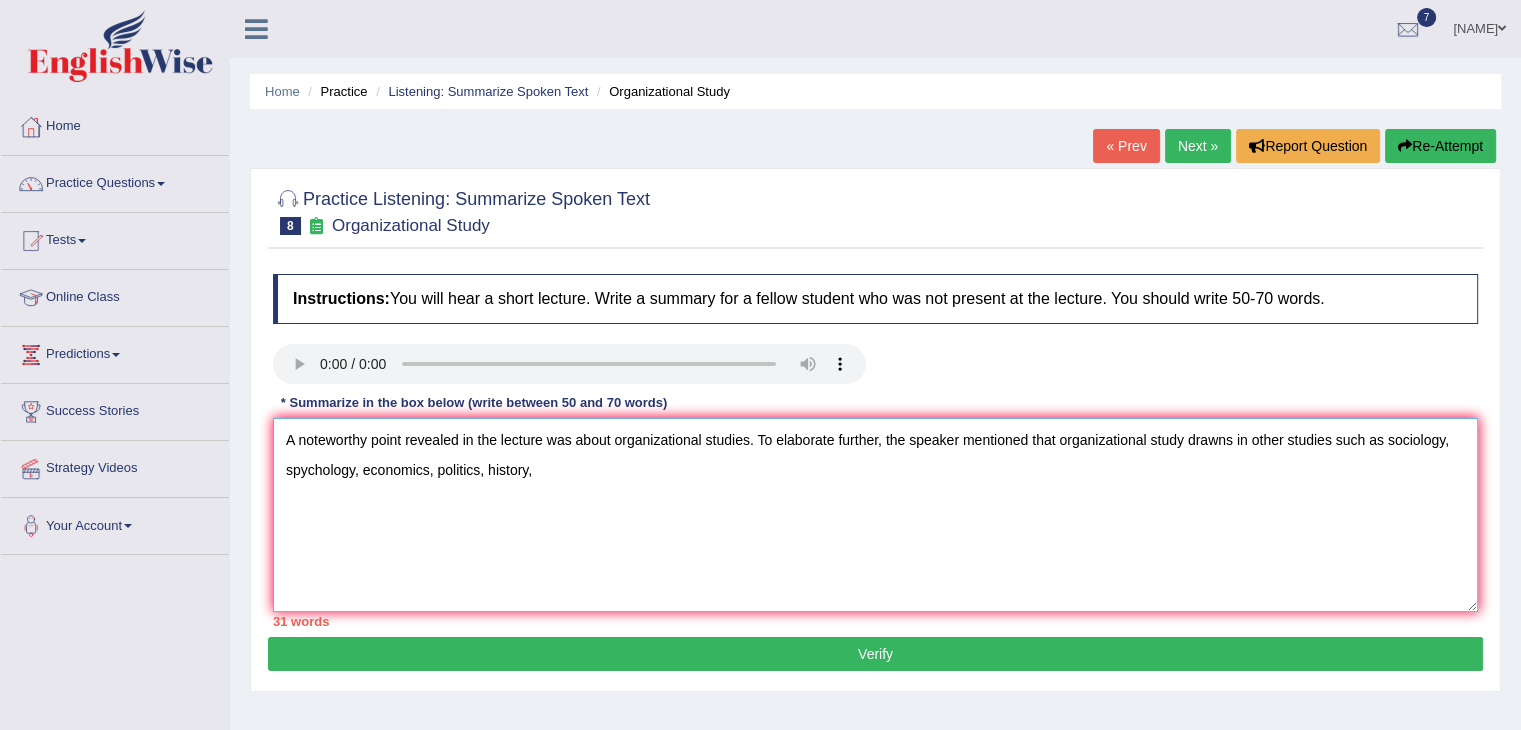 click on "A noteworthy point revealed in the lecture was about organizational studies. To elaborate further, the speaker mentioned that organizational study drawns in other studies such as sociology, spychology, economics, politics, history," at bounding box center (875, 515) 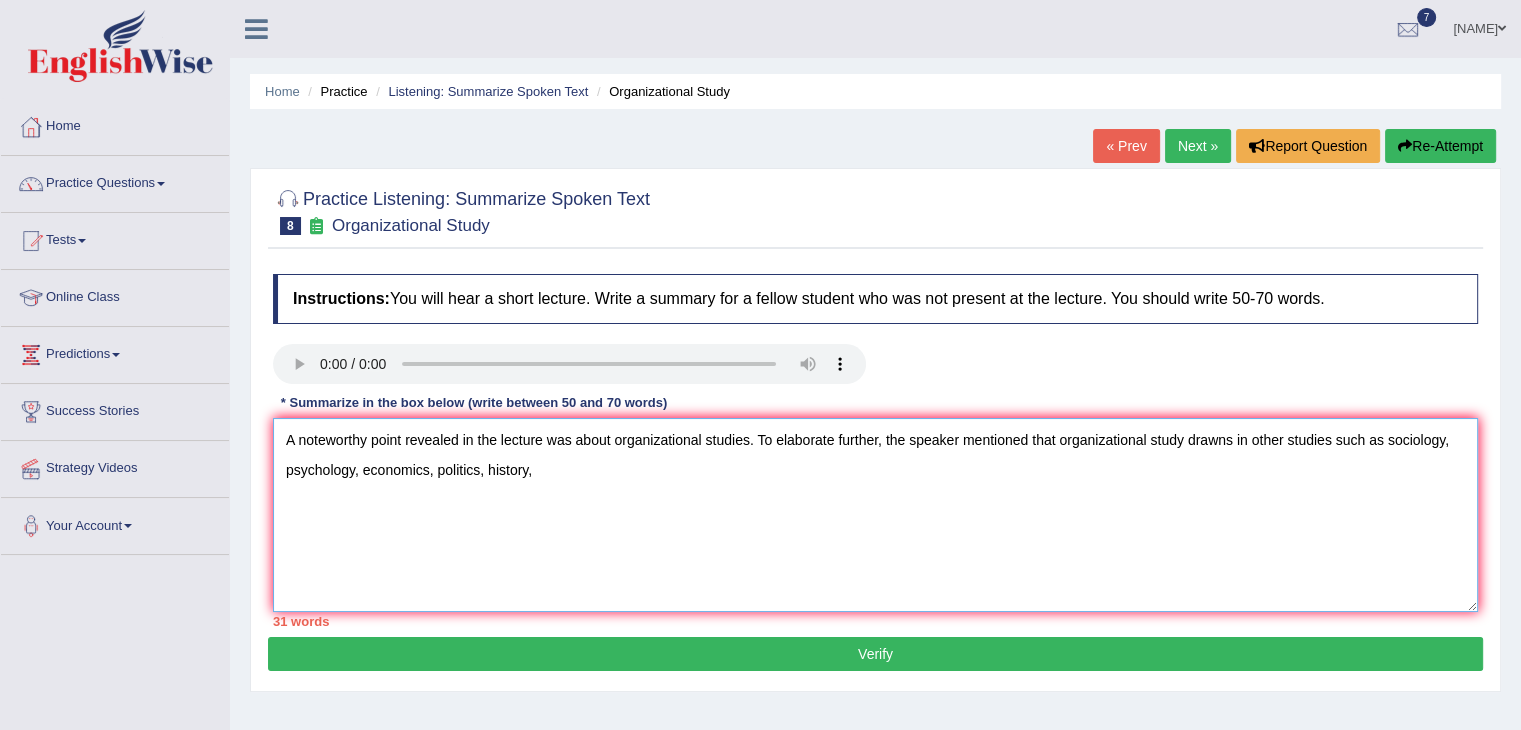 click on "A noteworthy point revealed in the lecture was about organizational studies. To elaborate further, the speaker mentioned that organizational study drawns in other studies such as sociology, psychology, economics, politics, history," at bounding box center [875, 515] 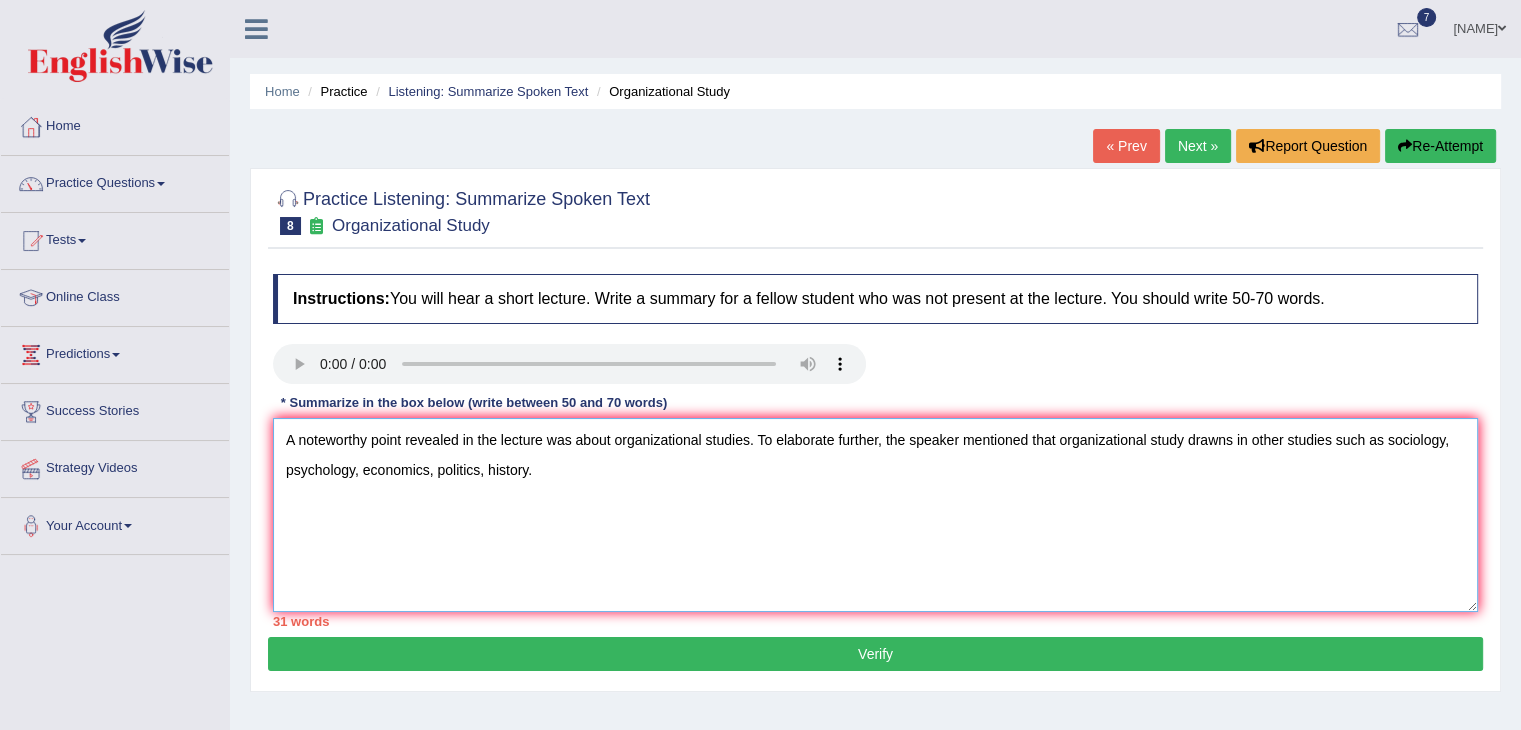 click on "A noteworthy point revealed in the lecture was about organizational studies. To elaborate further, the speaker mentioned that organizational study drawns in other studies such as sociology, psychology, economics, politics, history." at bounding box center (875, 515) 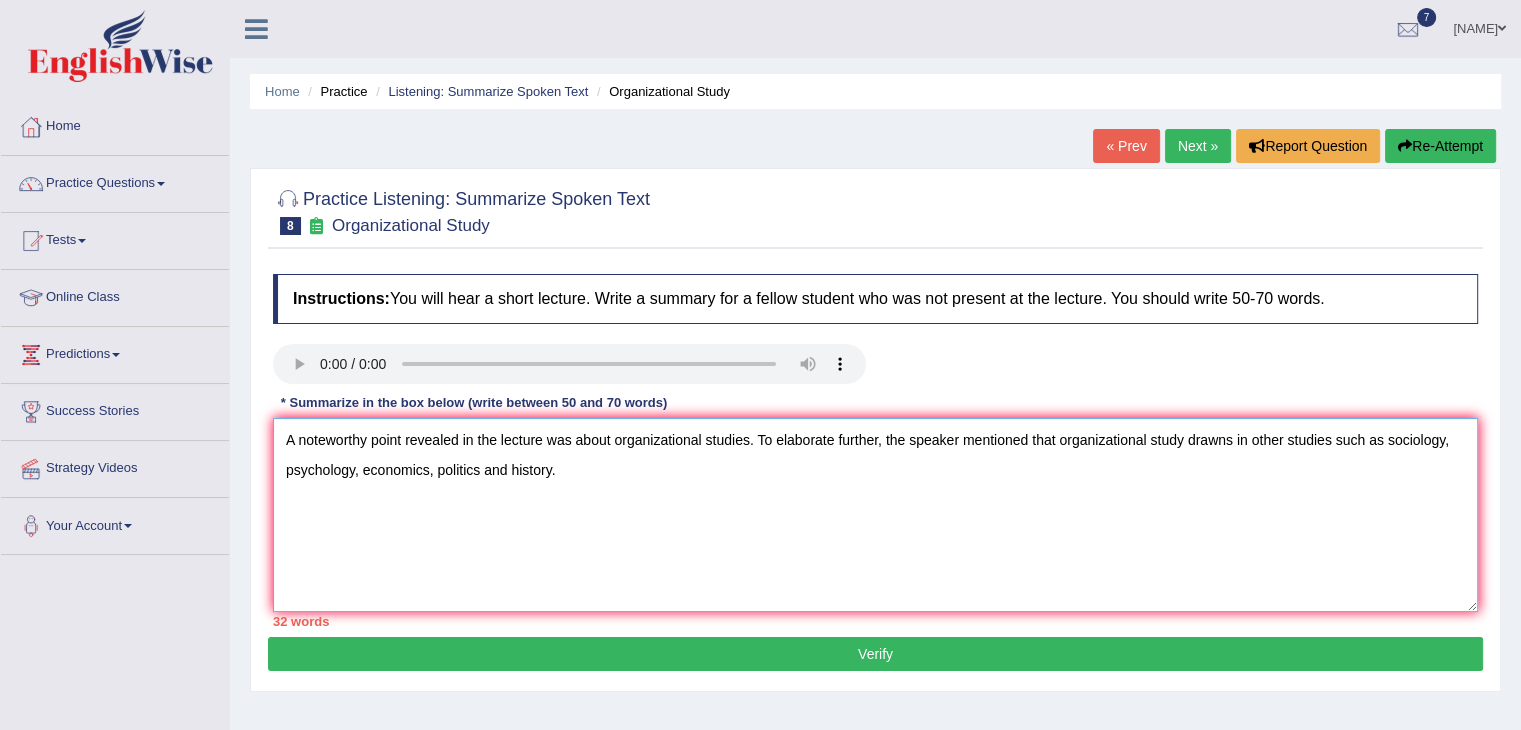 click on "A noteworthy point revealed in the lecture was about organizational studies. To elaborate further, the speaker mentioned that organizational study drawns in other studies such as sociology, psychology, economics, politics and history." at bounding box center [875, 515] 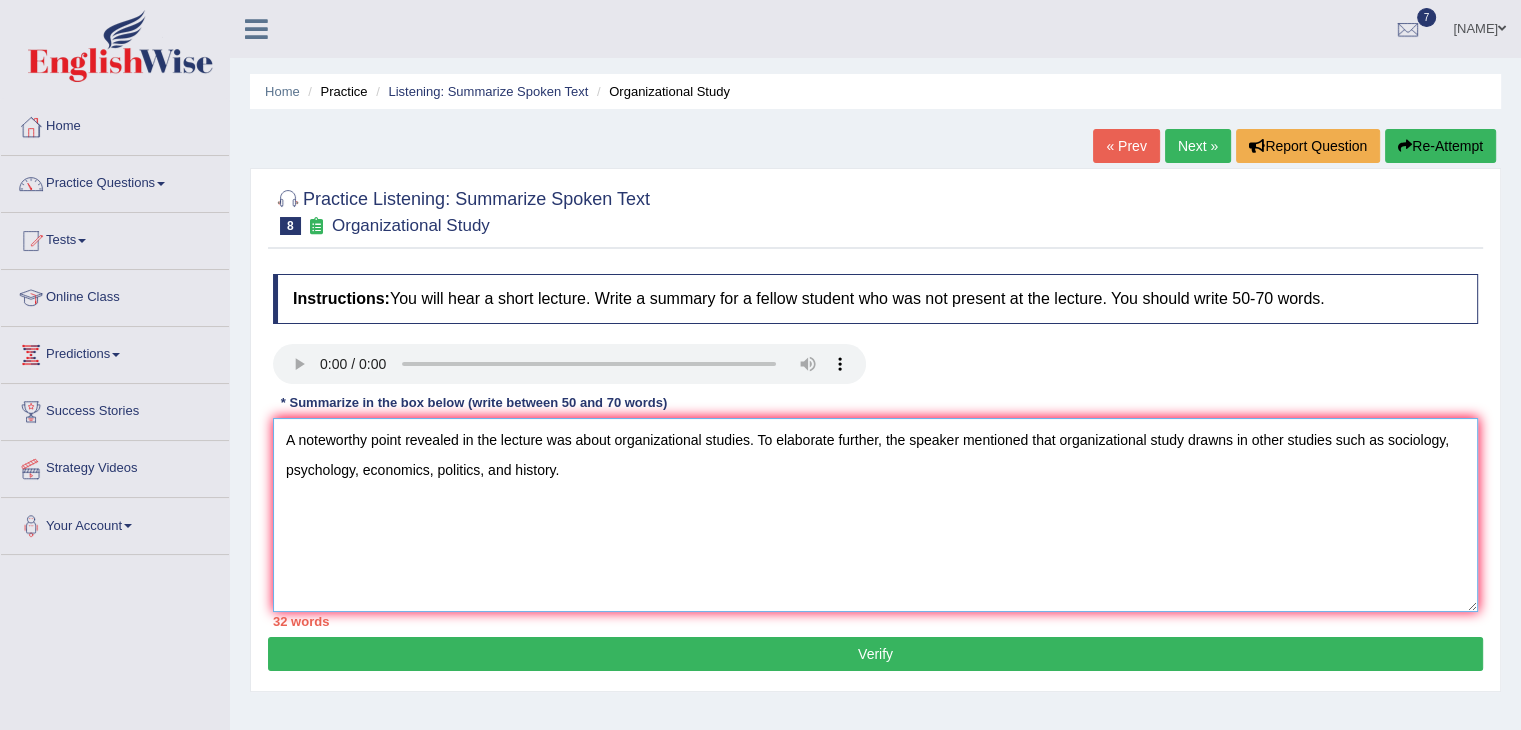 click on "A noteworthy point revealed in the lecture was about organizational studies. To elaborate further, the speaker mentioned that organizational study drawns in other studies such as sociology, psychology, economics, politics, and history." at bounding box center [875, 515] 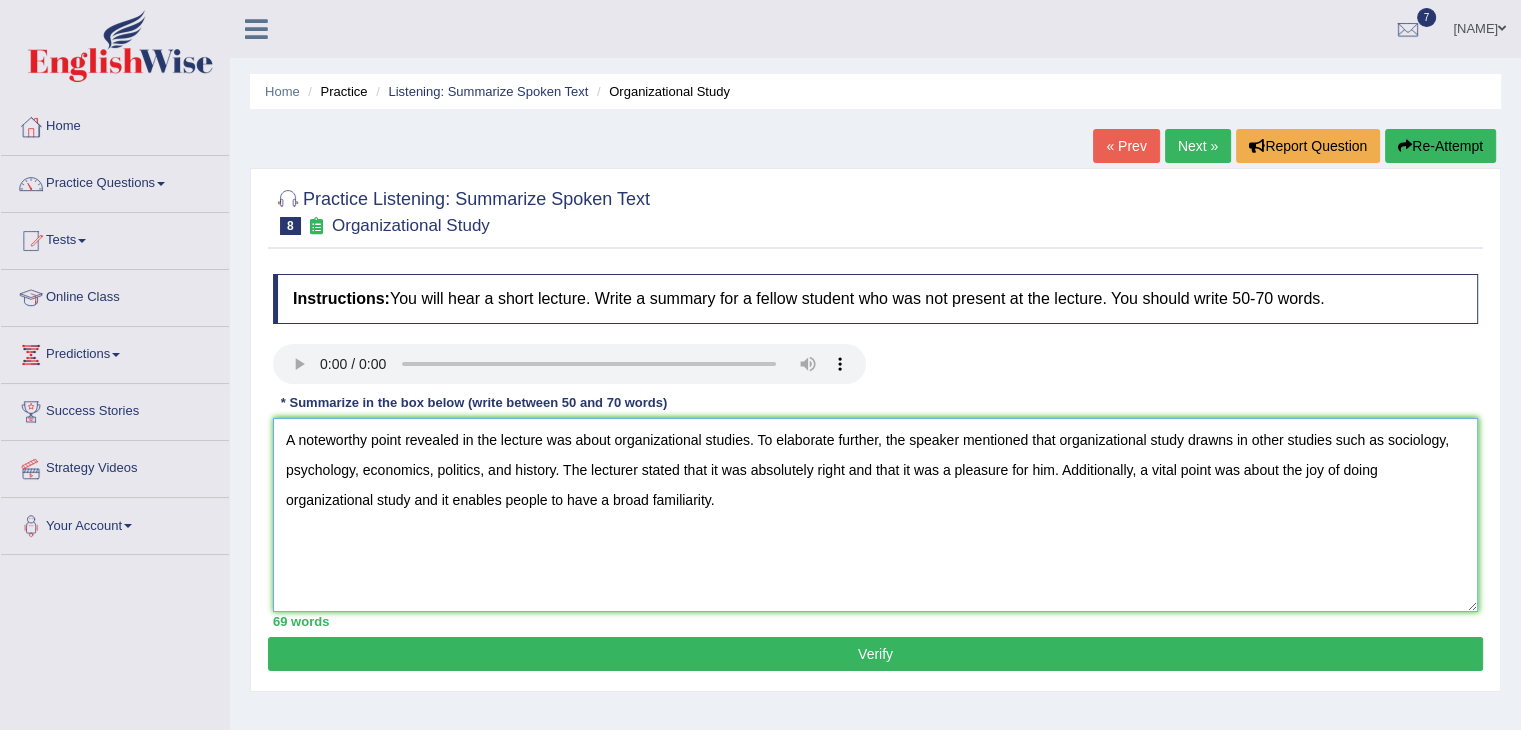 click on "A noteworthy point revealed in the lecture was about organizational studies. To elaborate further, the speaker mentioned that organizational study drawns in other studies such as sociology, psychology, economics, politics, and history. The lecturer stated that it was absolutely right and that it was a pleasure for him. Additionally, a vital point was about the joy of doing organizational study and it enables people to have a broad familiarity." at bounding box center (875, 515) 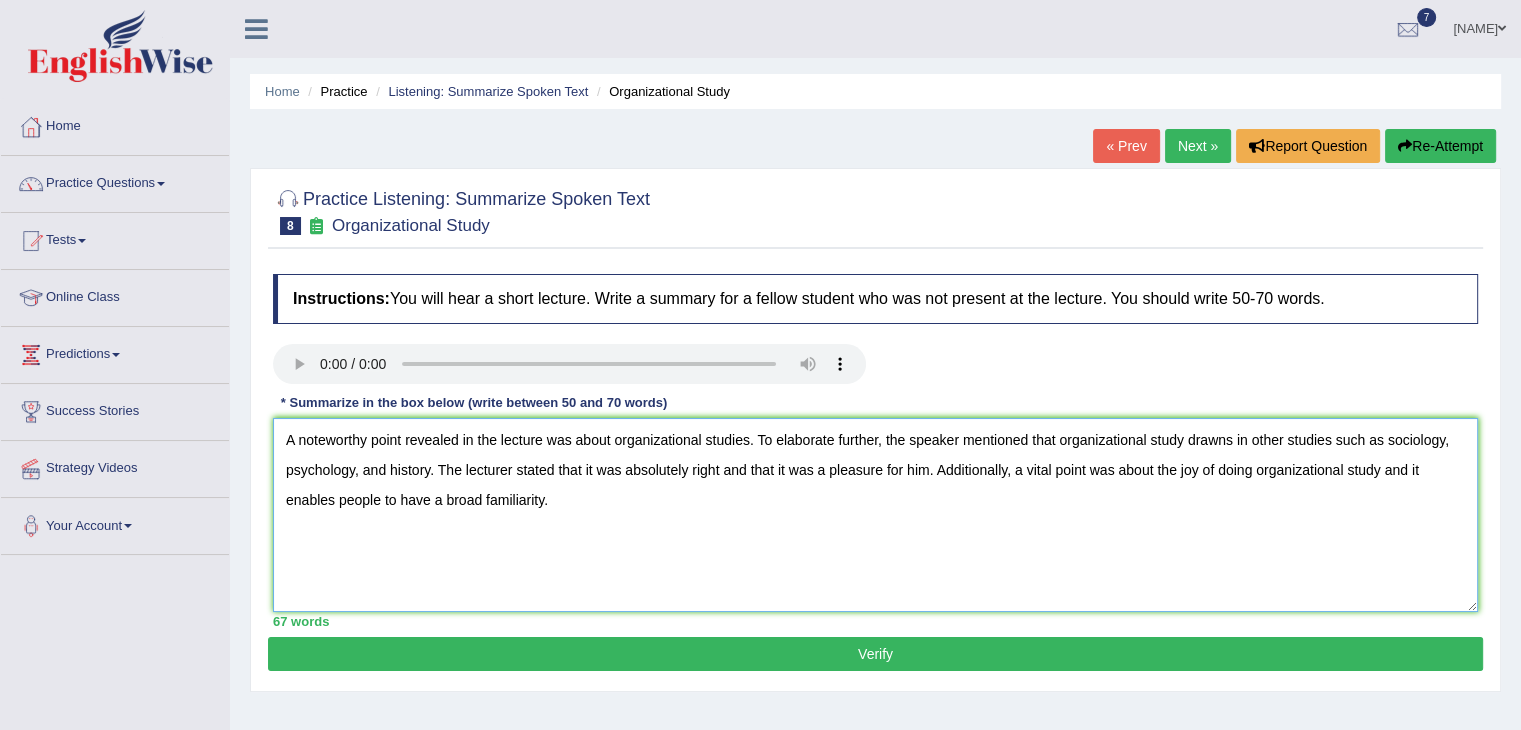 click on "A noteworthy point revealed in the lecture was about organizational studies. To elaborate further, the speaker mentioned that organizational study drawns in other studies such as sociology, psychology, and history. The lecturer stated that it was absolutely right and that it was a pleasure for him. Additionally, a vital point was about the joy of doing organizational study and it enables people to have a broad familiarity." at bounding box center [875, 515] 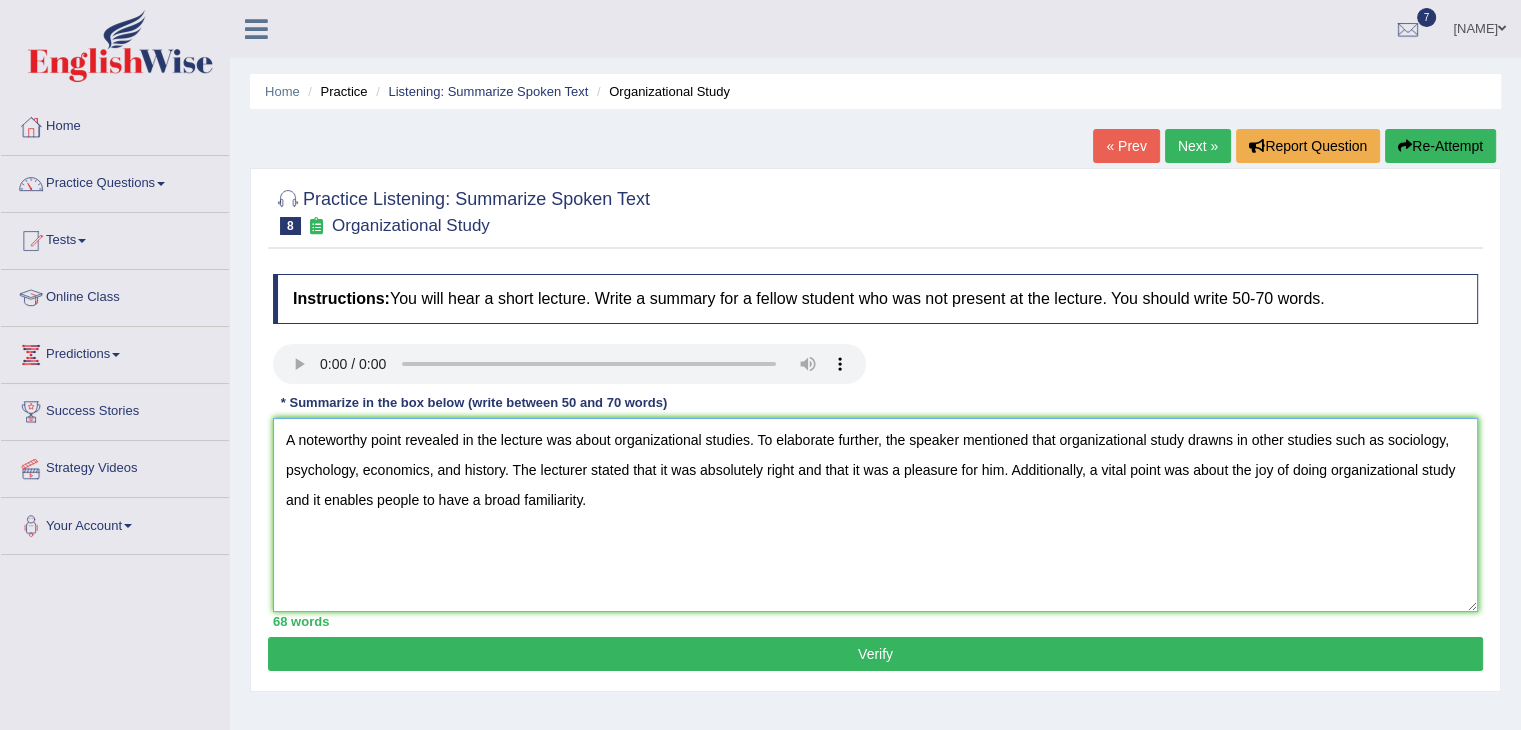 type on "A noteworthy point revealed in the lecture was about organizational studies. To elaborate further, the speaker mentioned that organizational study drawns in other studies such as sociology, psychology, economics, and history. The lecturer stated that it was absolutely right and that it was a pleasure for him. Additionally, a vital point was about the joy of doing organizational study and it enables people to have a broad familiarity." 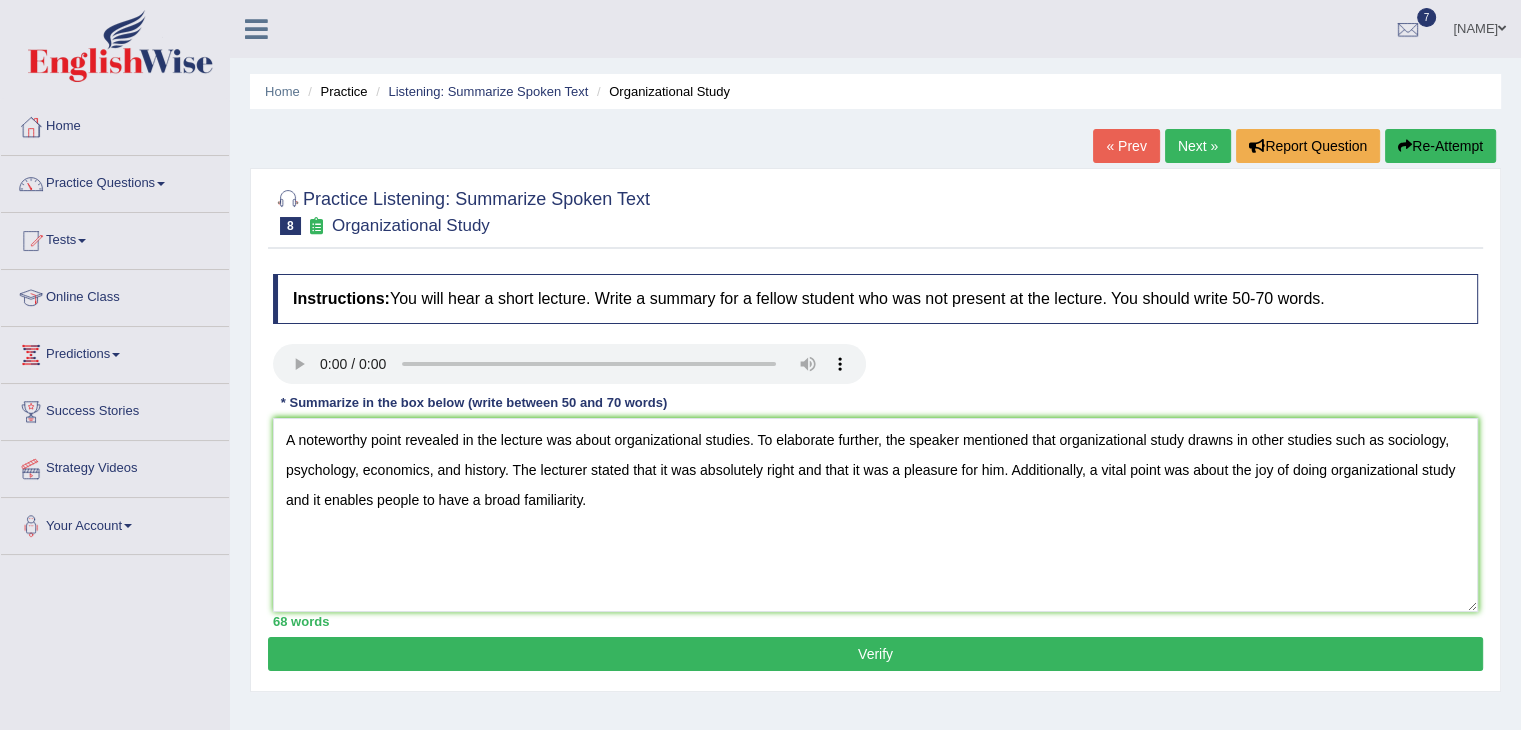 click on "Verify" at bounding box center (875, 654) 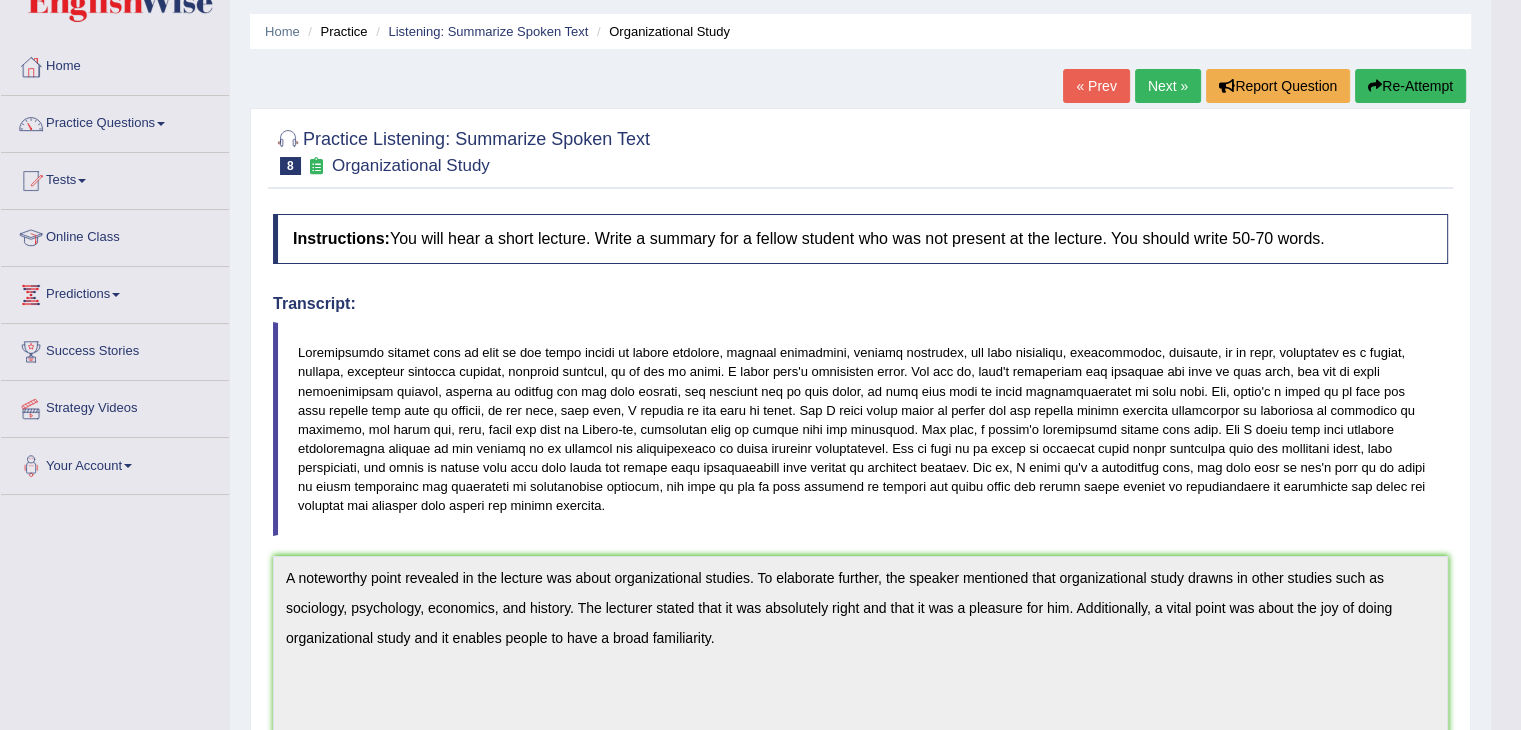 scroll, scrollTop: 0, scrollLeft: 0, axis: both 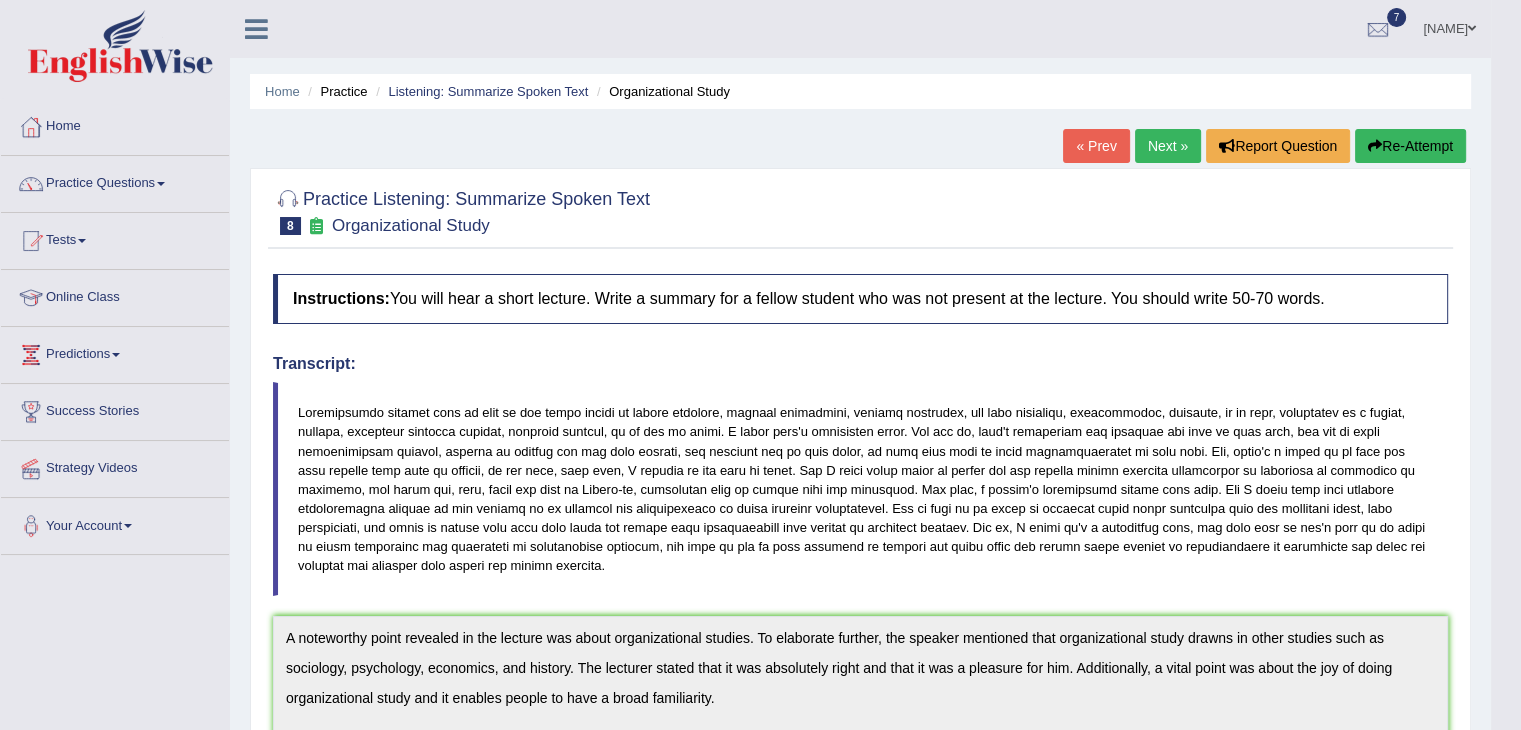 click on "Next »" at bounding box center (1168, 146) 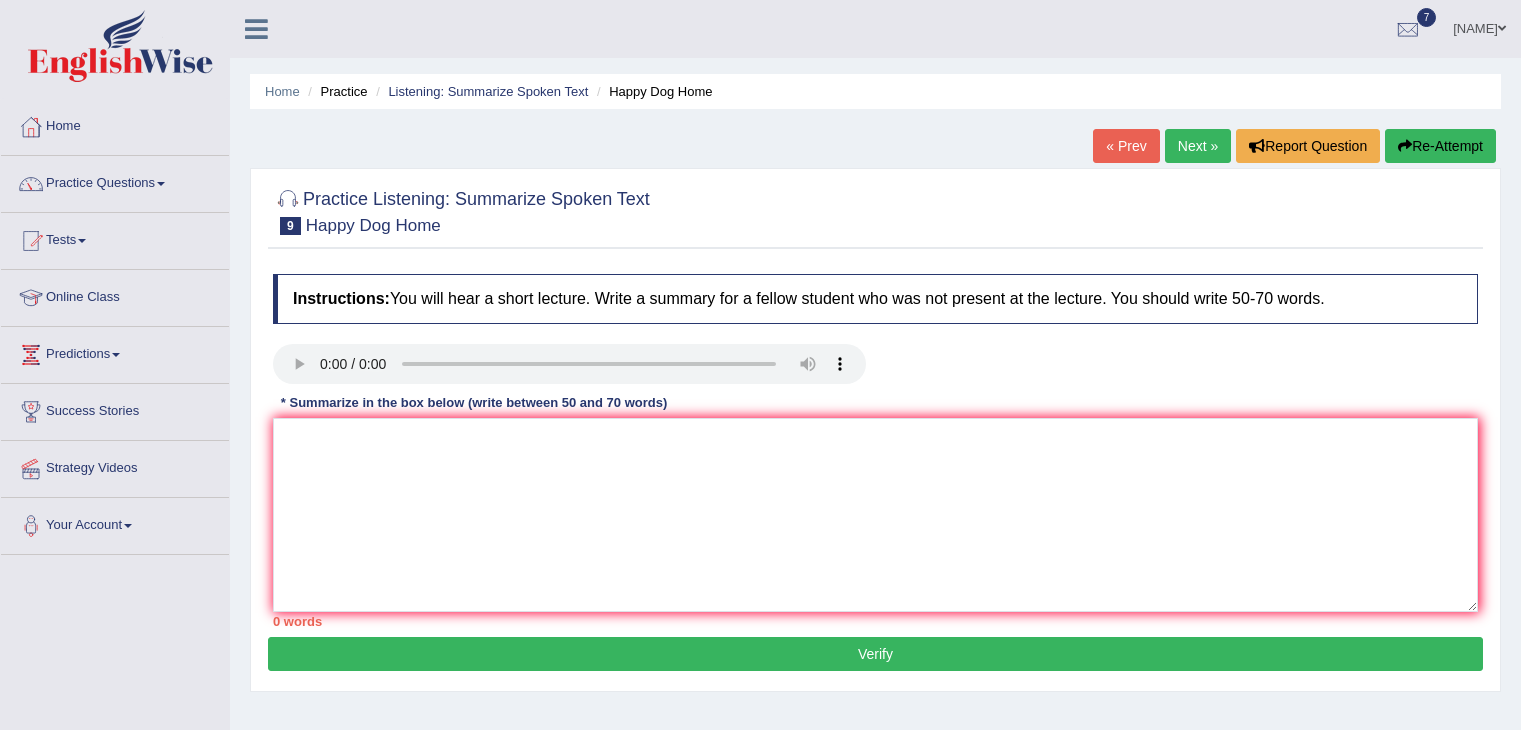 scroll, scrollTop: 0, scrollLeft: 0, axis: both 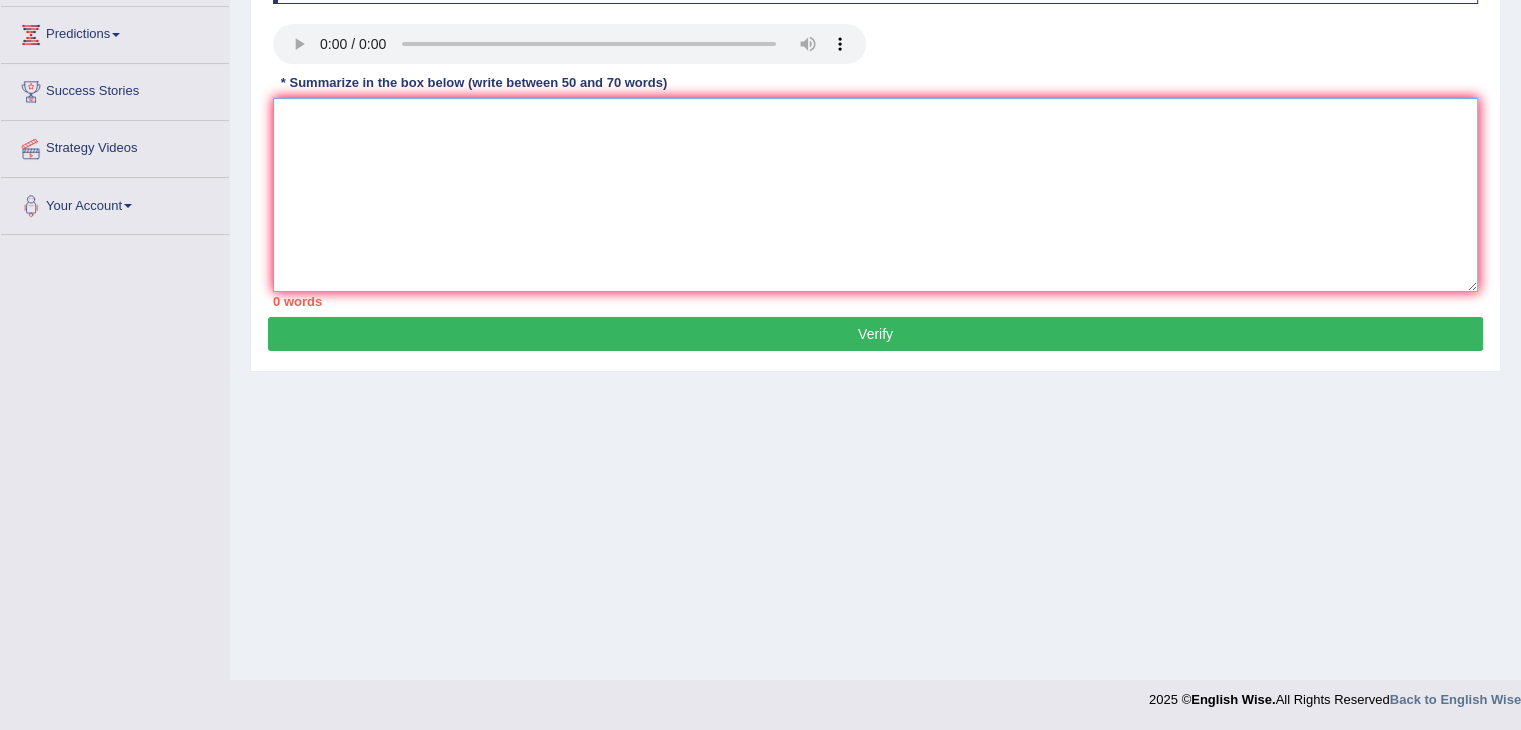 click at bounding box center (875, 195) 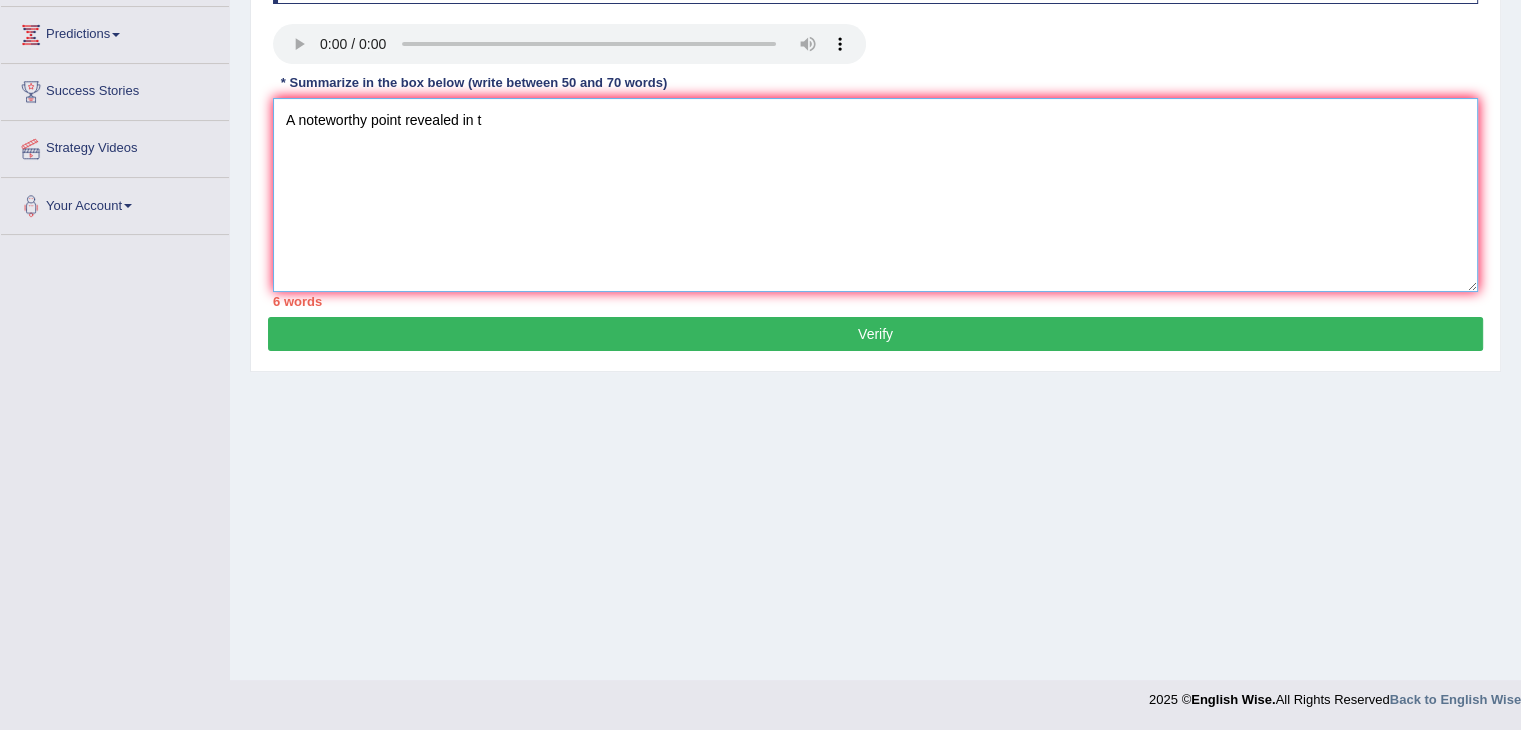 scroll, scrollTop: 0, scrollLeft: 0, axis: both 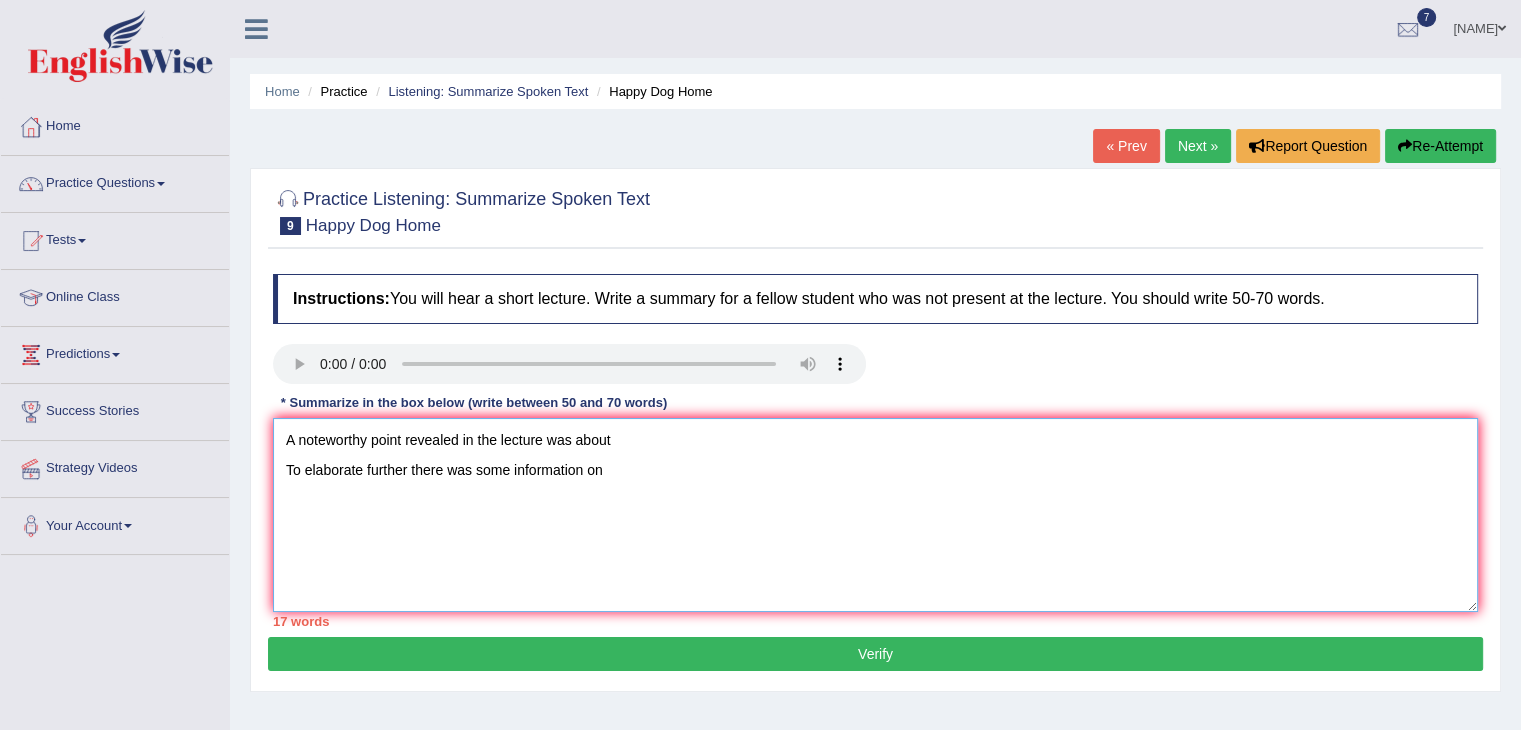 click on "A noteworthy point revealed in the lecture was about
To elaborate further there was some information on" at bounding box center [875, 515] 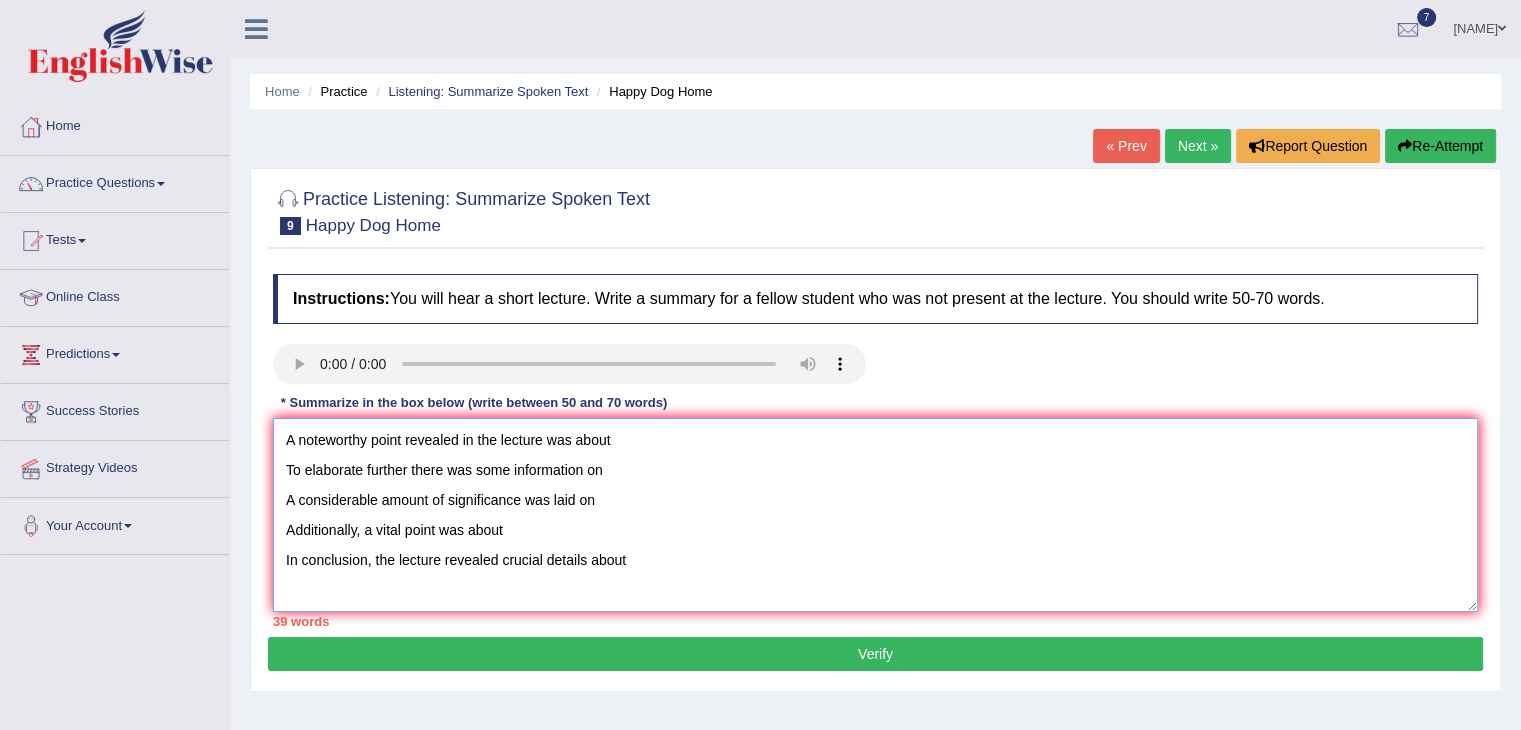 type on "A noteworthy point revealed in the lecture was about
To elaborate further there was some information on
A considerable amount of significance was laid on
Additionally, a vital point was about
In conclusion, the lecture revealed crucial details about" 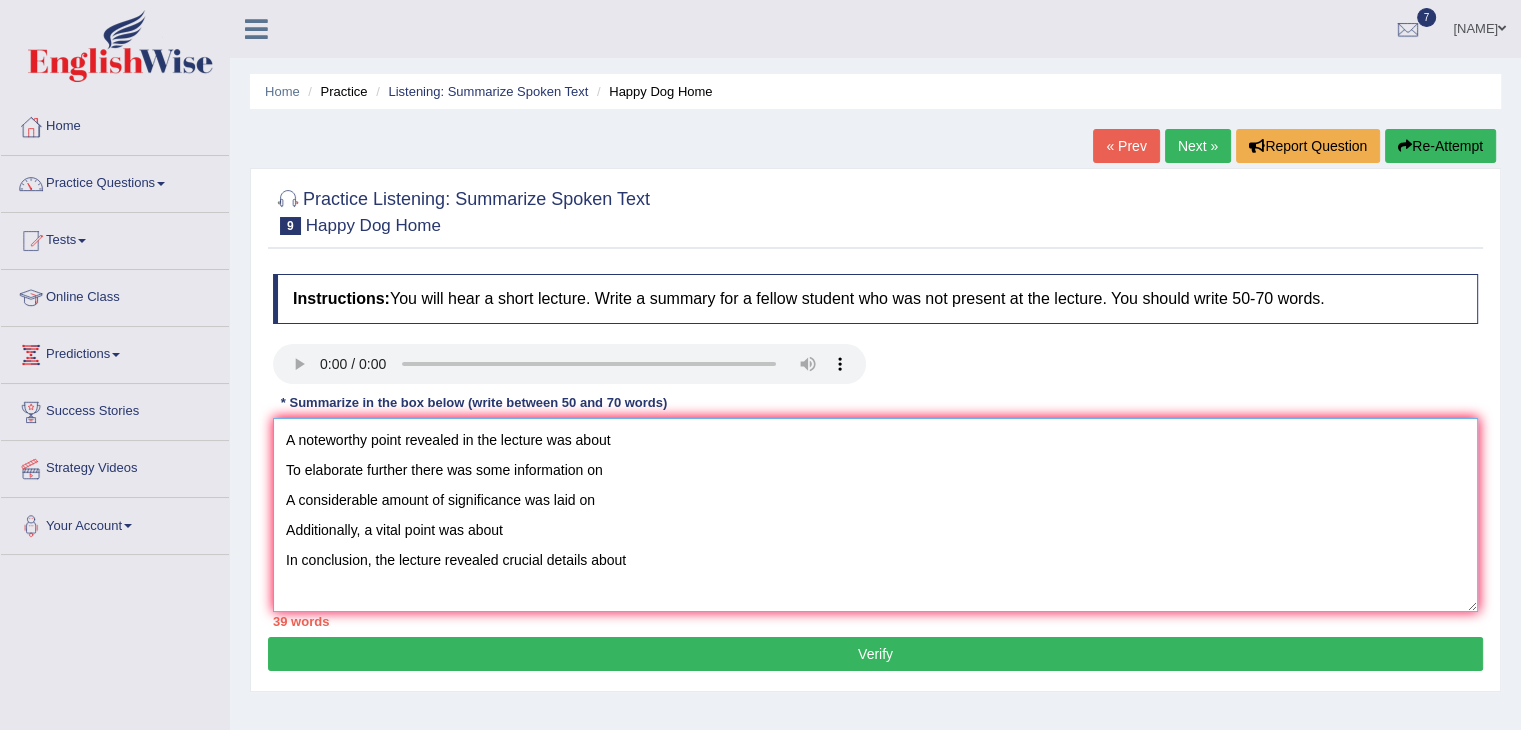 drag, startPoint x: 656, startPoint y: 568, endPoint x: 185, endPoint y: 397, distance: 501.08084 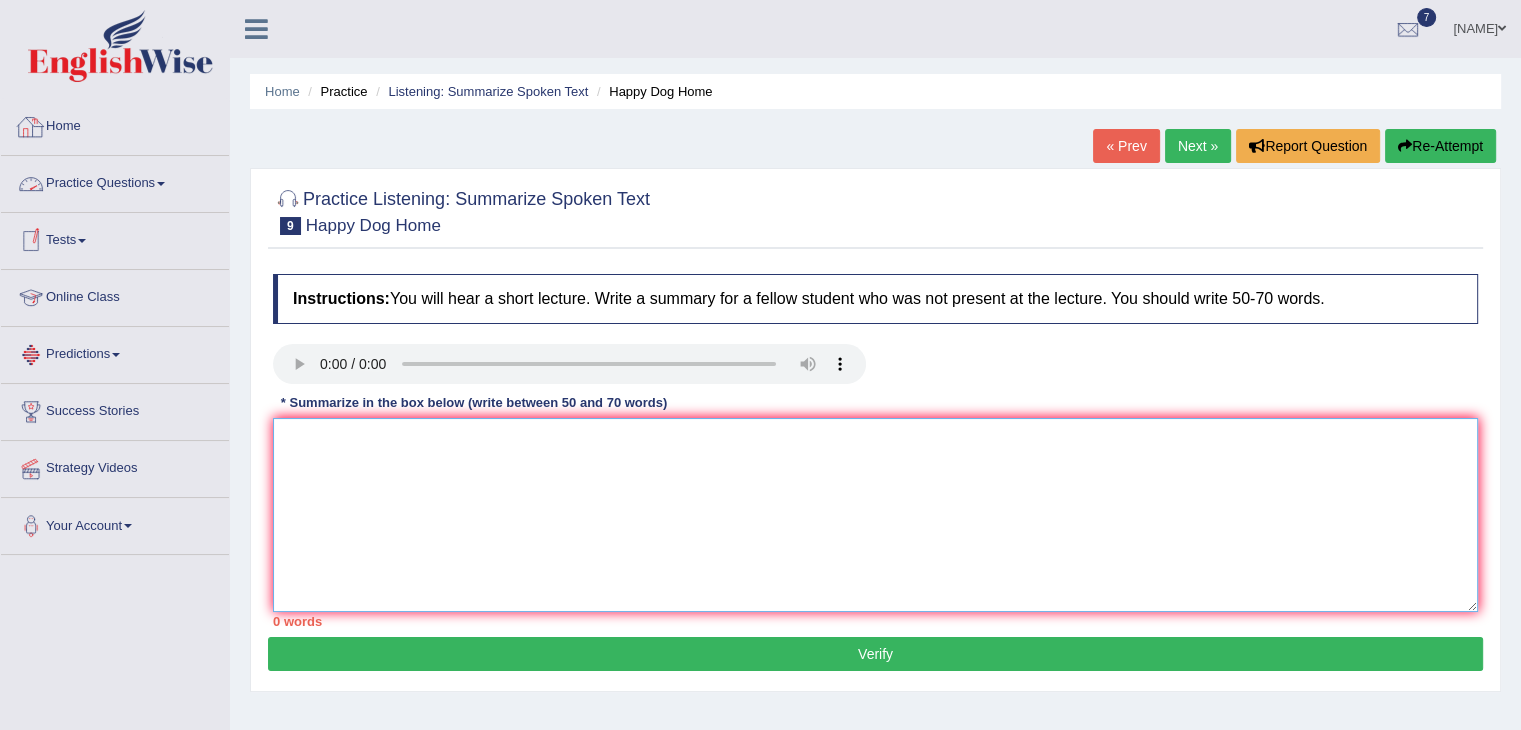 type 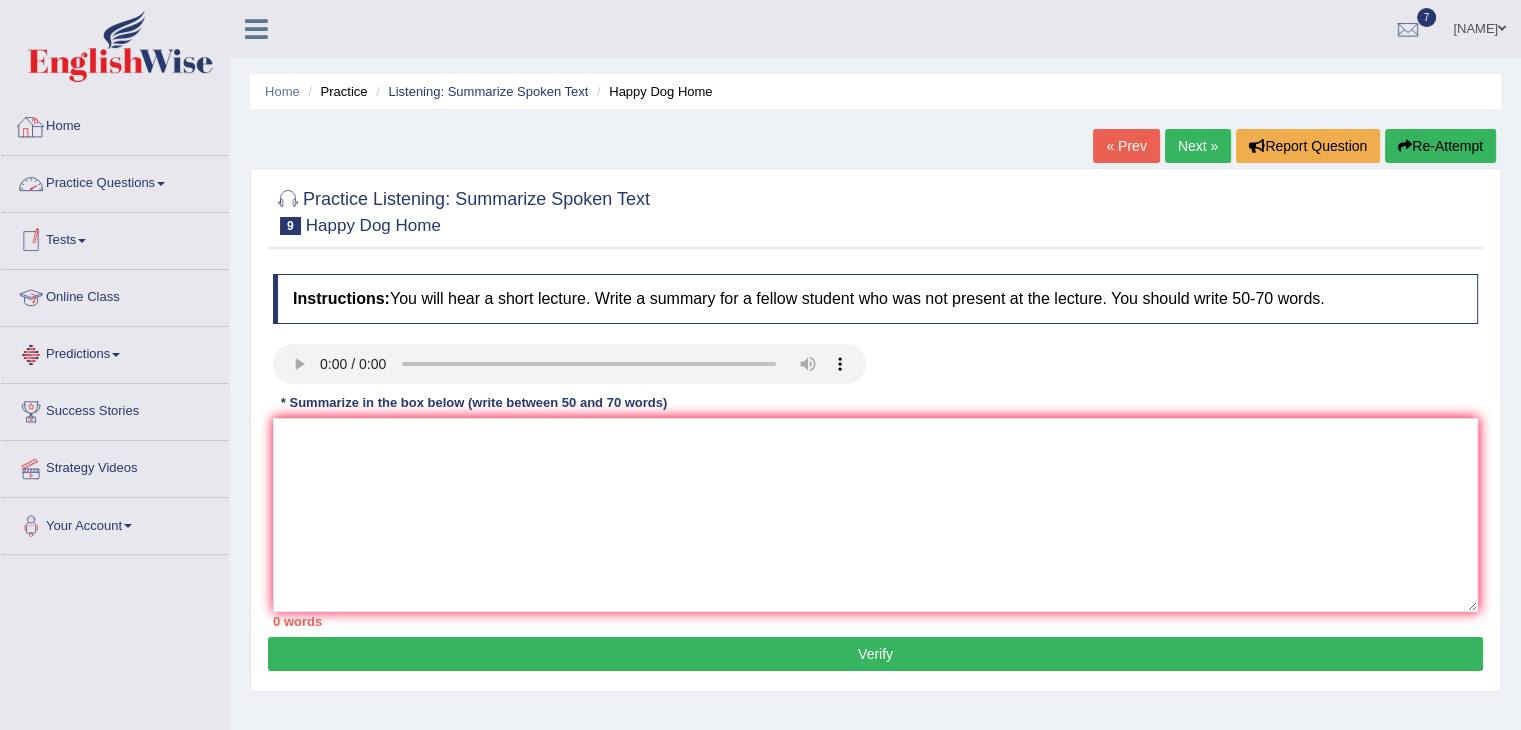 click on "Home" at bounding box center [115, 124] 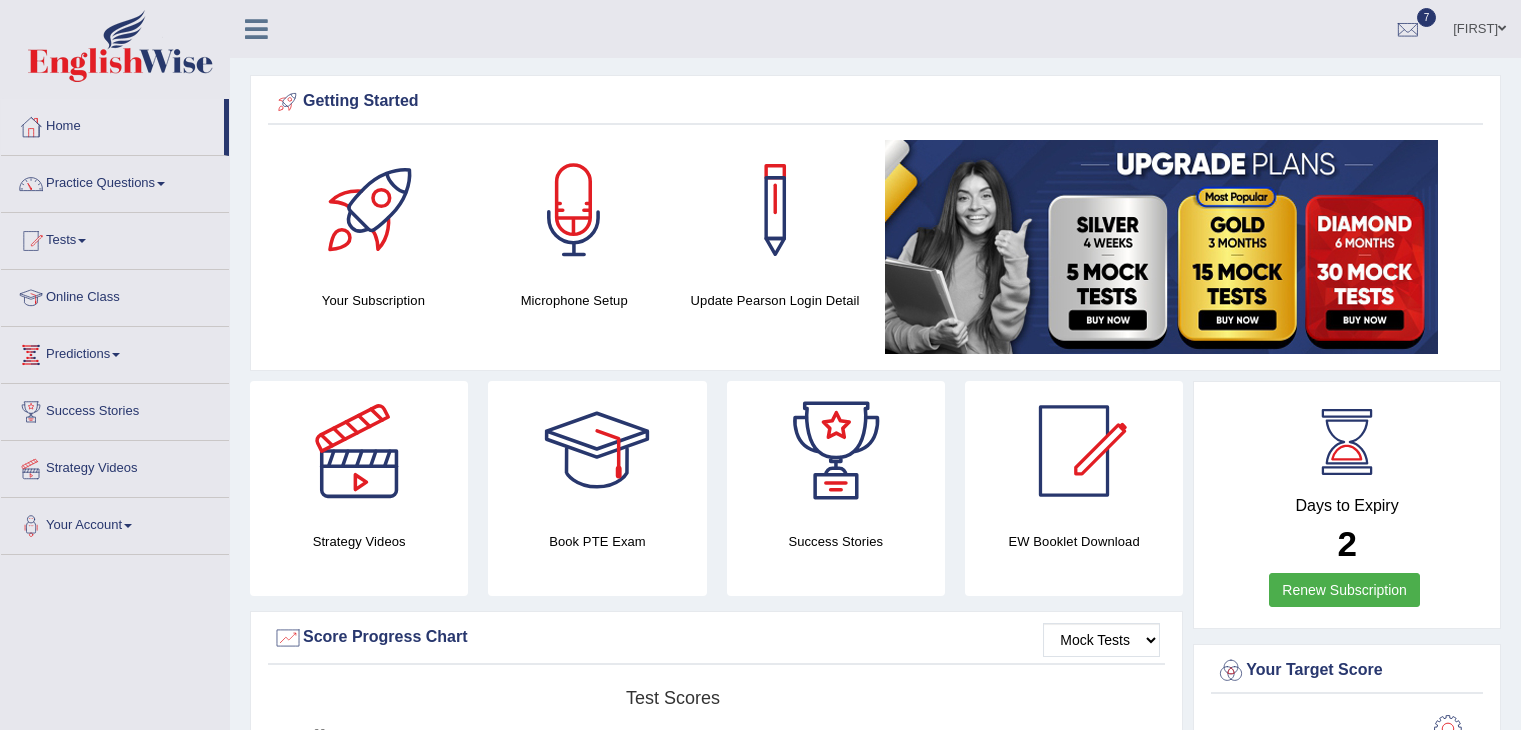 scroll, scrollTop: 330, scrollLeft: 0, axis: vertical 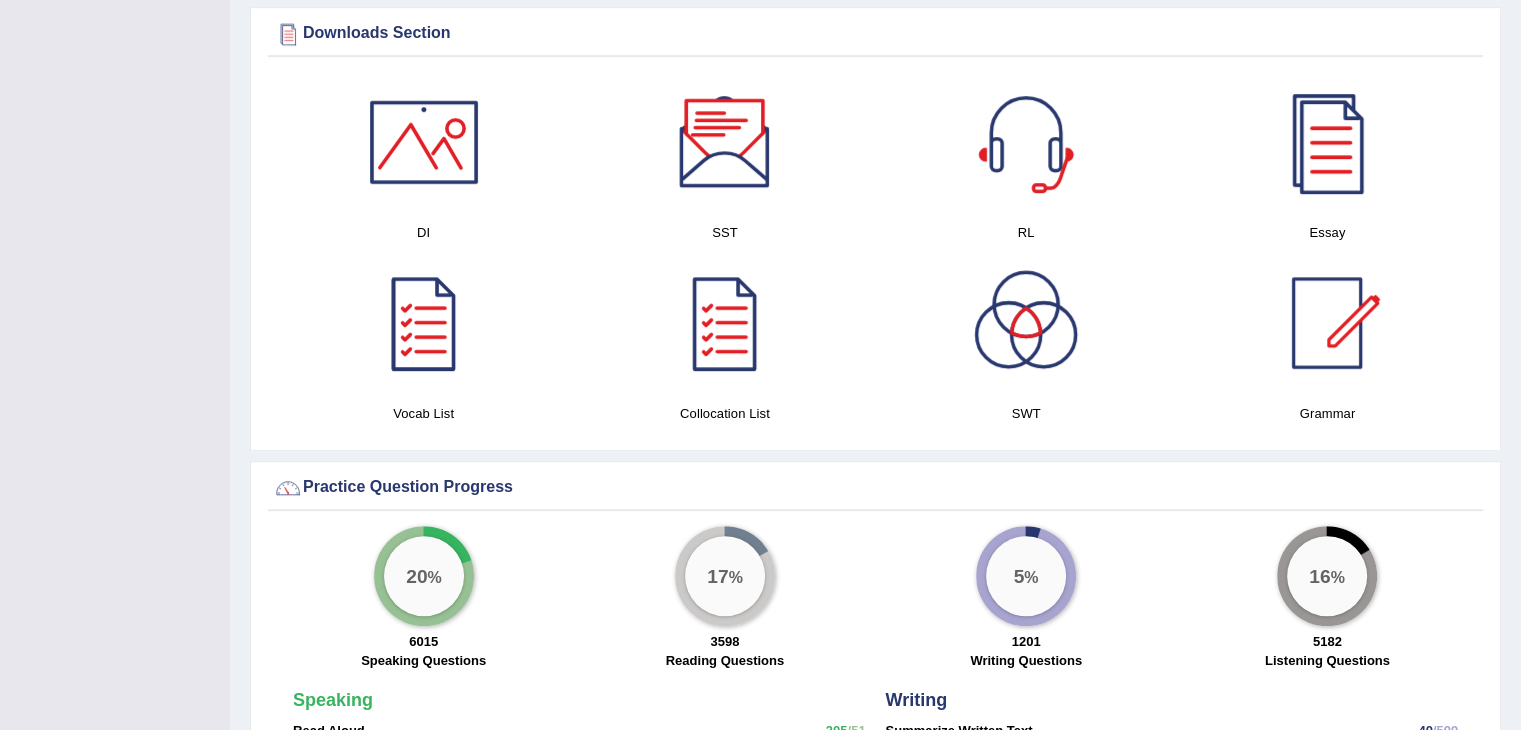 click at bounding box center [725, 142] 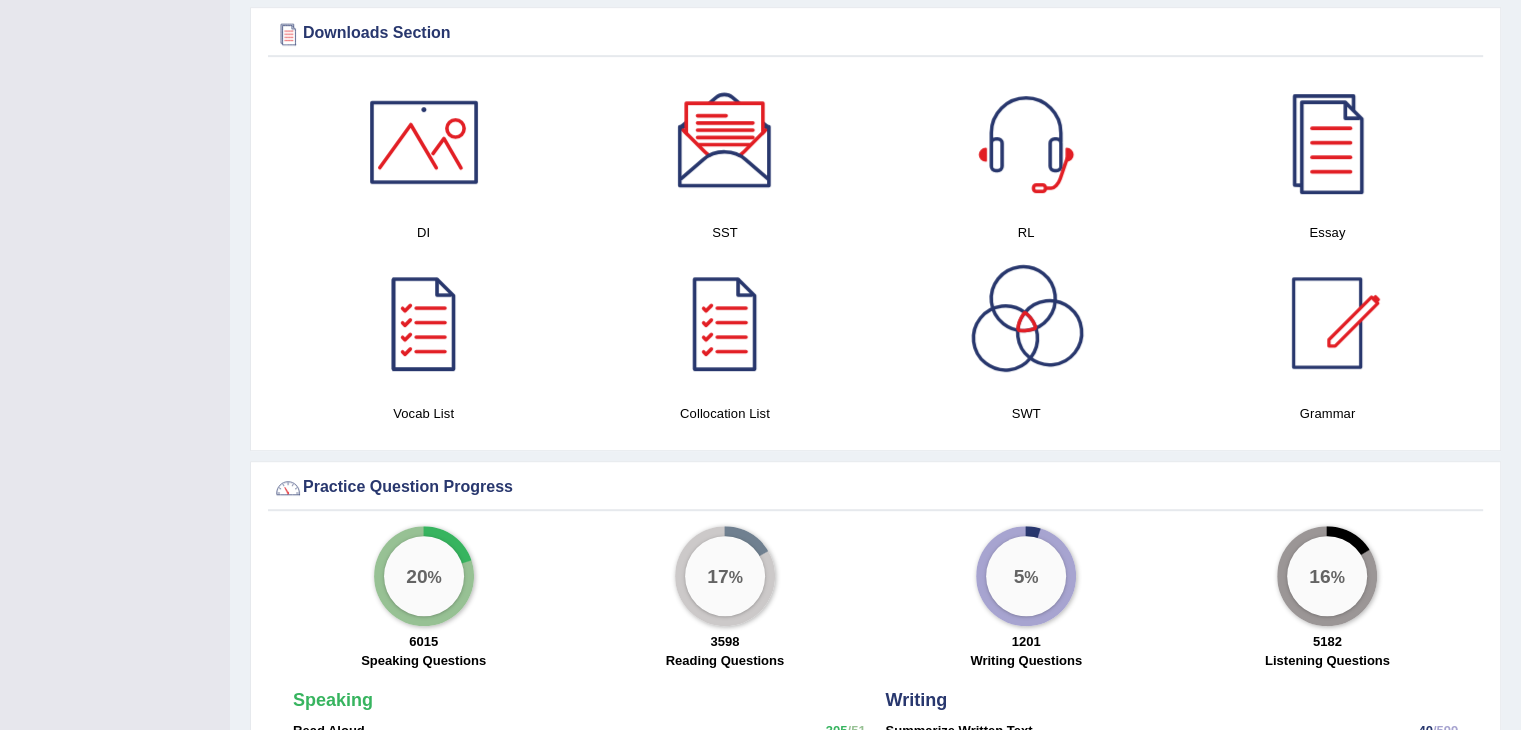 click at bounding box center [1026, 323] 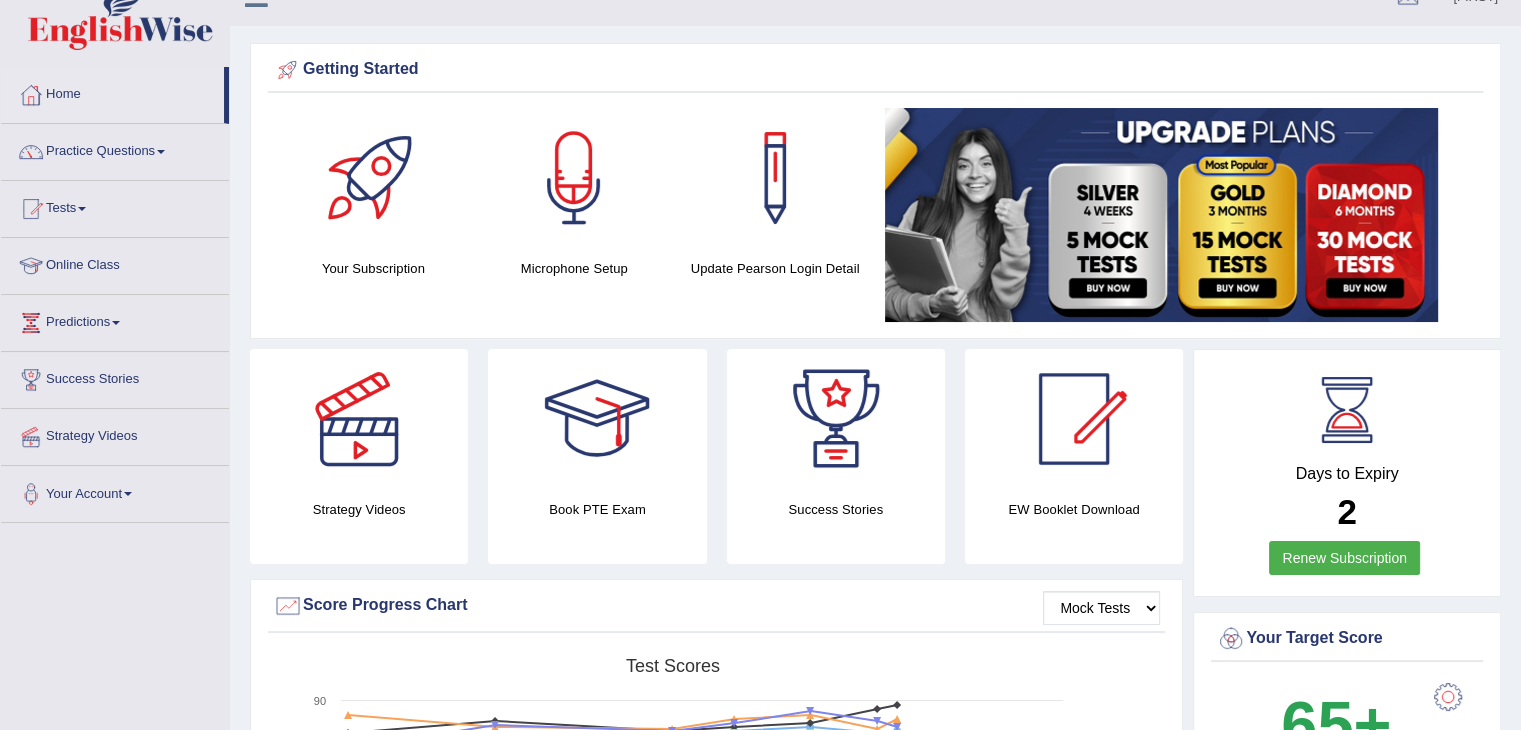 scroll, scrollTop: 0, scrollLeft: 0, axis: both 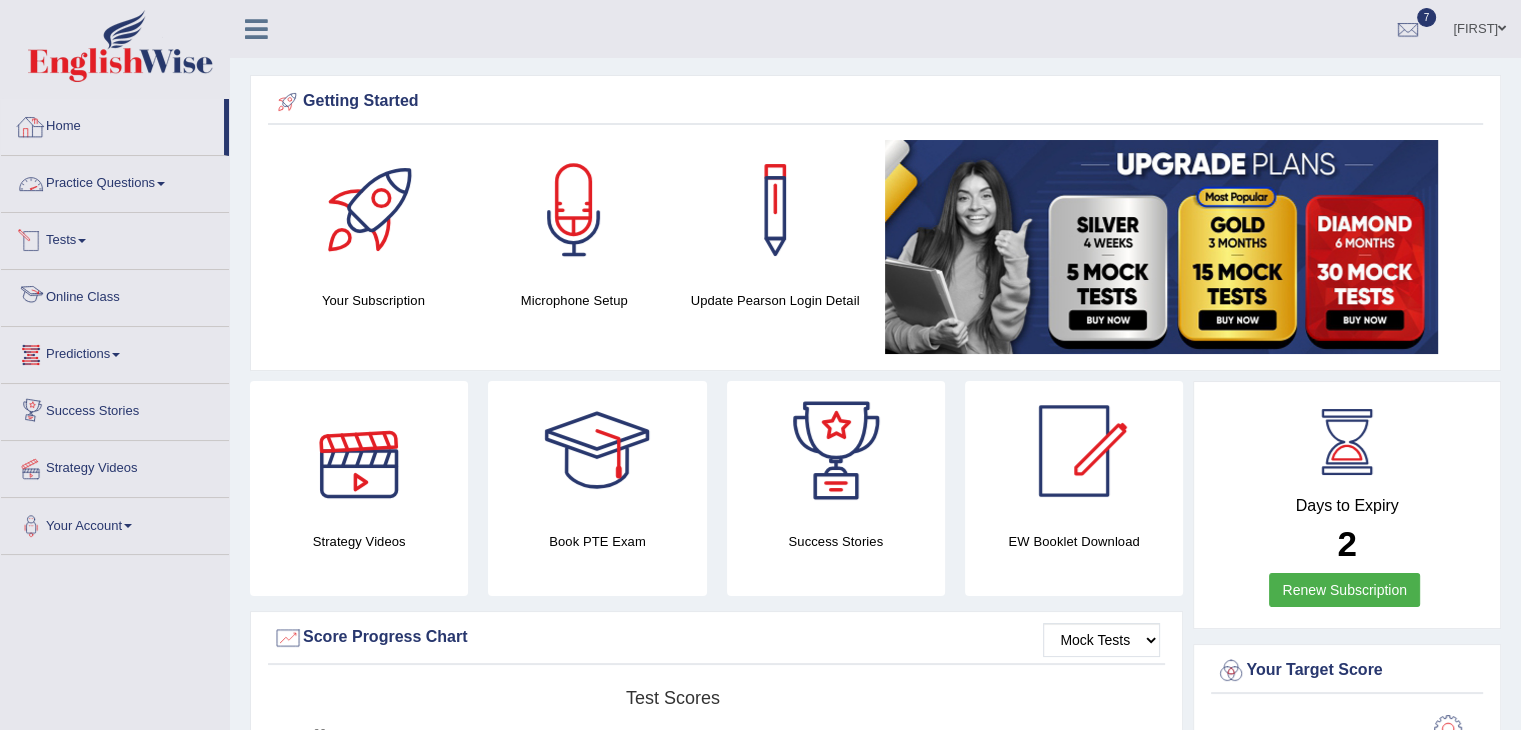click on "Practice Questions" at bounding box center [115, 181] 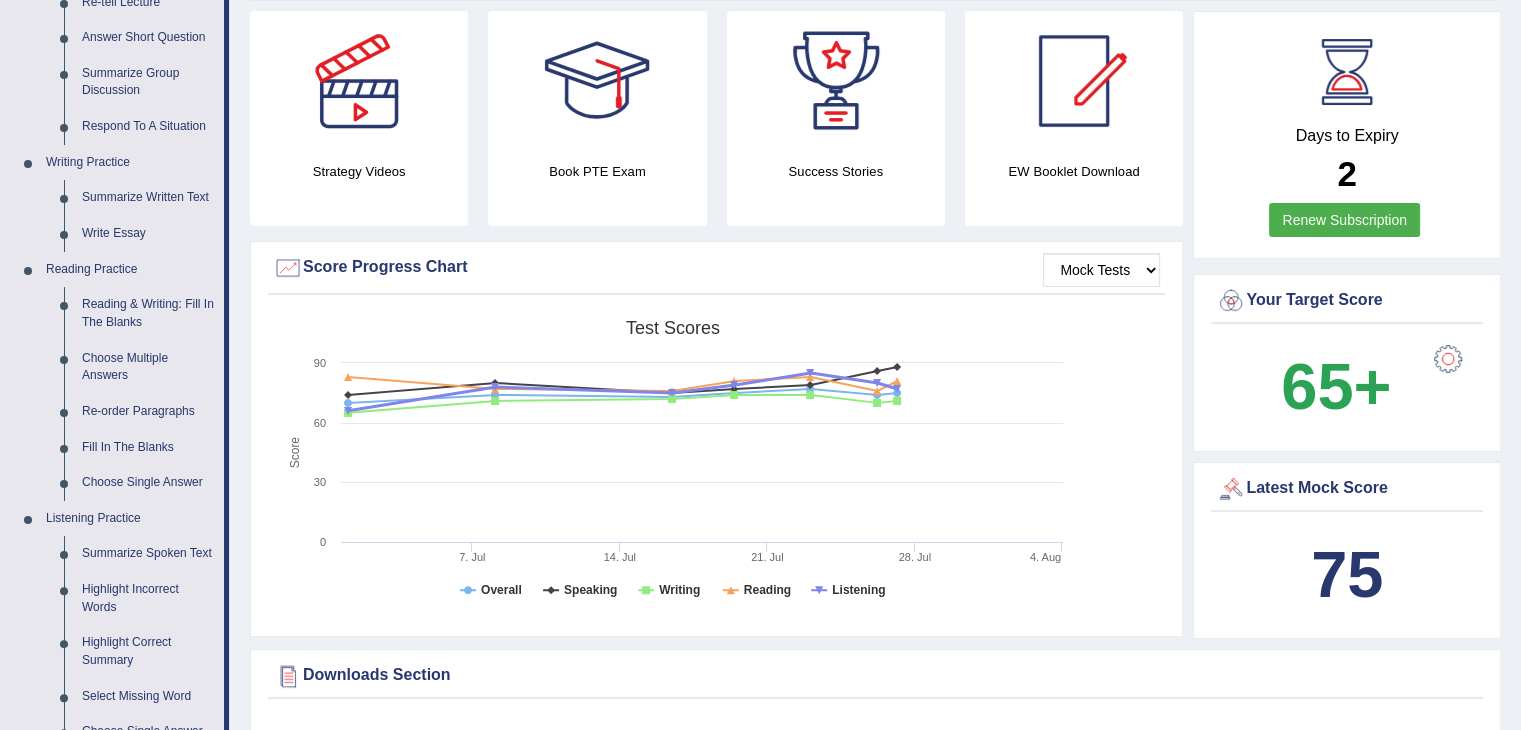 scroll, scrollTop: 371, scrollLeft: 0, axis: vertical 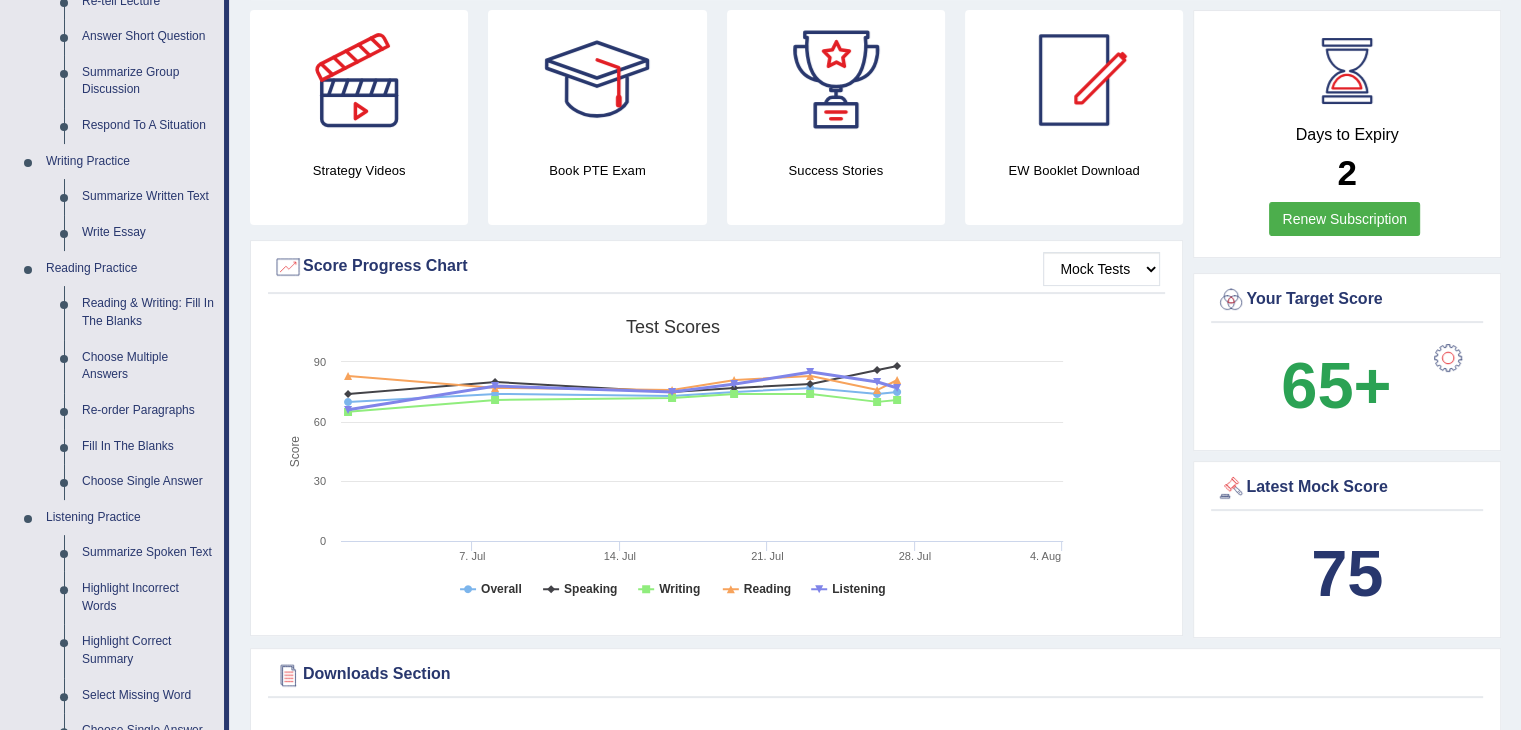 click on "Summarize Spoken Text" at bounding box center [148, 553] 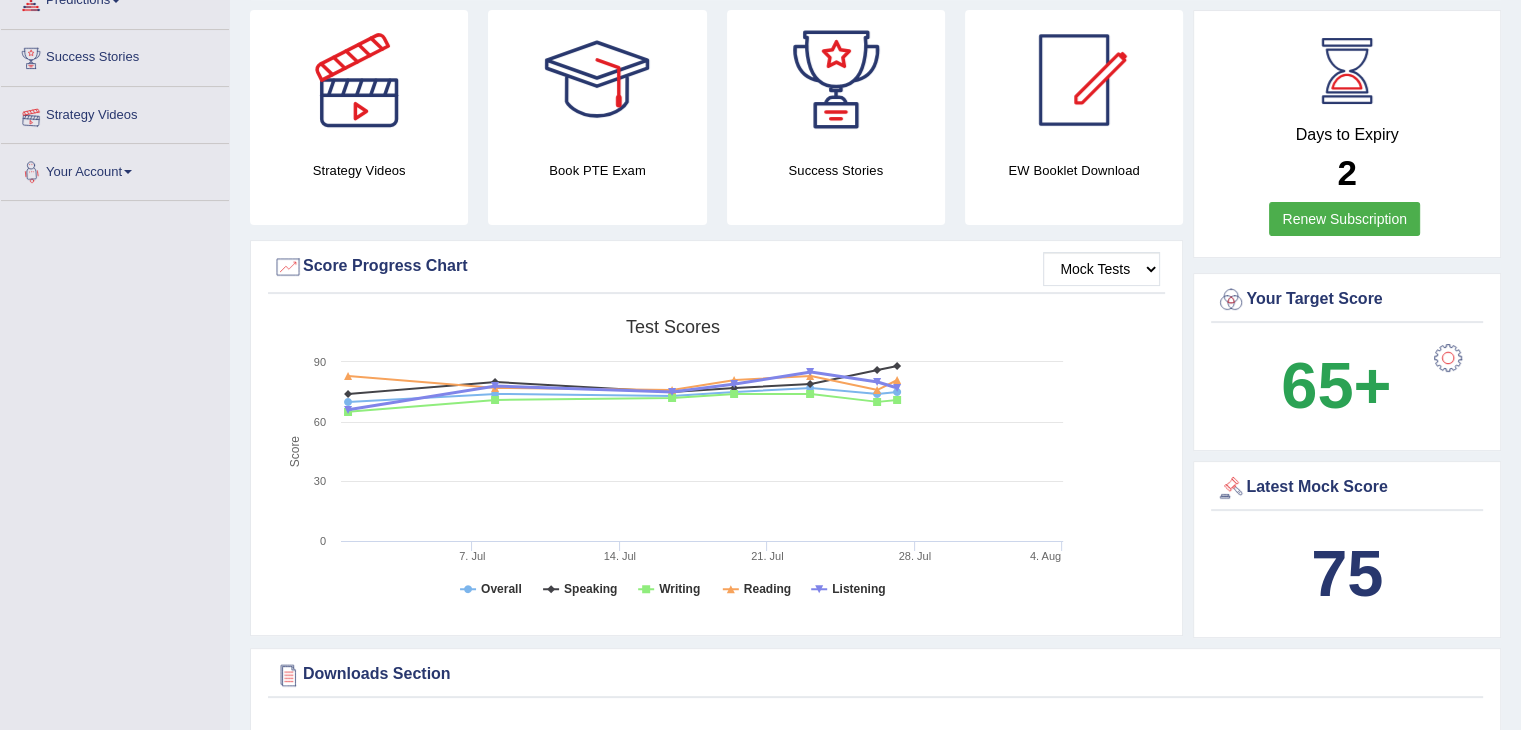 scroll, scrollTop: 370, scrollLeft: 0, axis: vertical 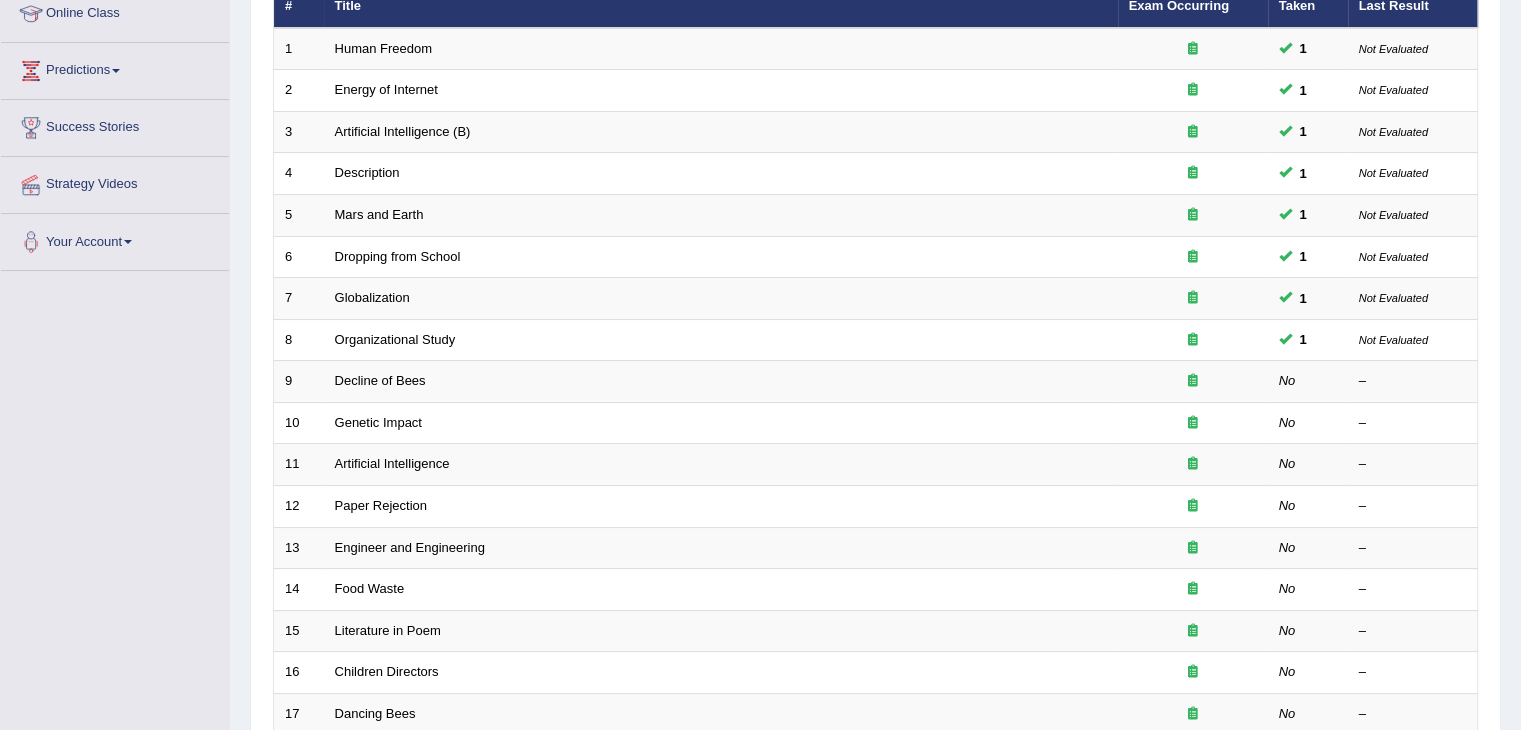 click on "Organizational Study" at bounding box center (395, 339) 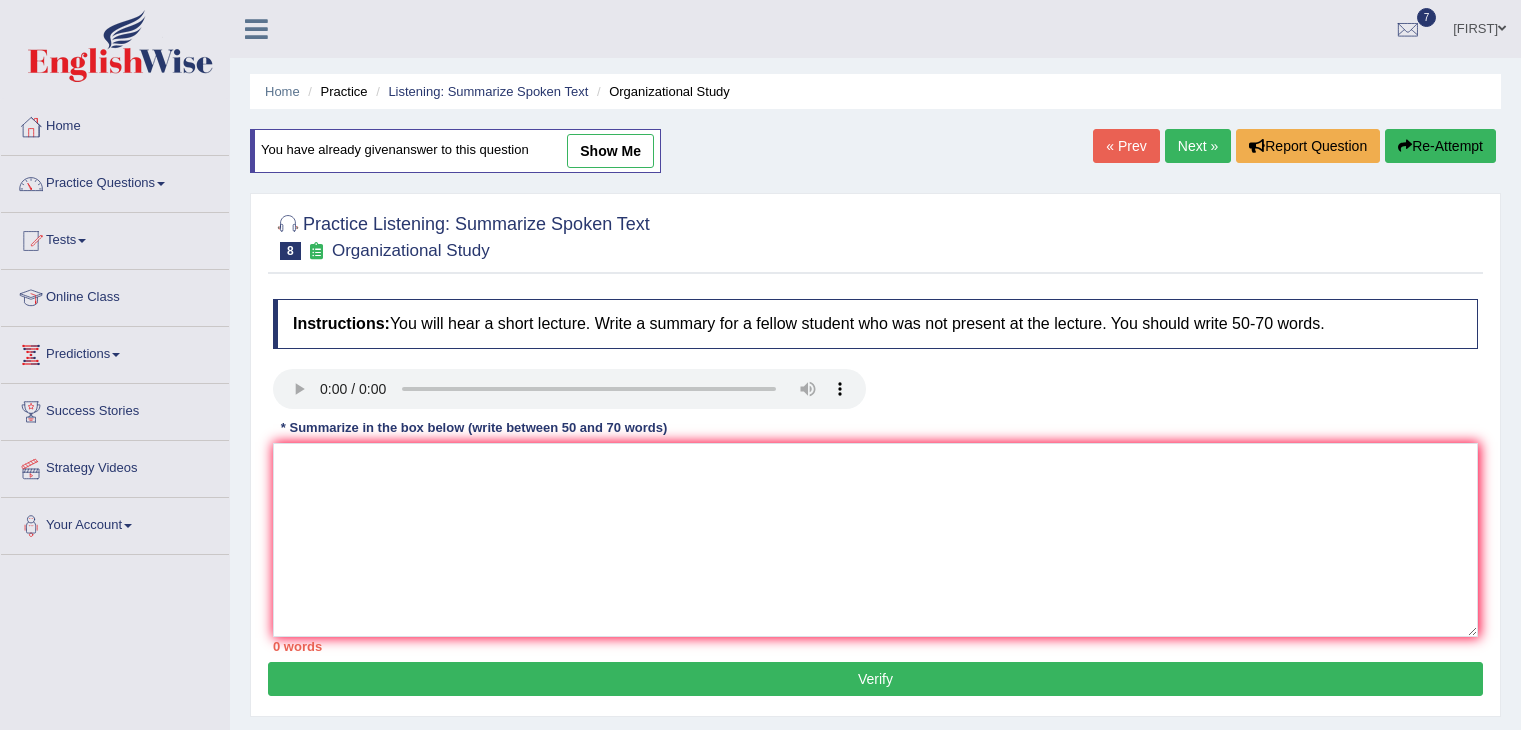 scroll, scrollTop: 0, scrollLeft: 0, axis: both 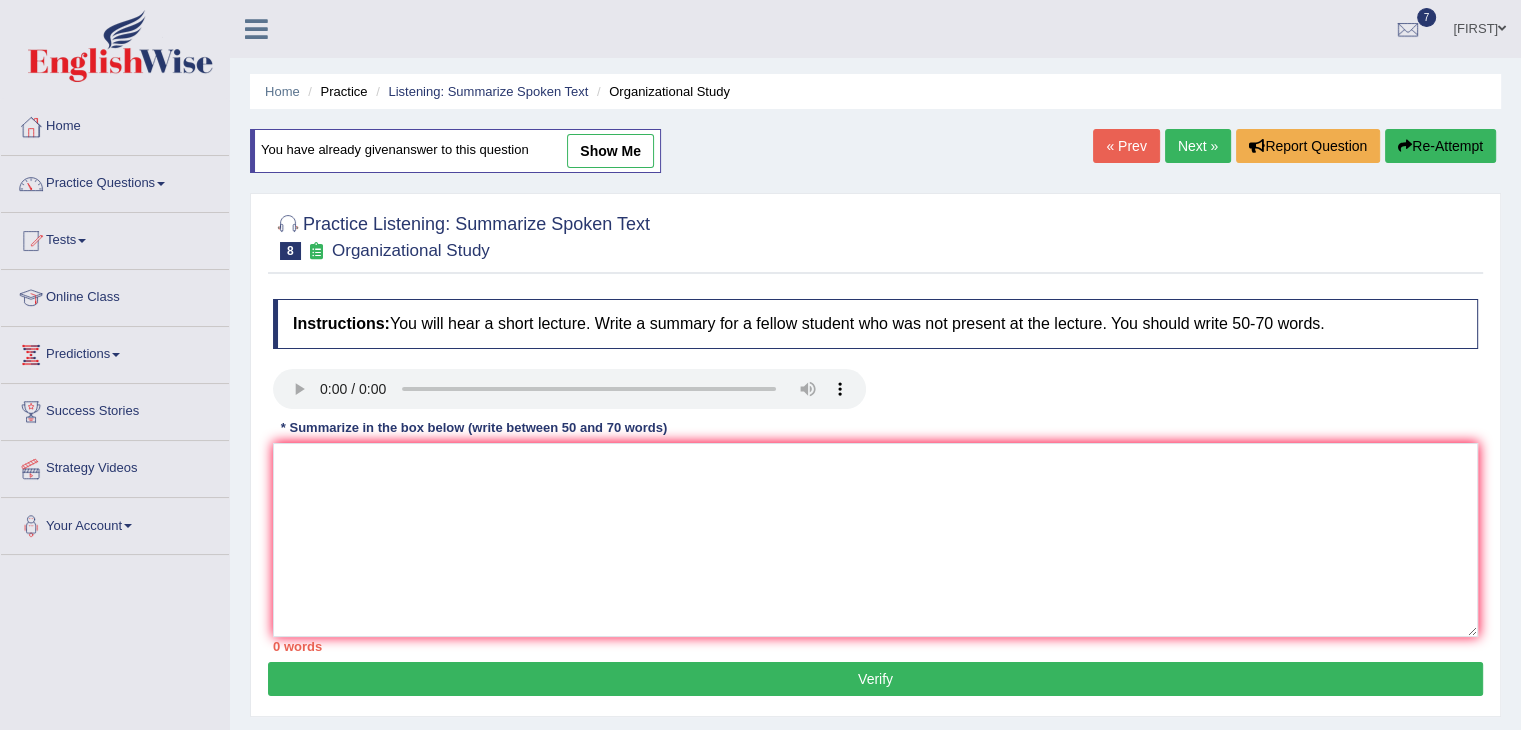 click on "Next »" at bounding box center [1198, 146] 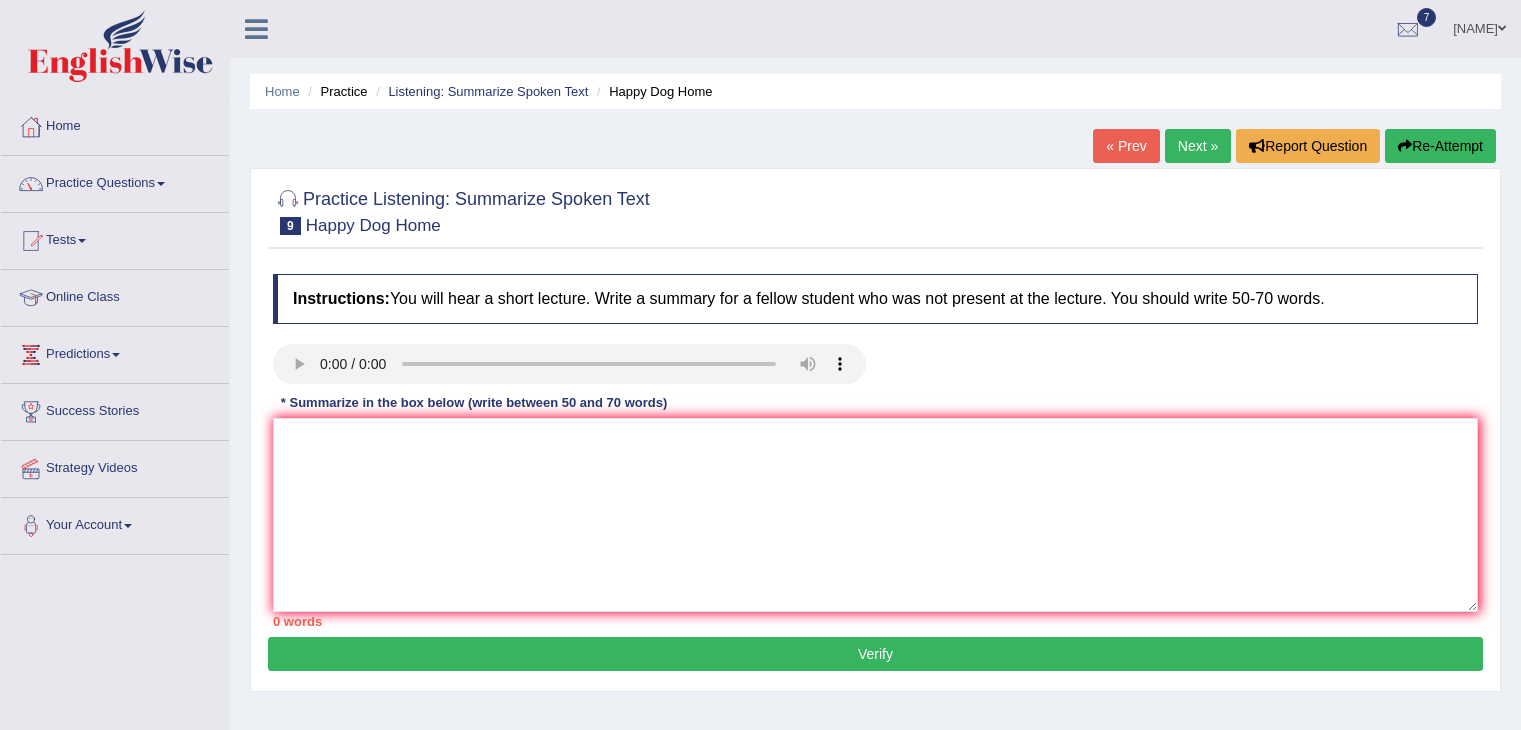 scroll, scrollTop: 0, scrollLeft: 0, axis: both 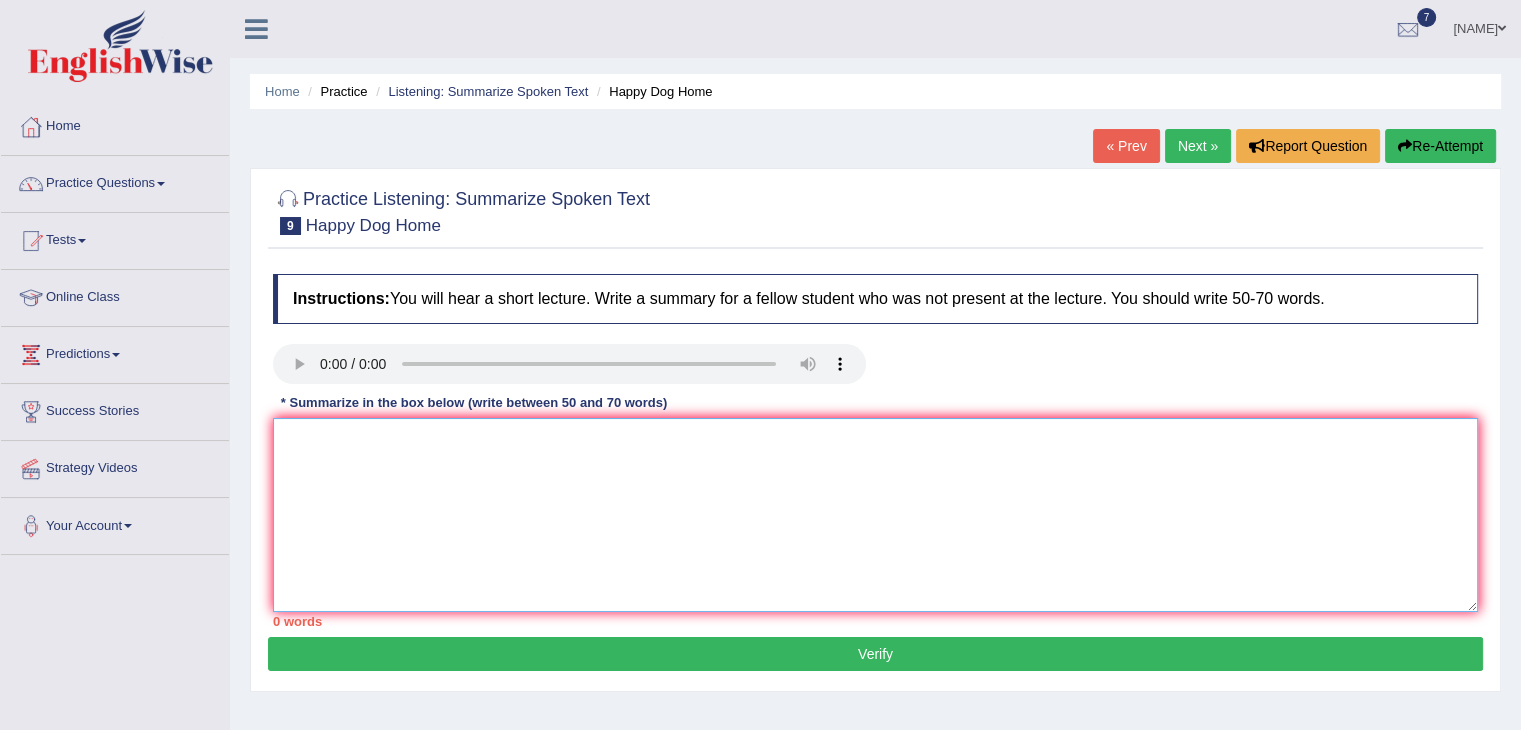 click at bounding box center [875, 515] 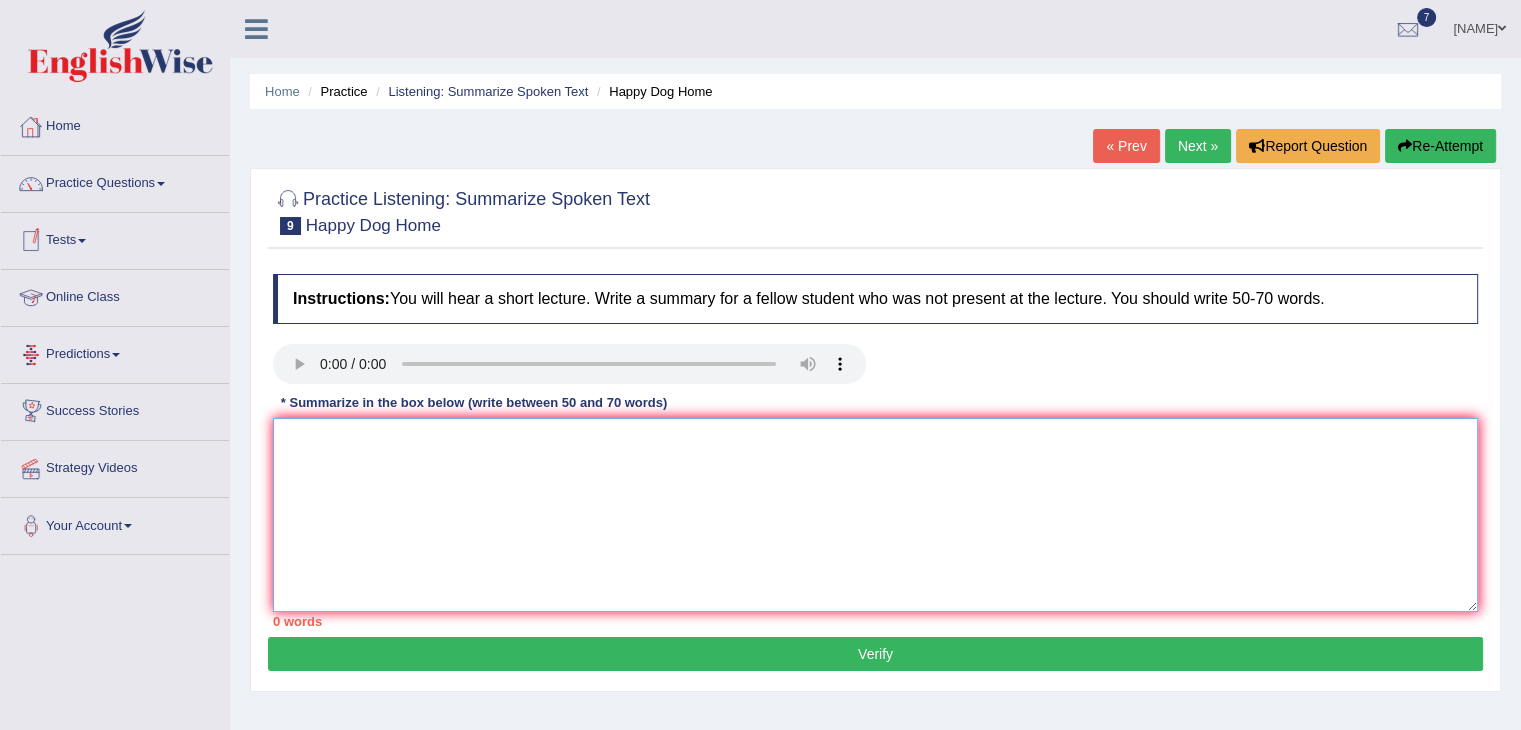 click at bounding box center (875, 515) 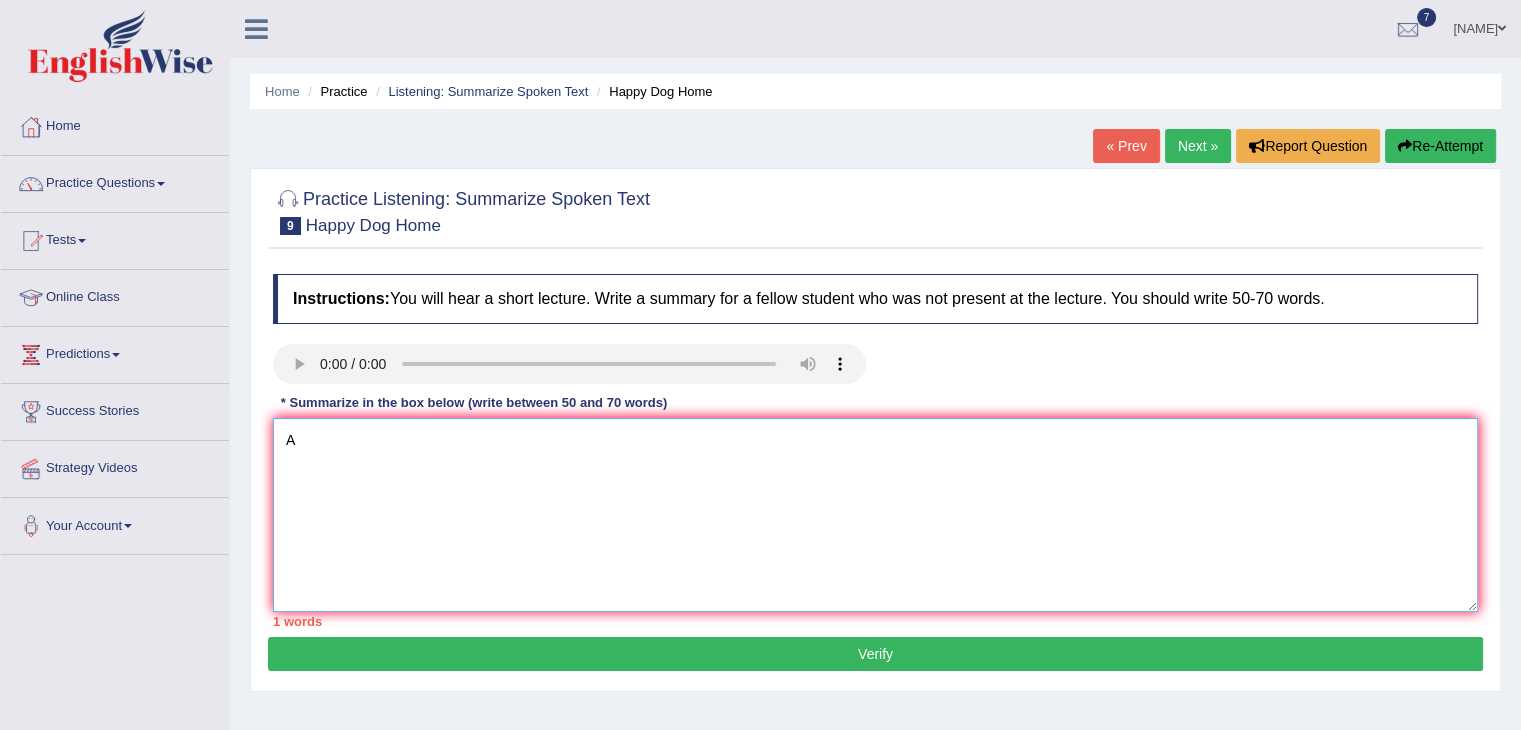 type on "A" 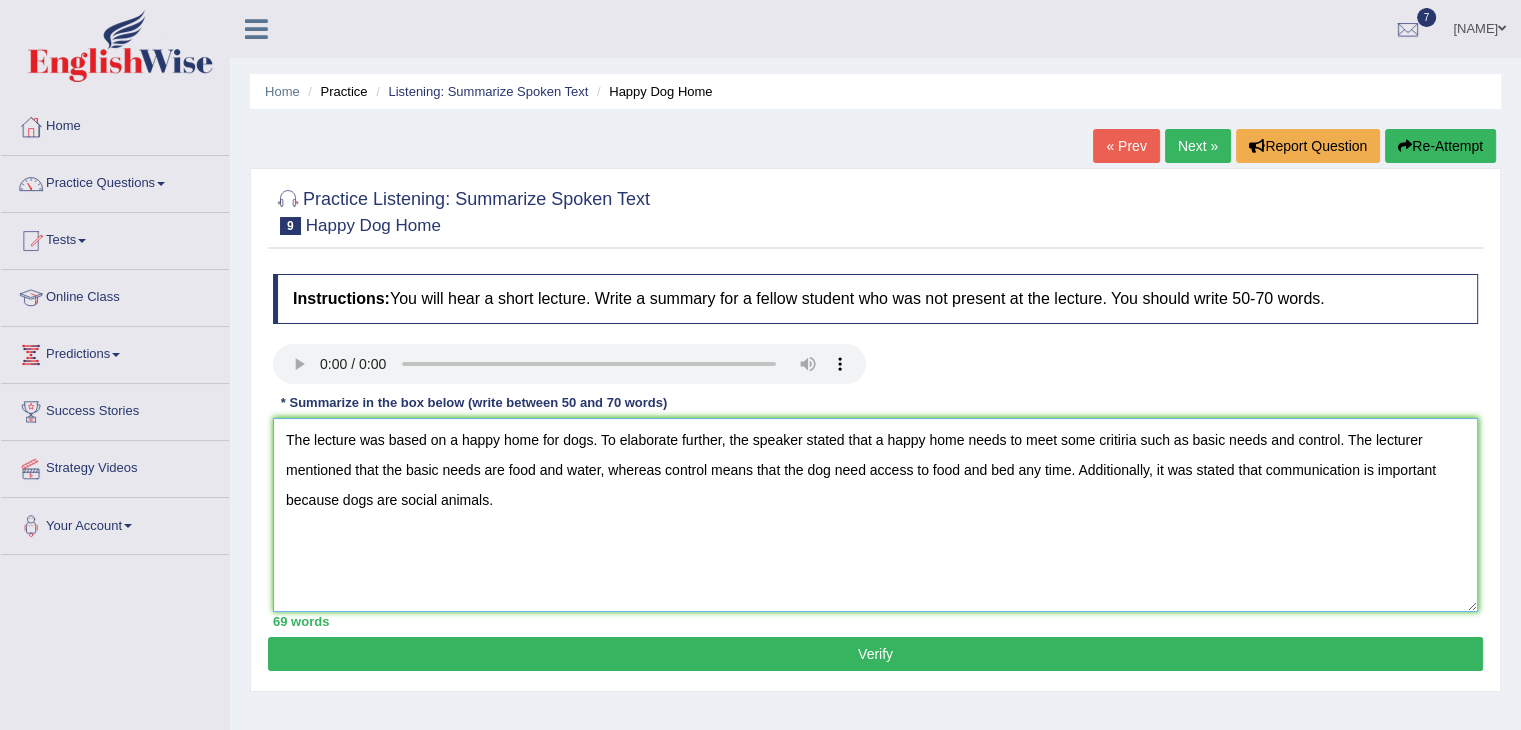 click on "The lecture was based on a happy home for dogs. To elaborate further, the speaker stated that a happy home needs to meet some critiria such as basic needs and control. The lecturer mentioned that the basic needs are food and water, whereas control means that the dog need access to food and bed any time. Additionally, it was stated that communication is important because dogs are social animals." at bounding box center (875, 515) 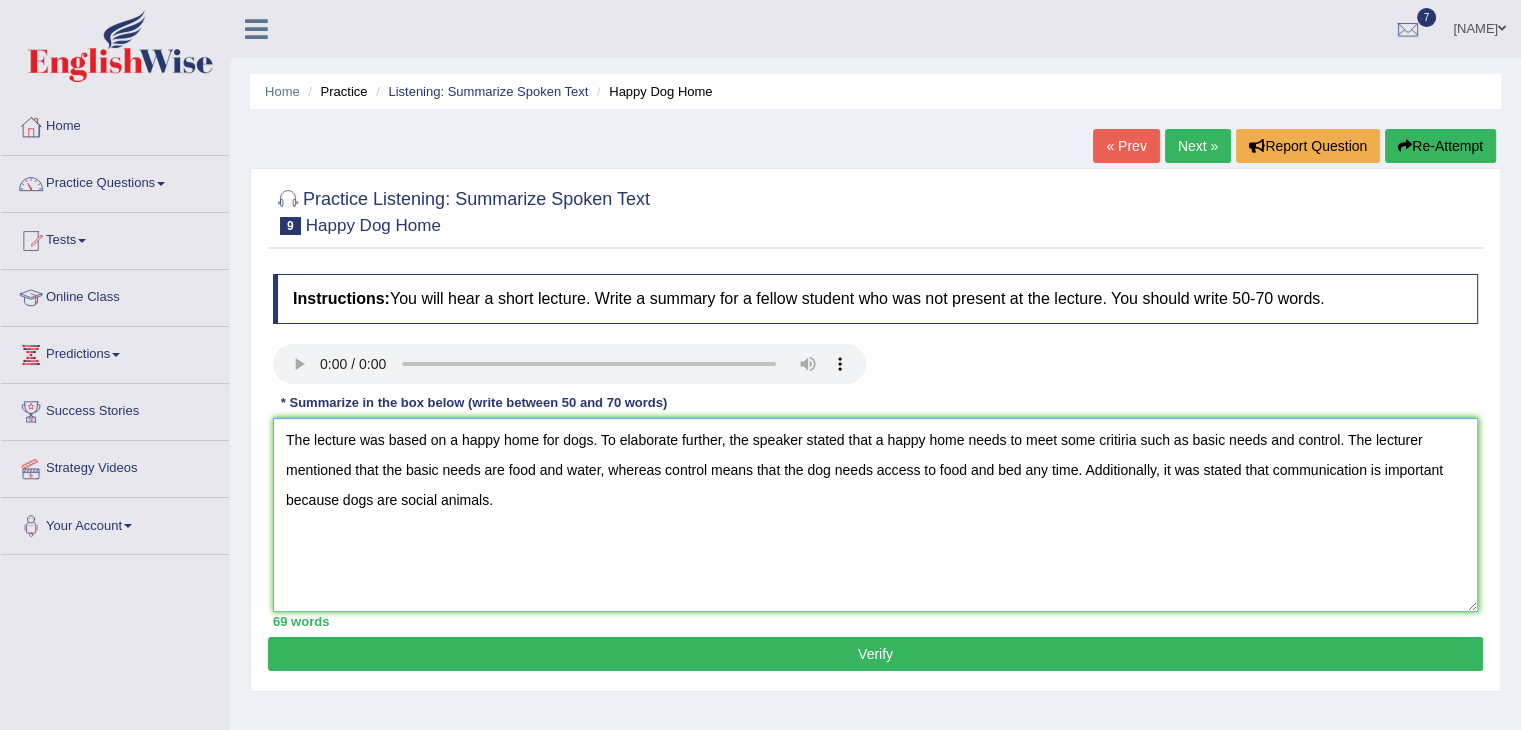 type on "The lecture was based on a happy home for dogs. To elaborate further, the speaker stated that a happy home needs to meet some critiria such as basic needs and control. The lecturer mentioned that the basic needs are food and water, whereas control means that the dog needs access to food and bed any time. Additionally, it was stated that communication is important because dogs are social animals." 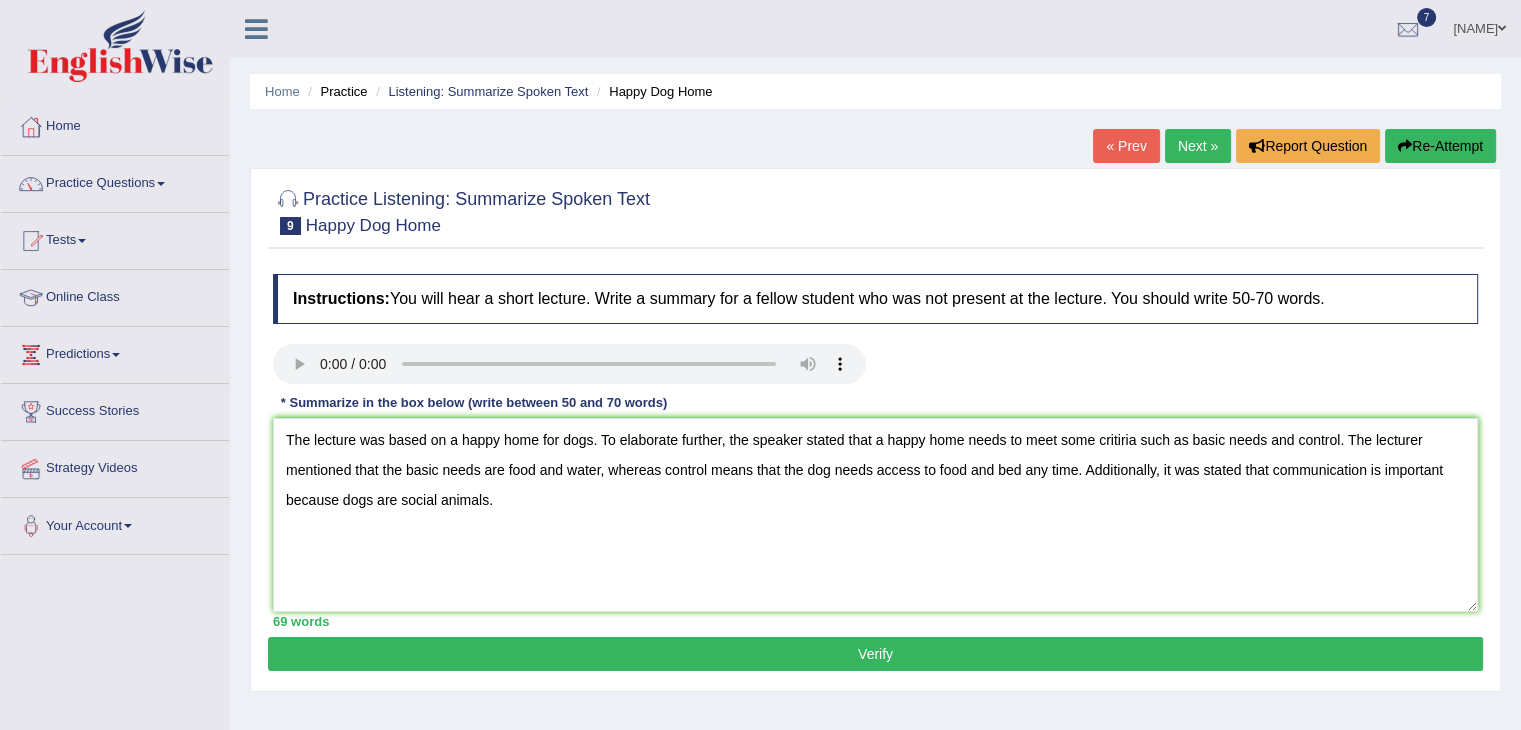 click on "Practice Listening: Summarize Spoken Text
9
Happy Dog Home
Instructions:  You will hear a short lecture. Write a summary for a fellow student who was not present at the lecture. You should write 50-70 words.
Transcript: Recorded Answer: * Summarize in the box below (write between 50 and 70 words) The lecture was based on a happy home for dogs. To elaborate further, the speaker stated that a happy home needs to meet some critiria such as basic needs and control. The lecturer mentioned that the basic needs are food and water, whereas control means that the dog needs access to food and bed any time. Additionally, it was stated that communication is important because dogs are social animals. 69 words Written Keywords: A.I. Engine Result: Processing... 90-Points (9-Bands) Sample Answer: . Verify" at bounding box center [875, 430] 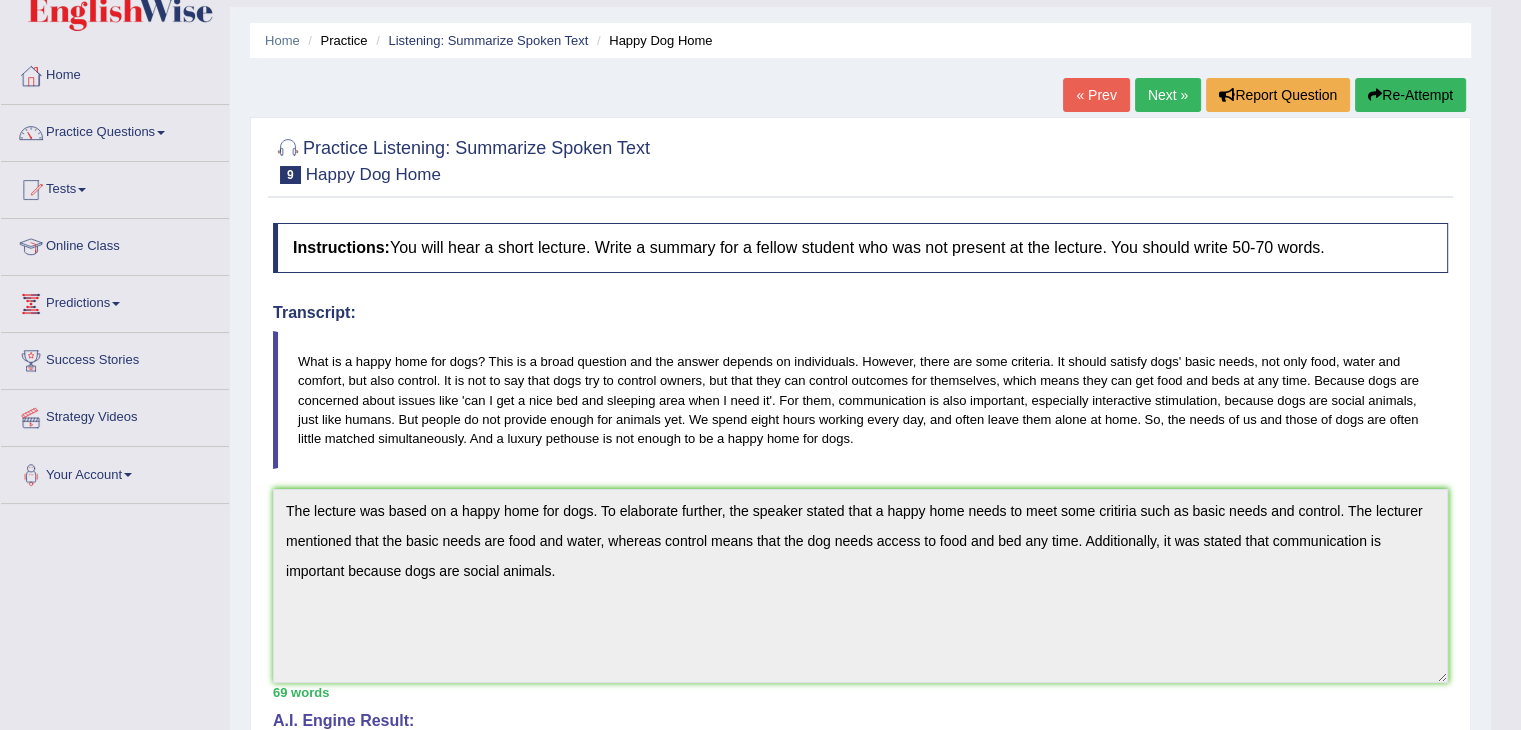 scroll, scrollTop: 48, scrollLeft: 0, axis: vertical 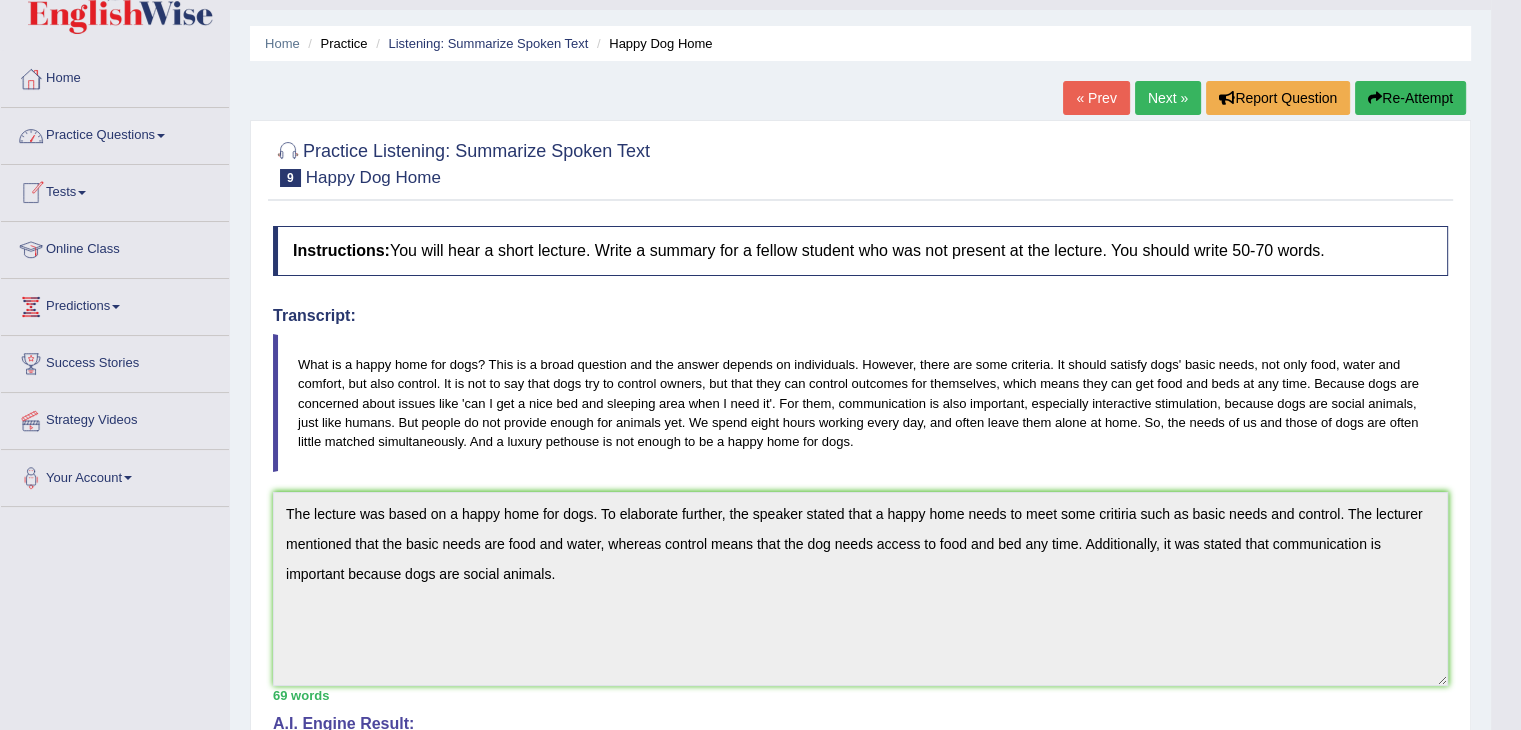 click on "Practice Questions" at bounding box center (115, 133) 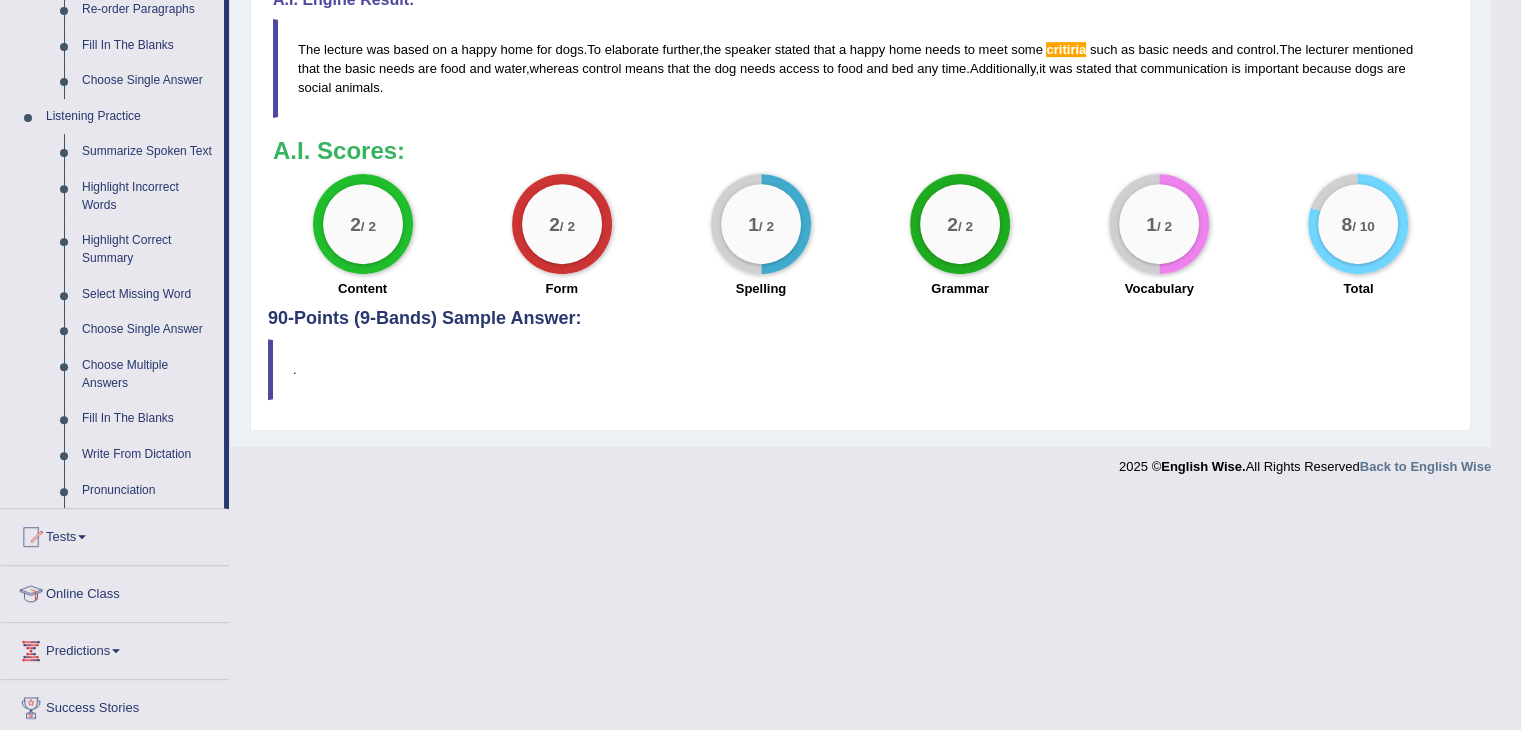 scroll, scrollTop: 776, scrollLeft: 0, axis: vertical 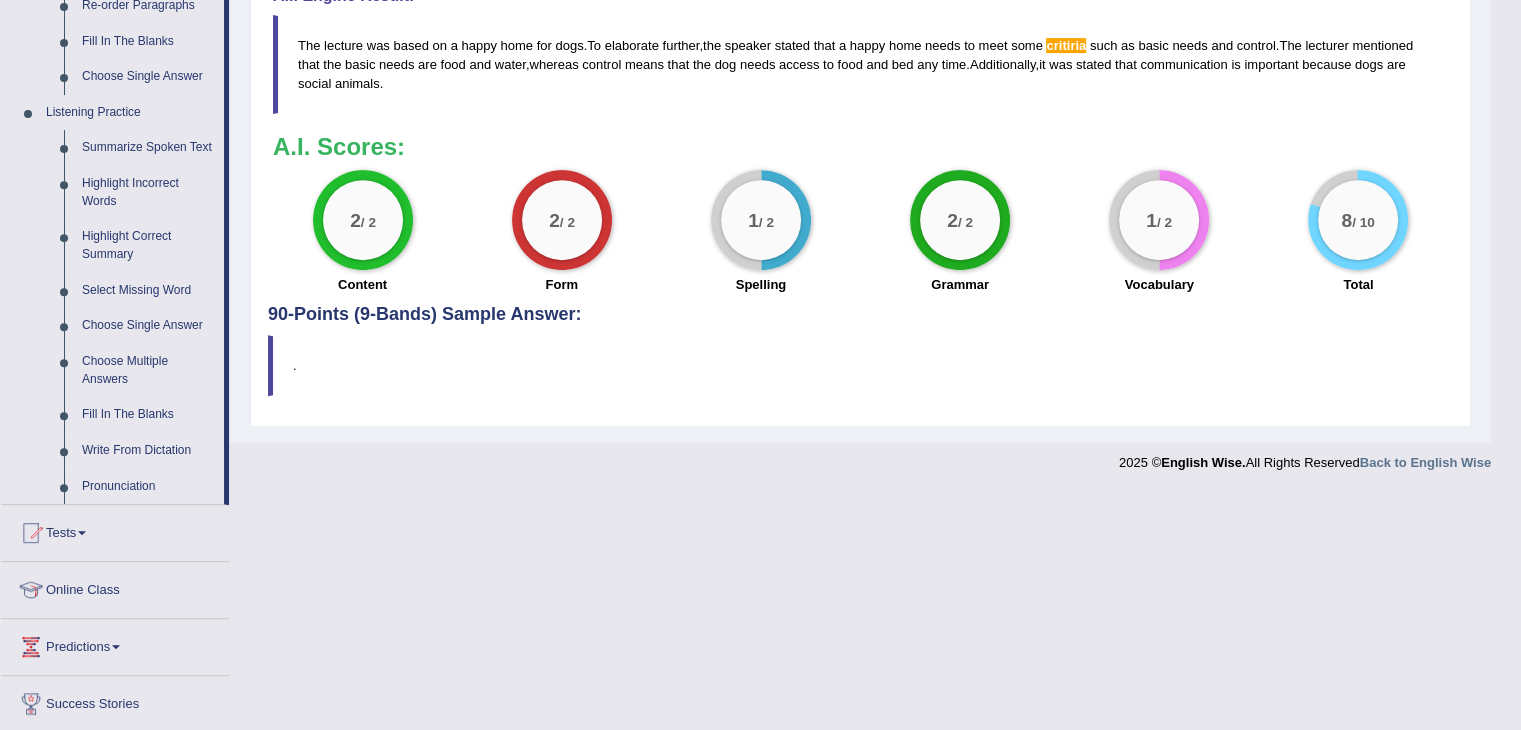 click on "Highlight Incorrect Words" at bounding box center (148, 192) 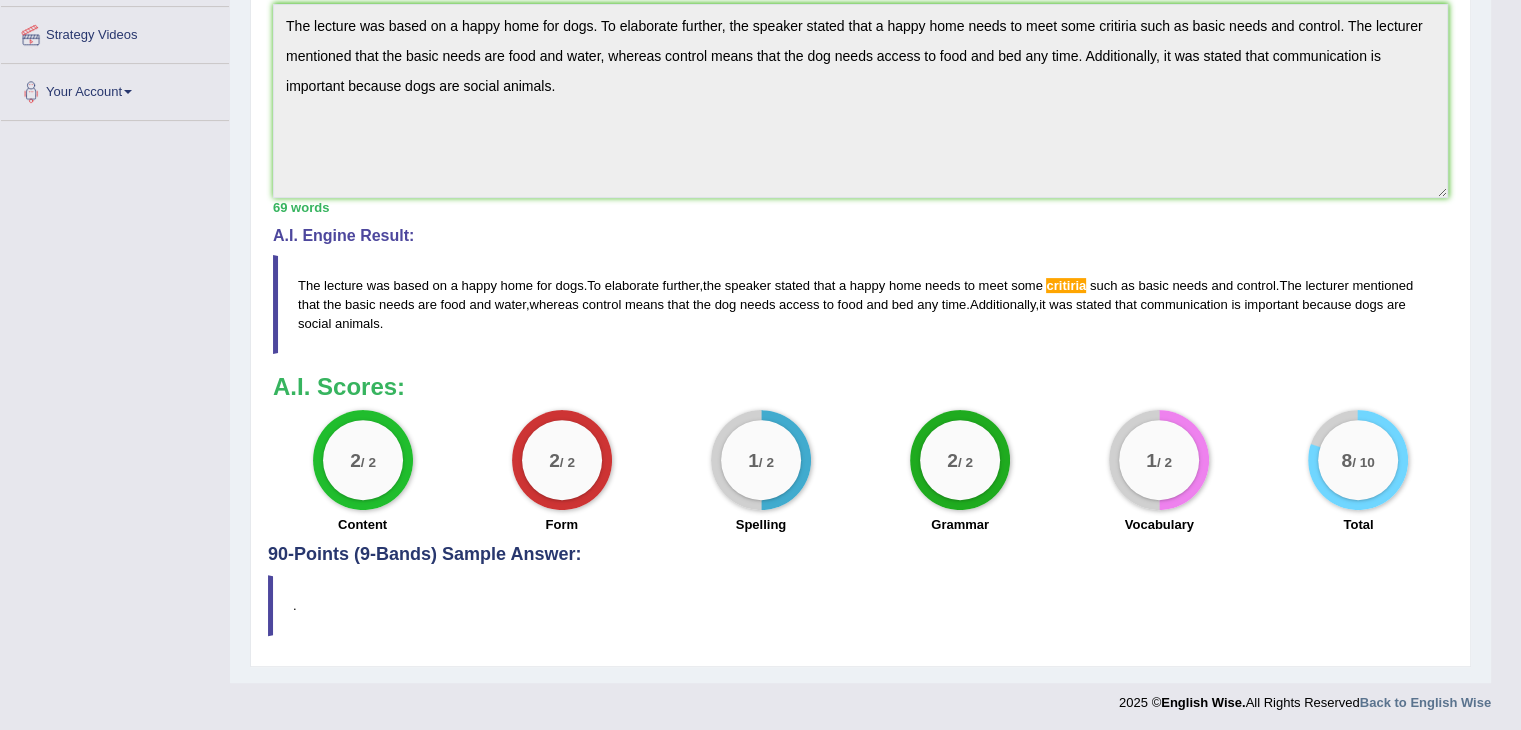 scroll, scrollTop: 282, scrollLeft: 0, axis: vertical 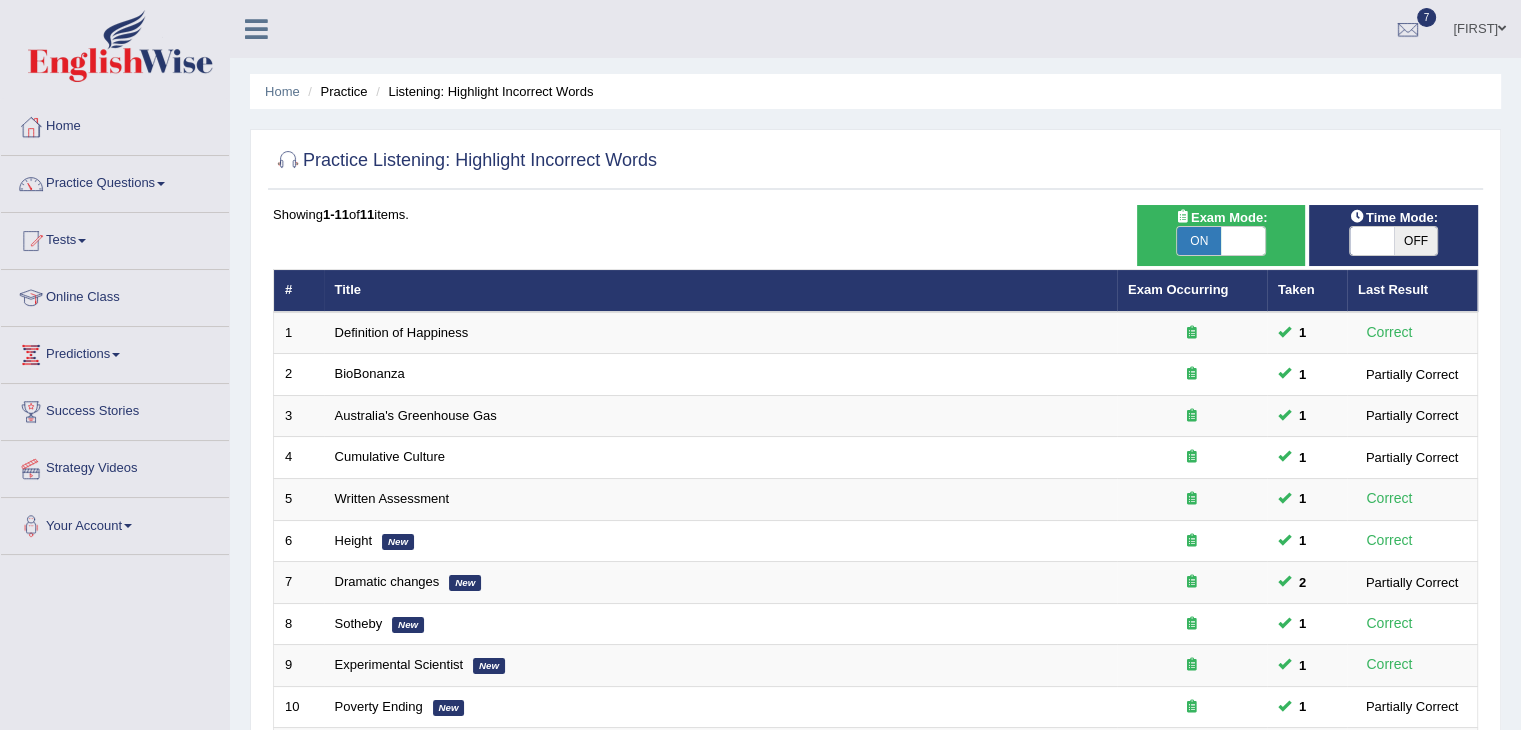 click on "ON" at bounding box center (1199, 241) 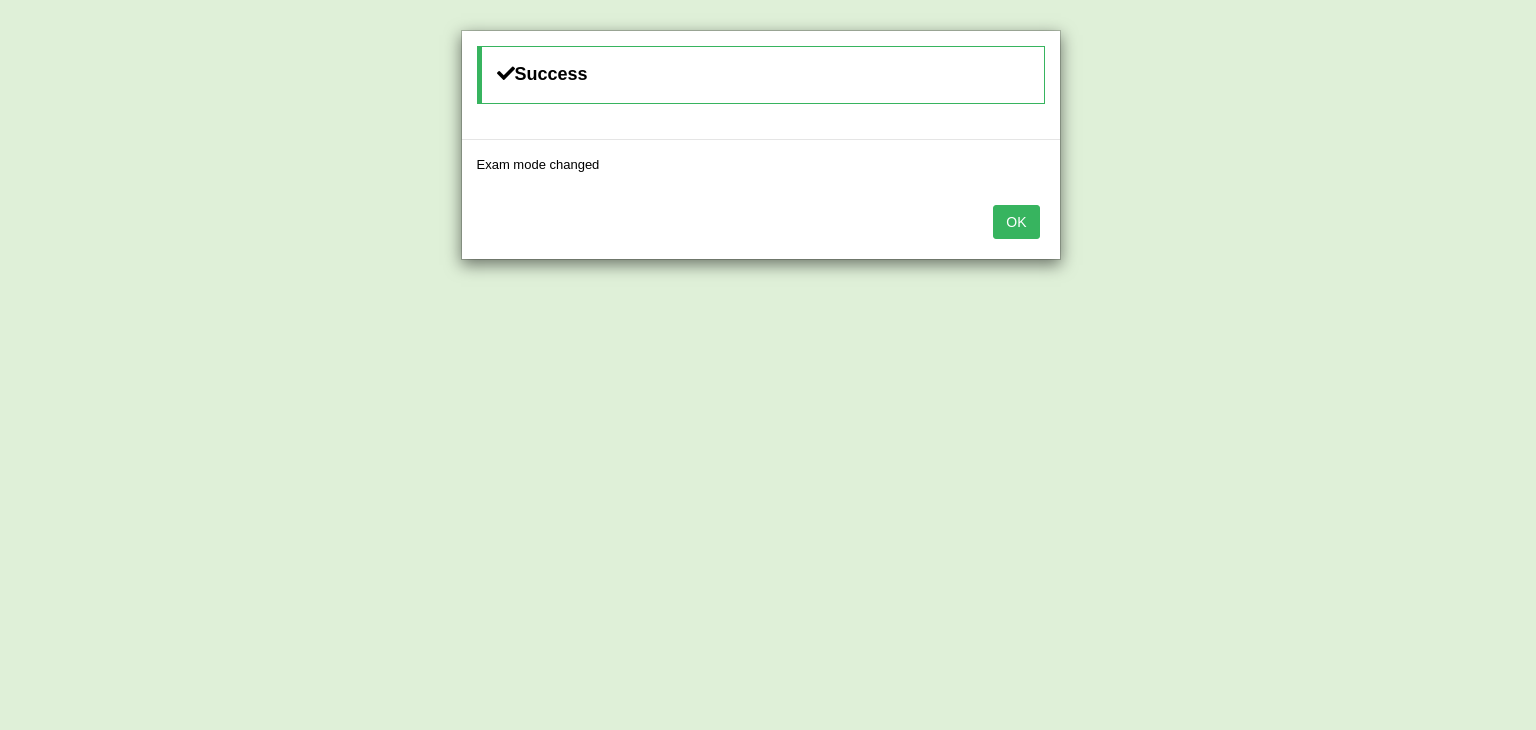 click on "OK" at bounding box center (1016, 222) 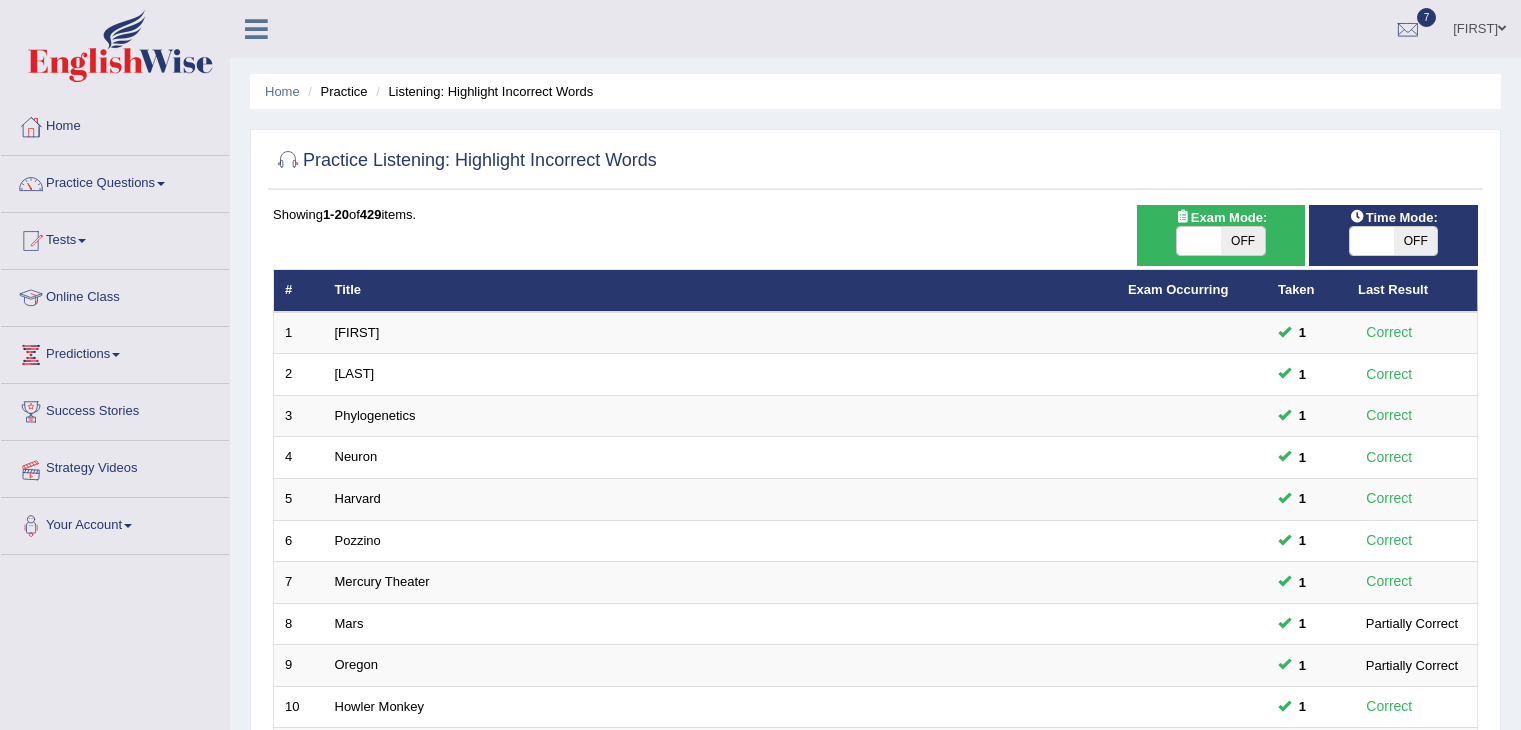 scroll, scrollTop: 0, scrollLeft: 0, axis: both 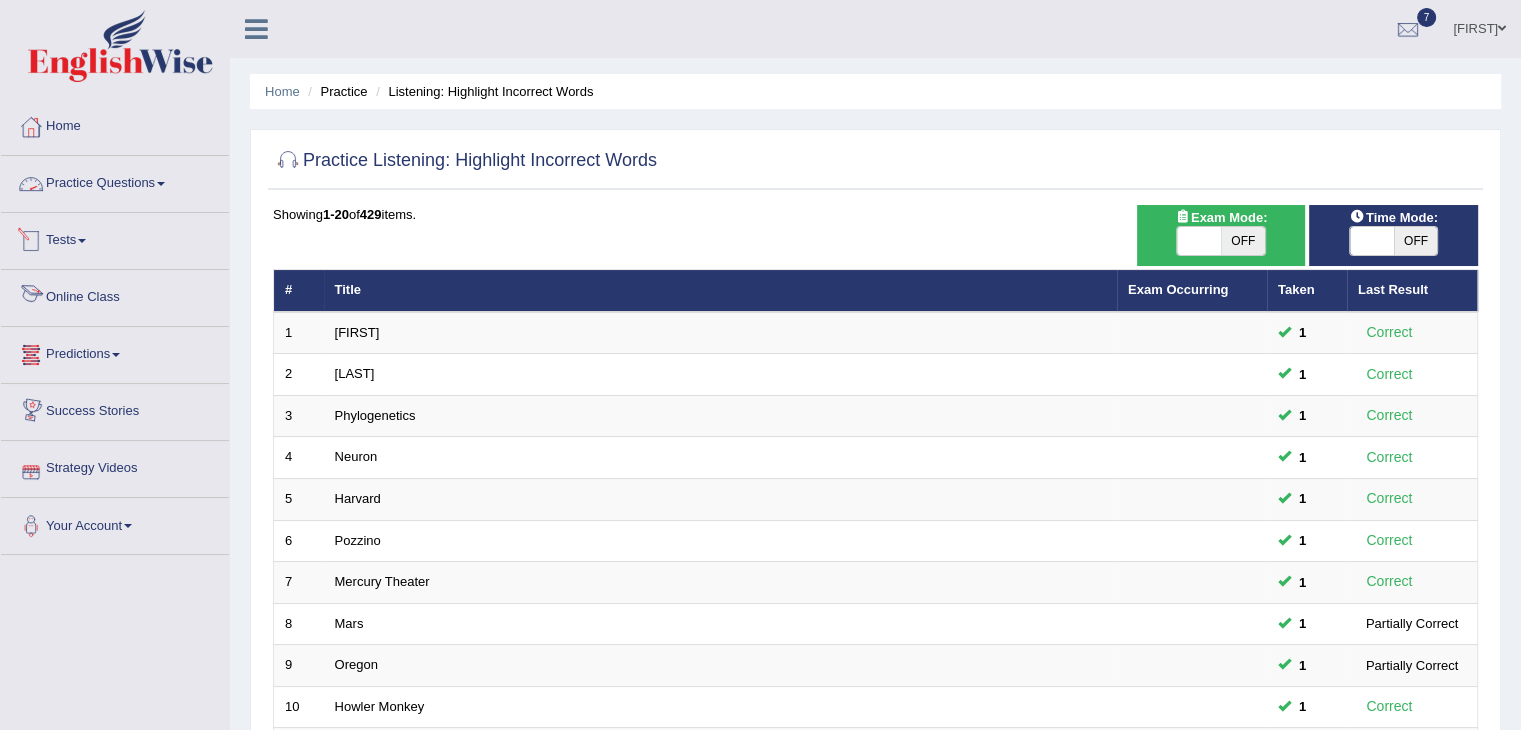 click on "Practice Questions" at bounding box center (115, 181) 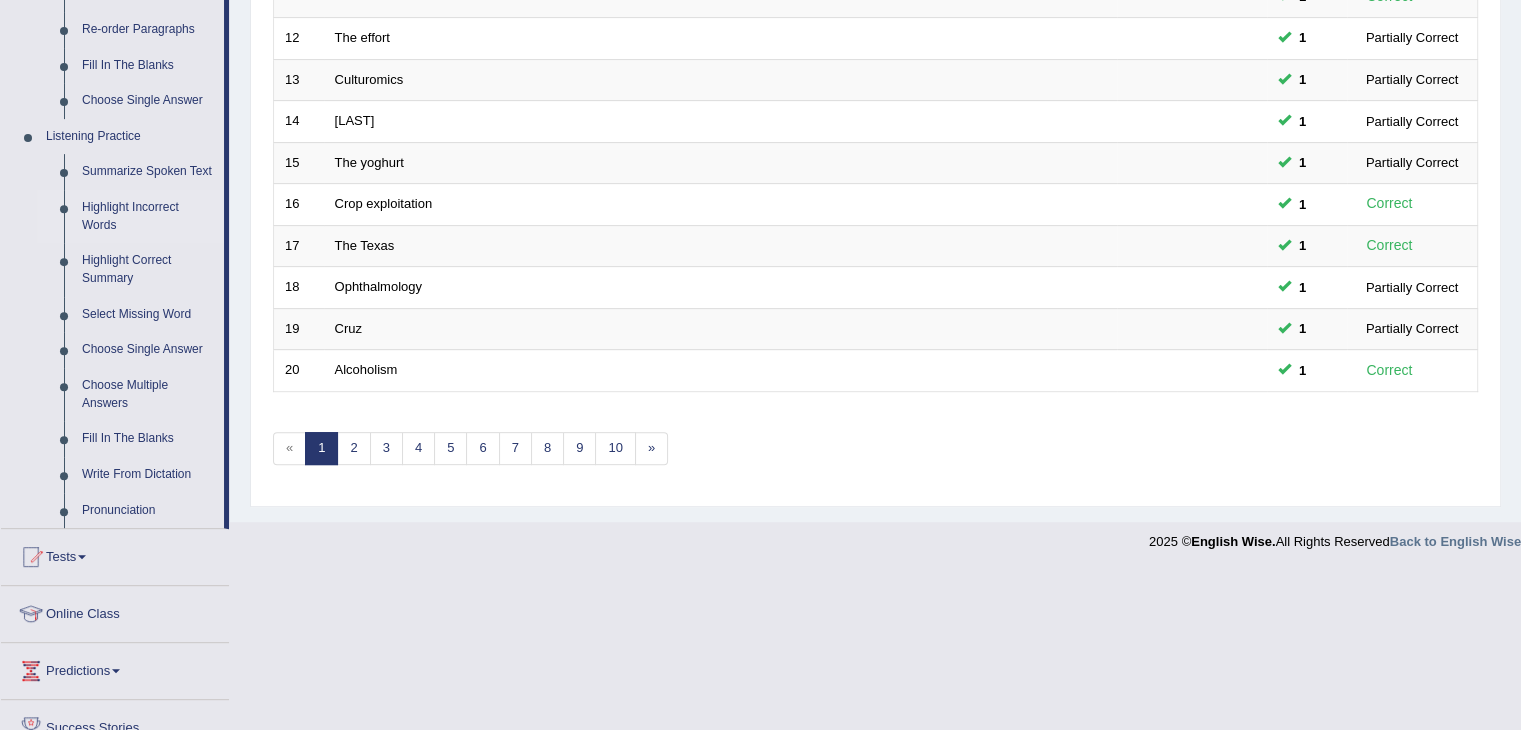 scroll, scrollTop: 754, scrollLeft: 0, axis: vertical 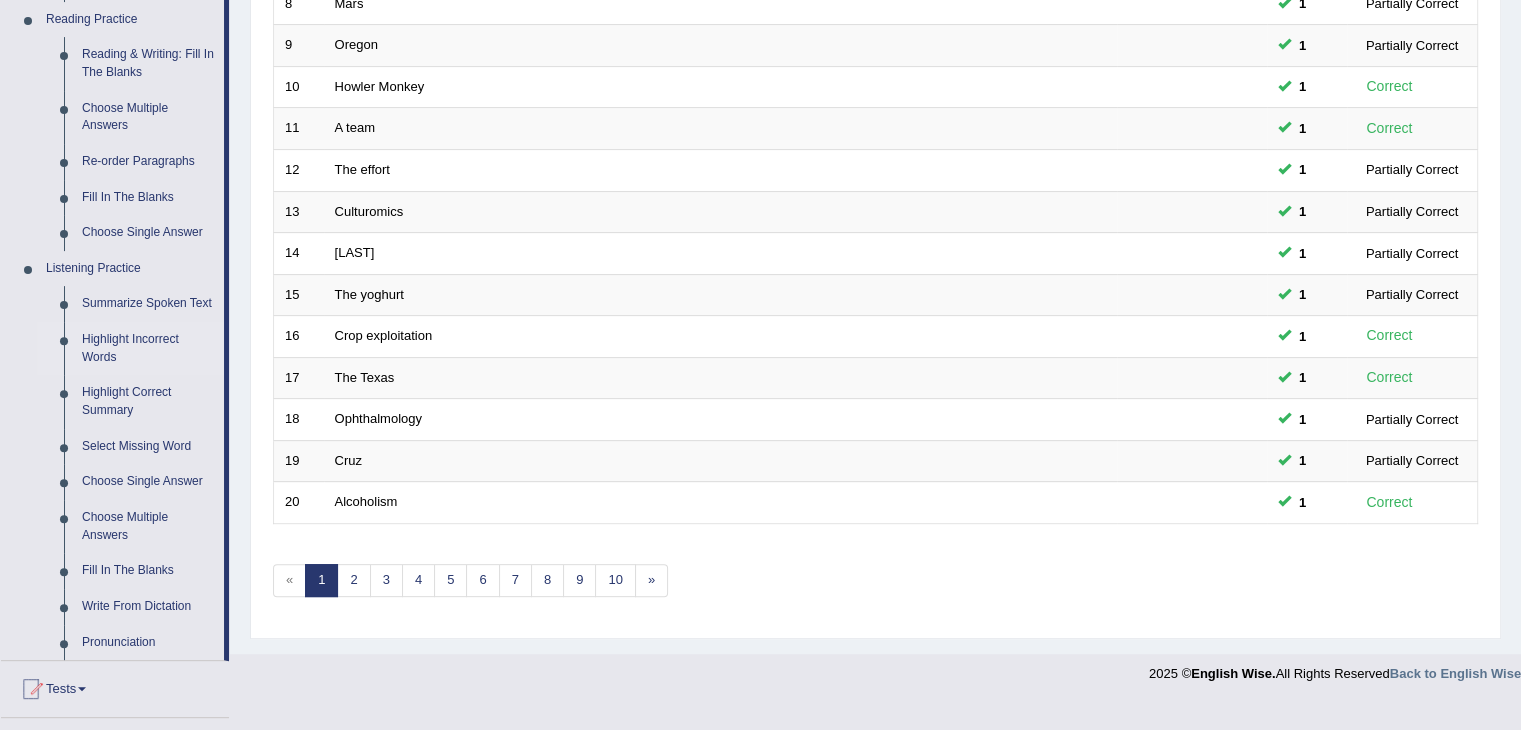 click on "Choose Multiple Answers" at bounding box center (148, 526) 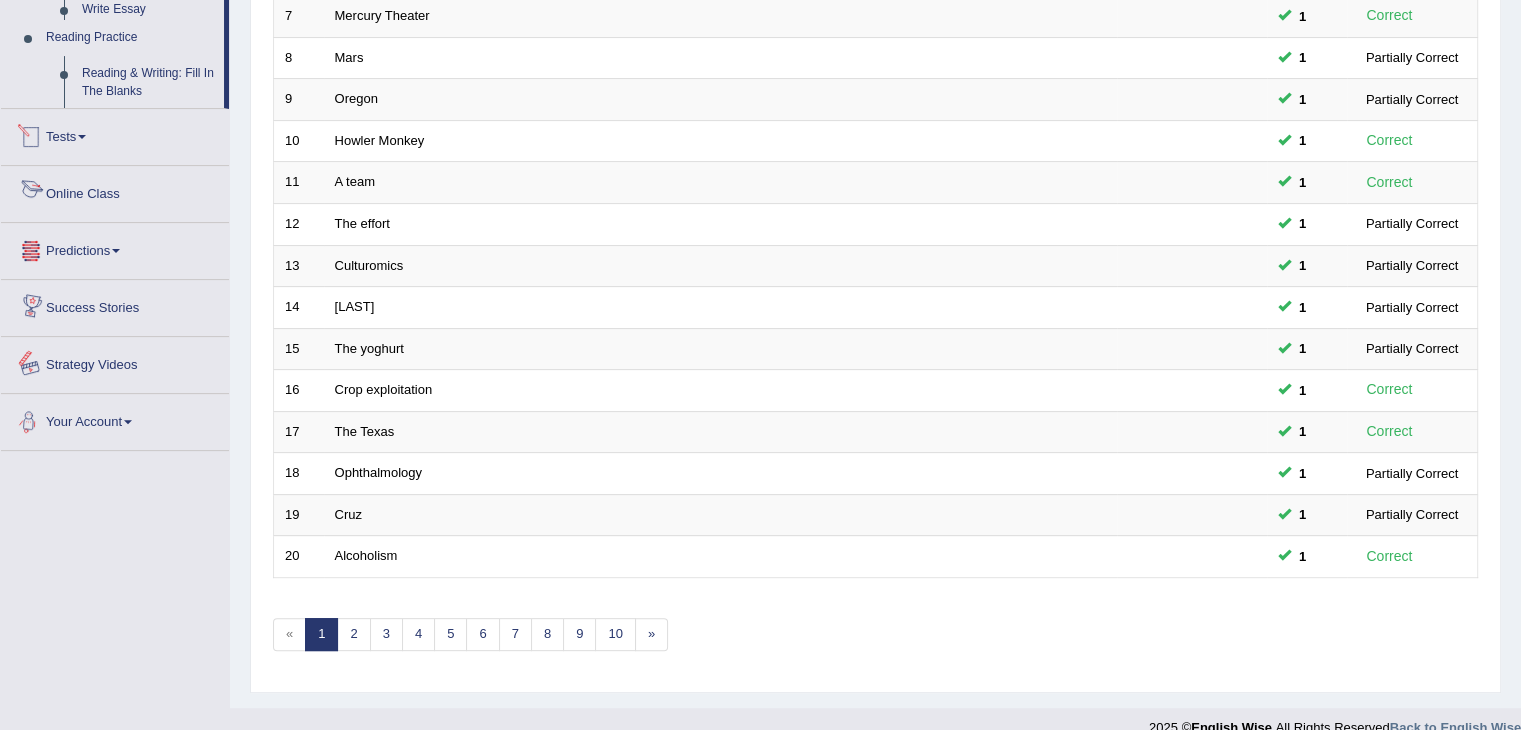 scroll, scrollTop: 588, scrollLeft: 0, axis: vertical 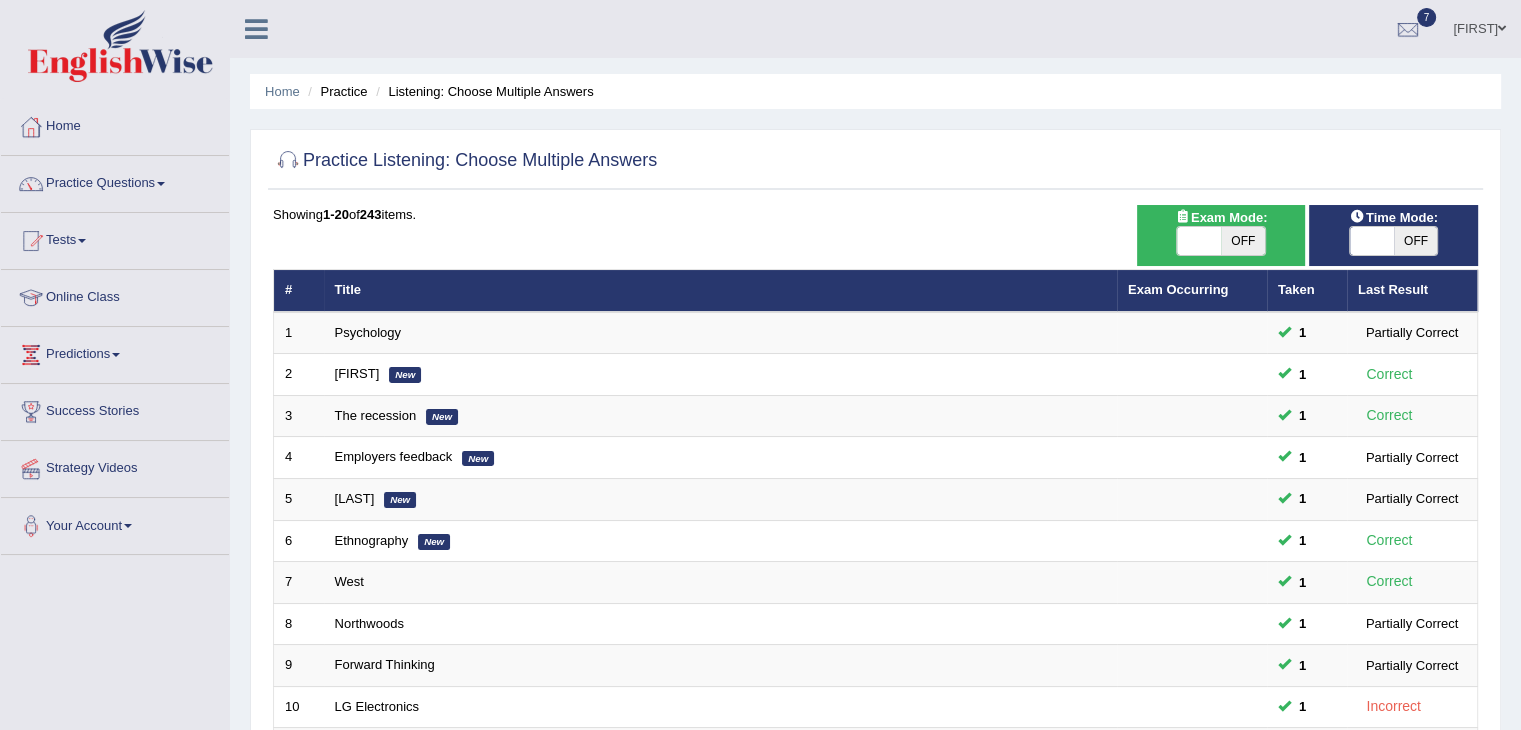 click on "OFF" at bounding box center [1243, 241] 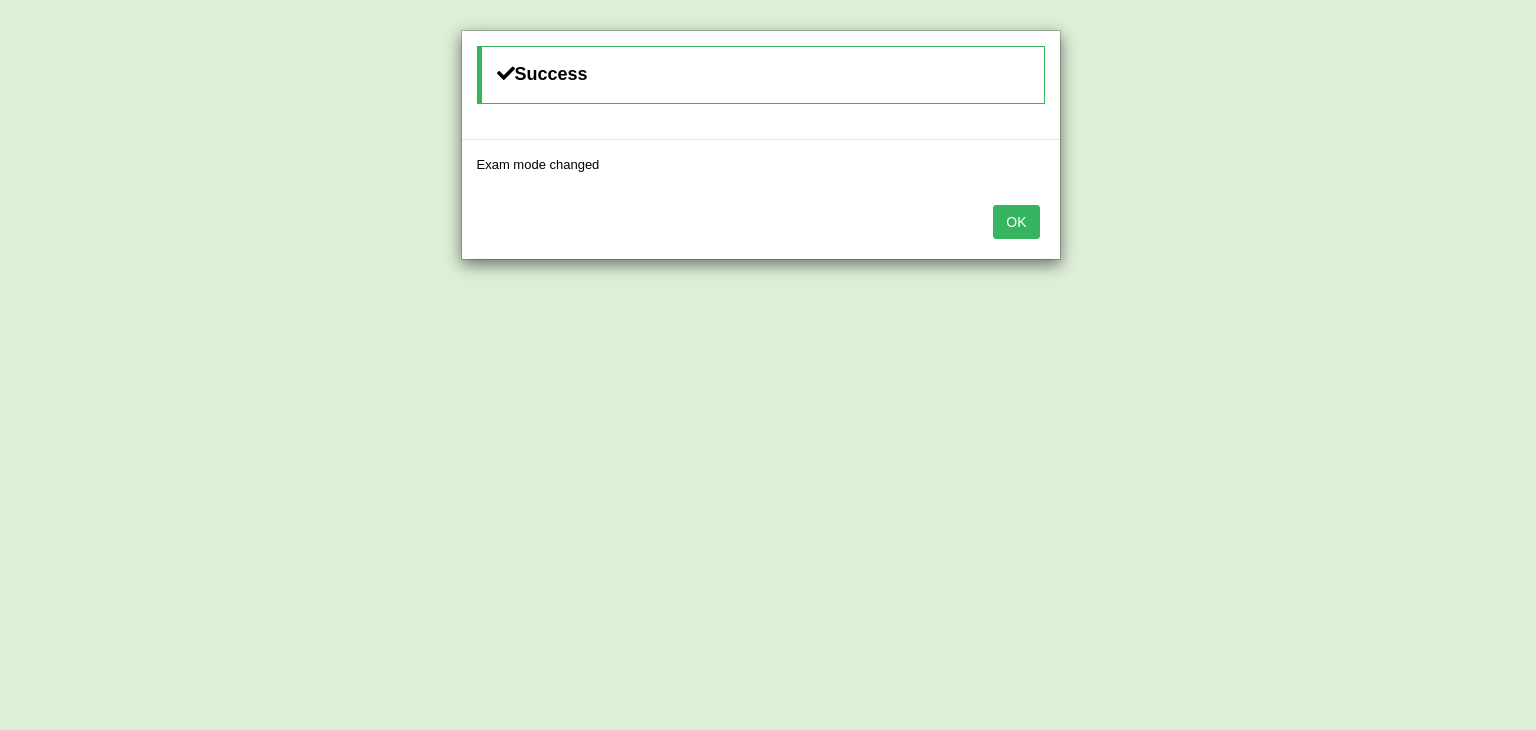 click on "OK" at bounding box center [1016, 222] 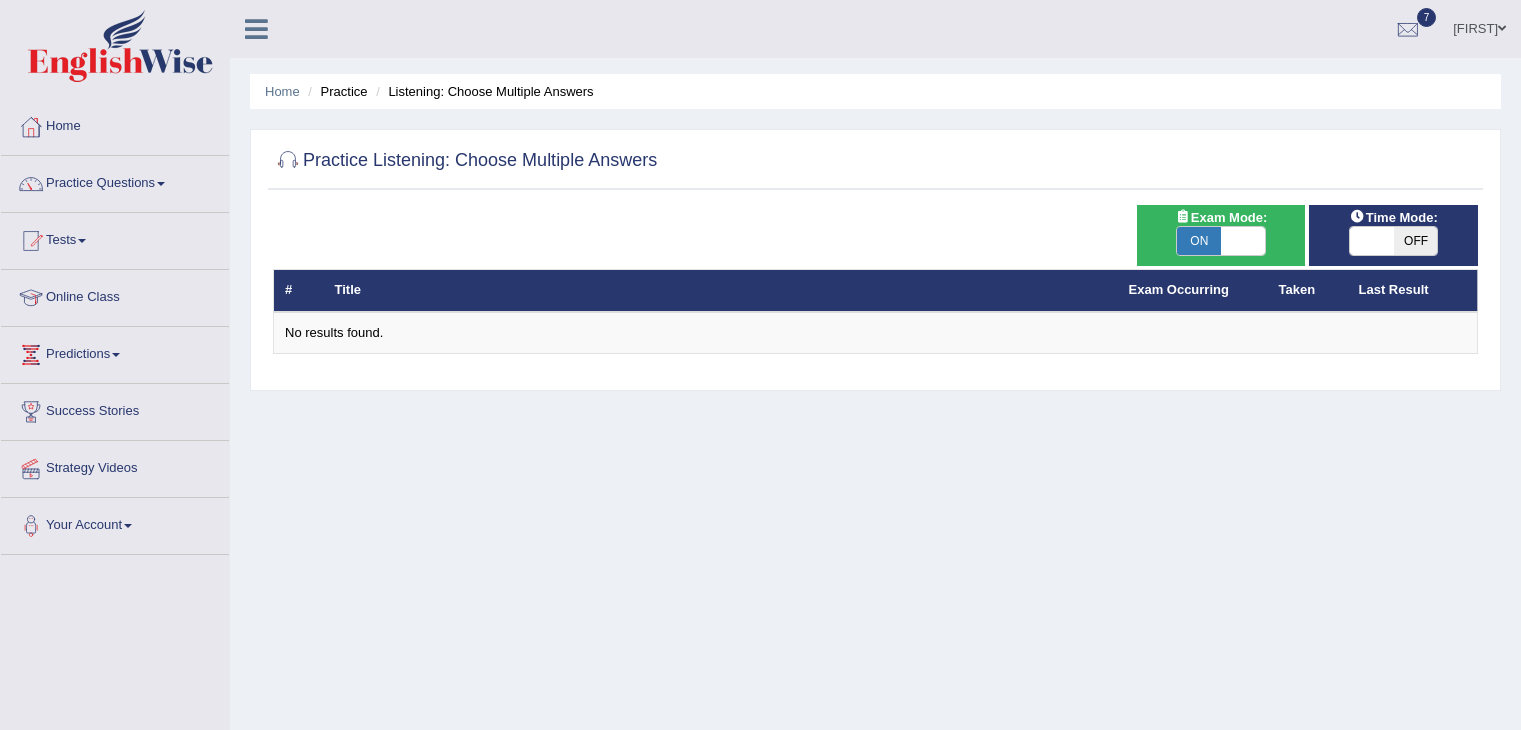 scroll, scrollTop: 104, scrollLeft: 0, axis: vertical 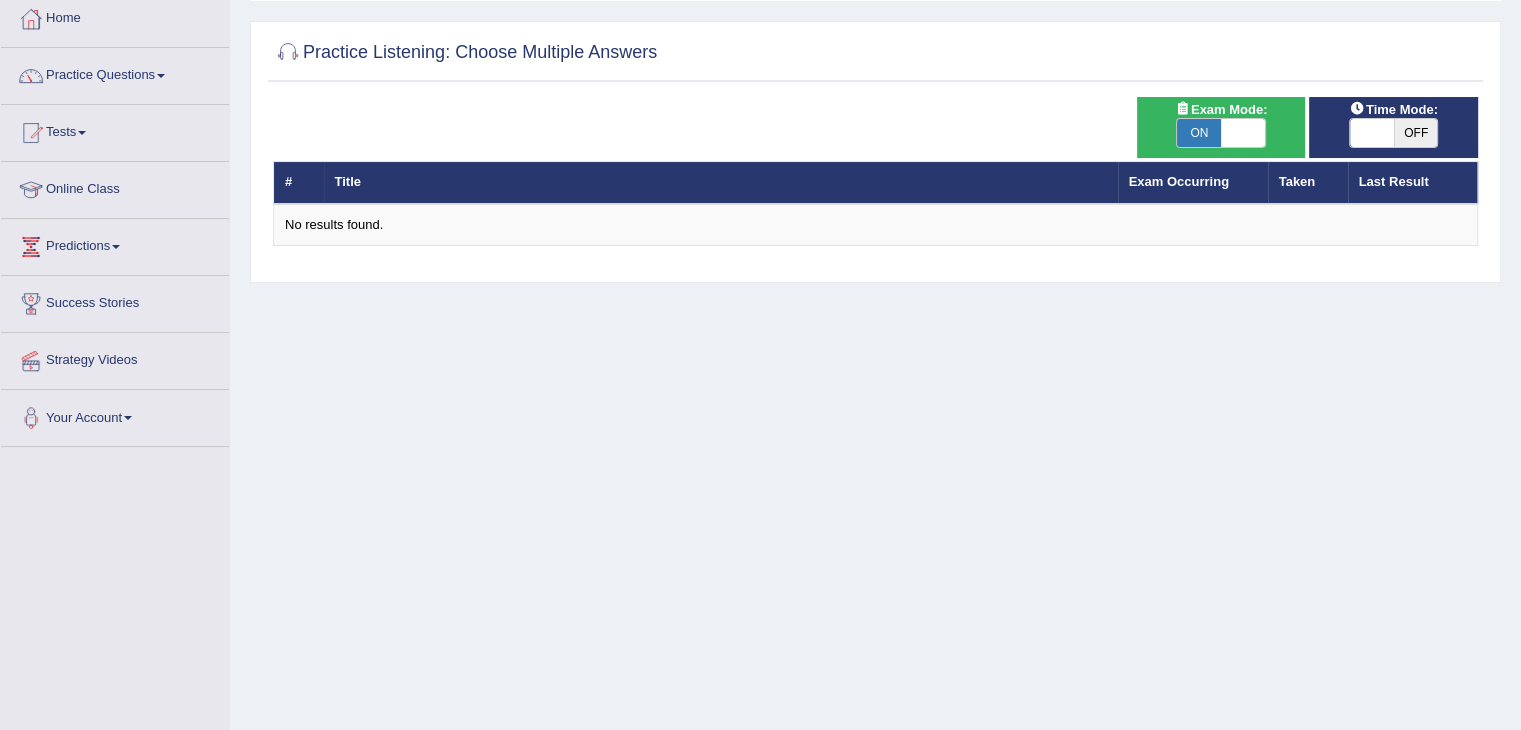 click on "ON" at bounding box center (1199, 133) 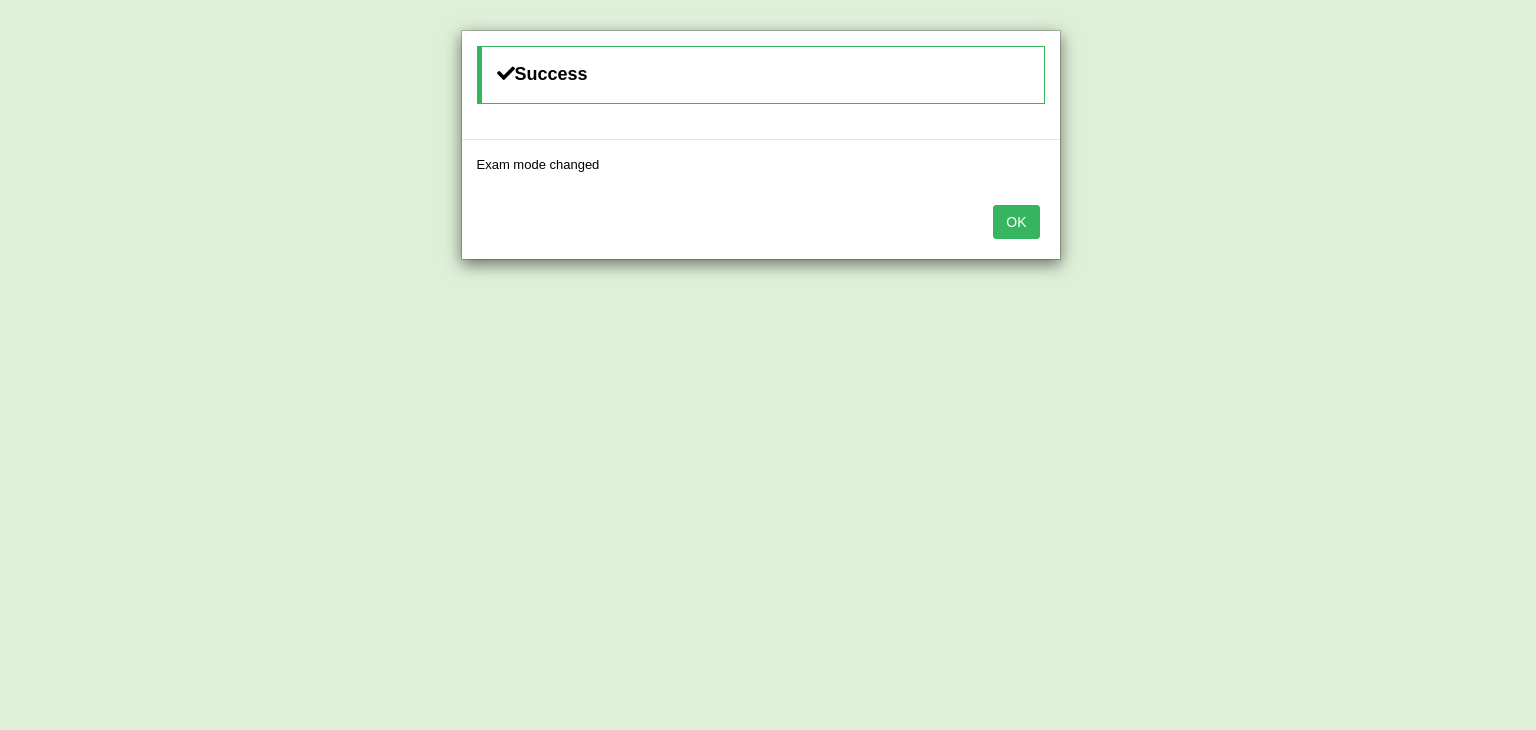 click on "OK" at bounding box center (1016, 222) 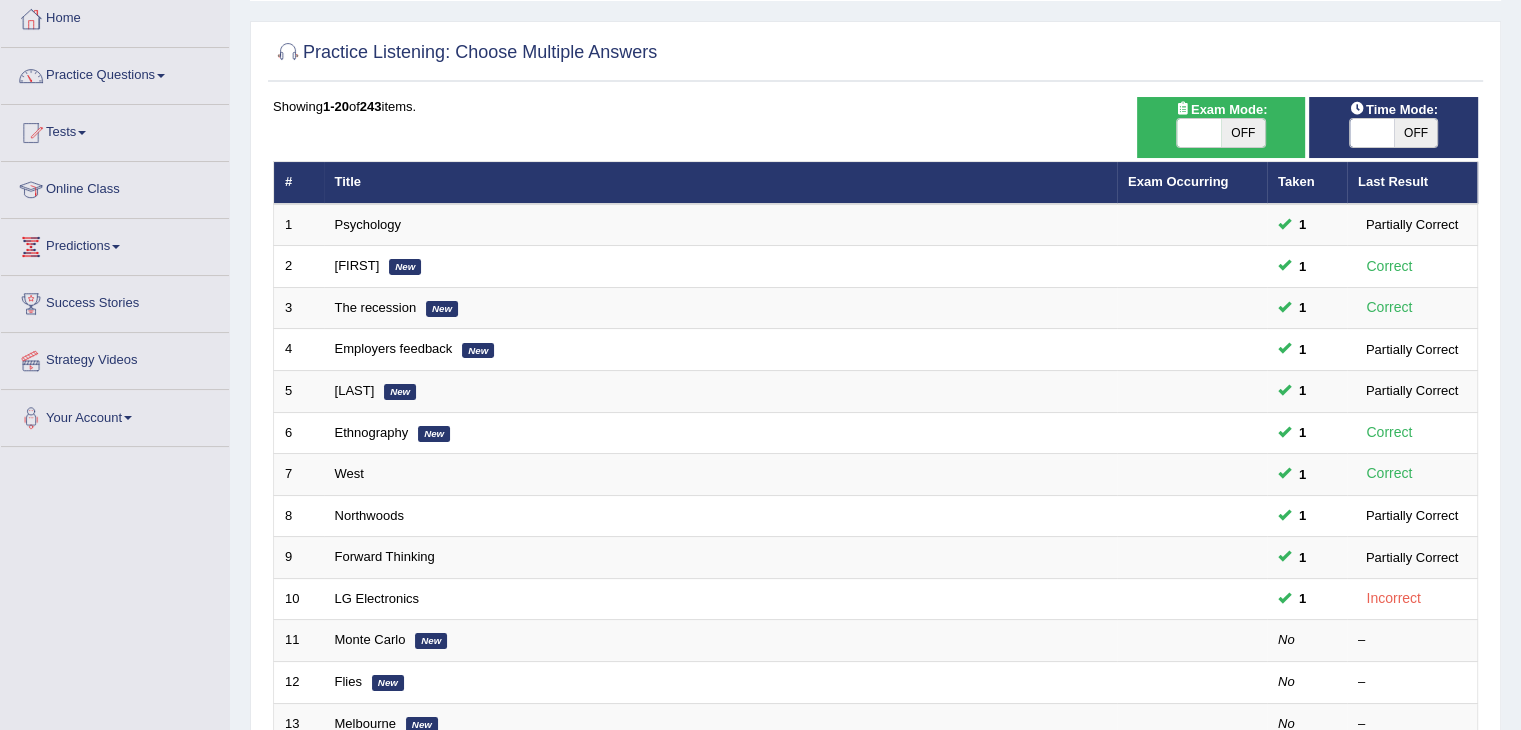scroll, scrollTop: 0, scrollLeft: 0, axis: both 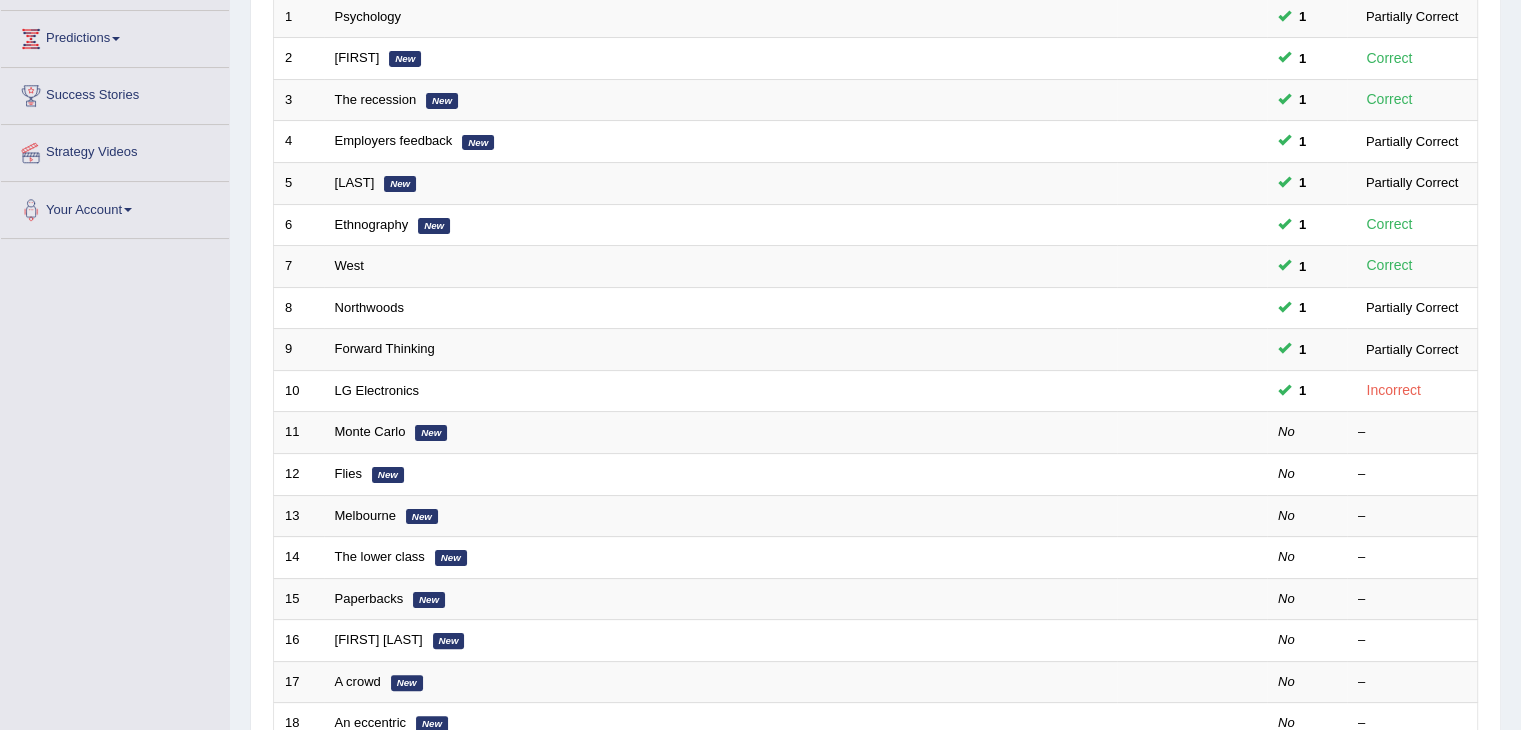click on "Monte Carlo" at bounding box center (370, 431) 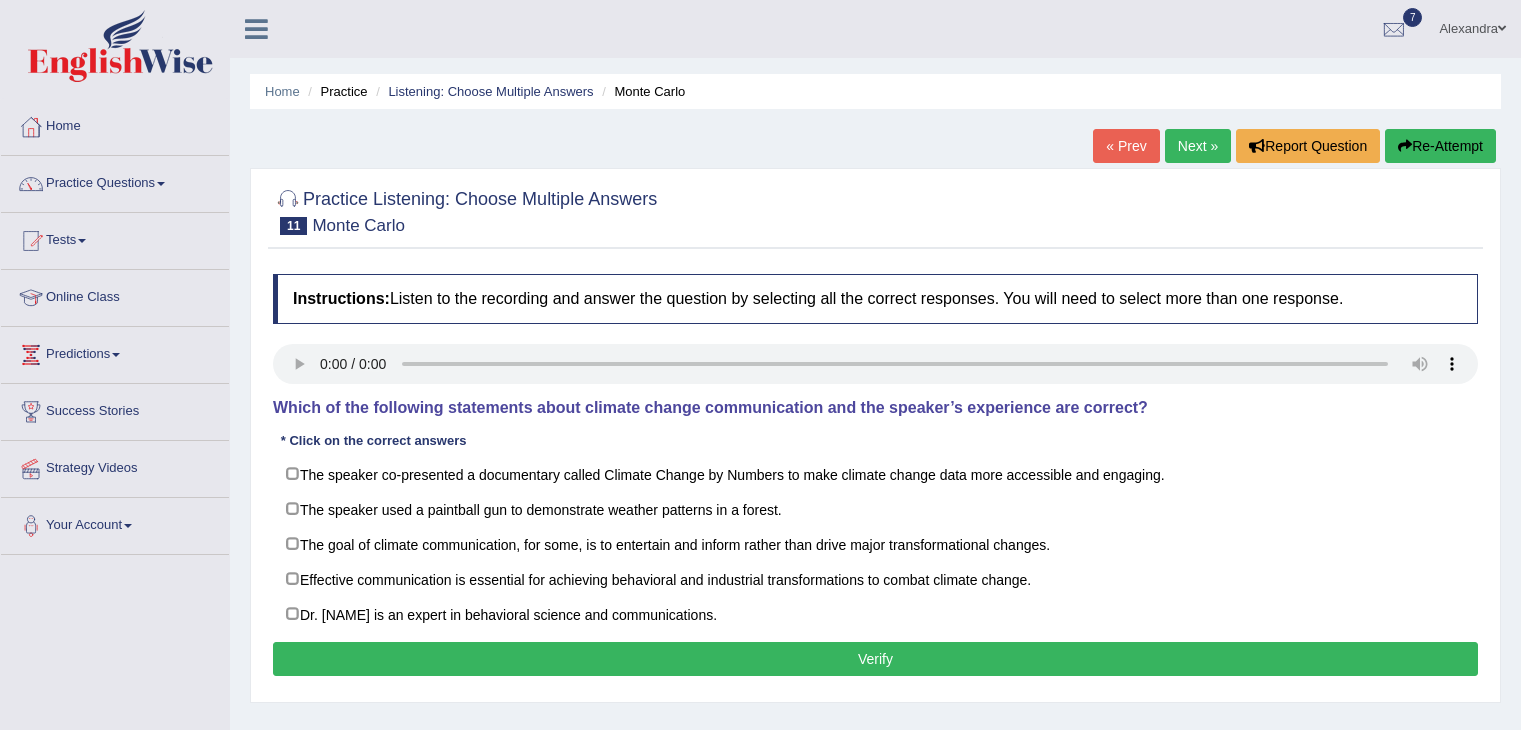 scroll, scrollTop: 0, scrollLeft: 0, axis: both 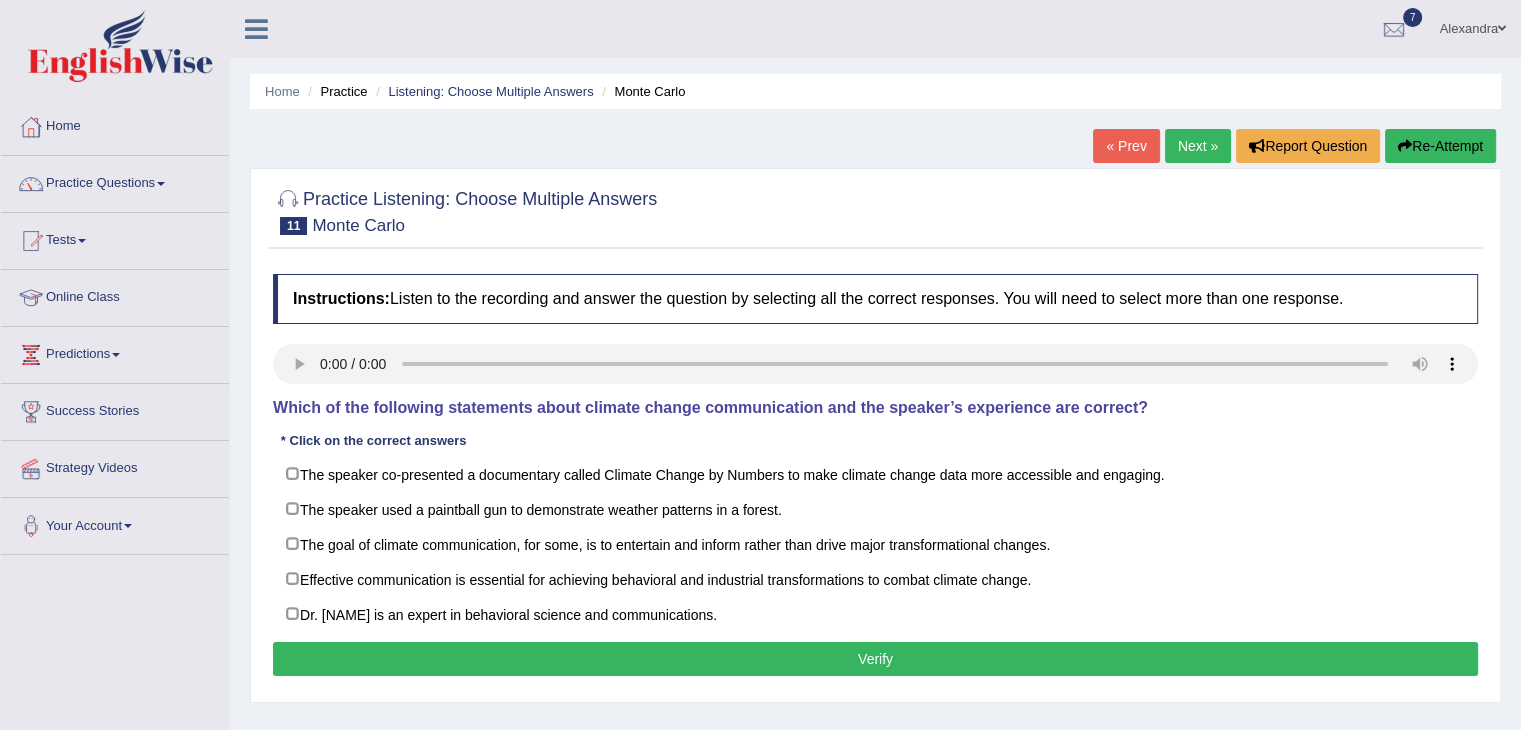 click on "The goal of climate communication, for some, is to entertain and inform rather than drive major transformational changes." at bounding box center (875, 544) 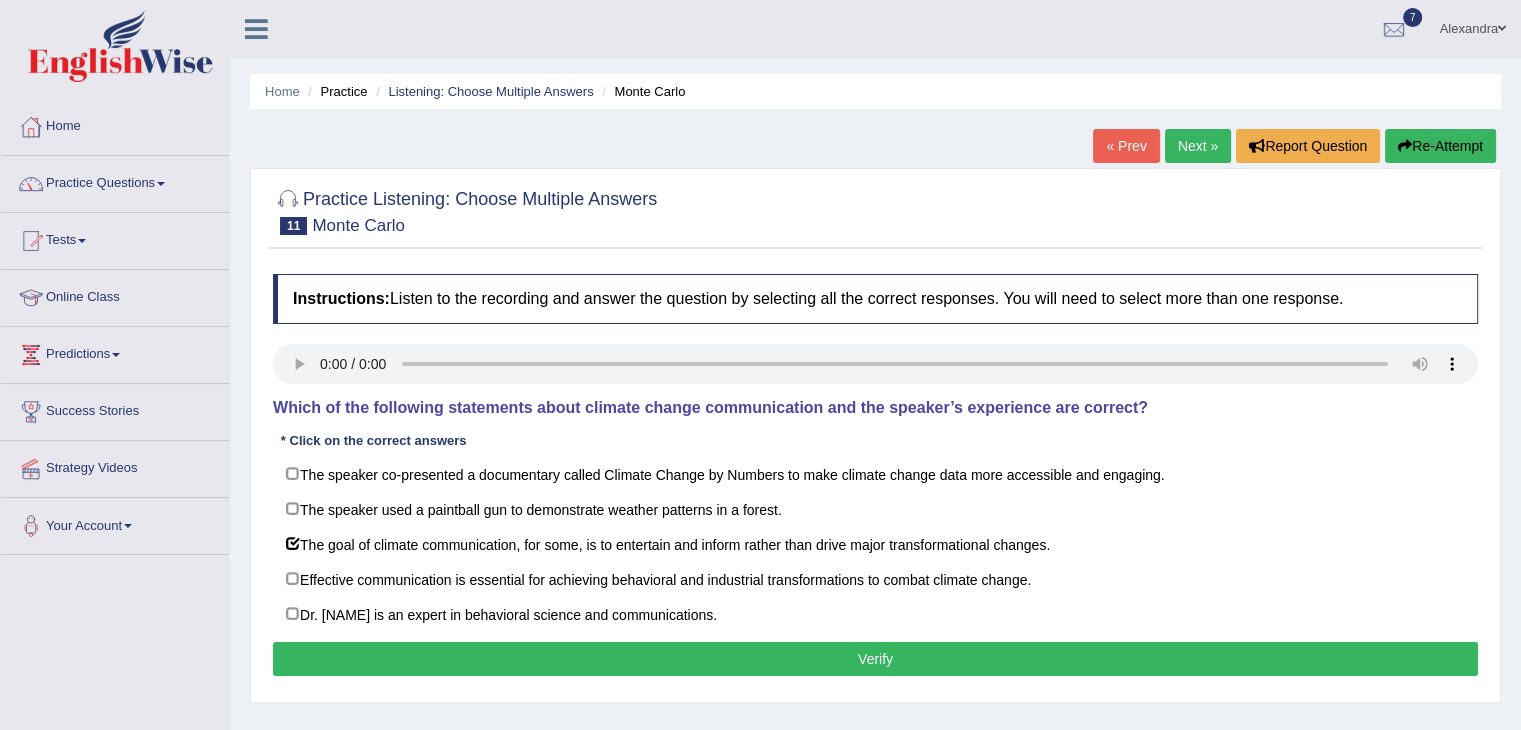 click on "Effective communication is essential for achieving behavioral and industrial transformations to combat climate change." at bounding box center (875, 579) 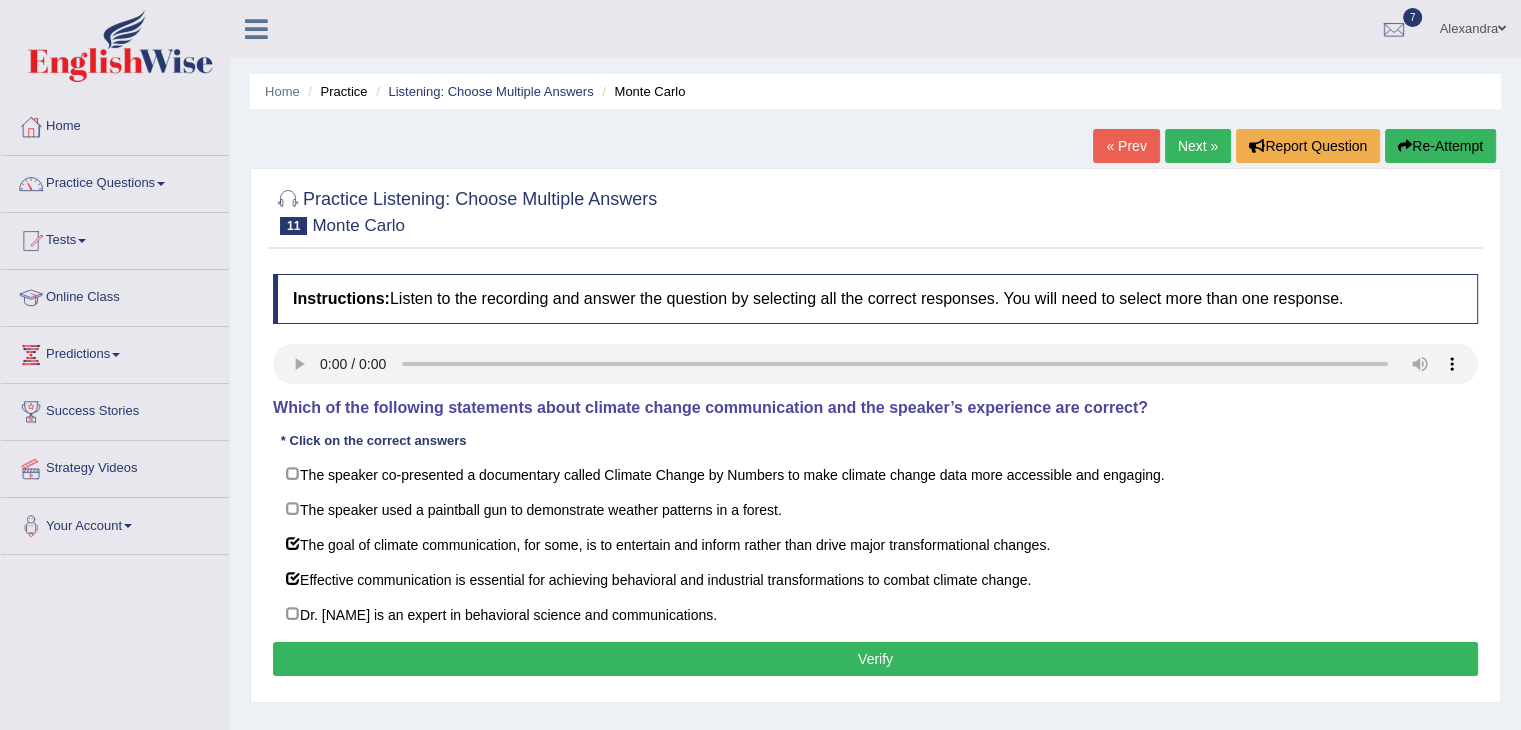 click on "Verify" at bounding box center (875, 659) 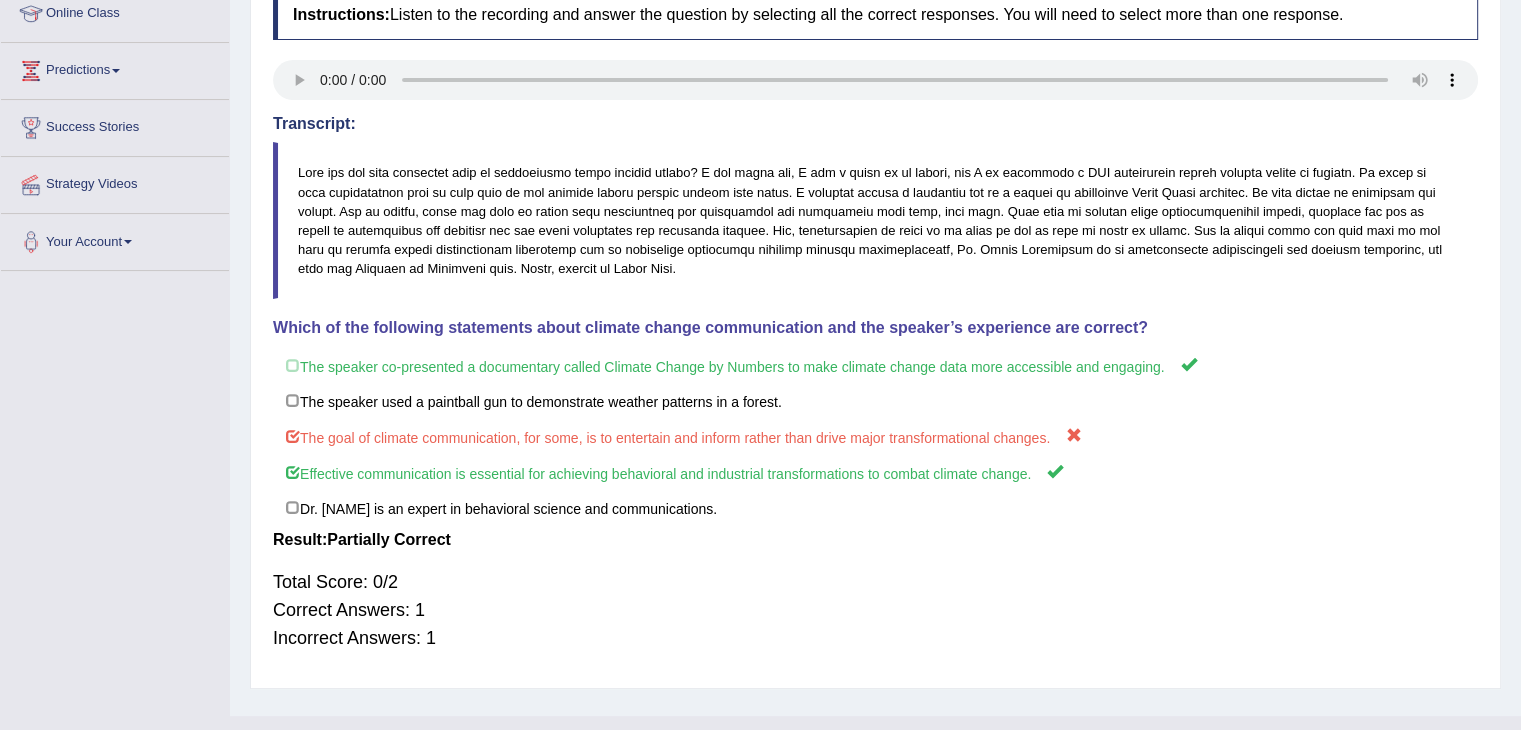 scroll, scrollTop: 0, scrollLeft: 0, axis: both 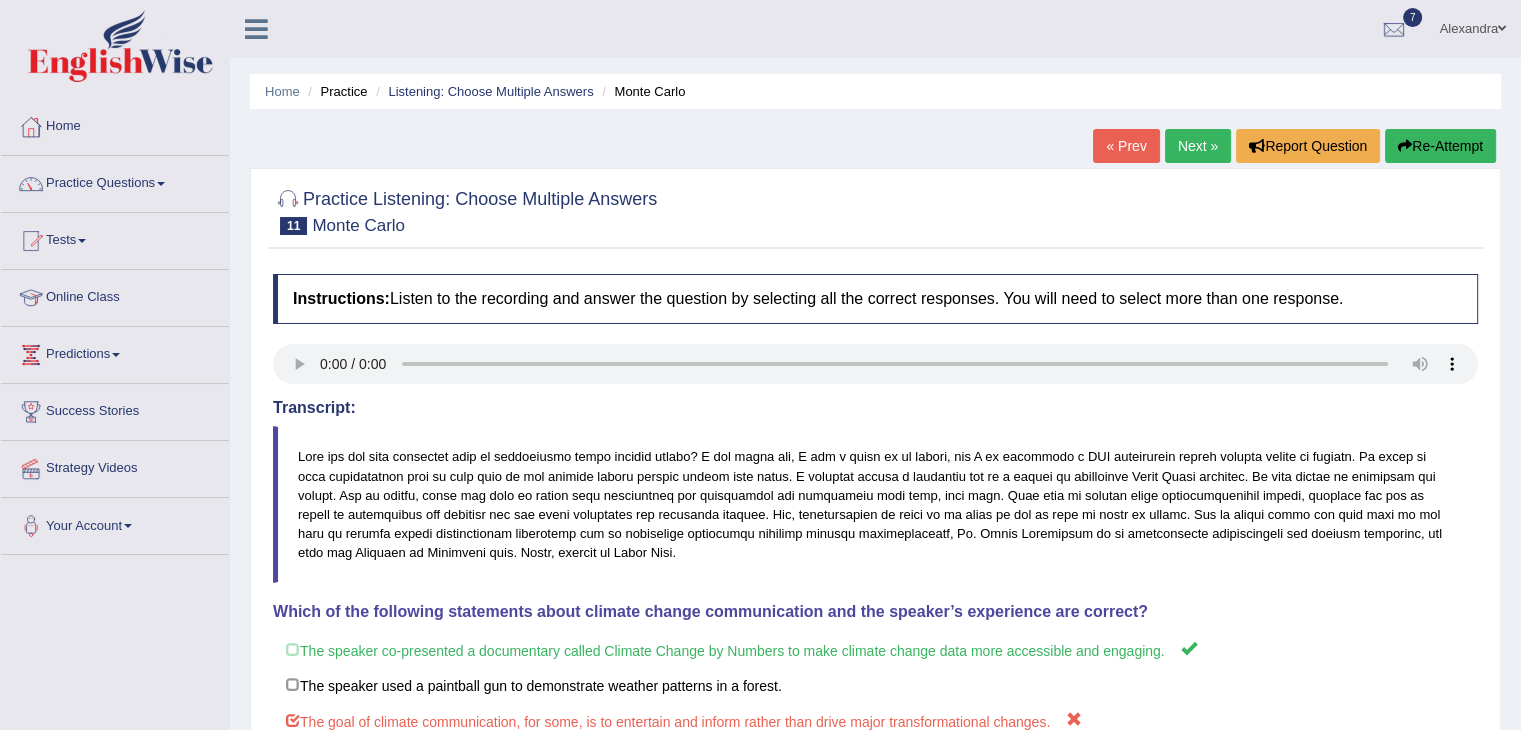 click on "Next »" at bounding box center [1198, 146] 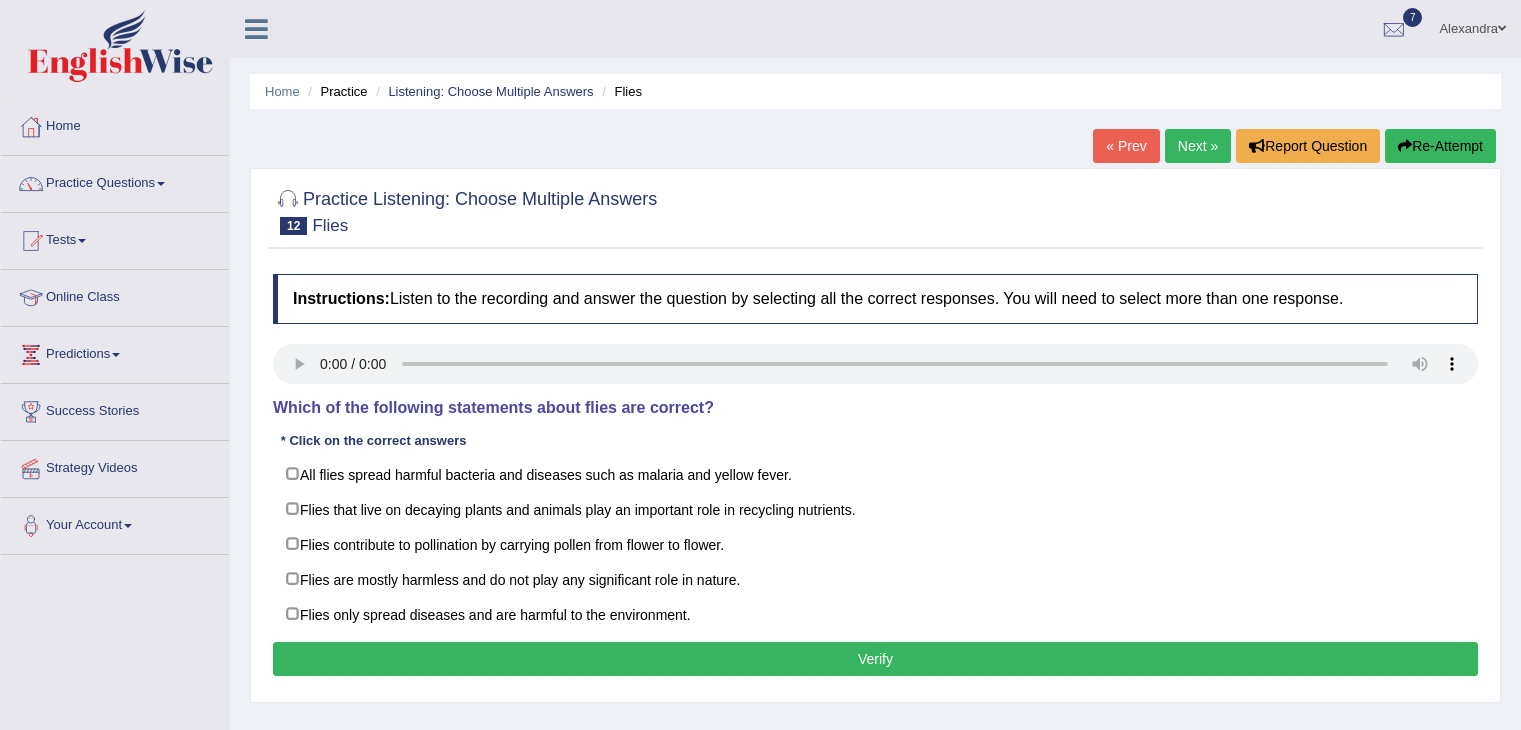 scroll, scrollTop: 0, scrollLeft: 0, axis: both 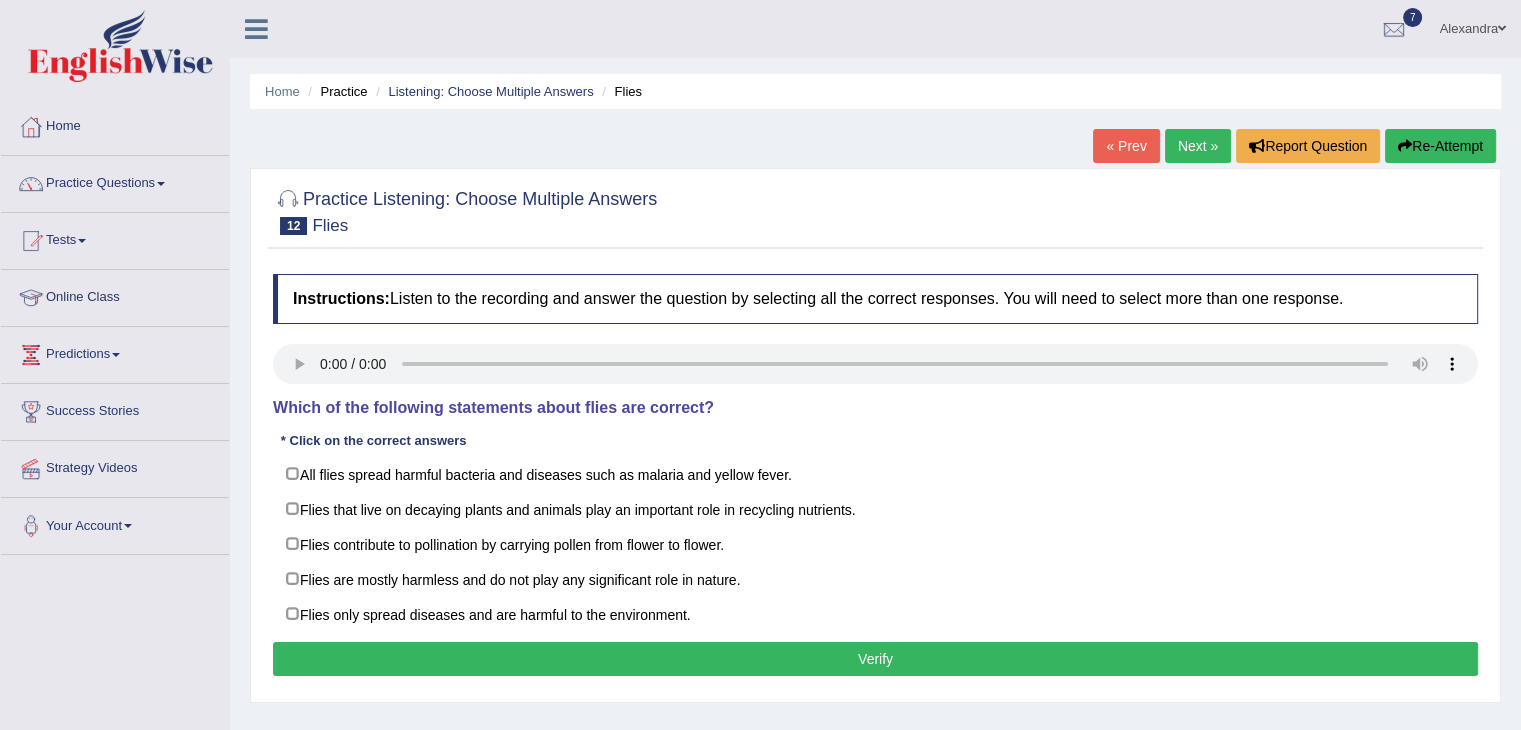 click on "All flies spread harmful bacteria and diseases such as malaria and yellow fever." at bounding box center [875, 474] 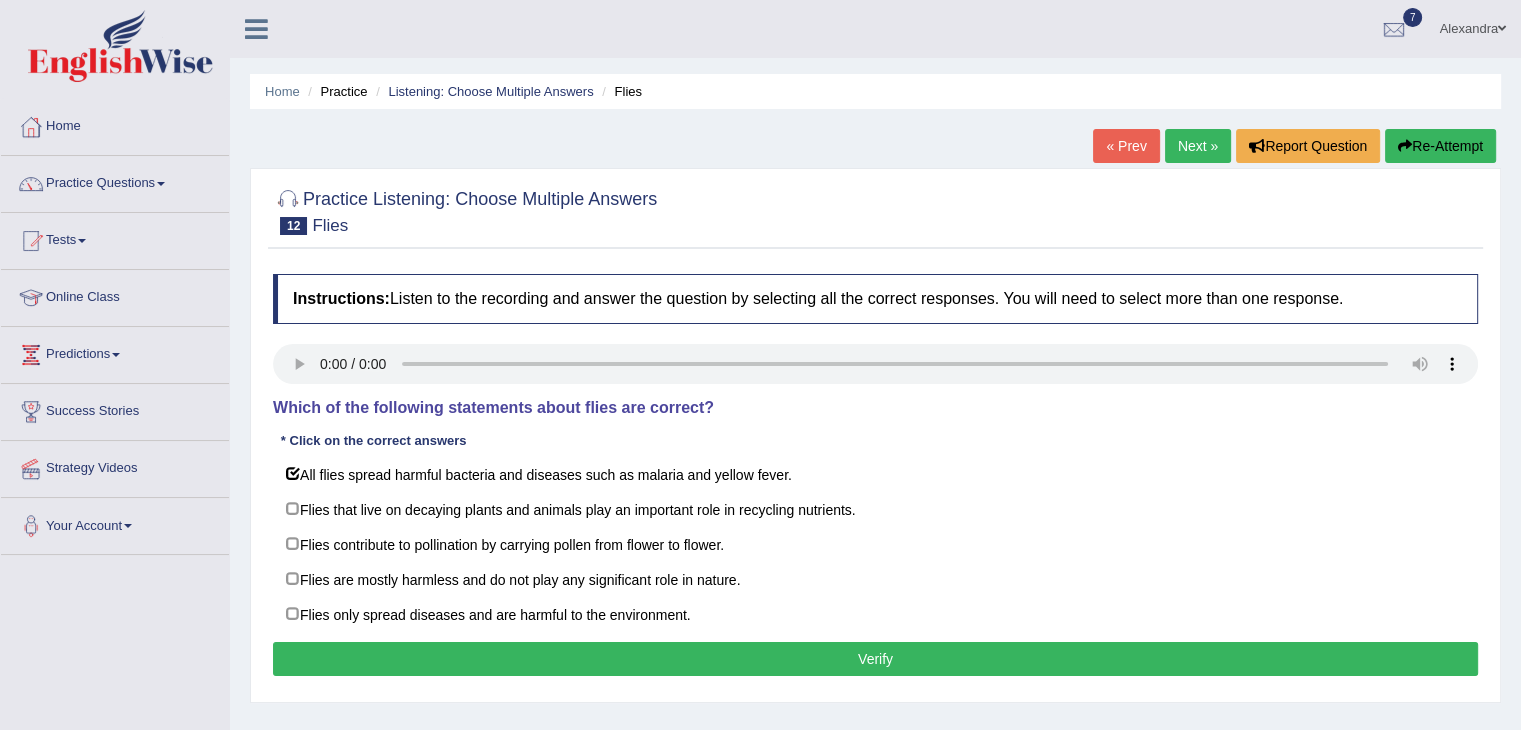 click on "All flies spread harmful bacteria and diseases such as malaria and yellow fever." at bounding box center [875, 474] 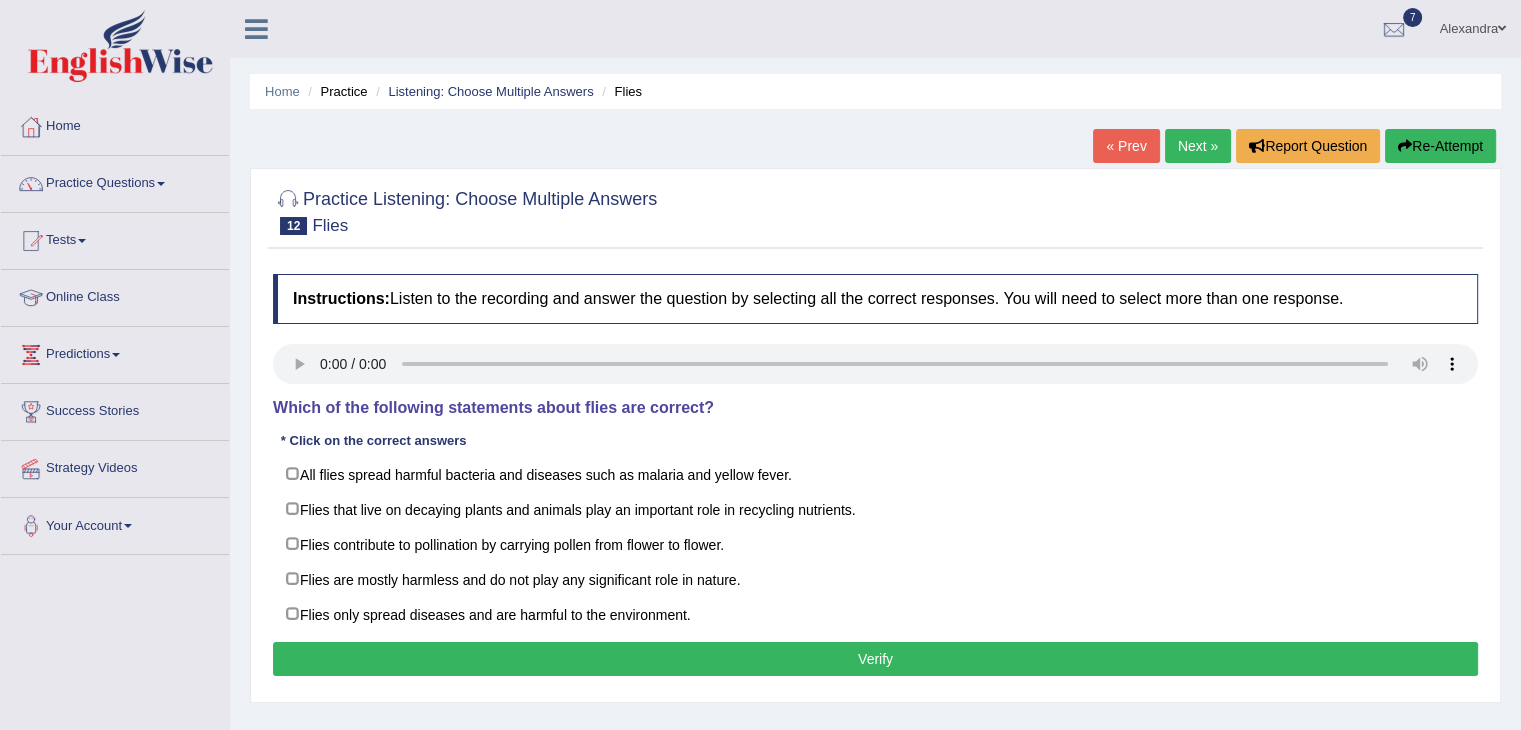 click on "Flies that live on decaying plants and animals play an important role in recycling nutrients." at bounding box center (875, 509) 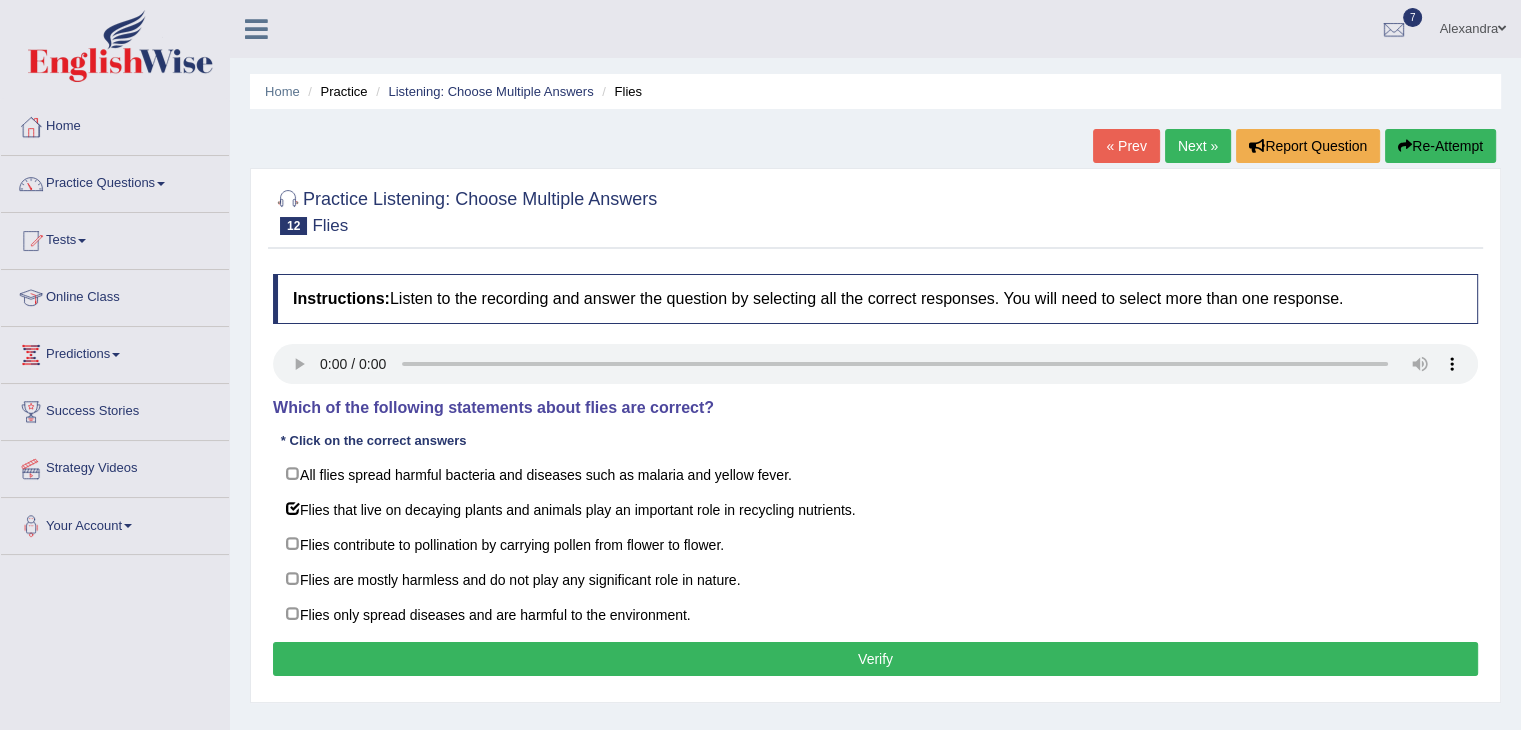 click on "Flies contribute to pollination by carrying pollen from flower to flower." at bounding box center [875, 544] 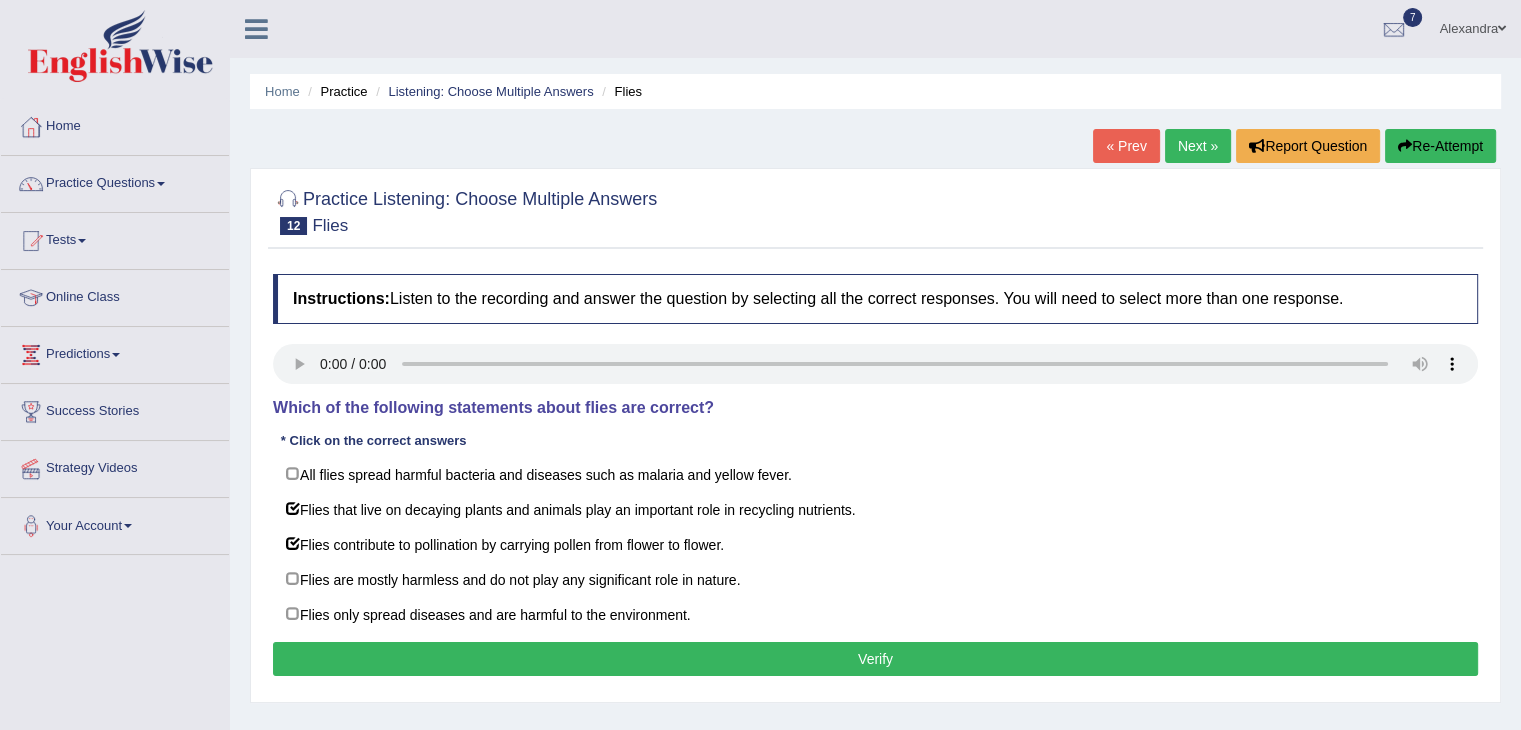 click on "Verify" at bounding box center (875, 659) 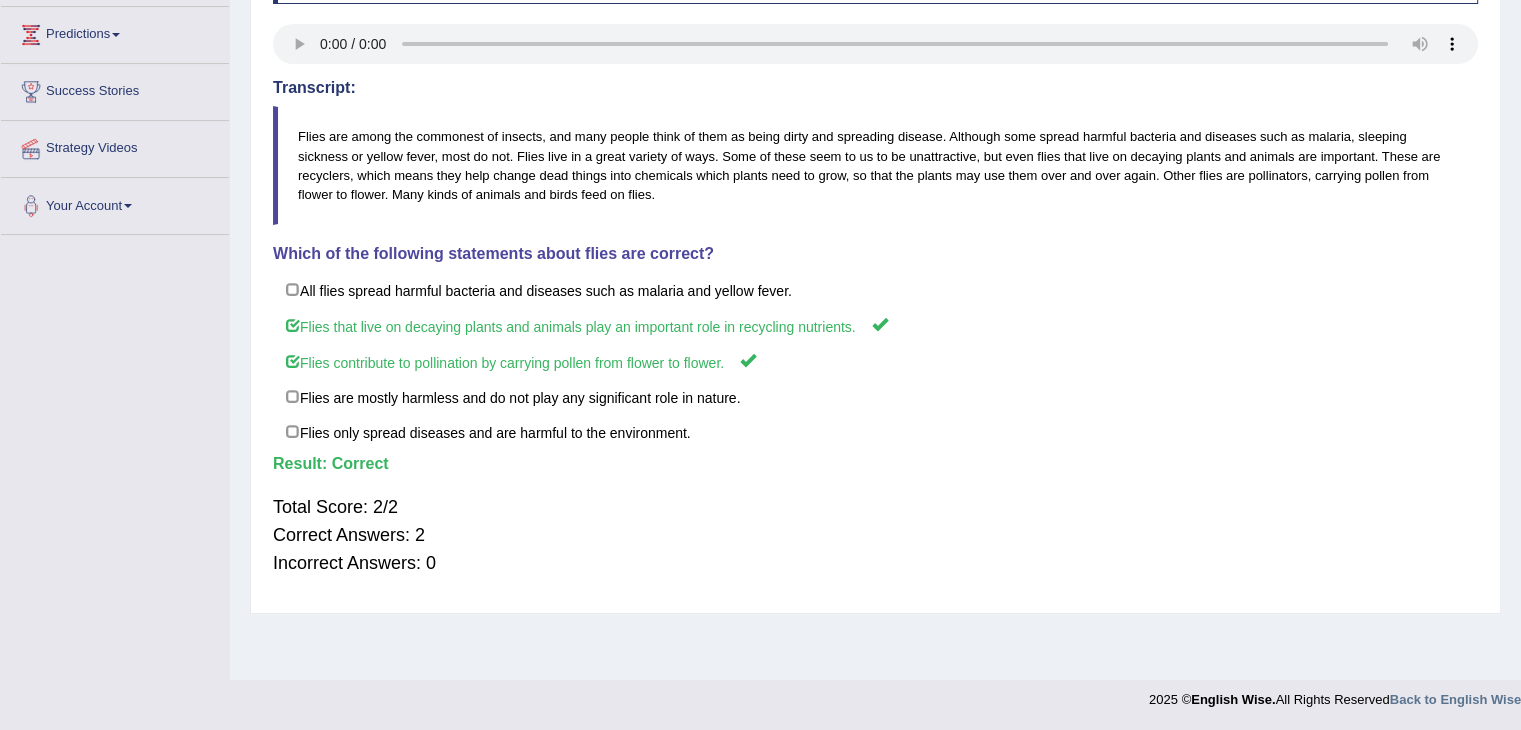 scroll, scrollTop: 0, scrollLeft: 0, axis: both 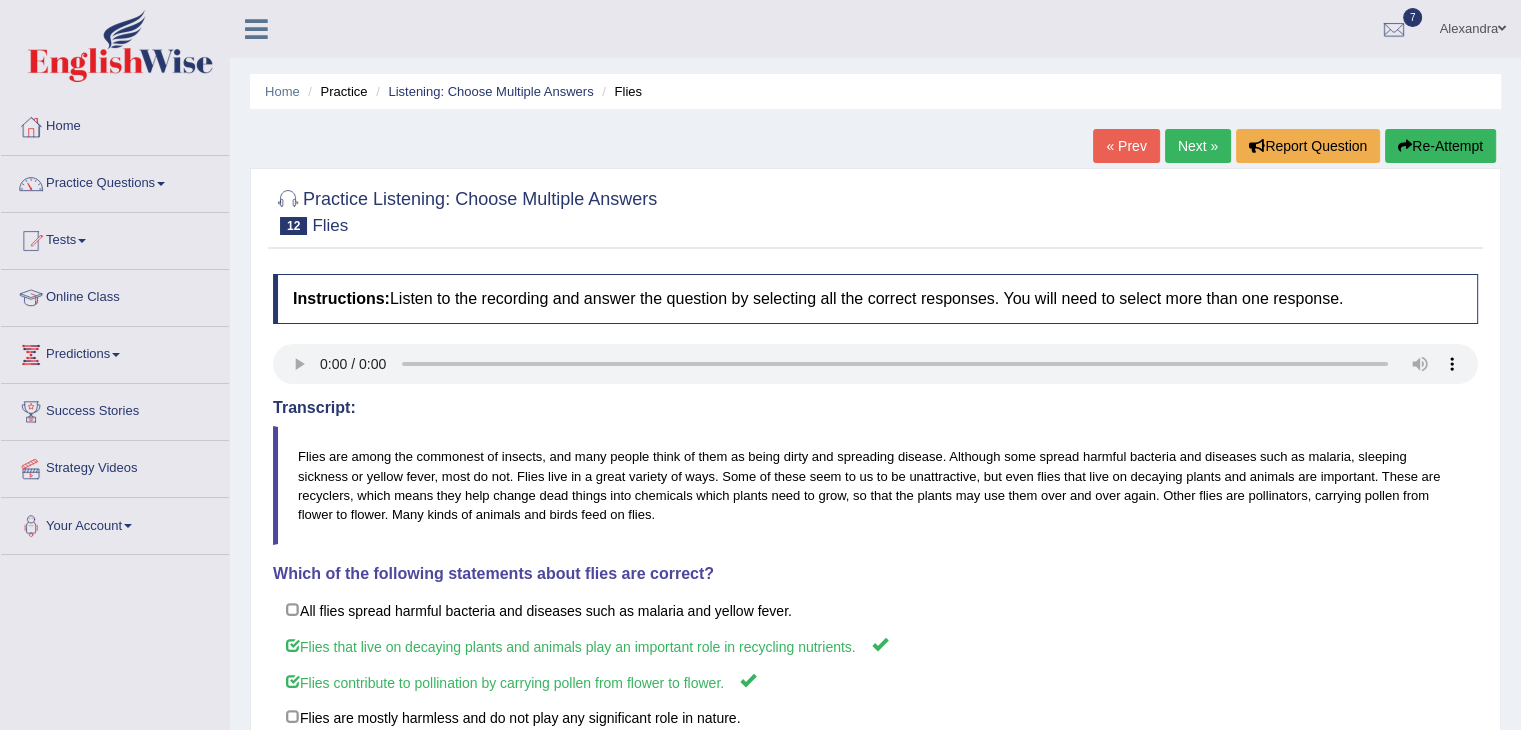 click on "Next »" at bounding box center (1198, 146) 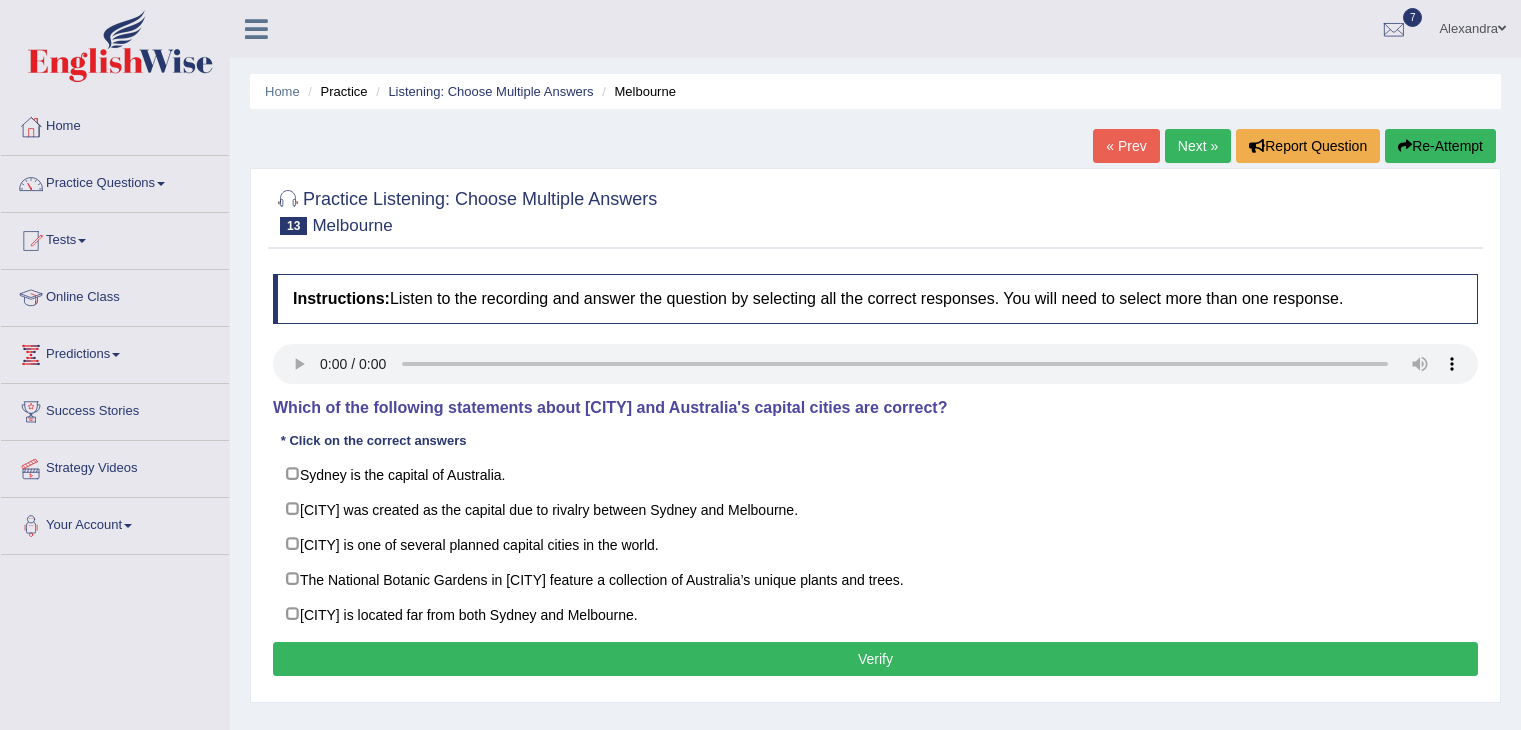 scroll, scrollTop: 0, scrollLeft: 0, axis: both 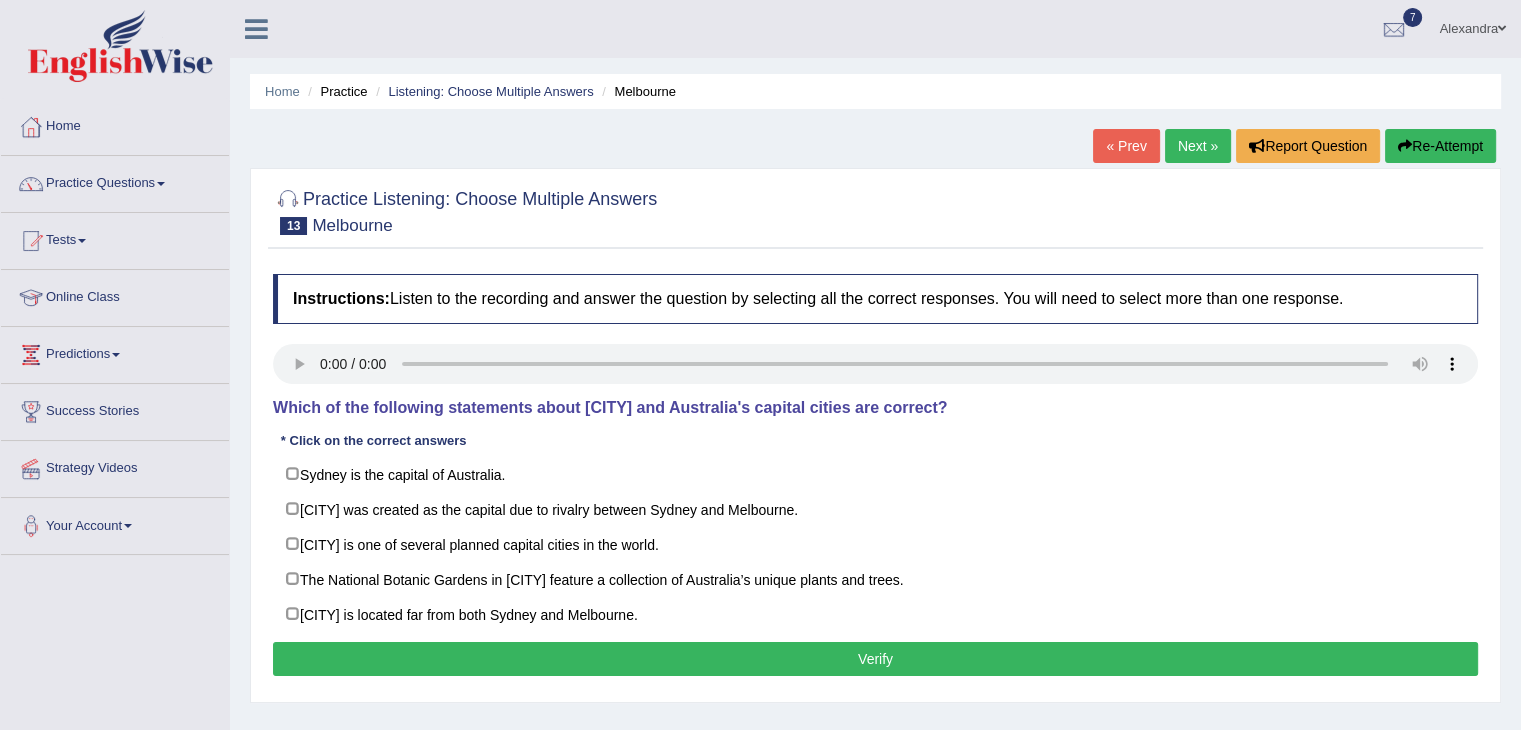 click on "[CITY] was created as the capital due to rivalry between Sydney and Melbourne." at bounding box center (875, 509) 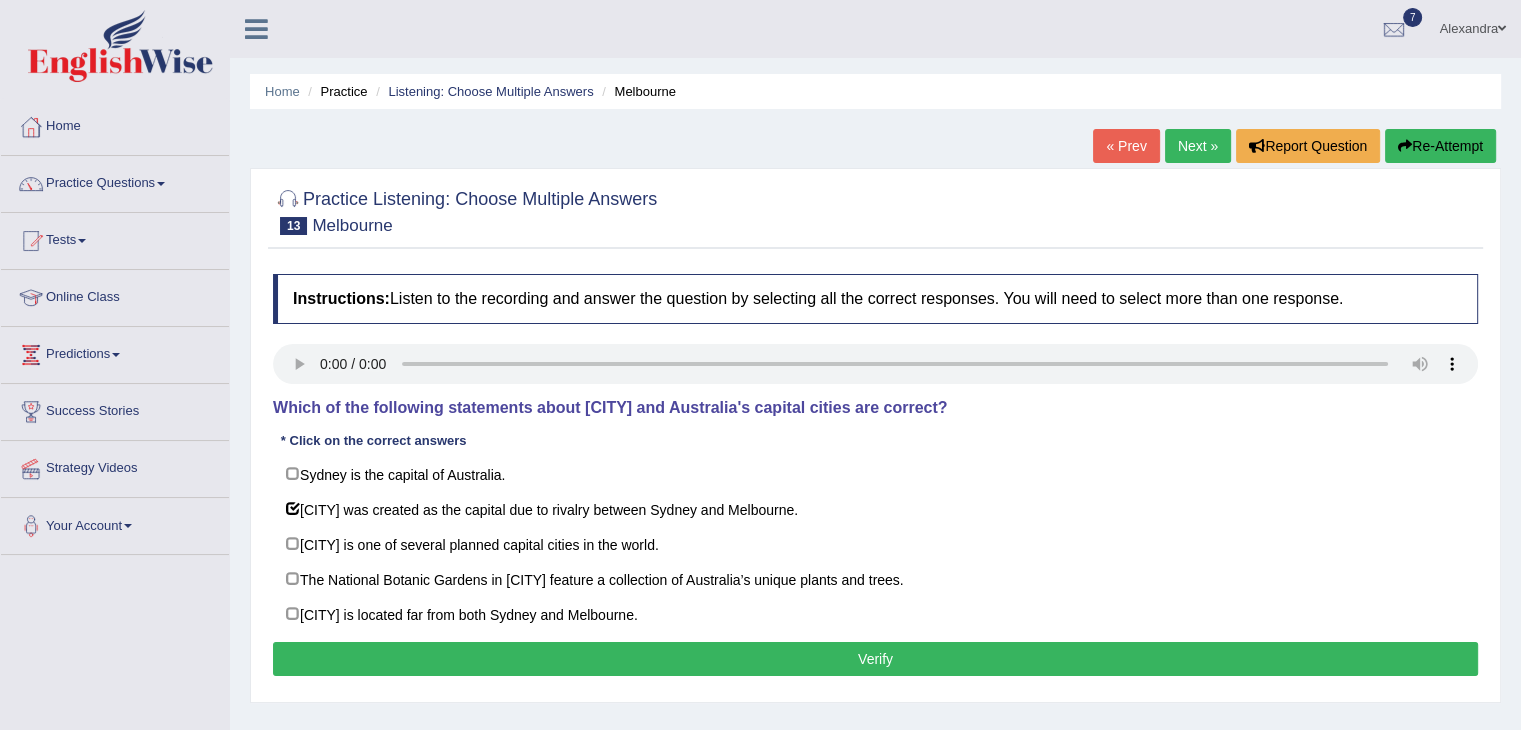 click on "The National Botanic Gardens in [CITY] feature a collection of Australia’s unique plants and trees." at bounding box center [875, 579] 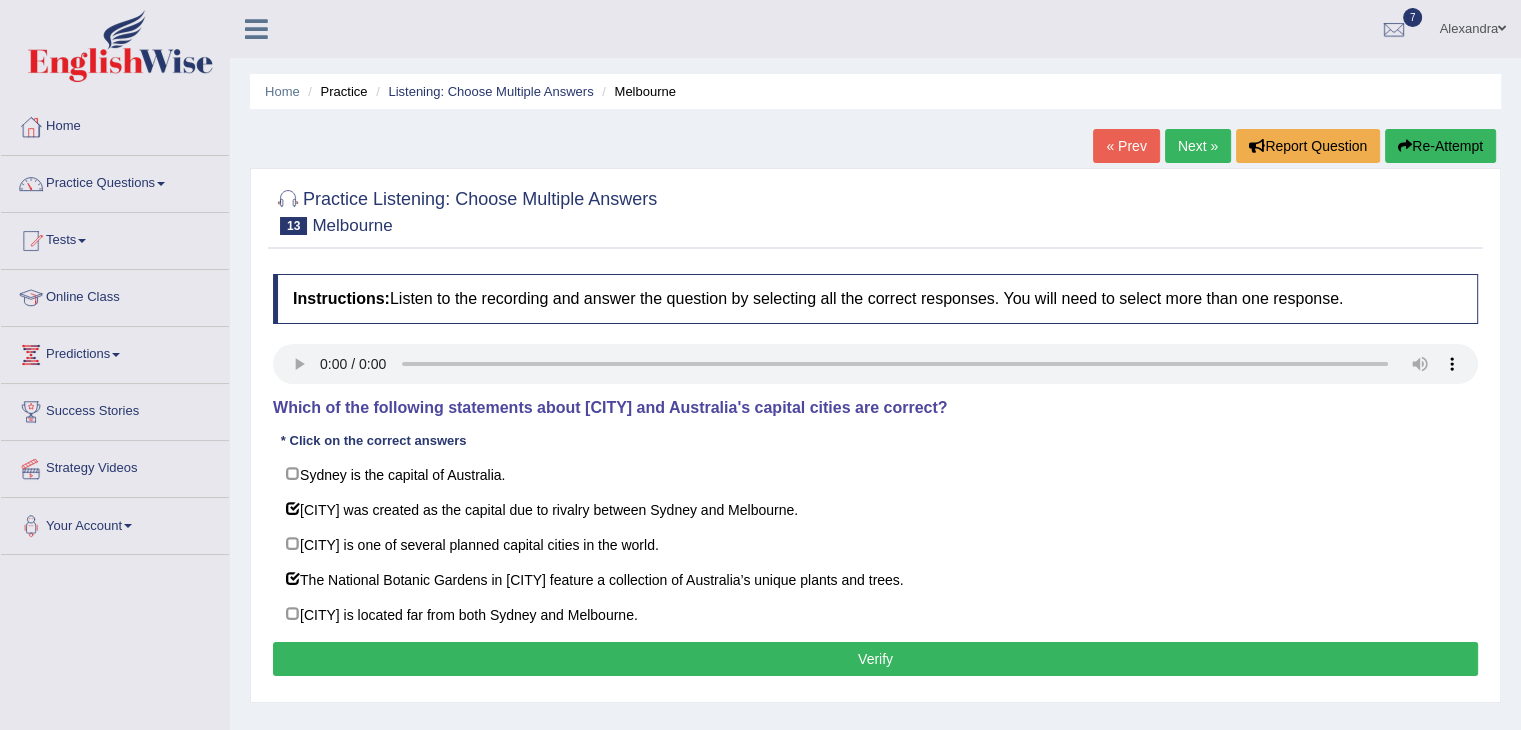 click on "Verify" at bounding box center [875, 659] 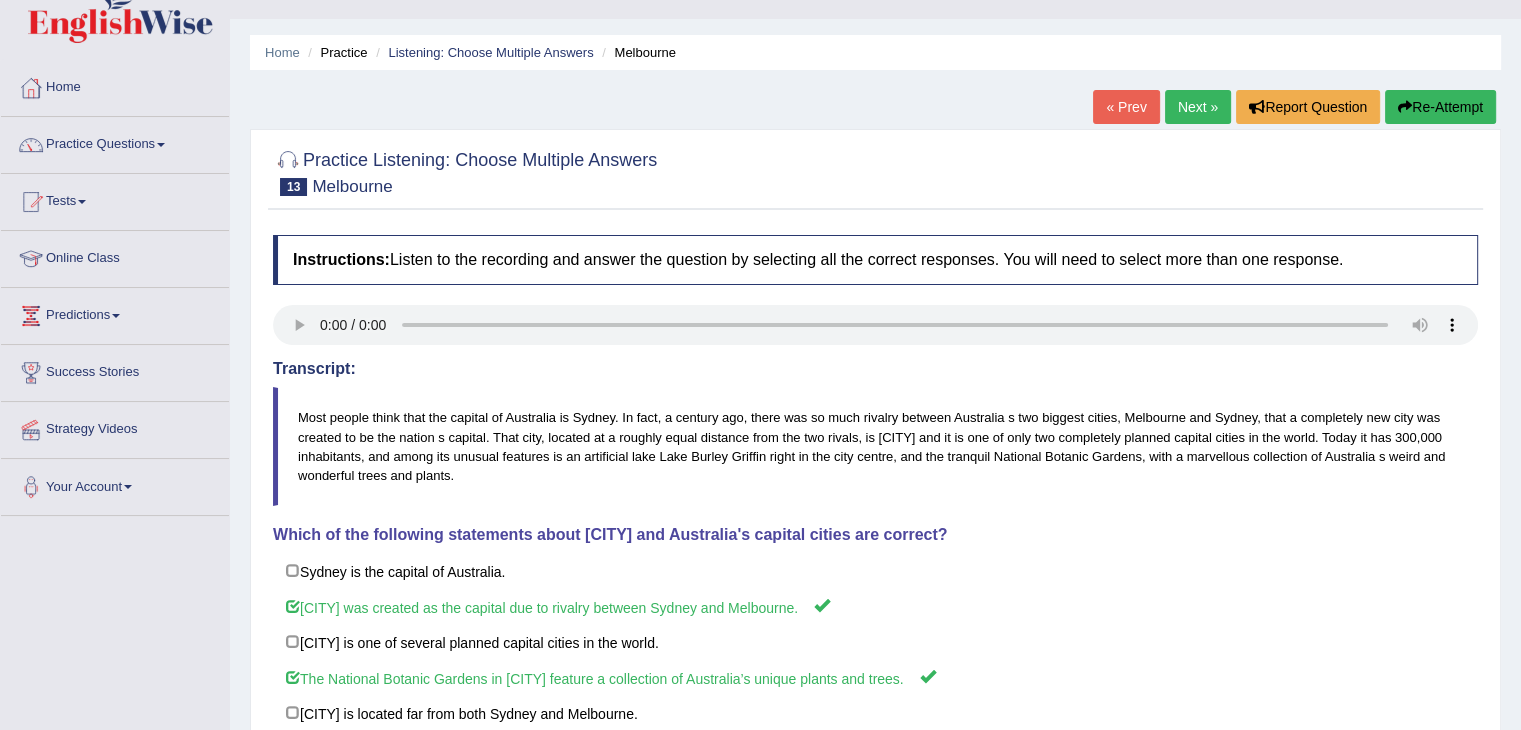 scroll, scrollTop: 0, scrollLeft: 0, axis: both 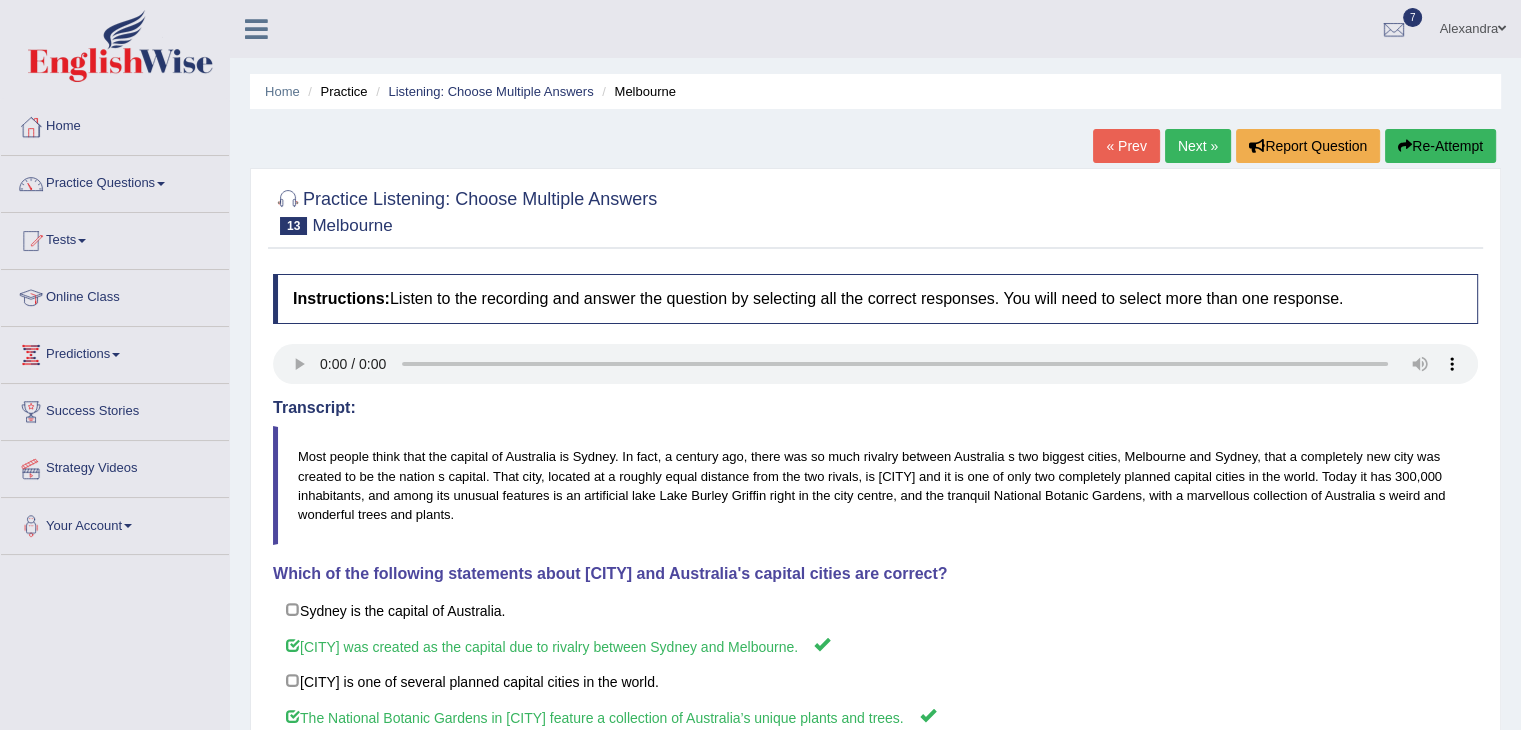 click on "Next »" at bounding box center [1198, 146] 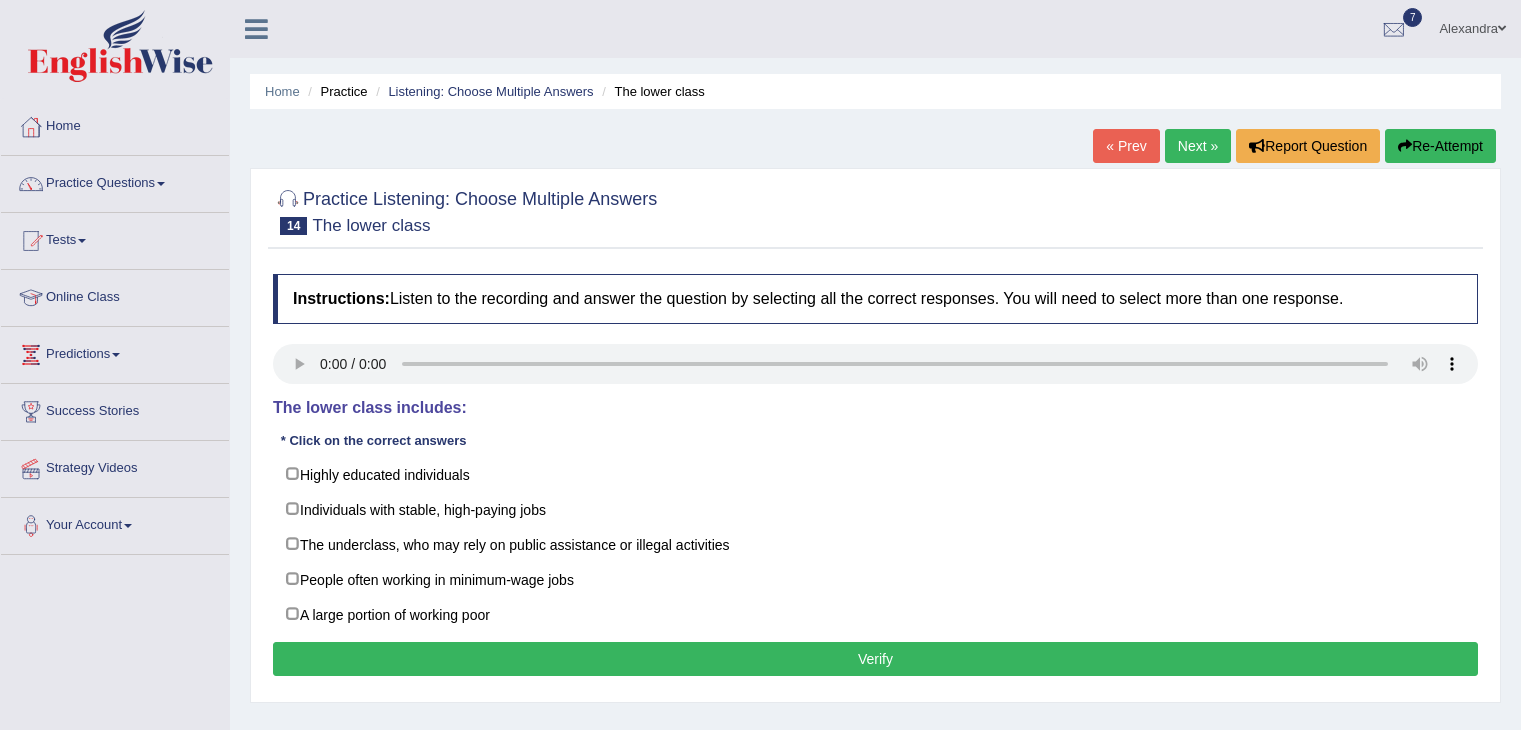 scroll, scrollTop: 0, scrollLeft: 0, axis: both 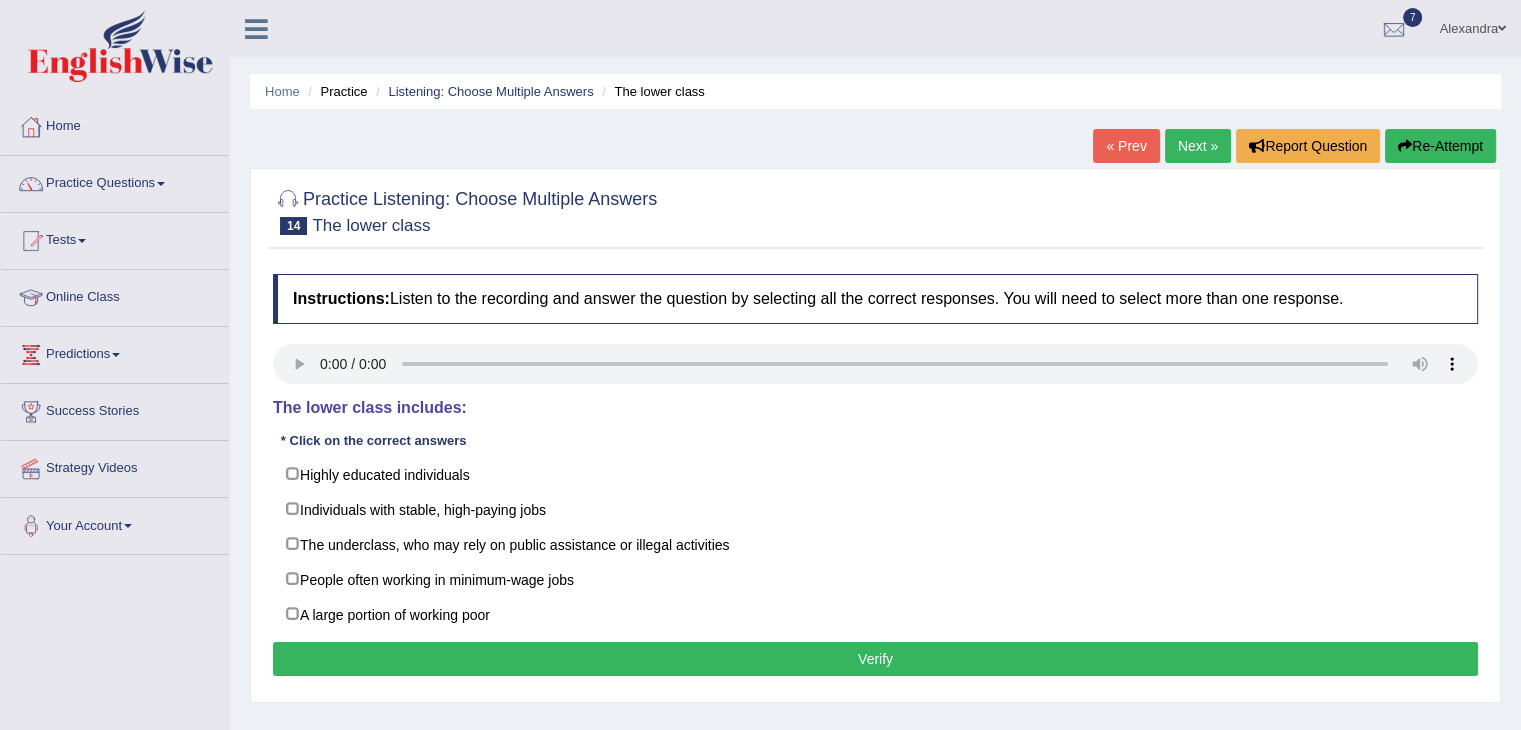 click on "The underclass, who may rely on public assistance or illegal activities" at bounding box center (875, 544) 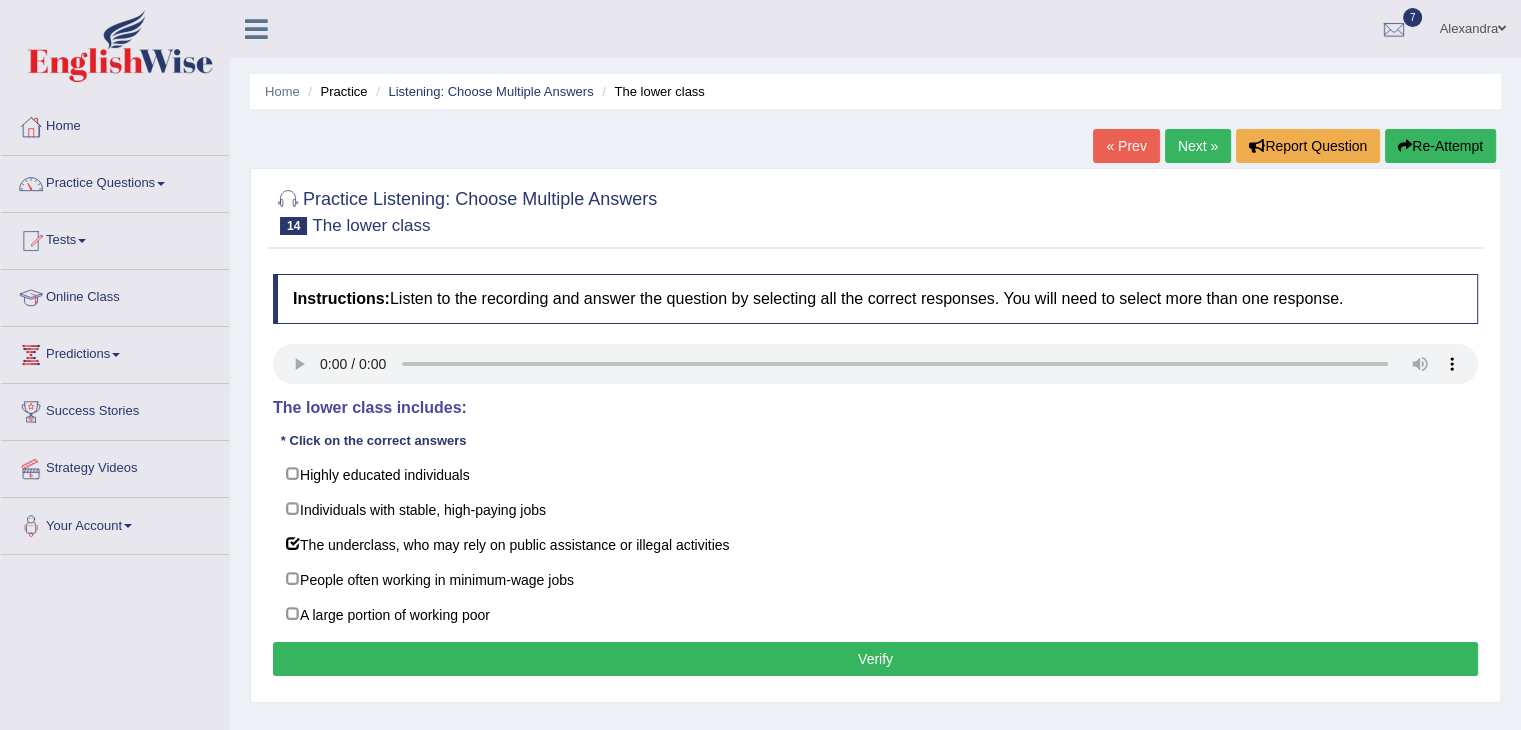 click on "A large portion of working poor" at bounding box center (875, 614) 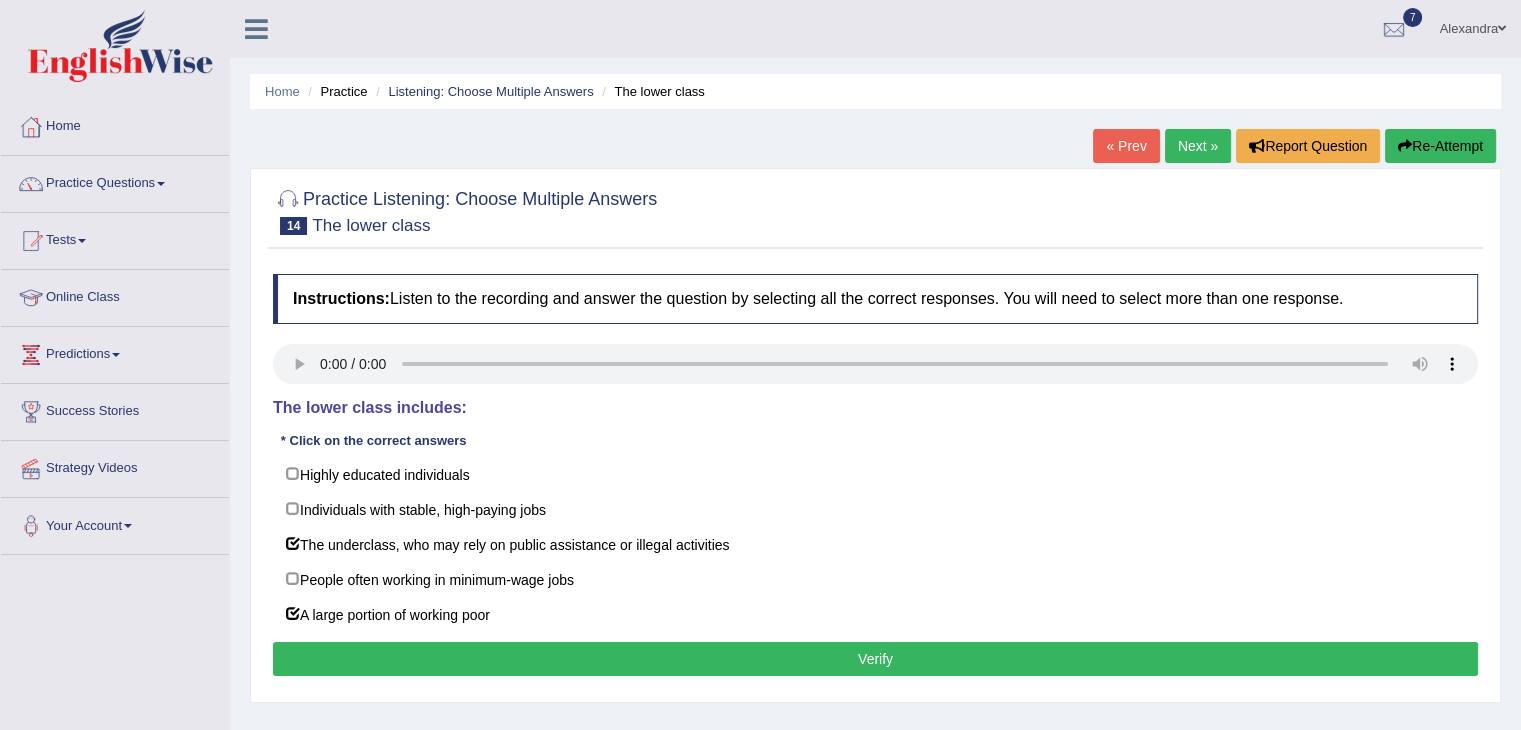 click on "Instructions:  Listen to the recording and answer the question by selecting all the correct responses. You will need to select more than one response.
Transcript: The lower class is composed primarily of the displaced poor. People in this class have little formal education and are often unemployed or working in minimum-wage jobs. The working poor constitute a large portion of those who are poor. A 40 percent of the poor works; 10 percent works year round and full time -a proportion that has generally increased over time. Recently, the concept of the underclass has been added to the lower class. The underclass includes those who have been left behind by contemporary economic developments. Rejected from economic system, those in the underclass may become dependent on public assistance or illegal activities. The lower class includes: * Click on the correct answers  Highly educated individuals  Individuals with stable, high-paying jobs  People often working in minimum-wage jobs Result:  Verify" at bounding box center (875, 478) 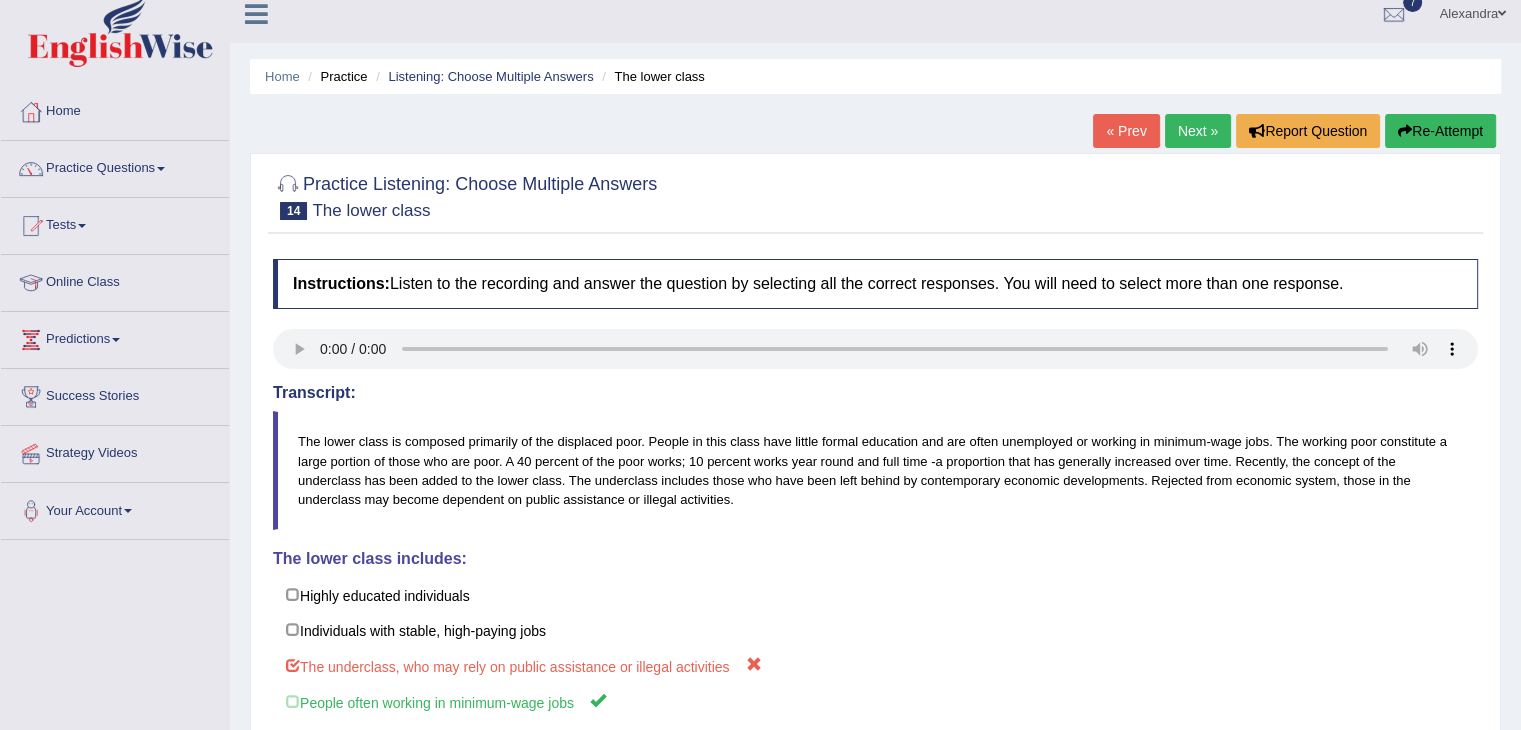 scroll, scrollTop: 0, scrollLeft: 0, axis: both 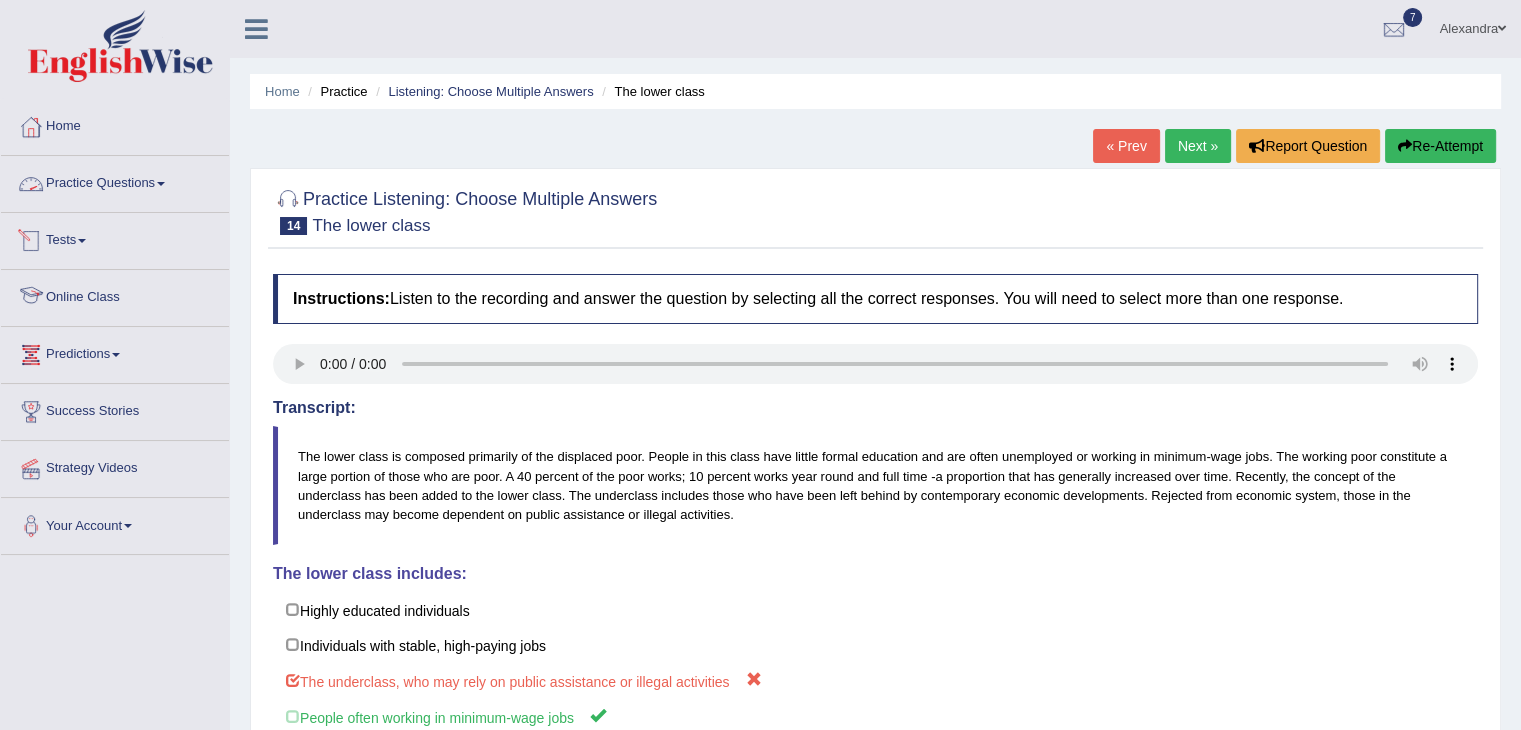 click on "Practice Questions" at bounding box center [115, 181] 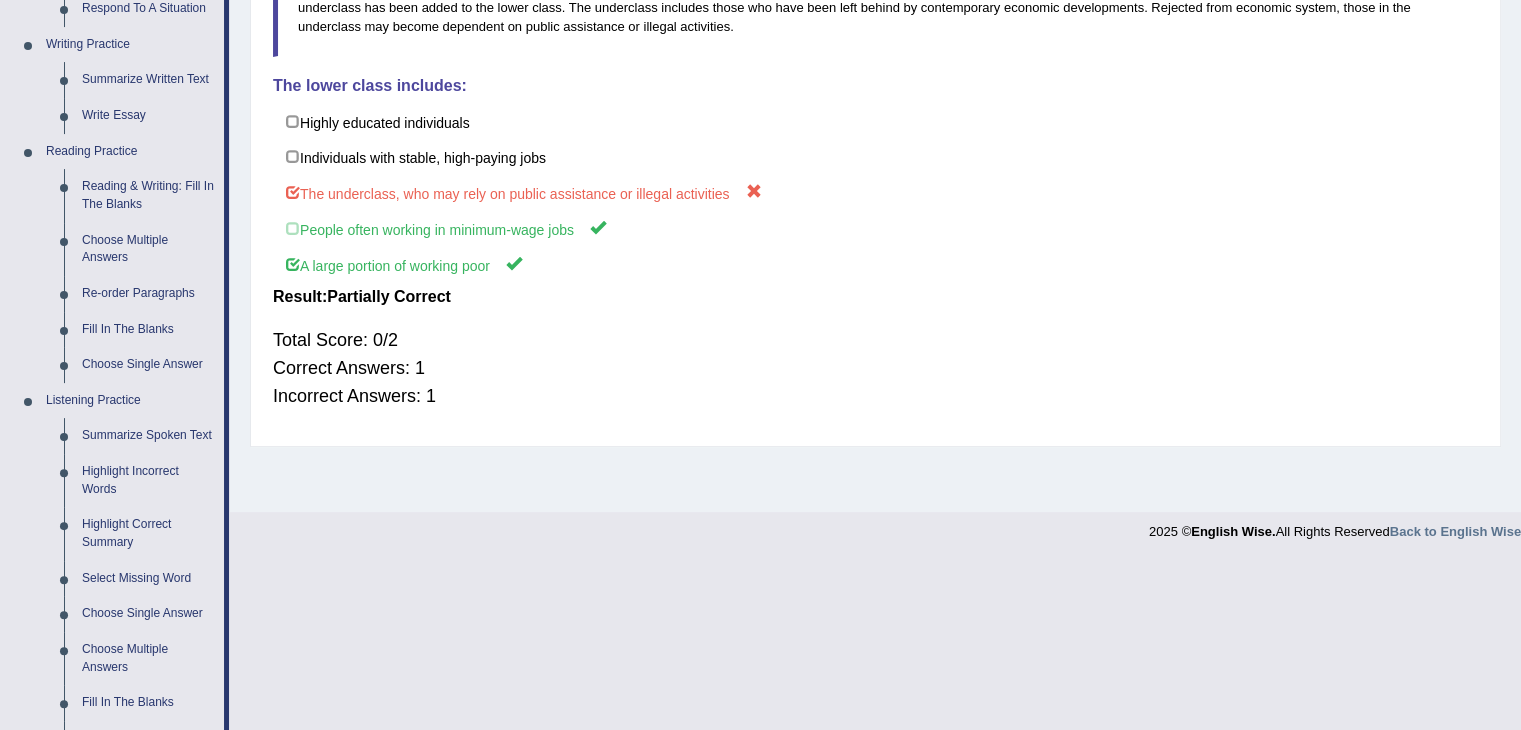 scroll, scrollTop: 492, scrollLeft: 0, axis: vertical 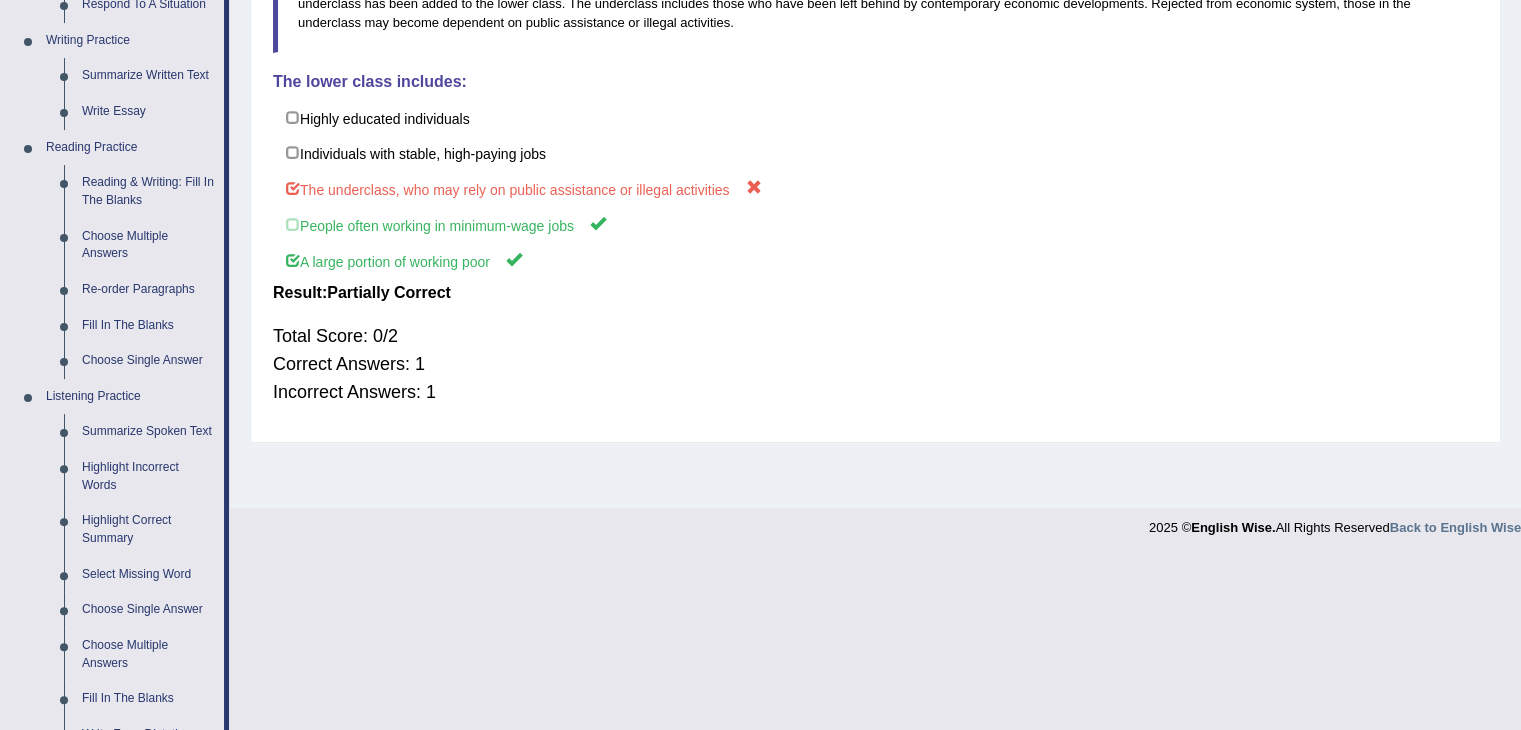 click on "Highlight Incorrect Words" at bounding box center [148, 476] 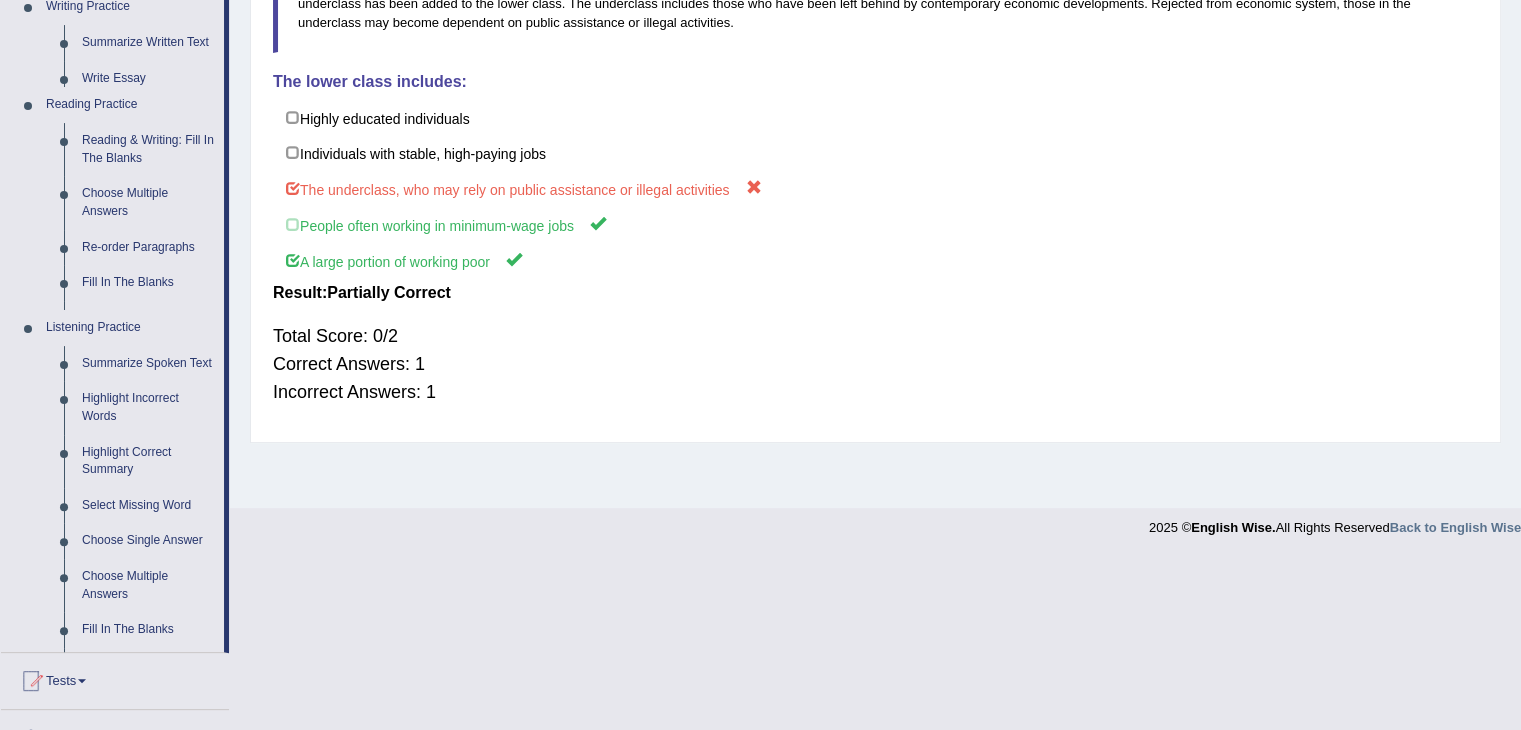 scroll, scrollTop: 320, scrollLeft: 0, axis: vertical 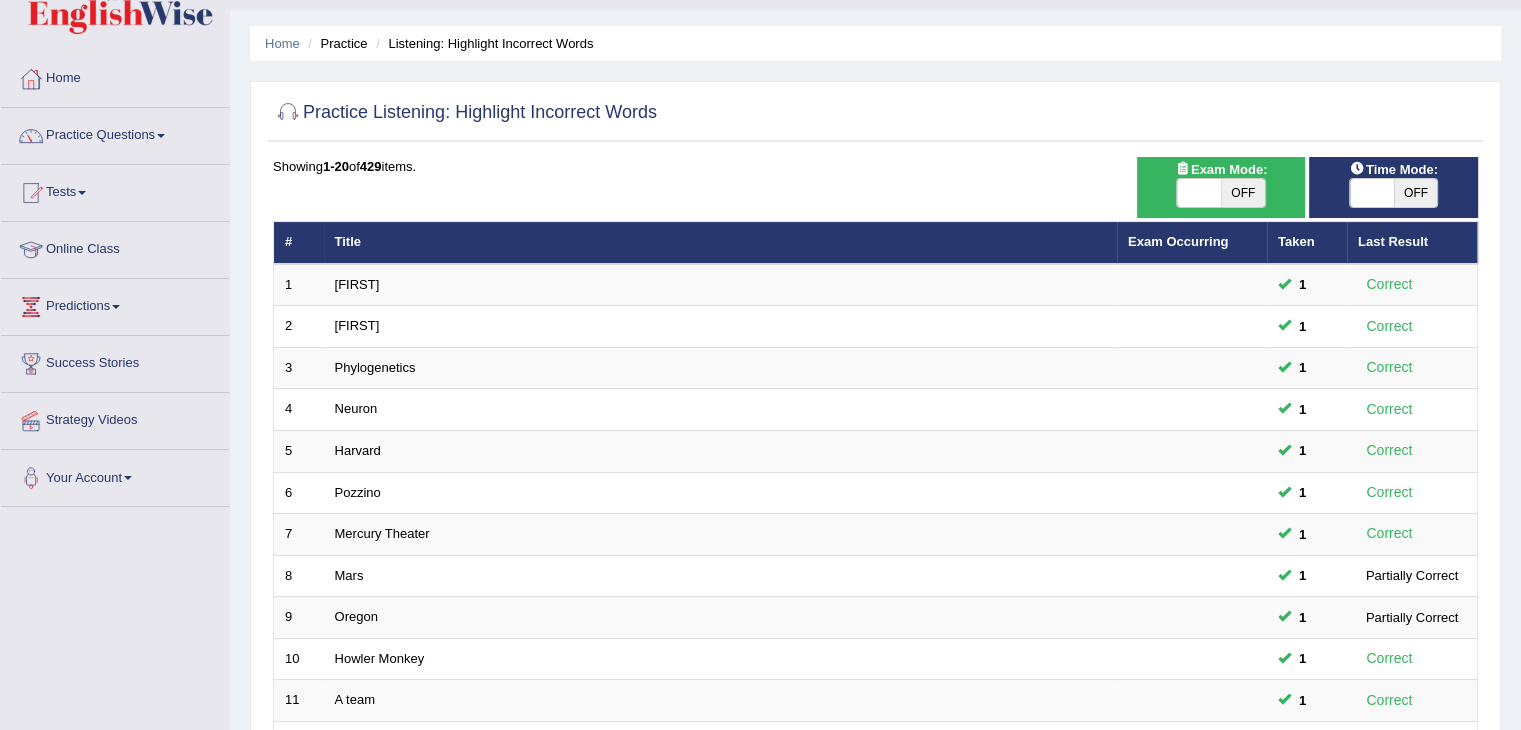 click on "OFF" at bounding box center [1243, 193] 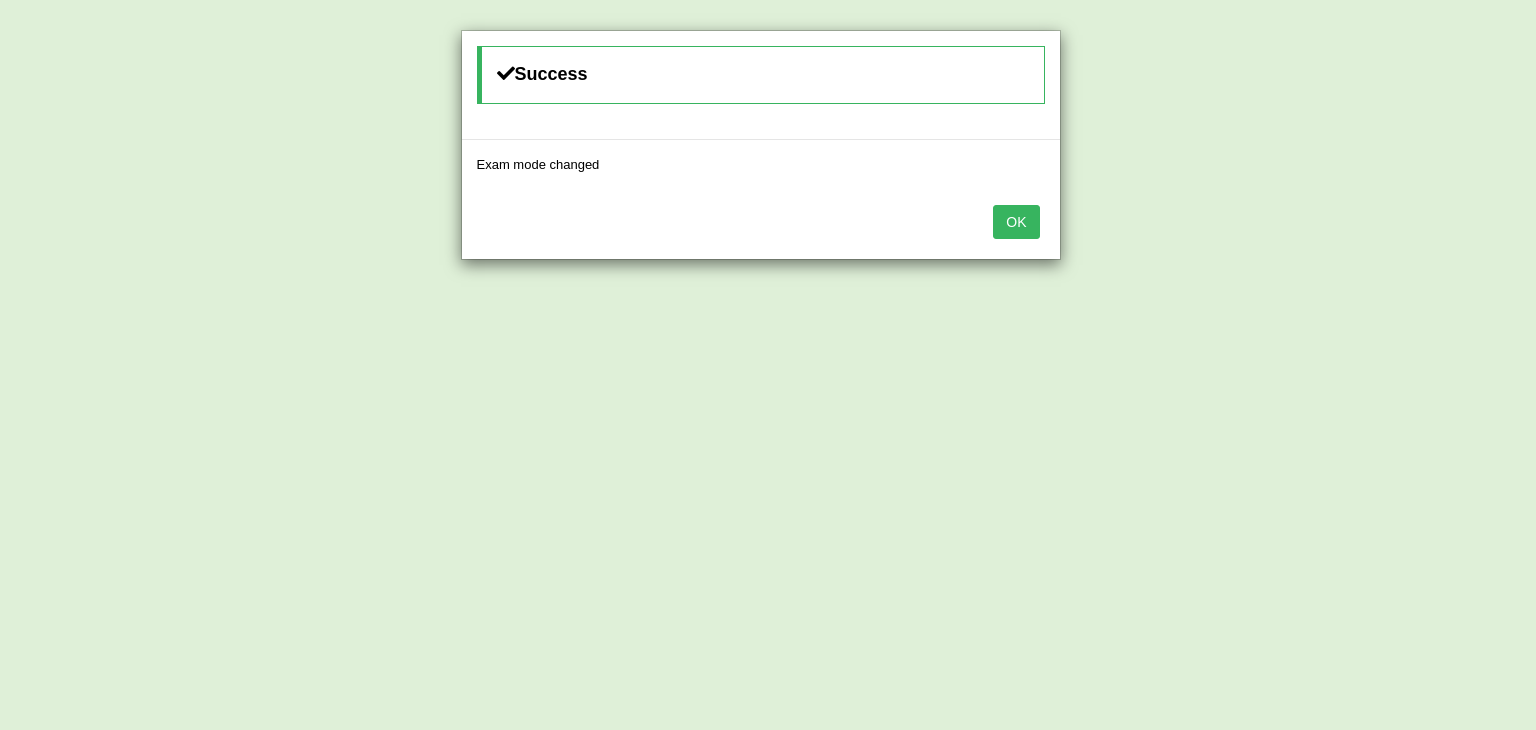 click on "OK" at bounding box center [1016, 222] 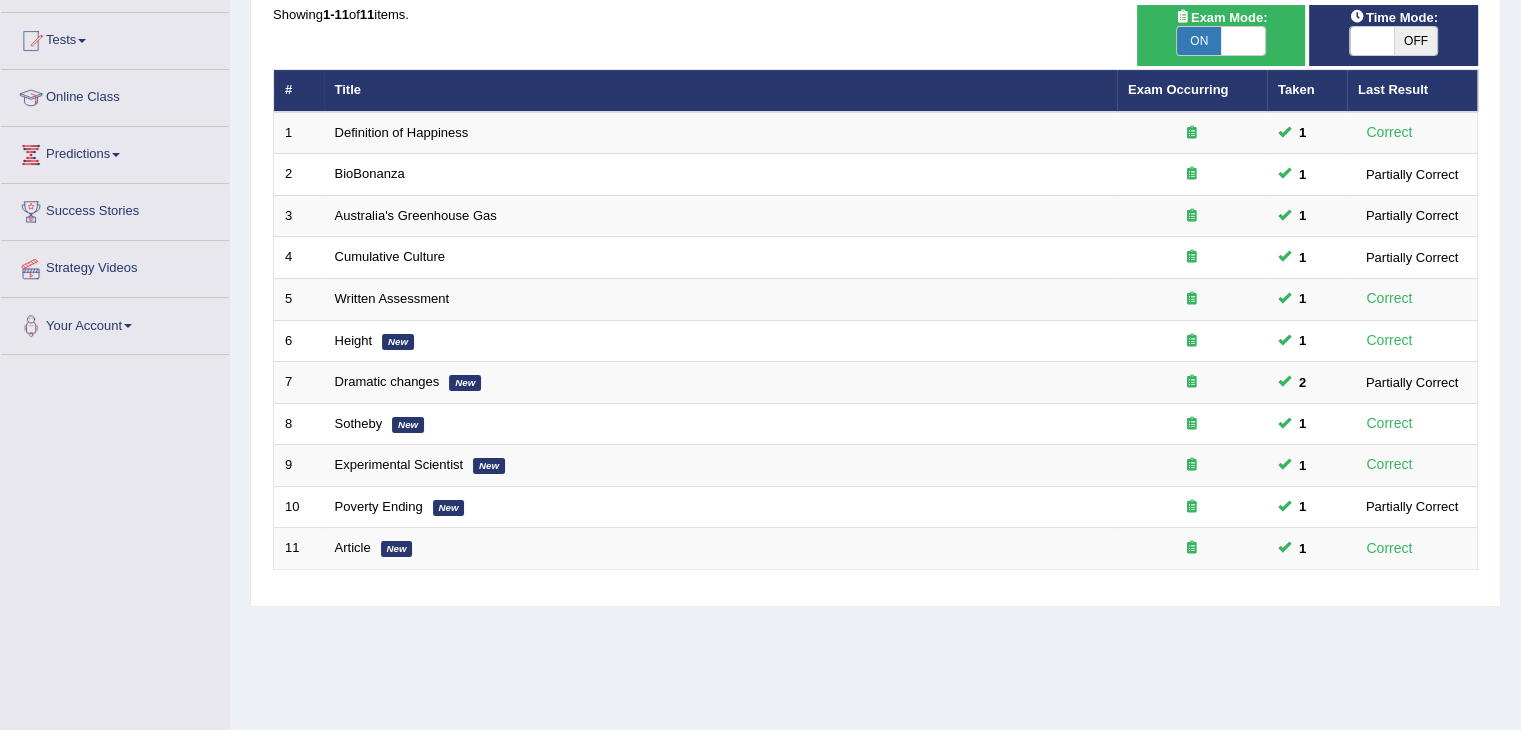 scroll, scrollTop: 320, scrollLeft: 0, axis: vertical 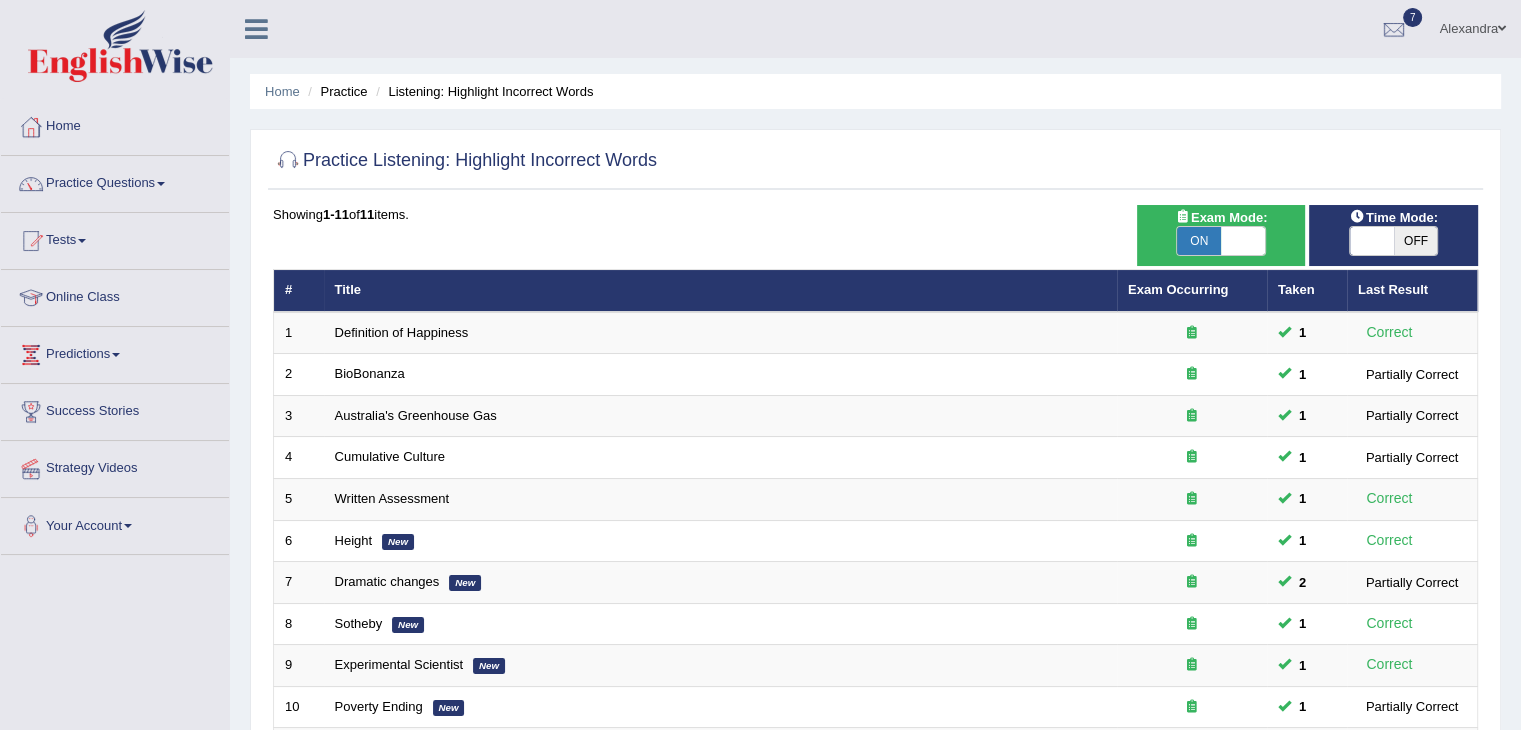 click on "ON" at bounding box center [1199, 241] 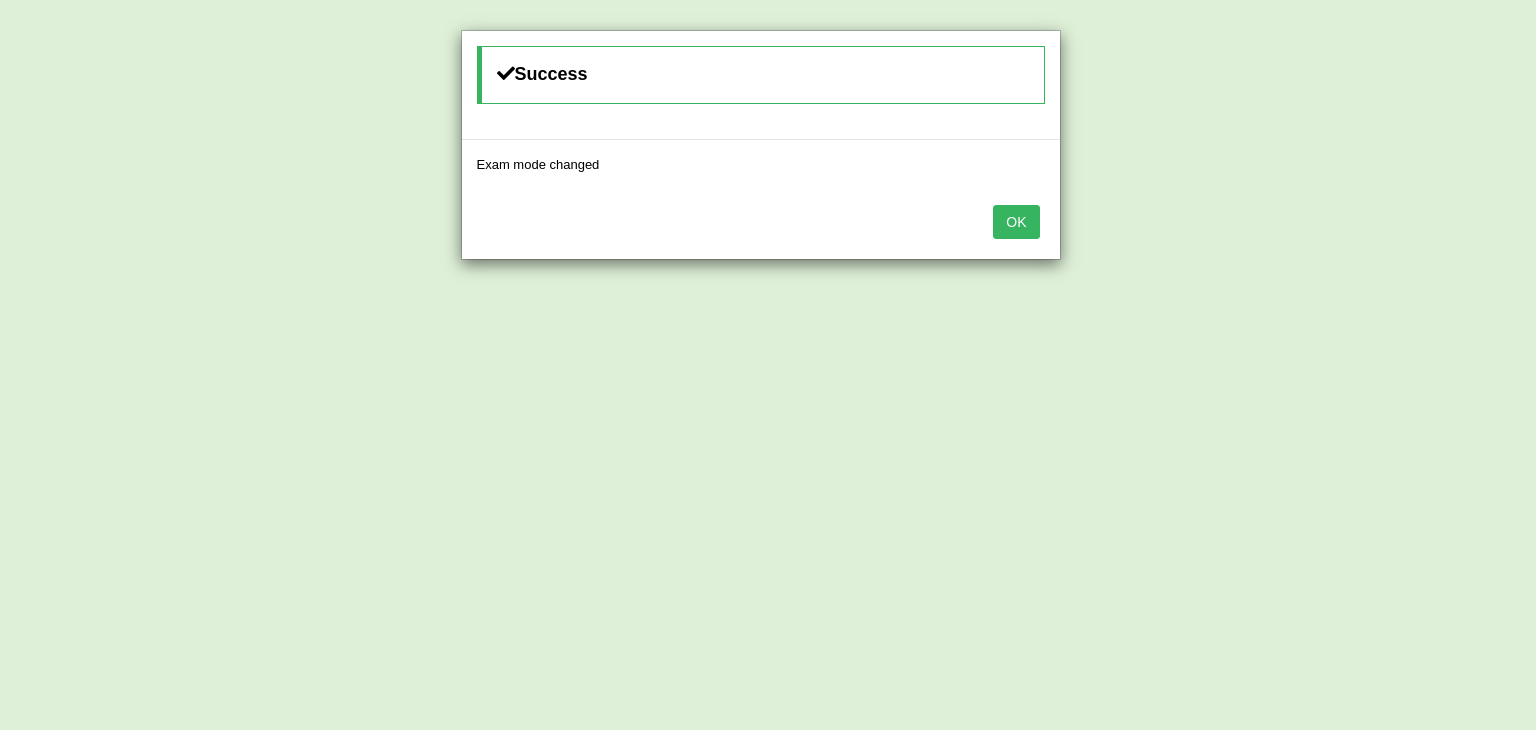 click on "OK" at bounding box center [1016, 222] 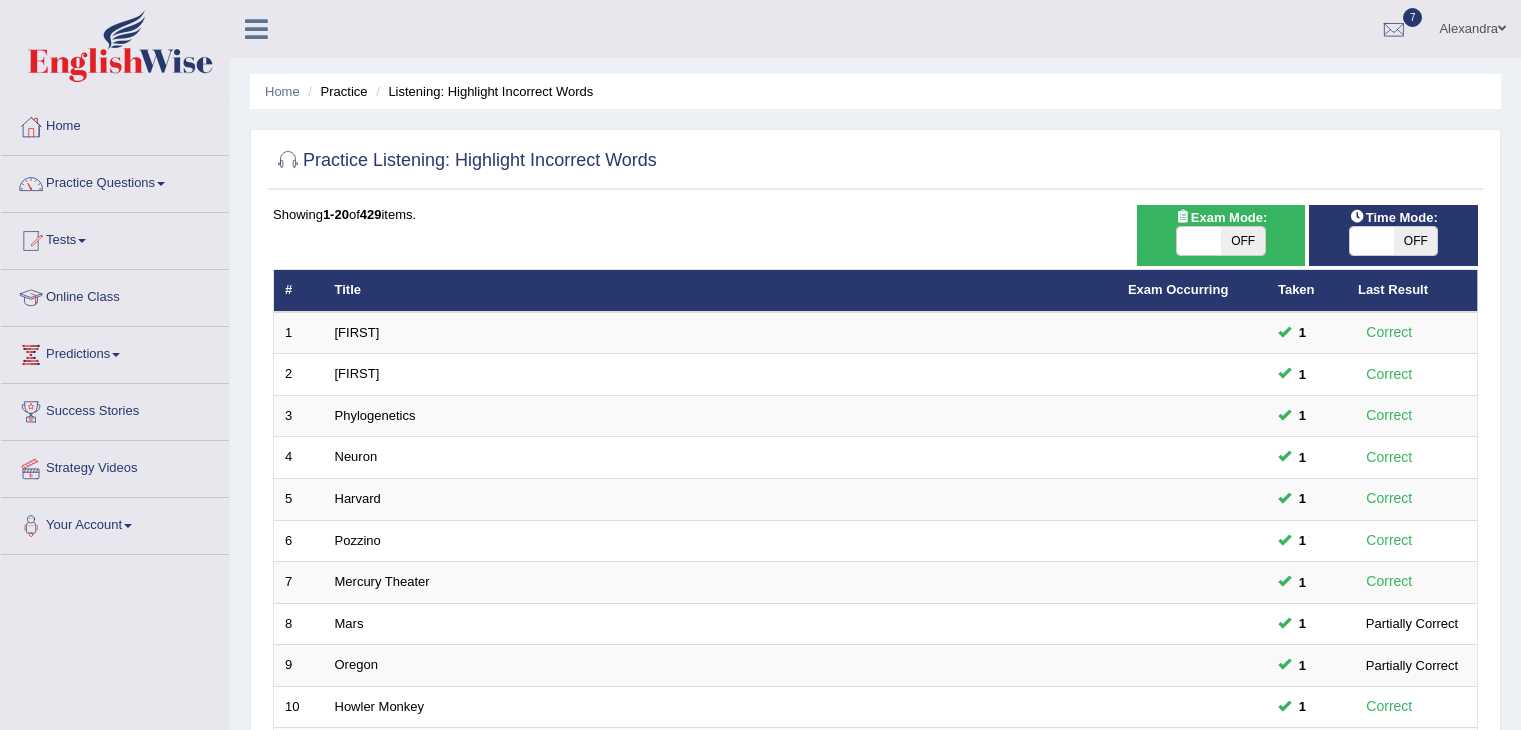 scroll, scrollTop: 0, scrollLeft: 0, axis: both 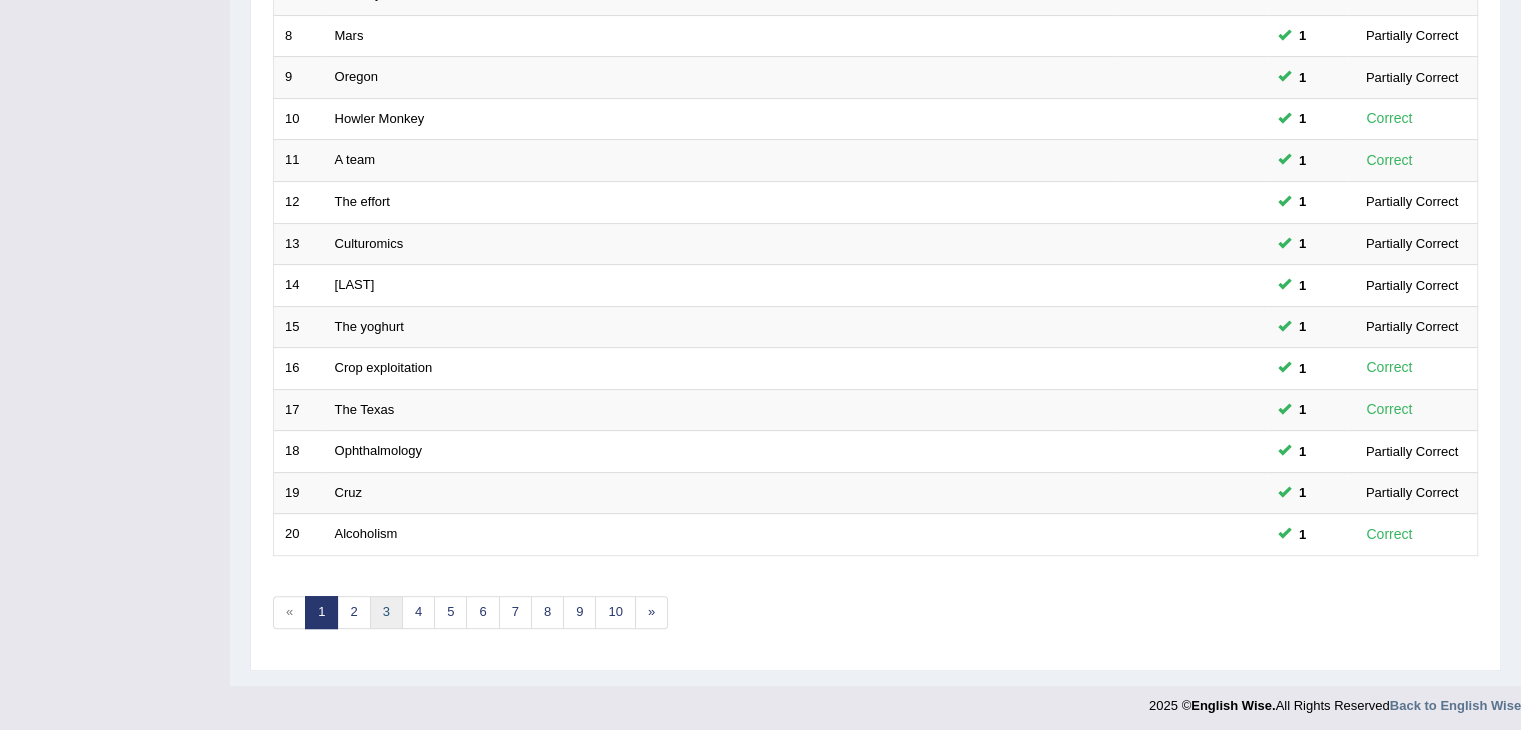 click on "3" at bounding box center [386, 612] 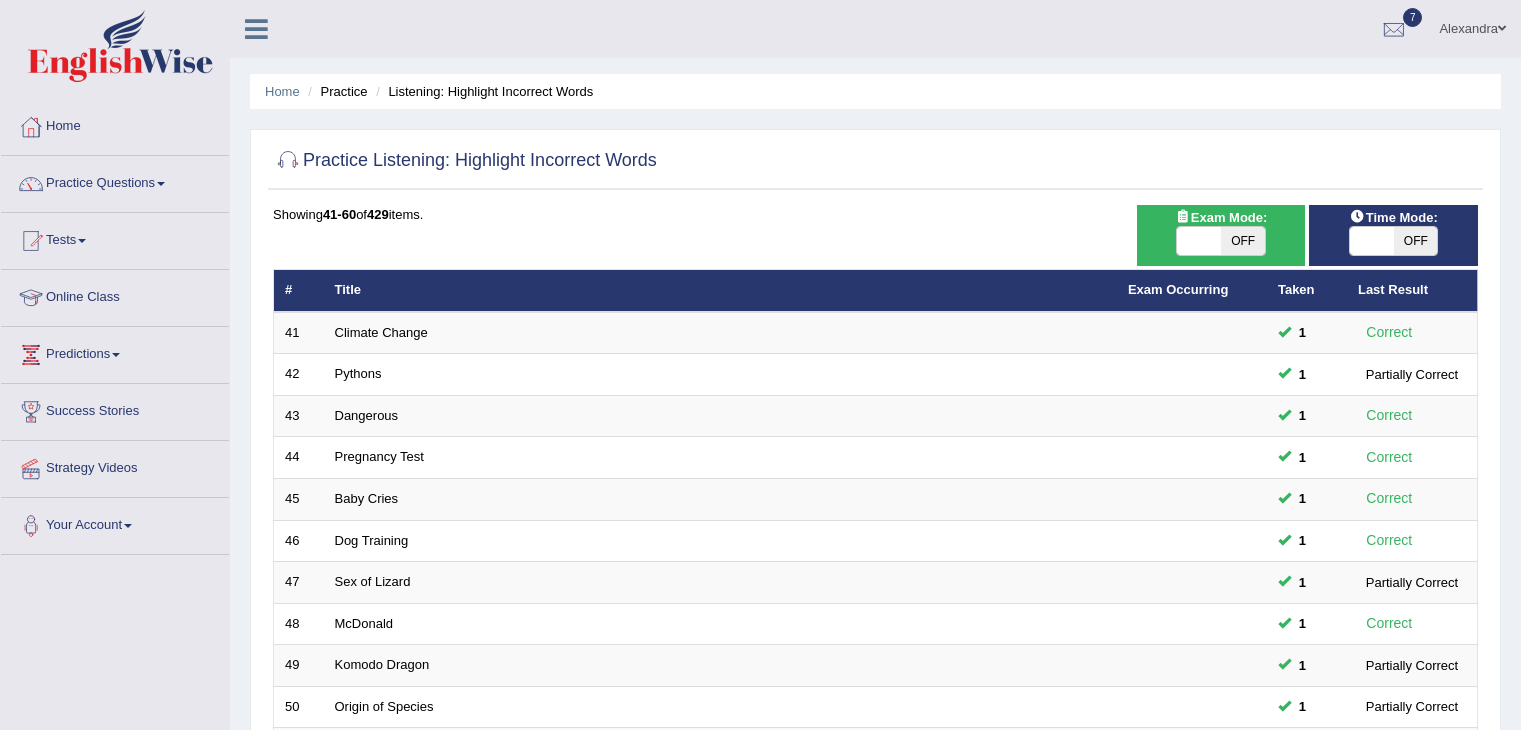 scroll, scrollTop: 0, scrollLeft: 0, axis: both 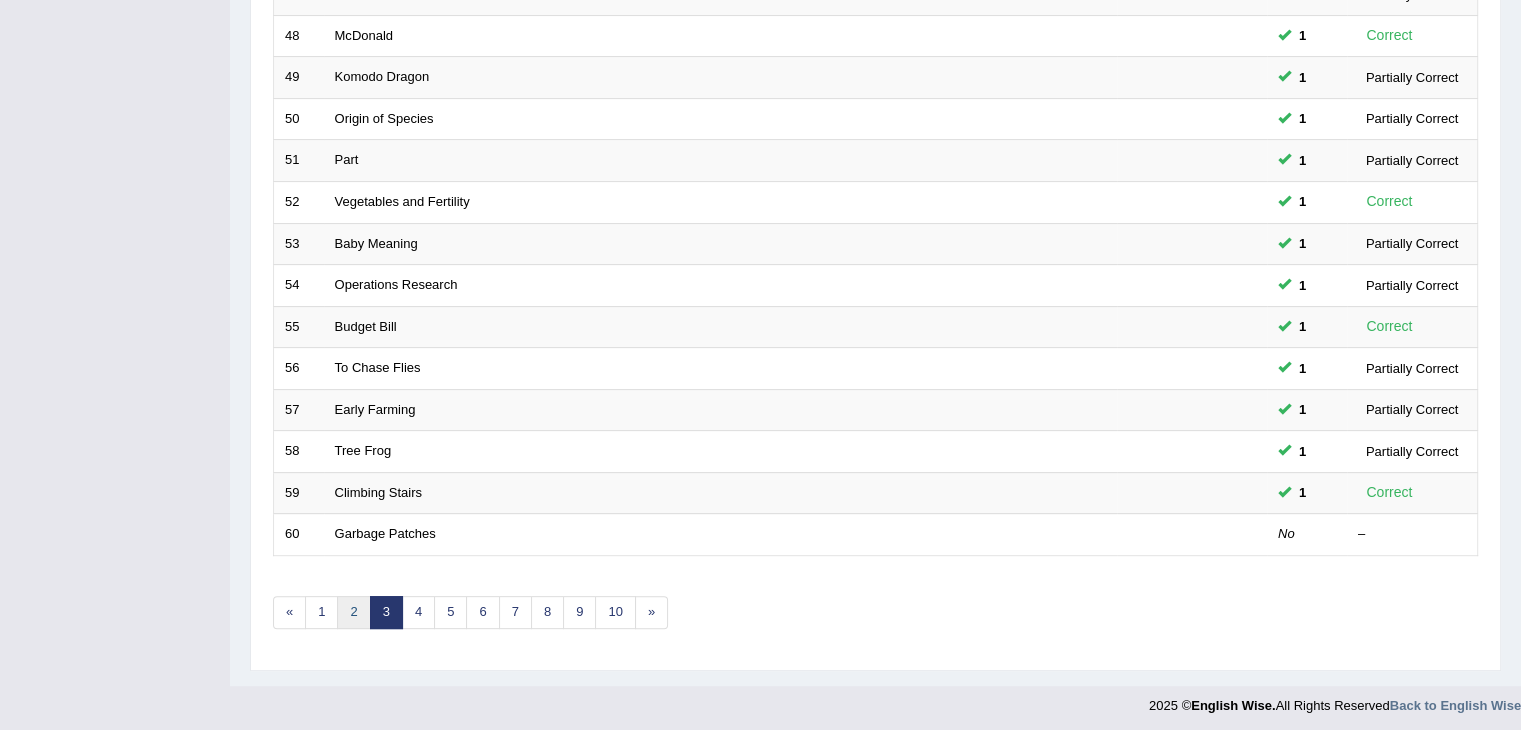 click on "2" at bounding box center (353, 612) 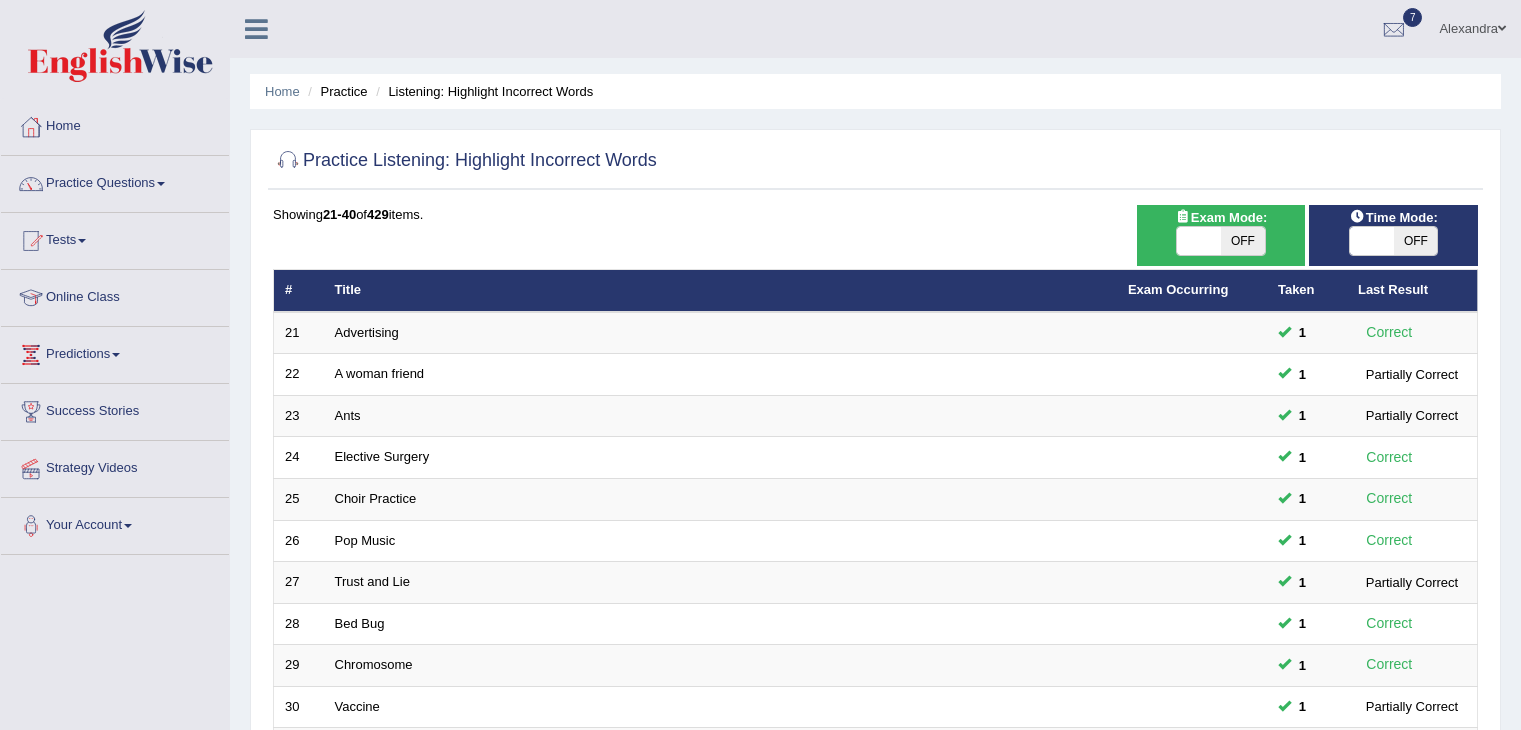 scroll, scrollTop: 588, scrollLeft: 0, axis: vertical 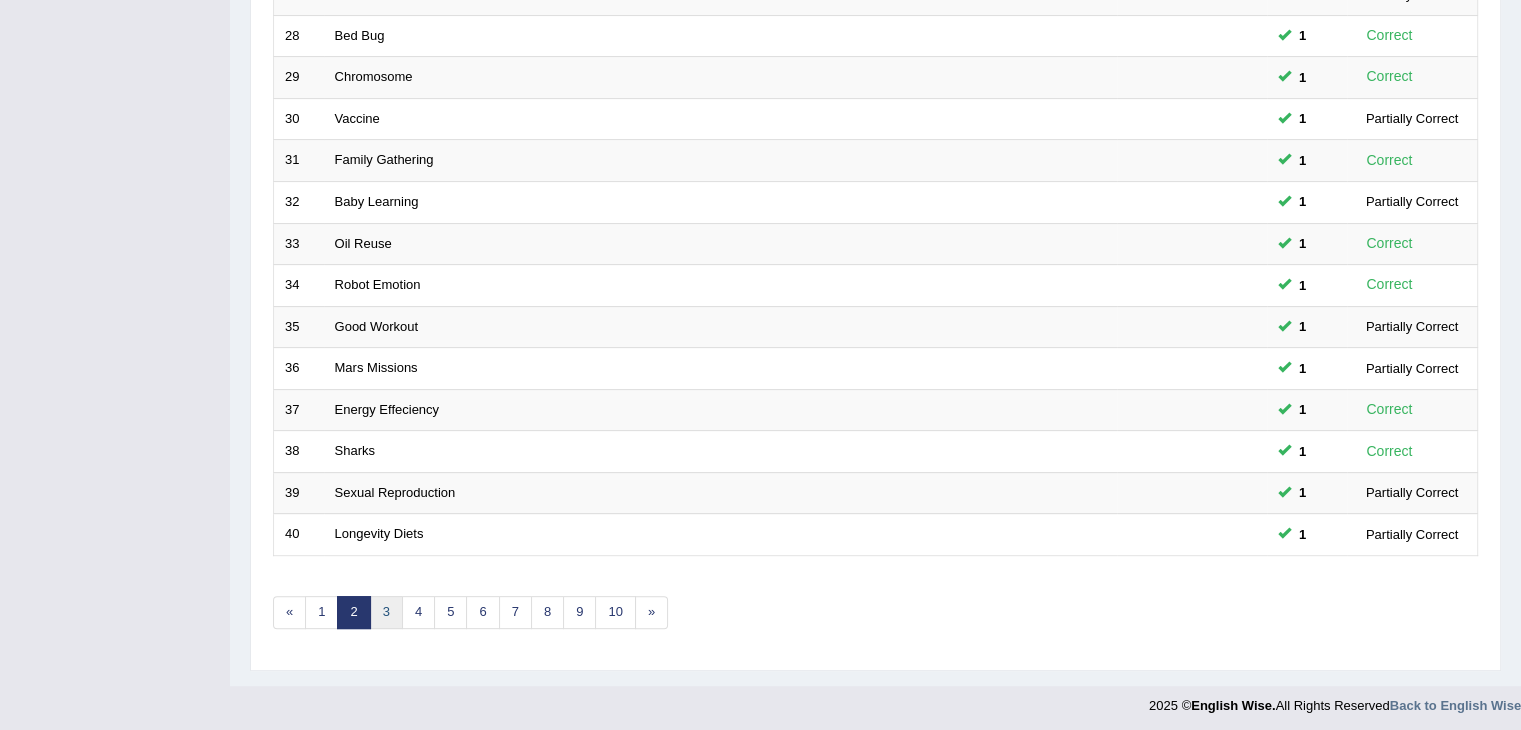 click on "3" at bounding box center [386, 612] 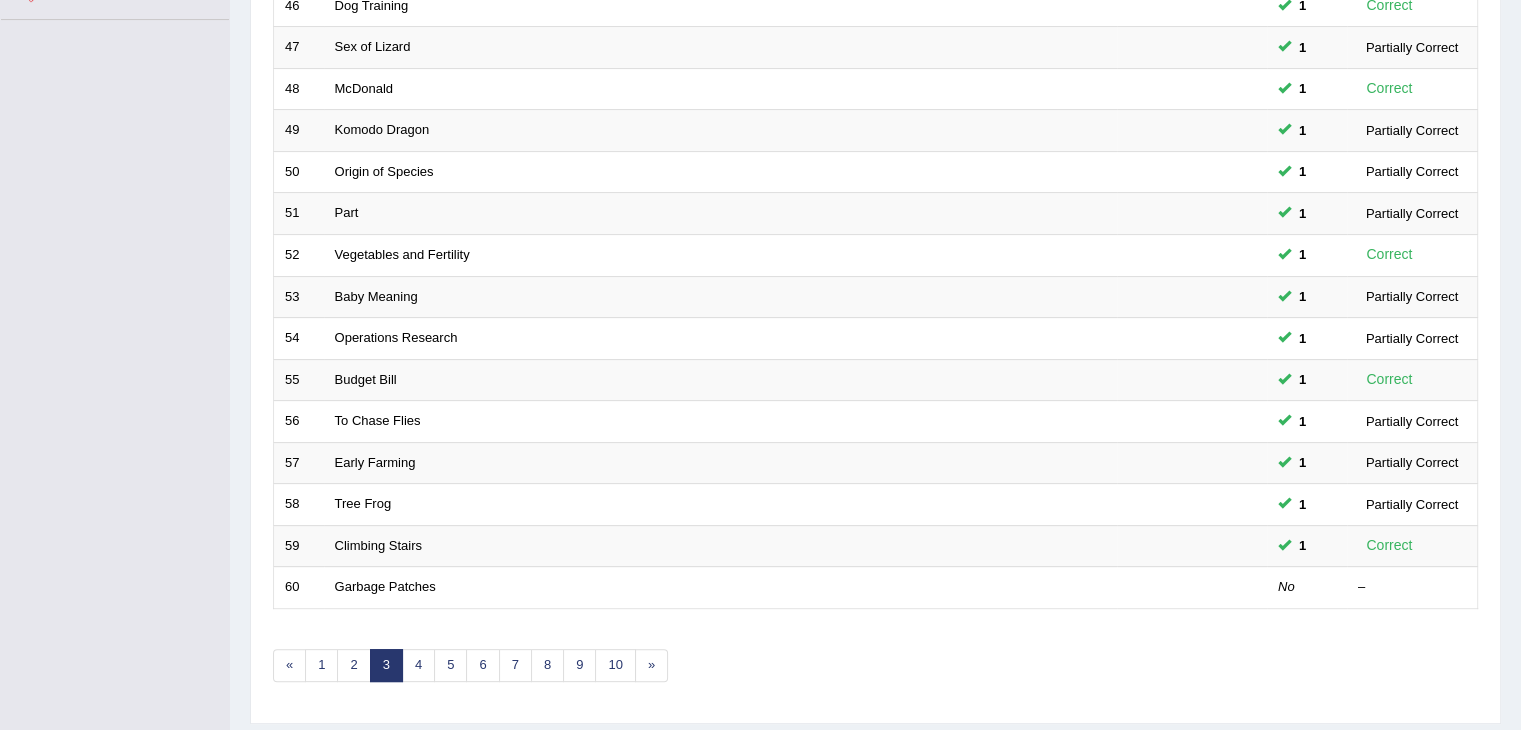 scroll, scrollTop: 0, scrollLeft: 0, axis: both 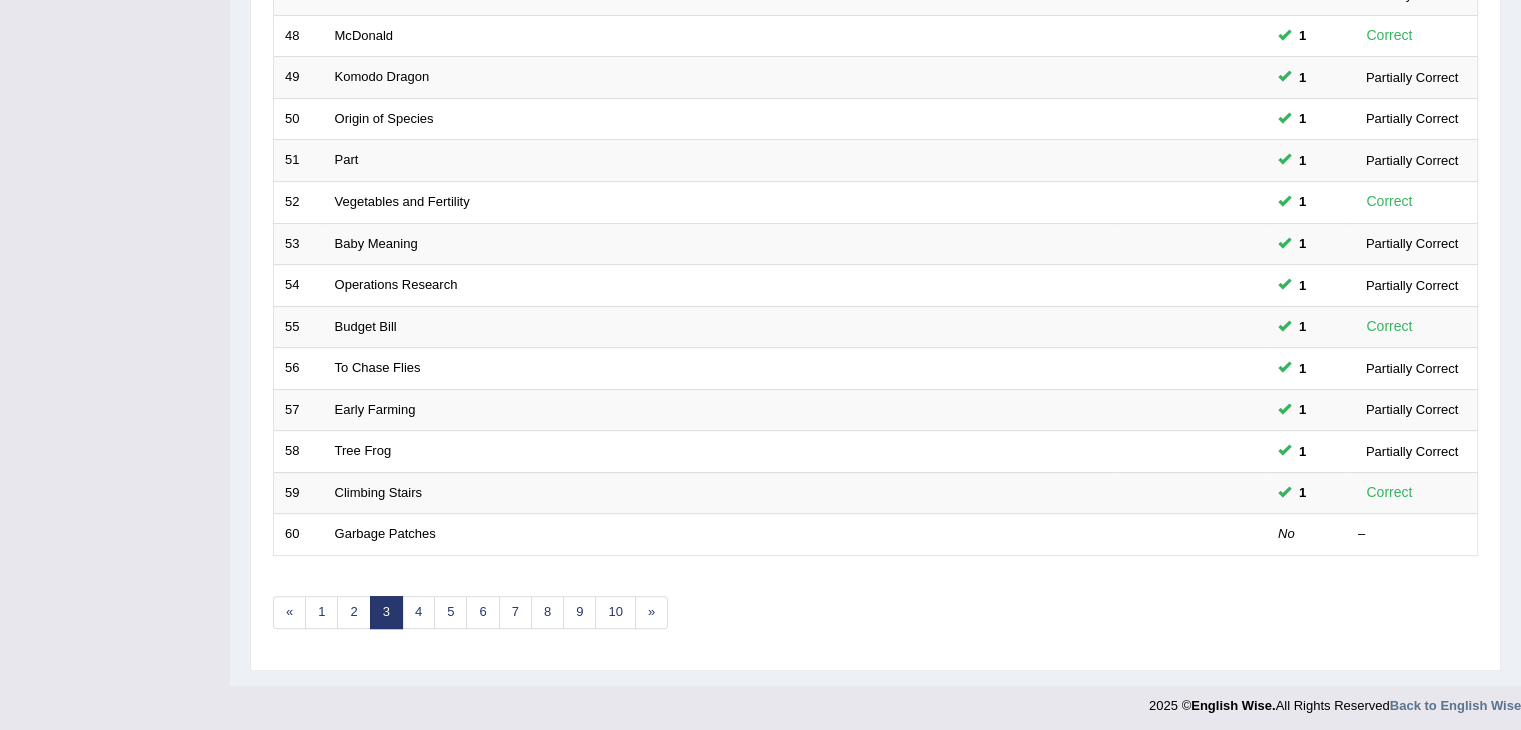 click on "Garbage Patches" at bounding box center [385, 533] 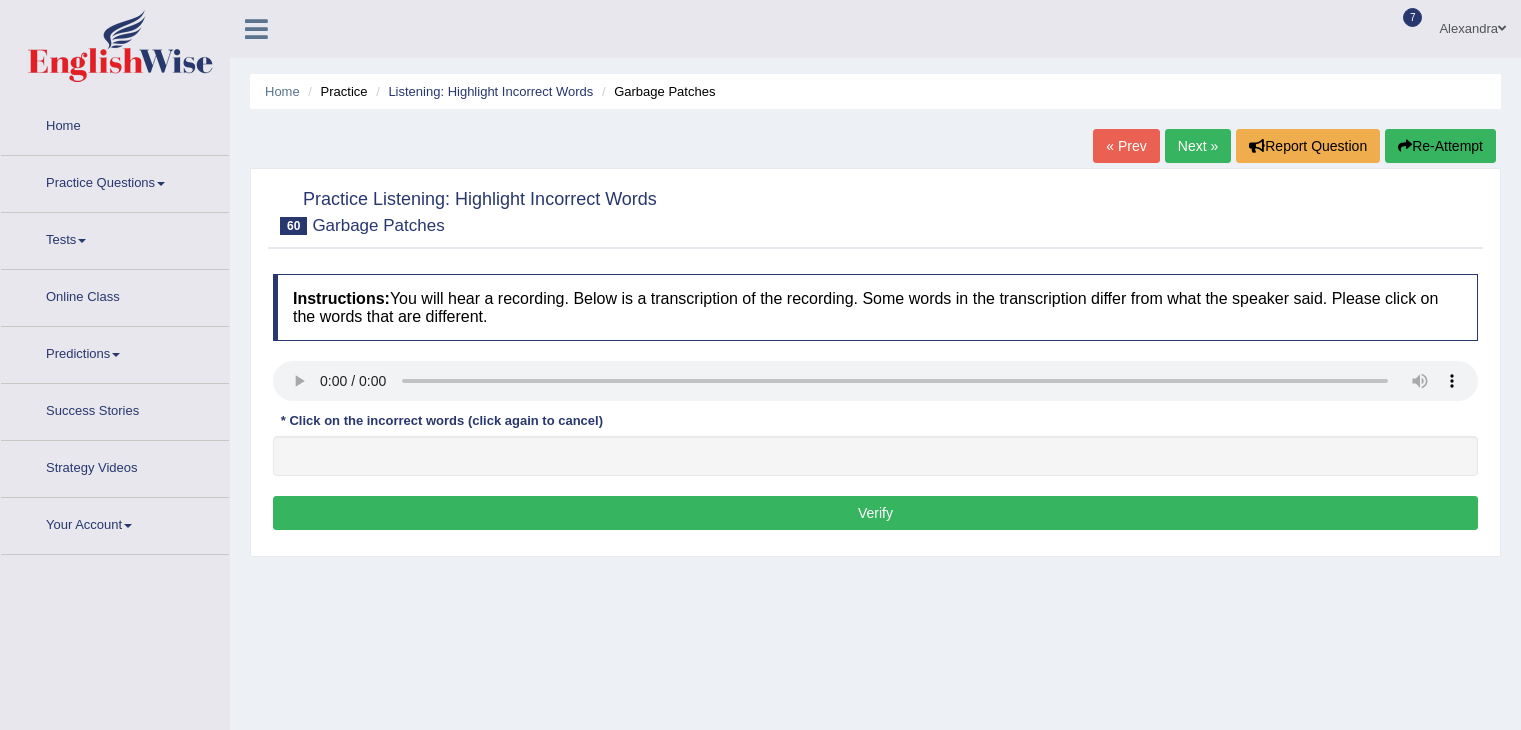 scroll, scrollTop: 0, scrollLeft: 0, axis: both 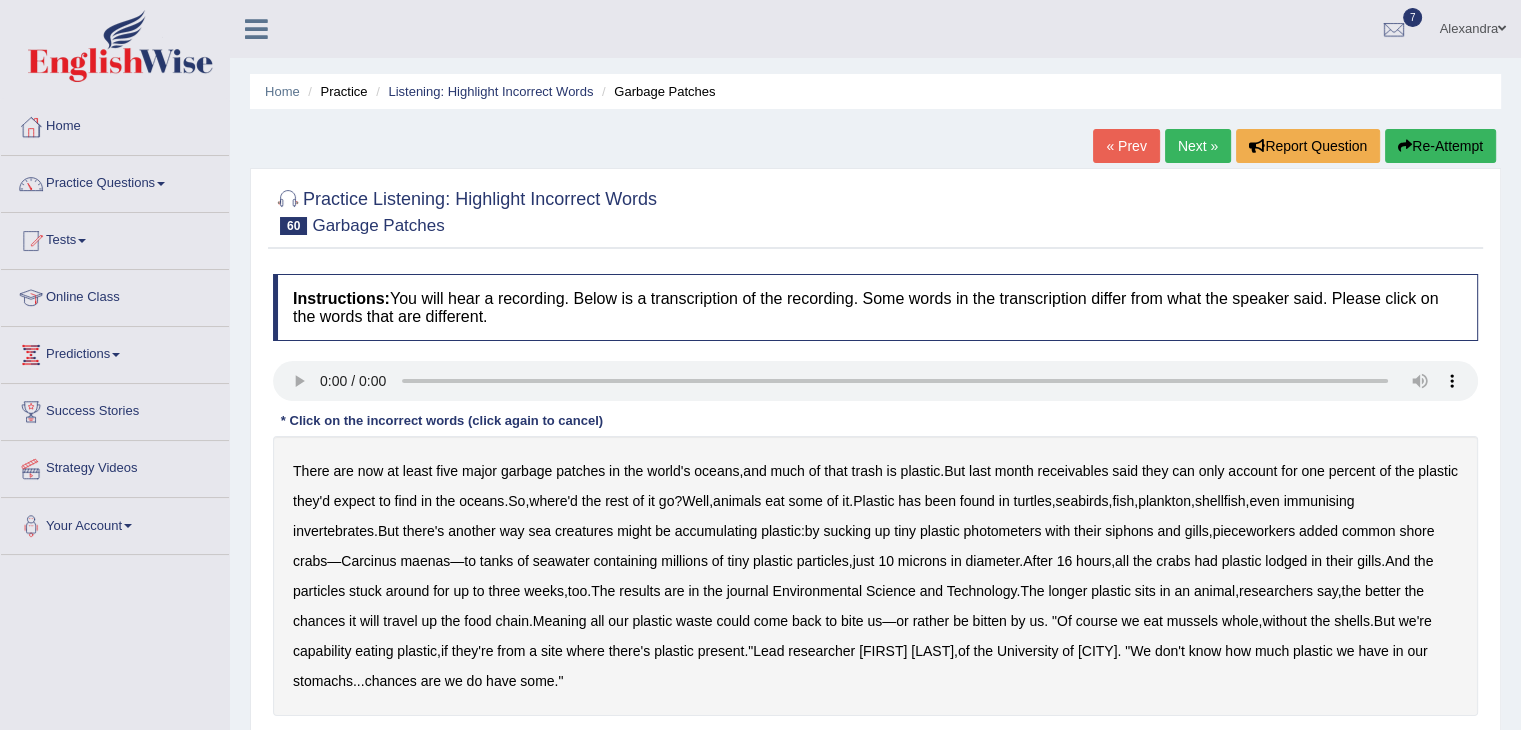 type 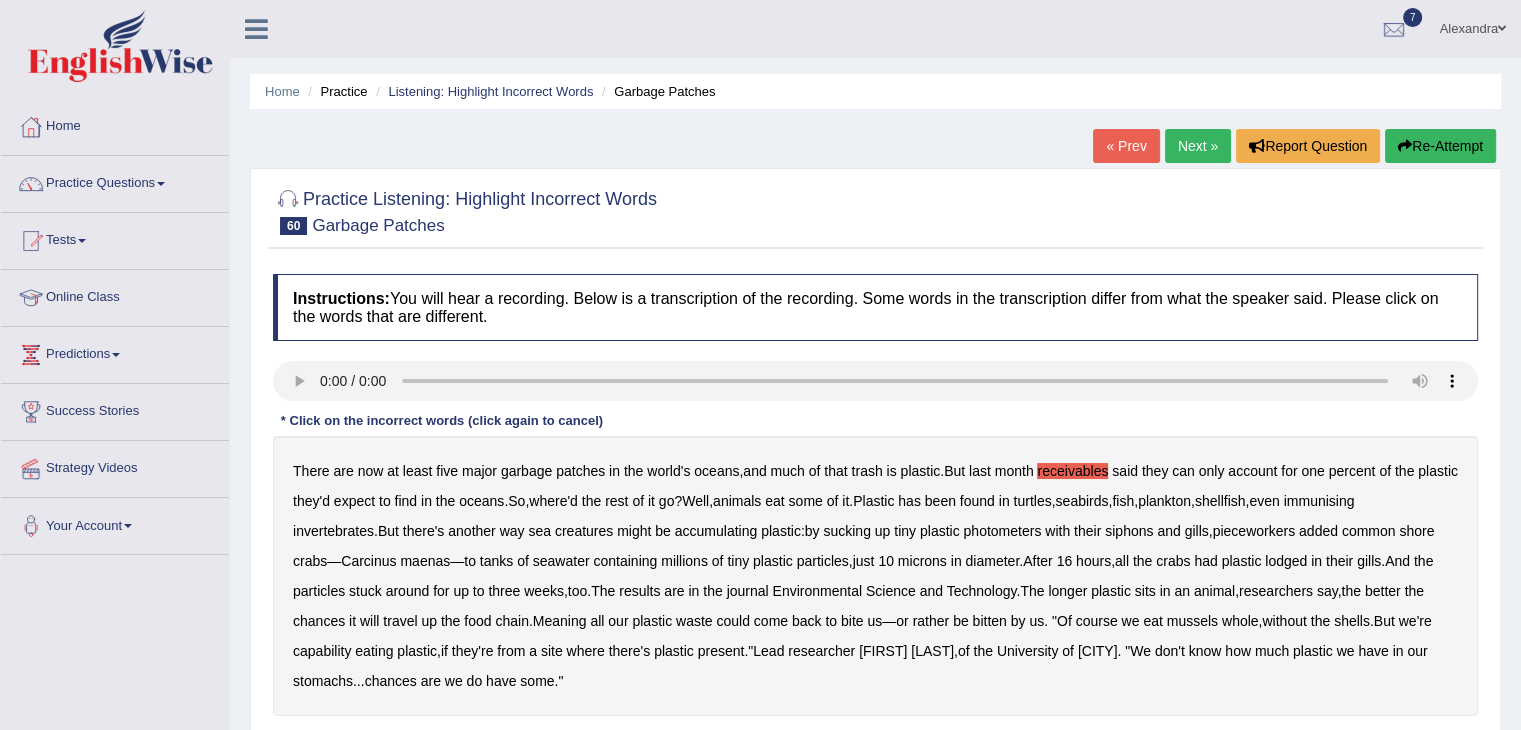 click on "immunising" at bounding box center [1319, 501] 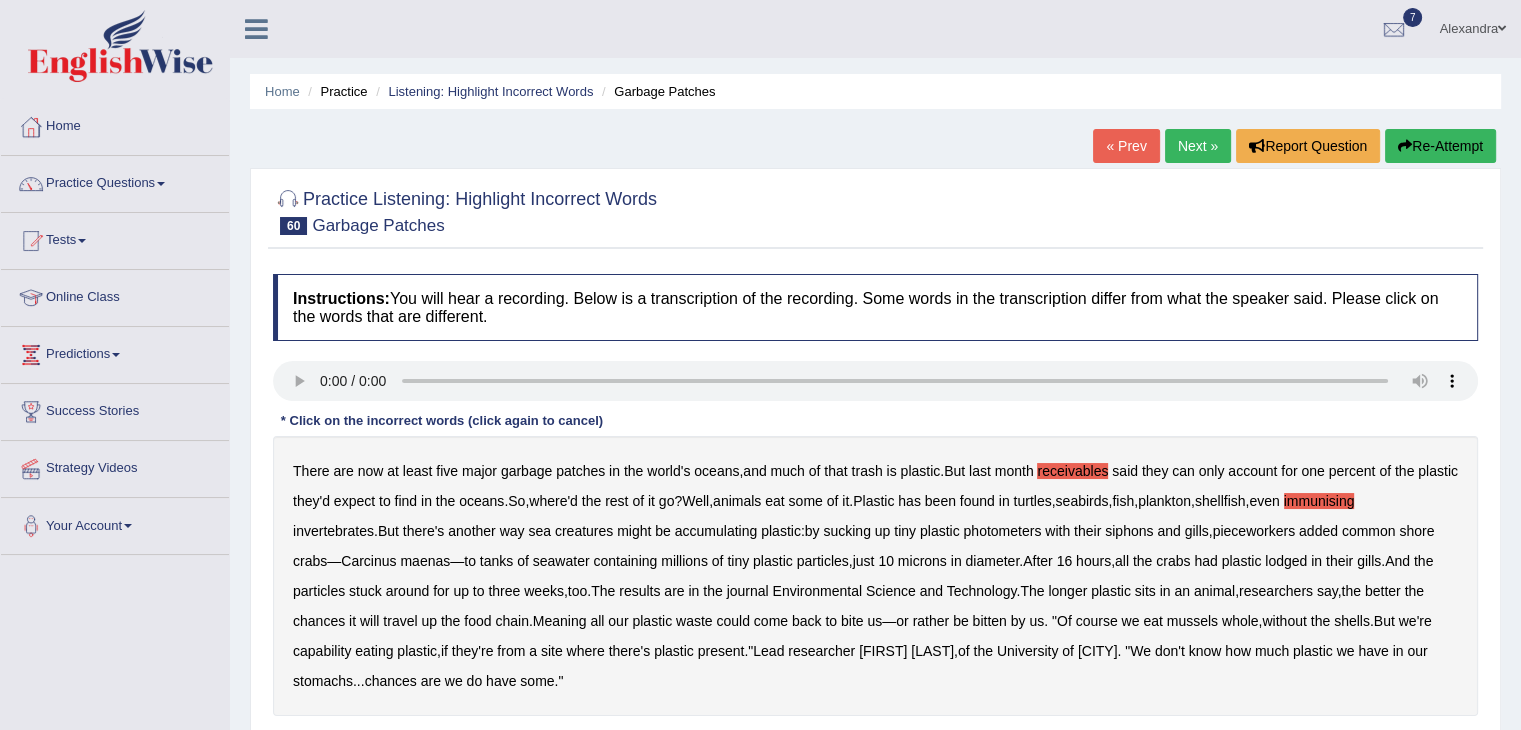 click on "photometers" at bounding box center [1002, 531] 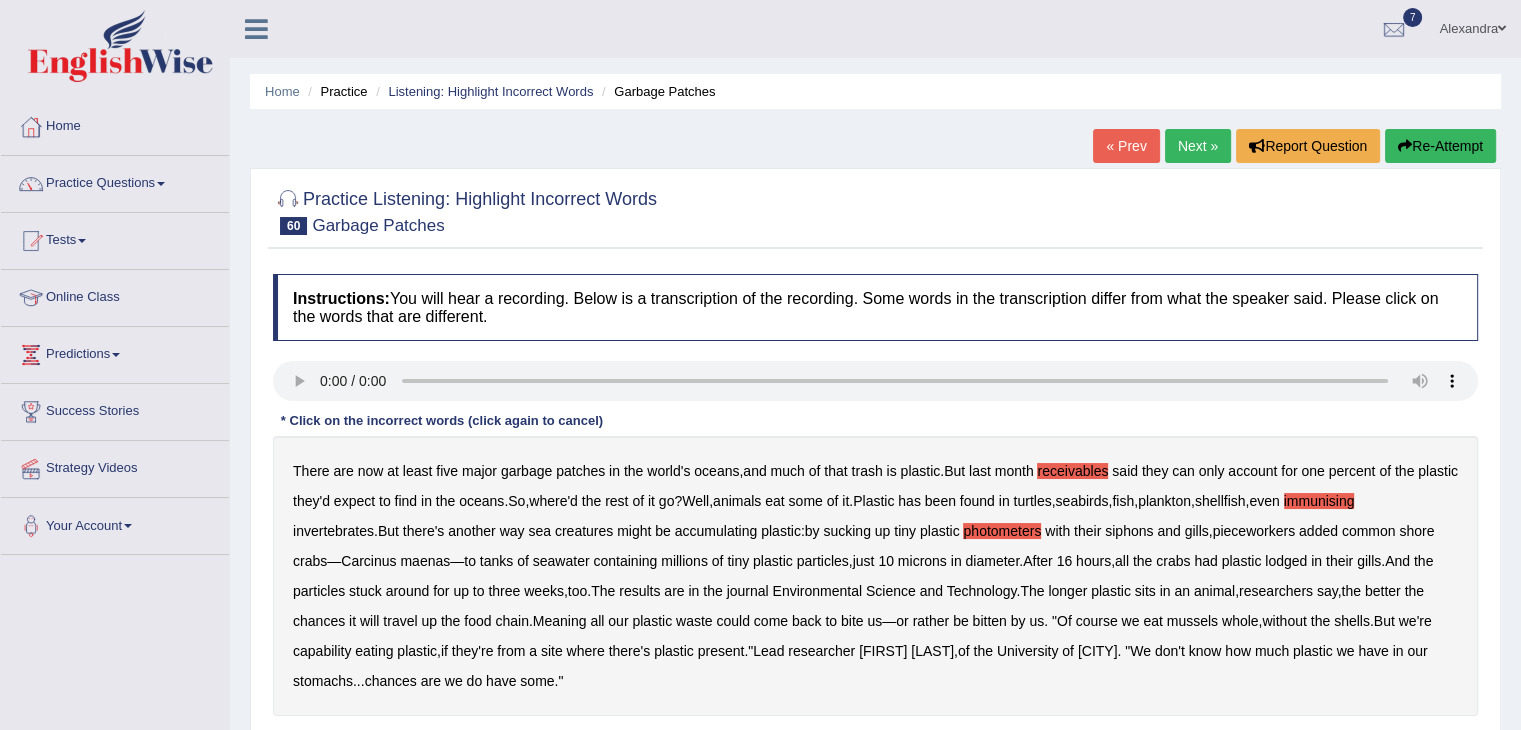 click on "pieceworkers" at bounding box center [1254, 531] 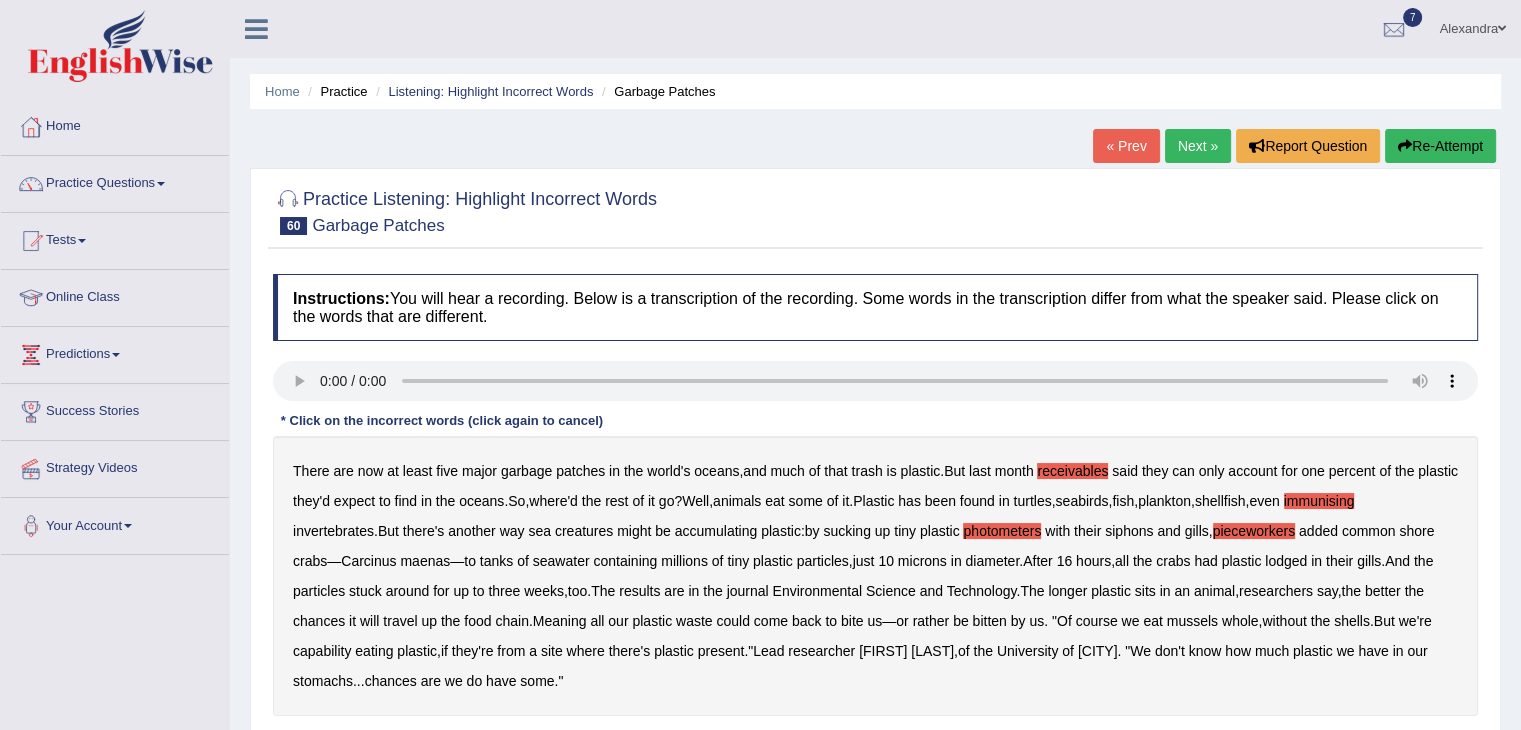click on "capability" at bounding box center (322, 651) 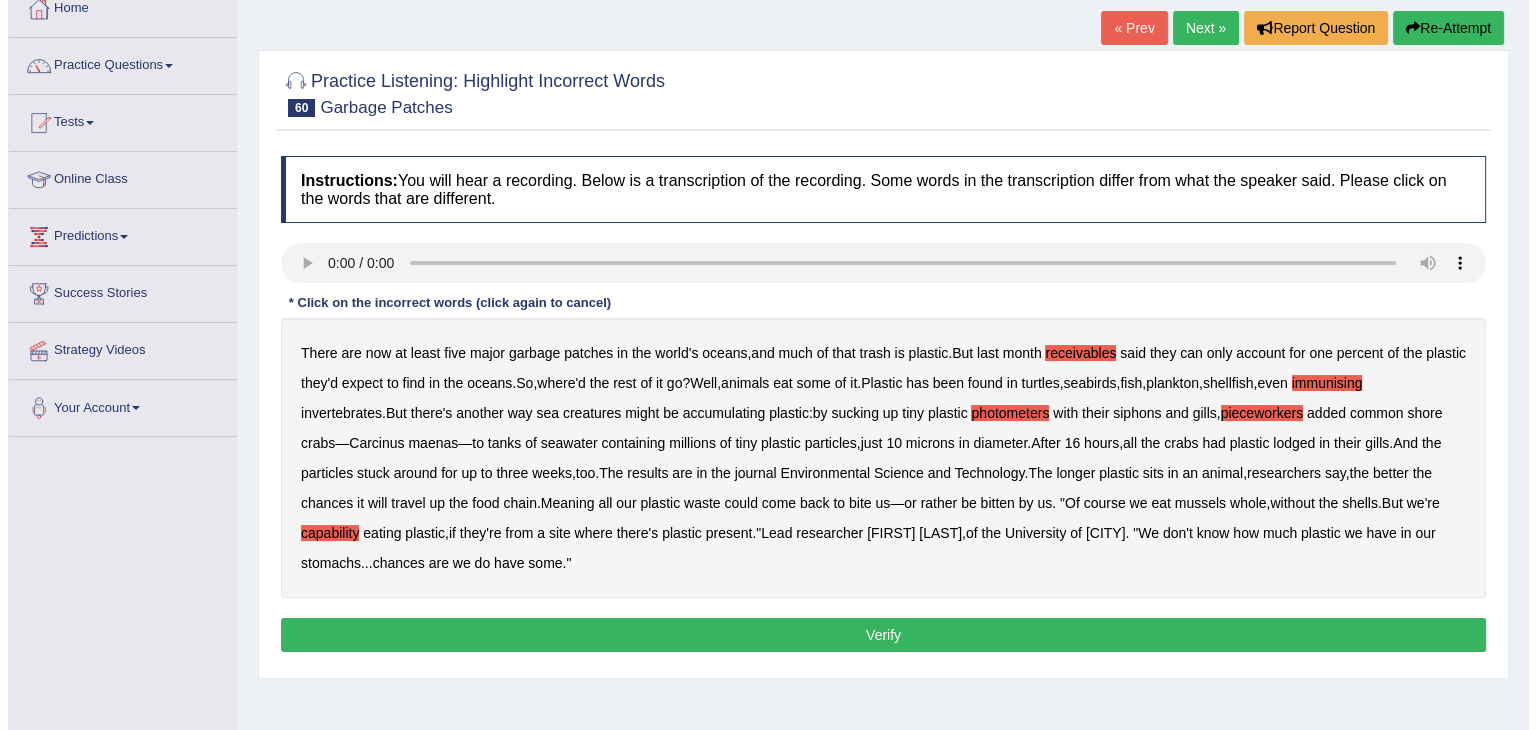 scroll, scrollTop: 120, scrollLeft: 0, axis: vertical 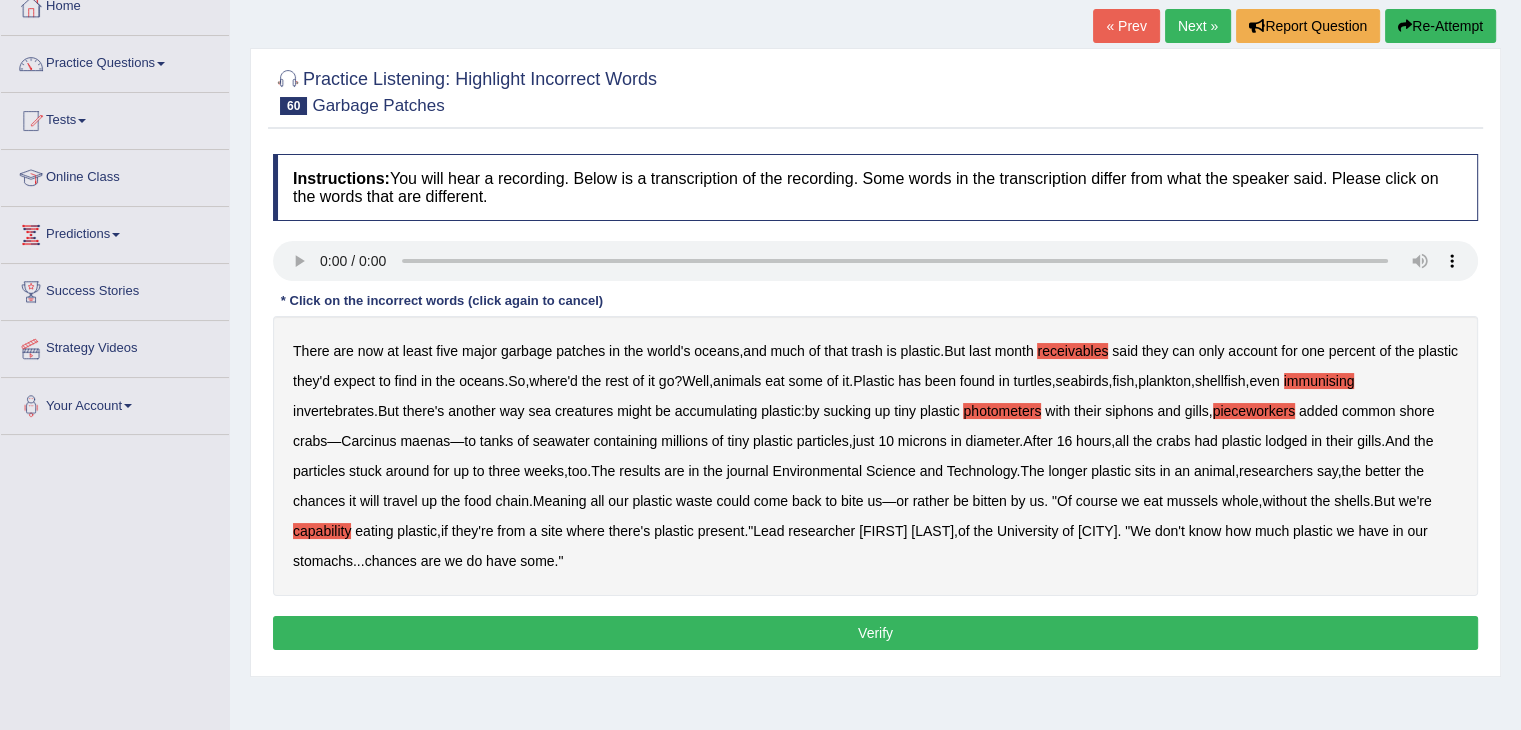 click on "Verify" at bounding box center (875, 633) 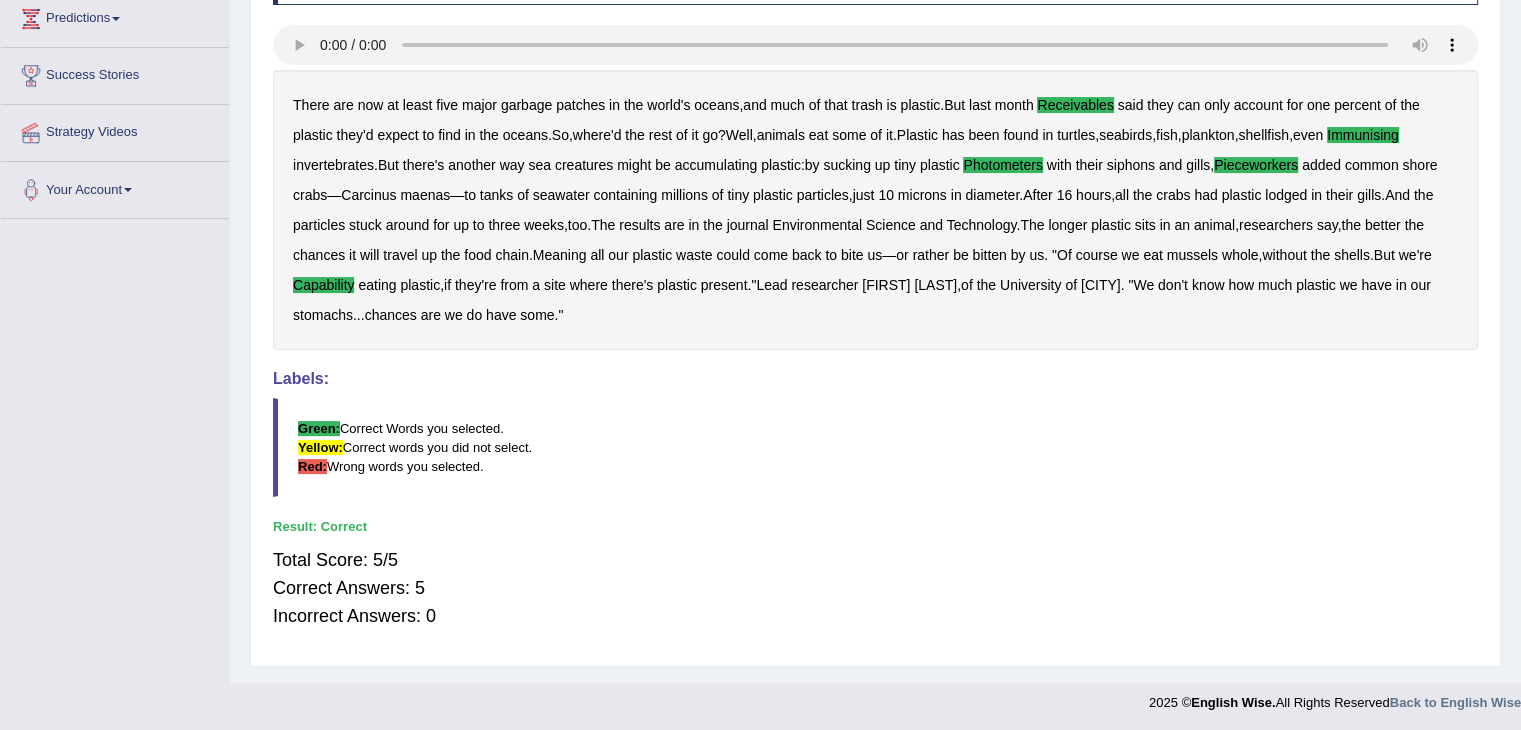 scroll, scrollTop: 0, scrollLeft: 0, axis: both 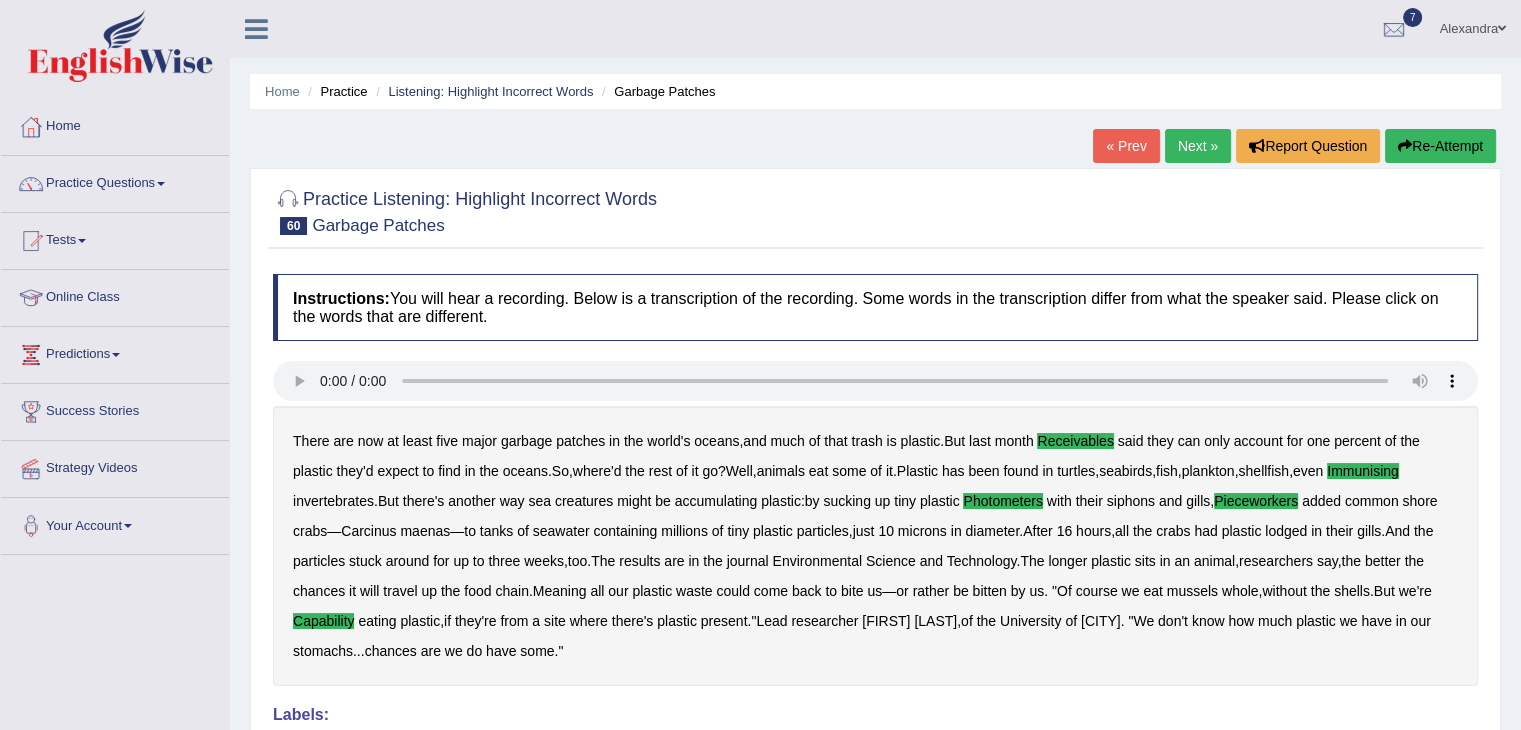 click on "Next »" at bounding box center (1198, 146) 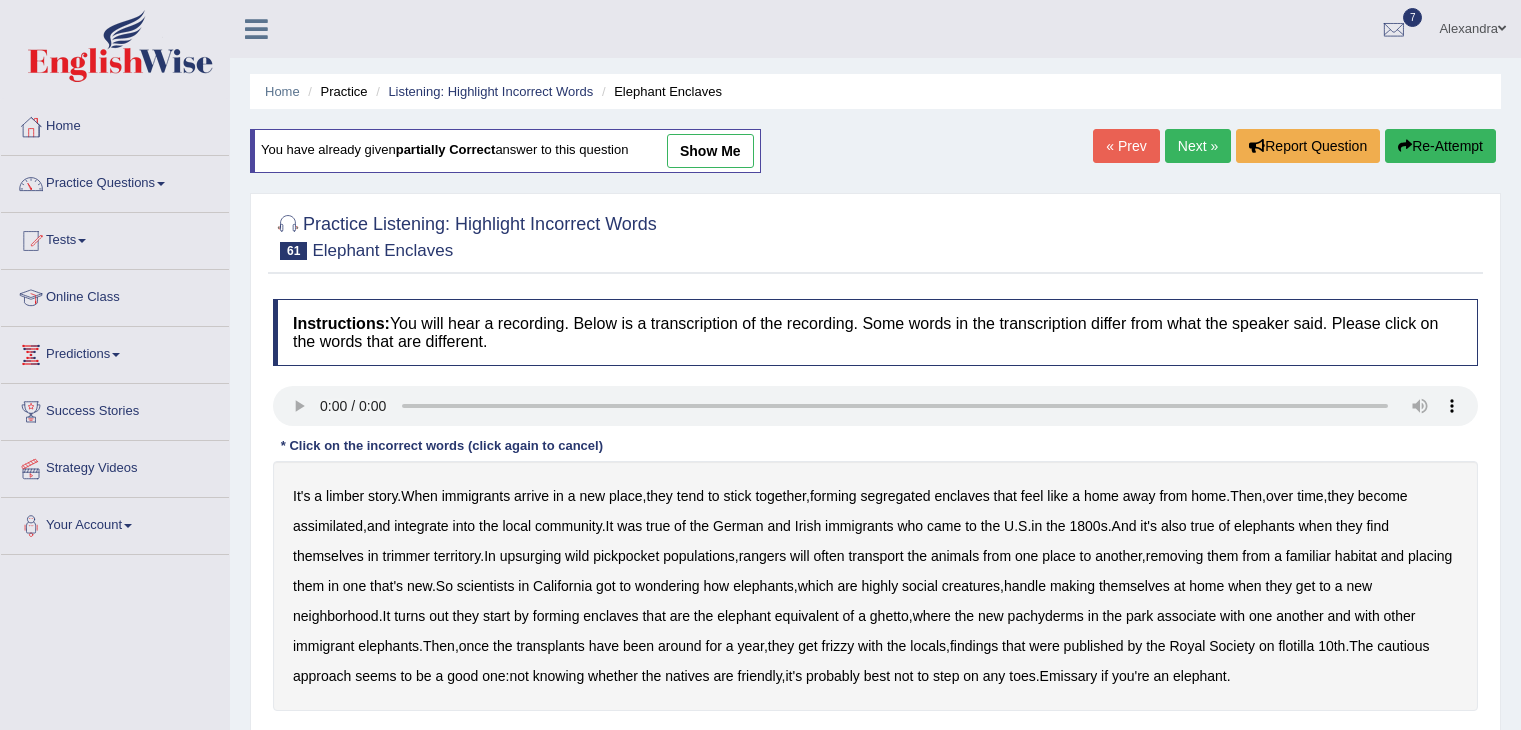scroll, scrollTop: 0, scrollLeft: 0, axis: both 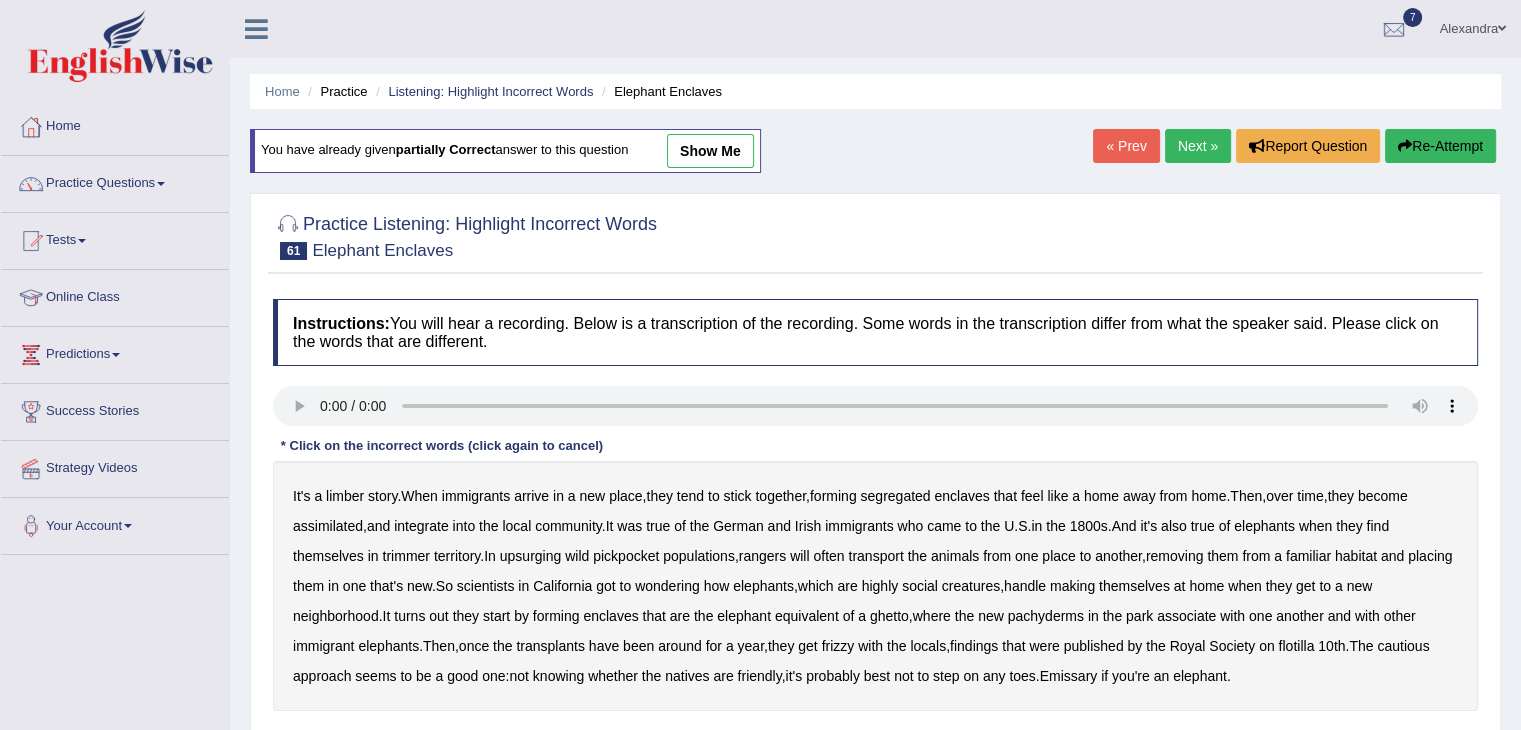 click on "Next »" at bounding box center [1198, 146] 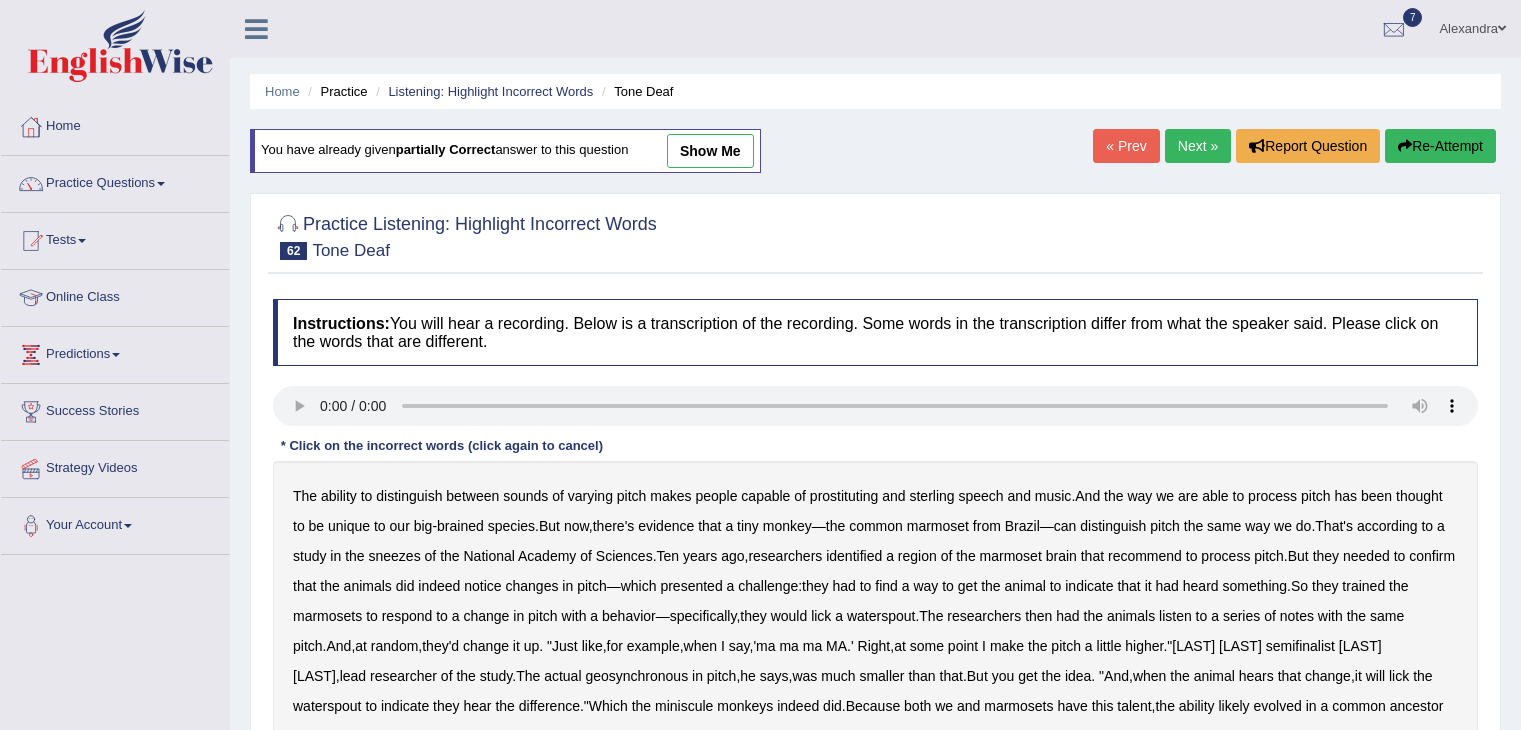 scroll, scrollTop: 0, scrollLeft: 0, axis: both 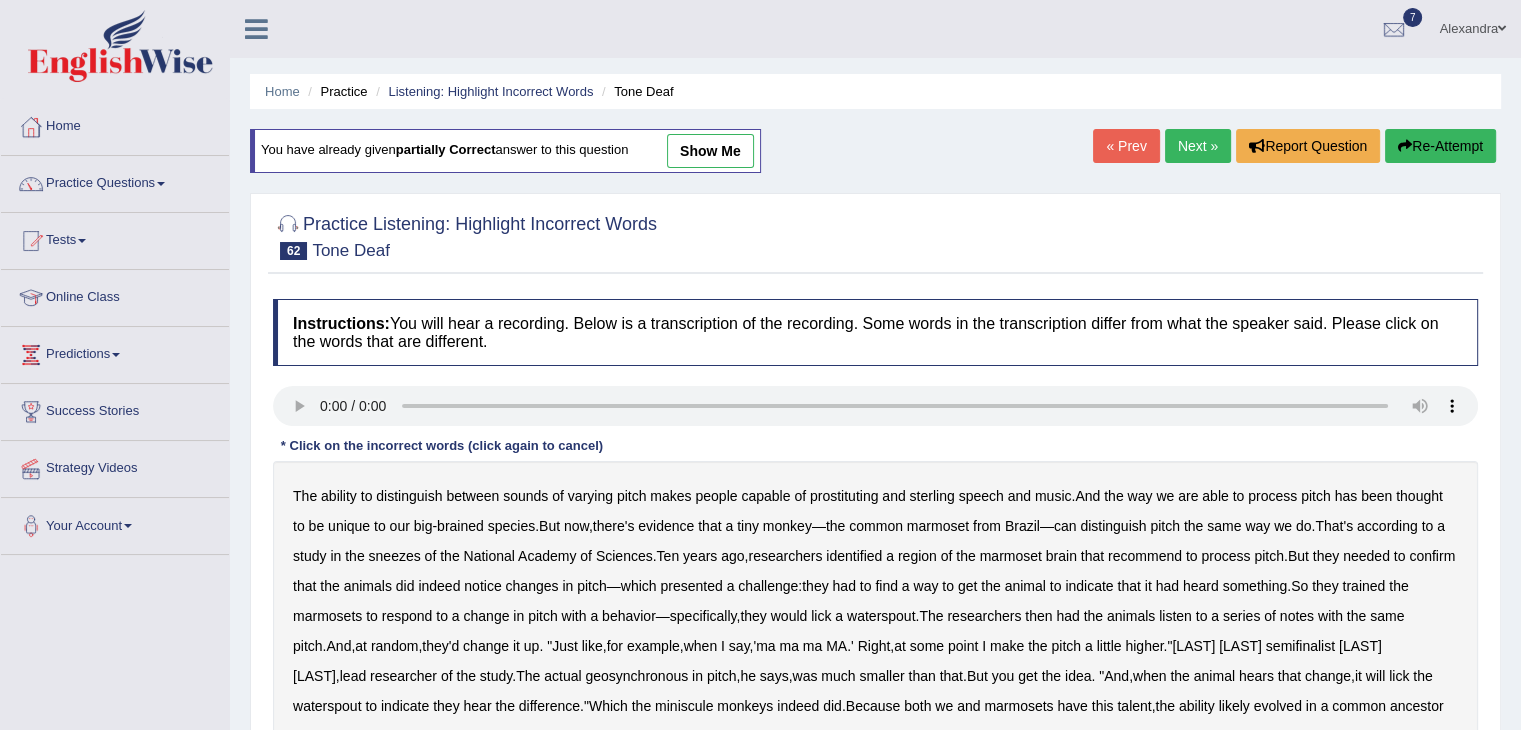 click on "Next »" at bounding box center [1198, 146] 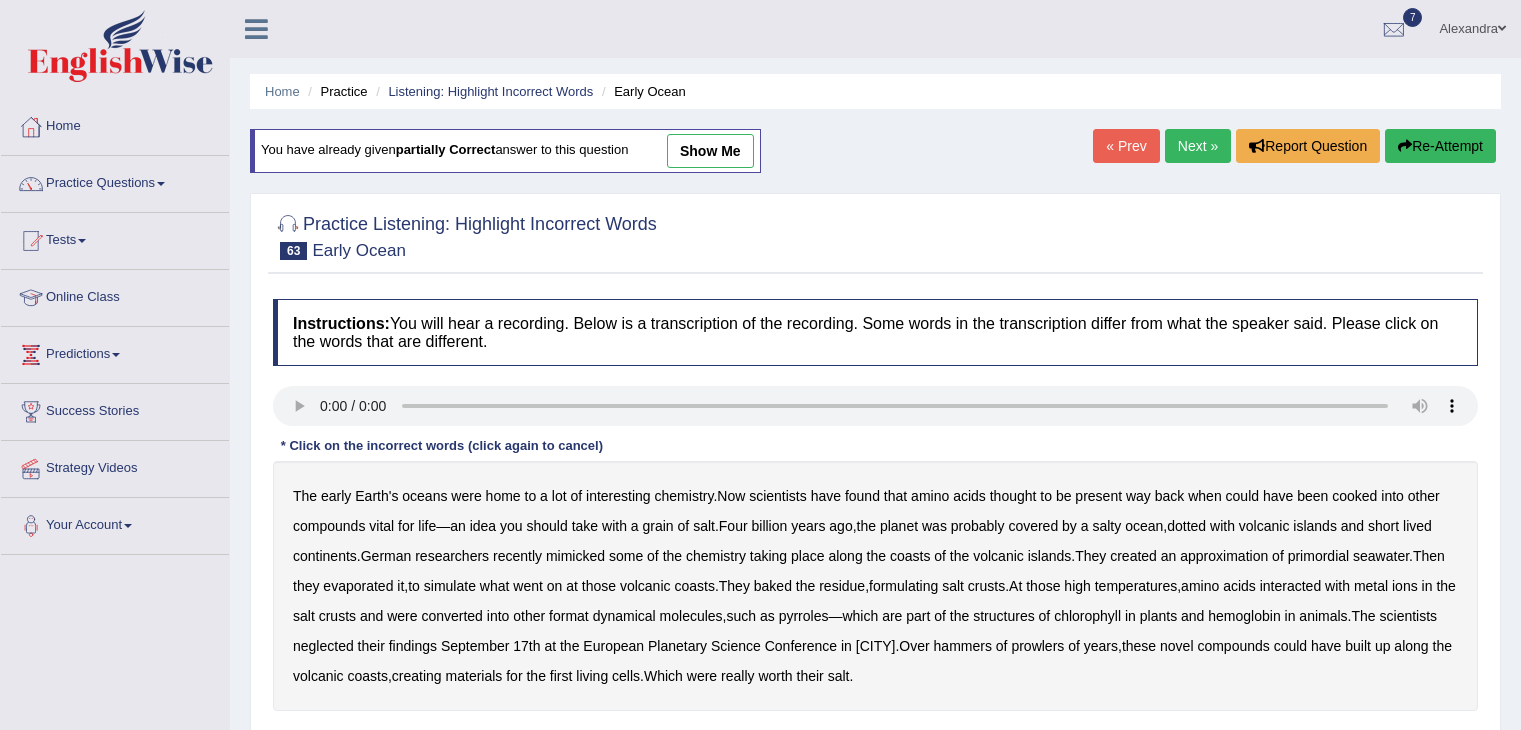 scroll, scrollTop: 0, scrollLeft: 0, axis: both 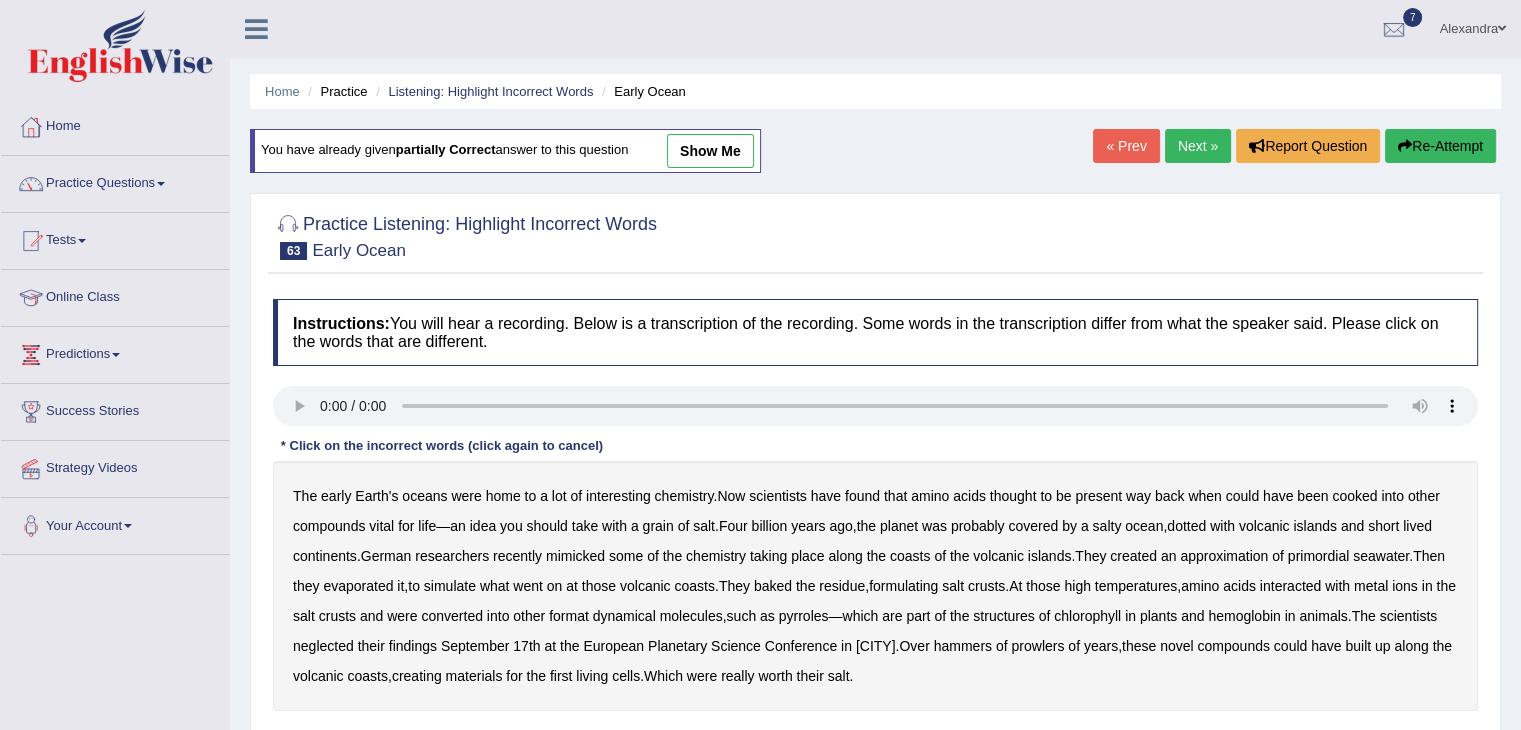 type 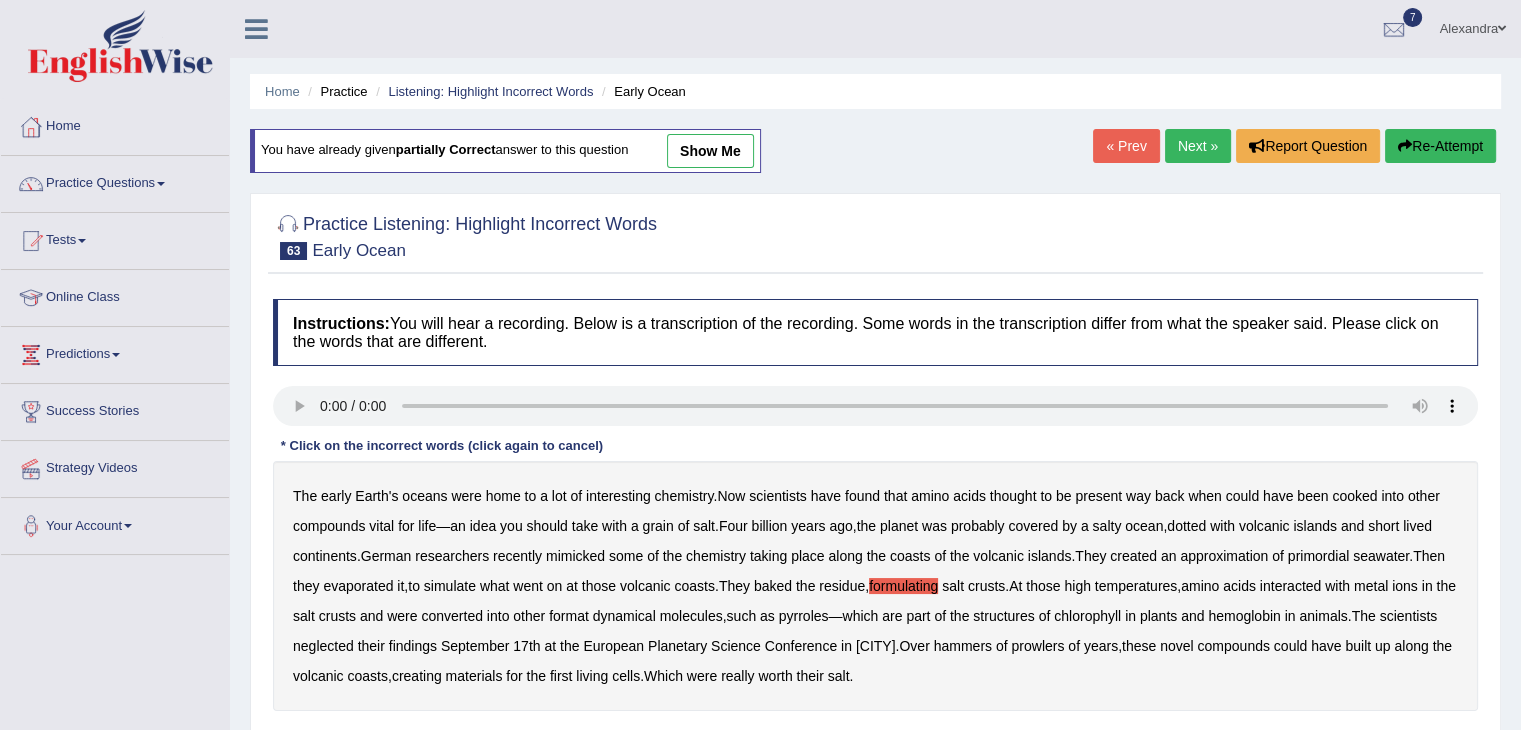 click on "format" at bounding box center [569, 616] 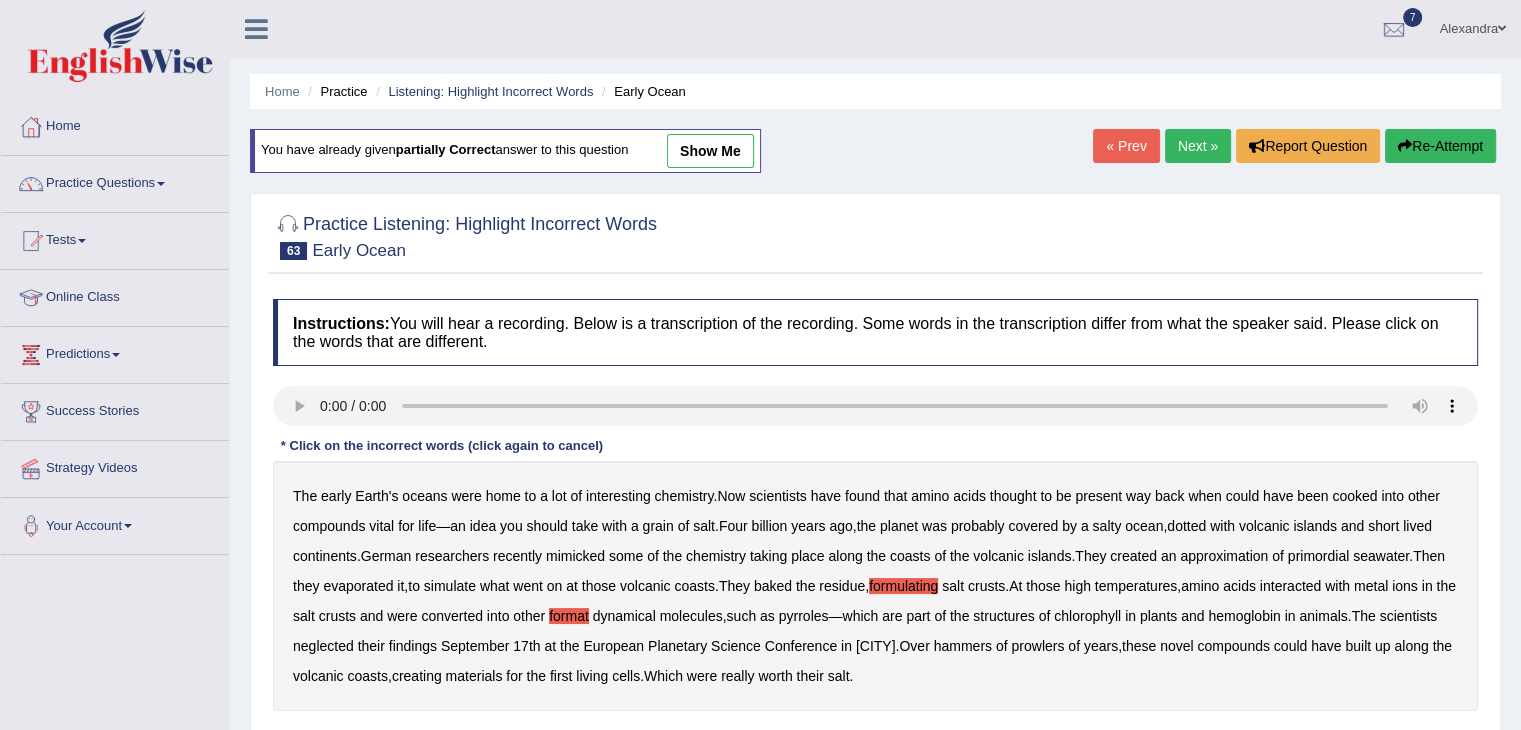 click on "neglected" at bounding box center (323, 646) 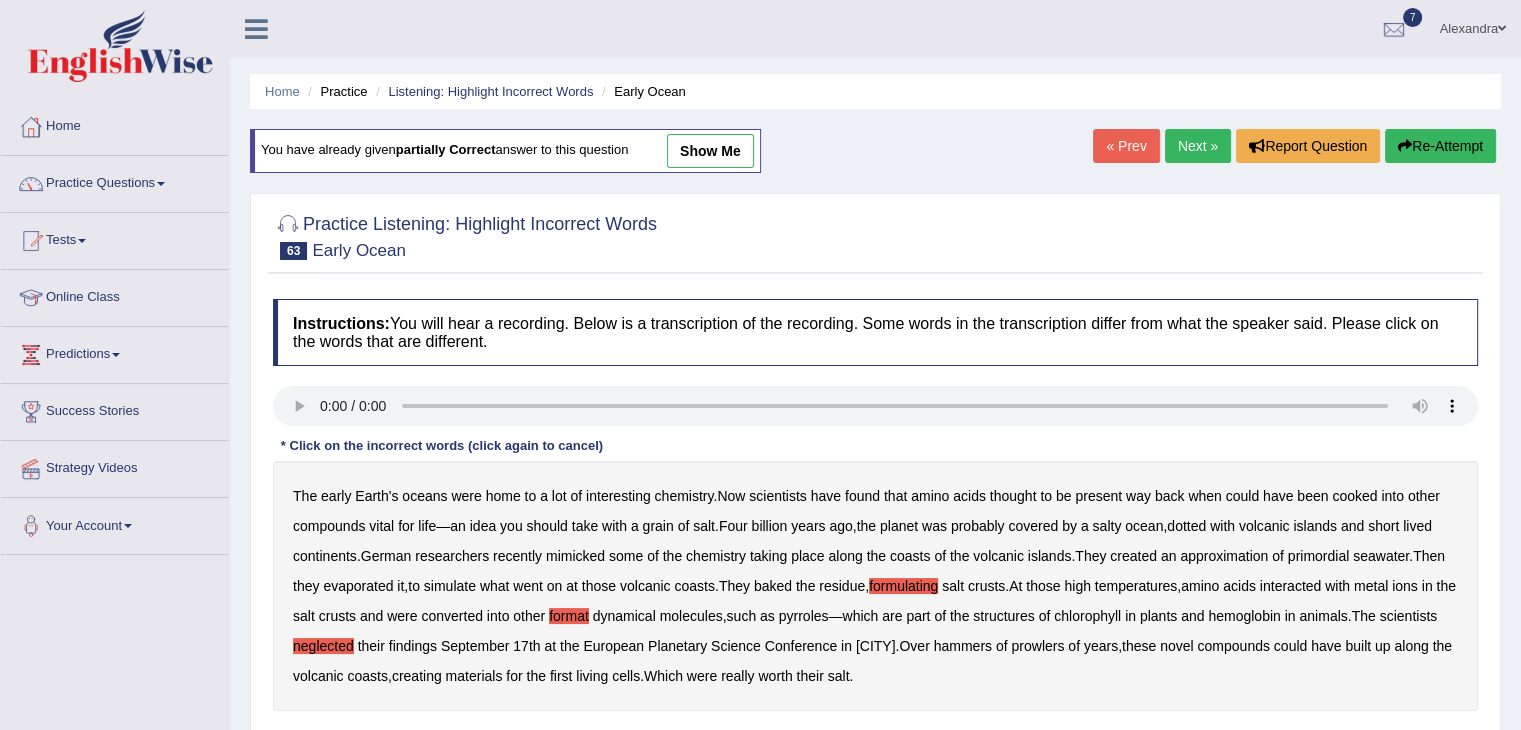 click on "hammers" at bounding box center (963, 646) 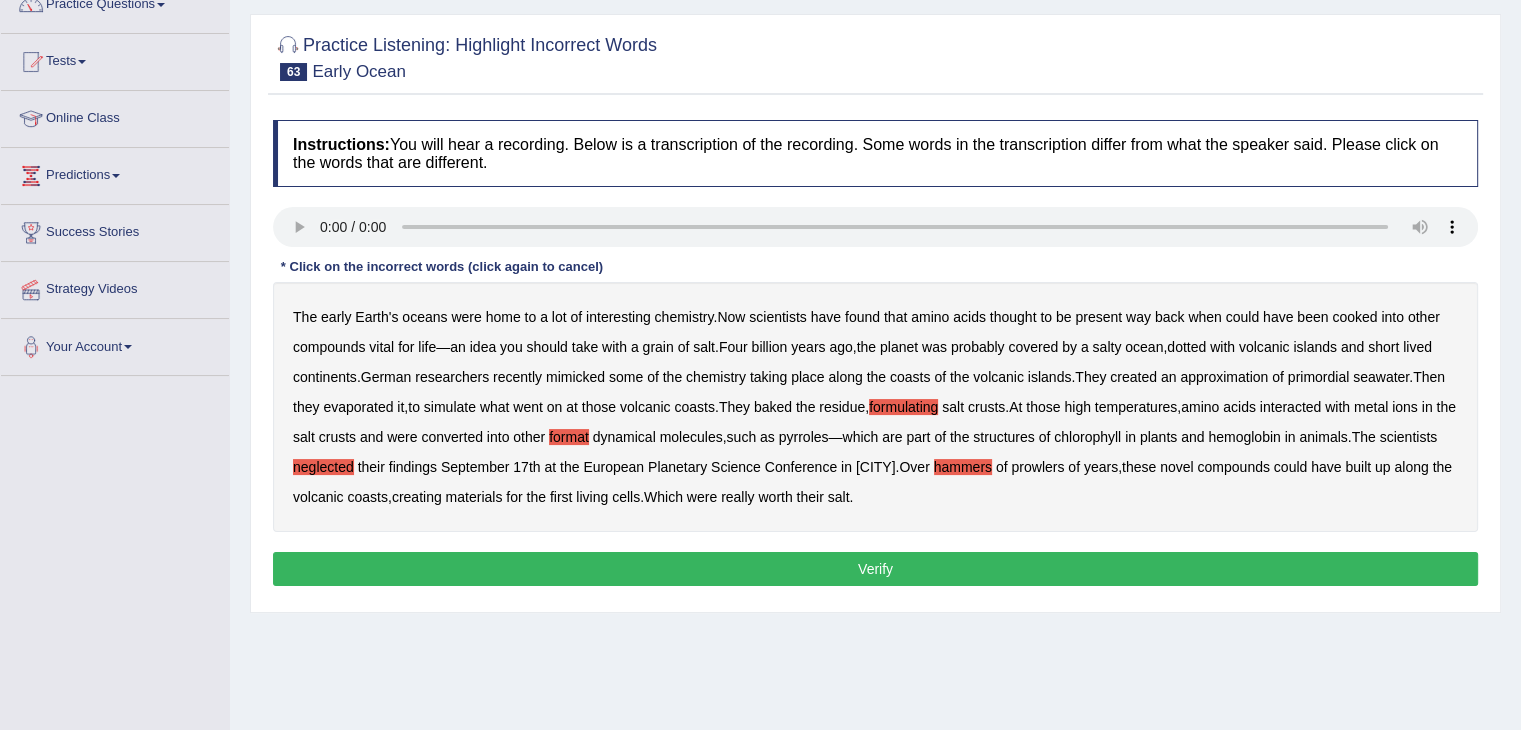 scroll, scrollTop: 184, scrollLeft: 0, axis: vertical 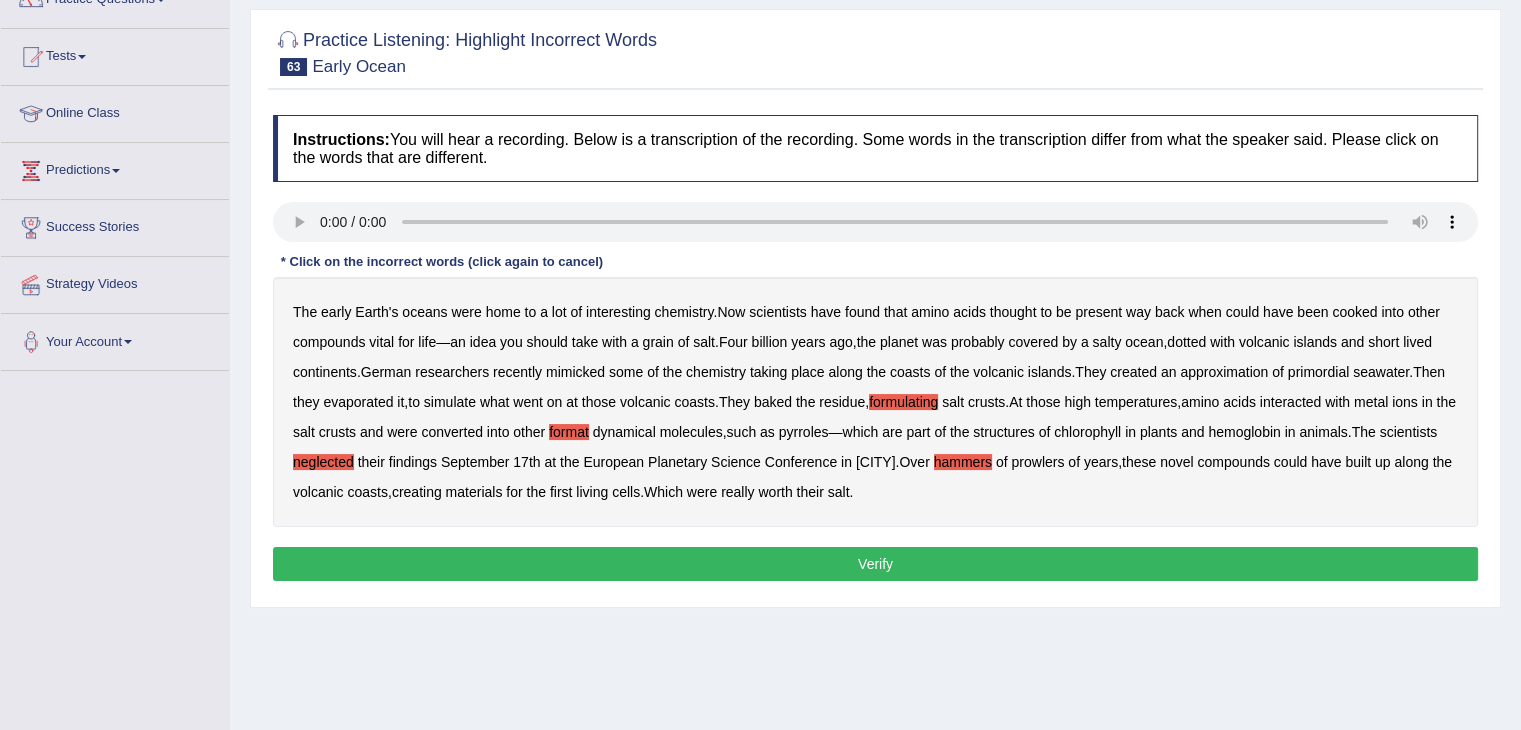 click on "Verify" at bounding box center (875, 564) 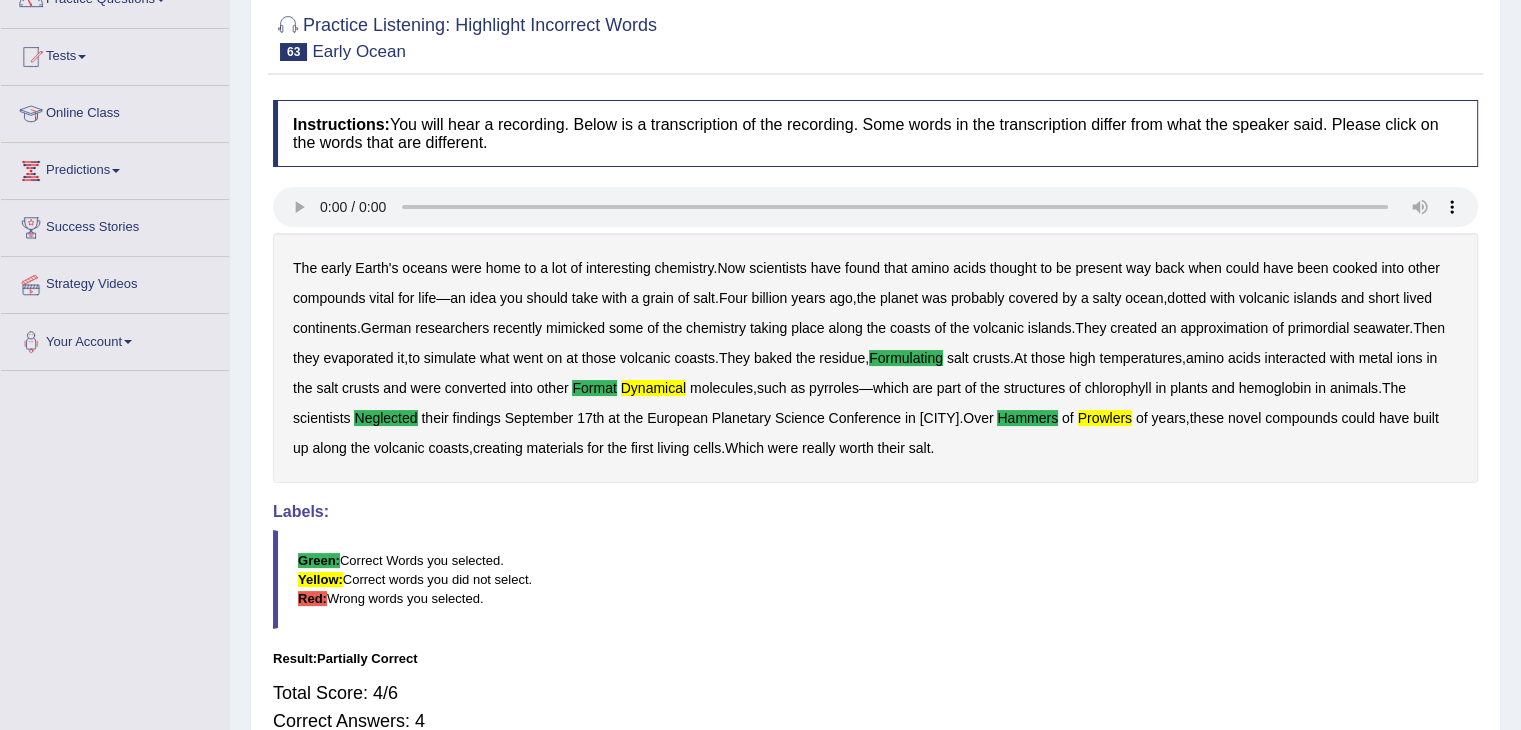 scroll, scrollTop: 0, scrollLeft: 0, axis: both 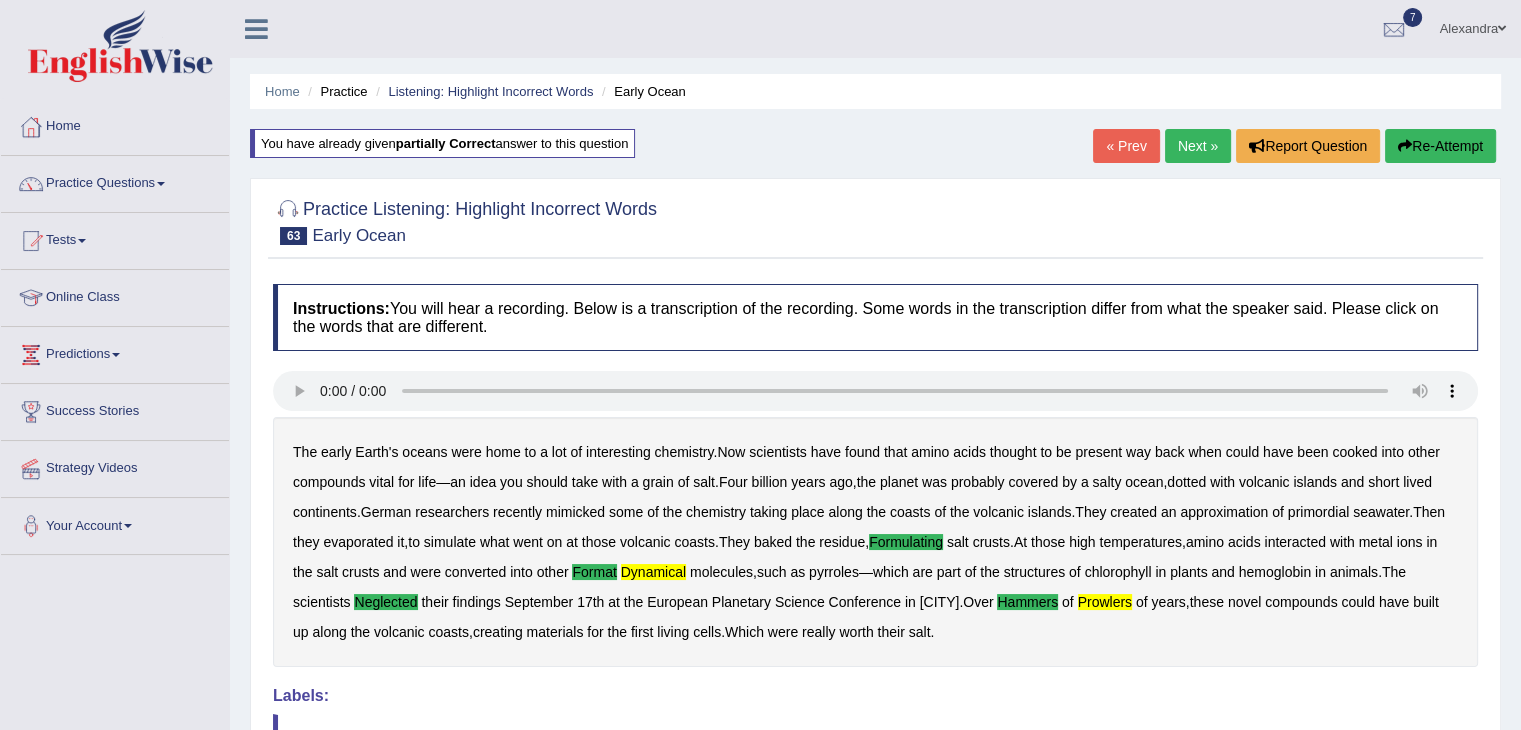 click on "Next »" at bounding box center [1198, 146] 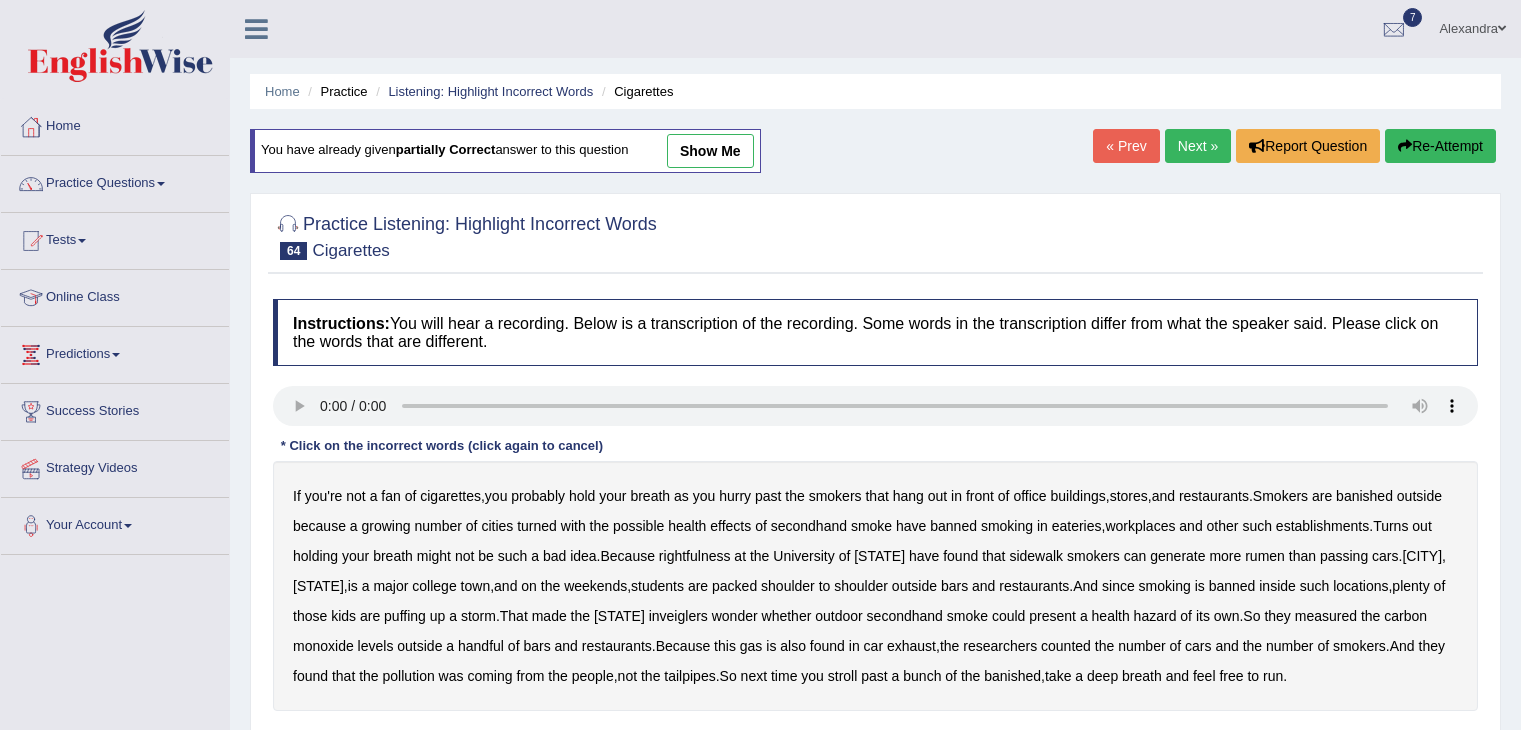 scroll, scrollTop: 0, scrollLeft: 0, axis: both 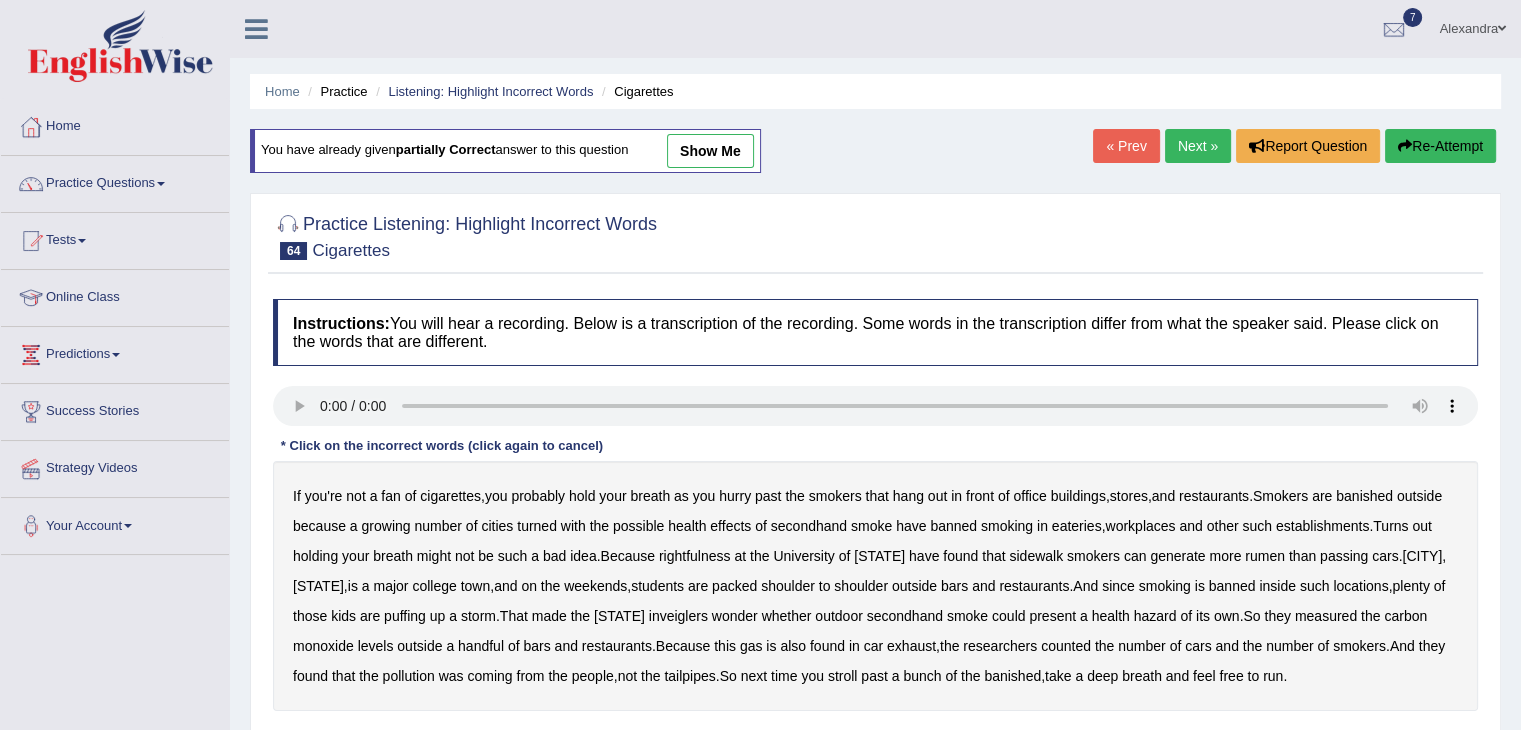 type 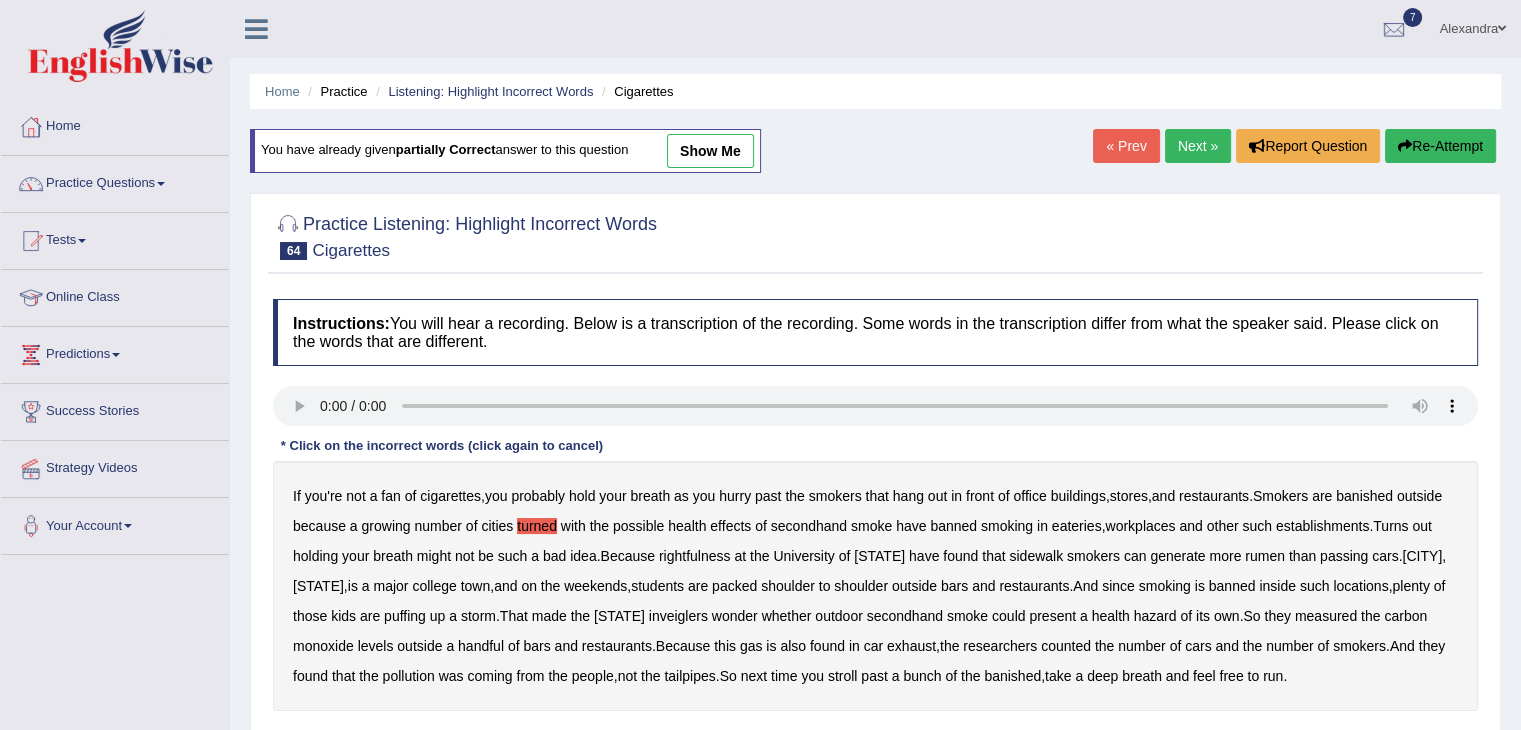click on "rightfulness" at bounding box center [695, 556] 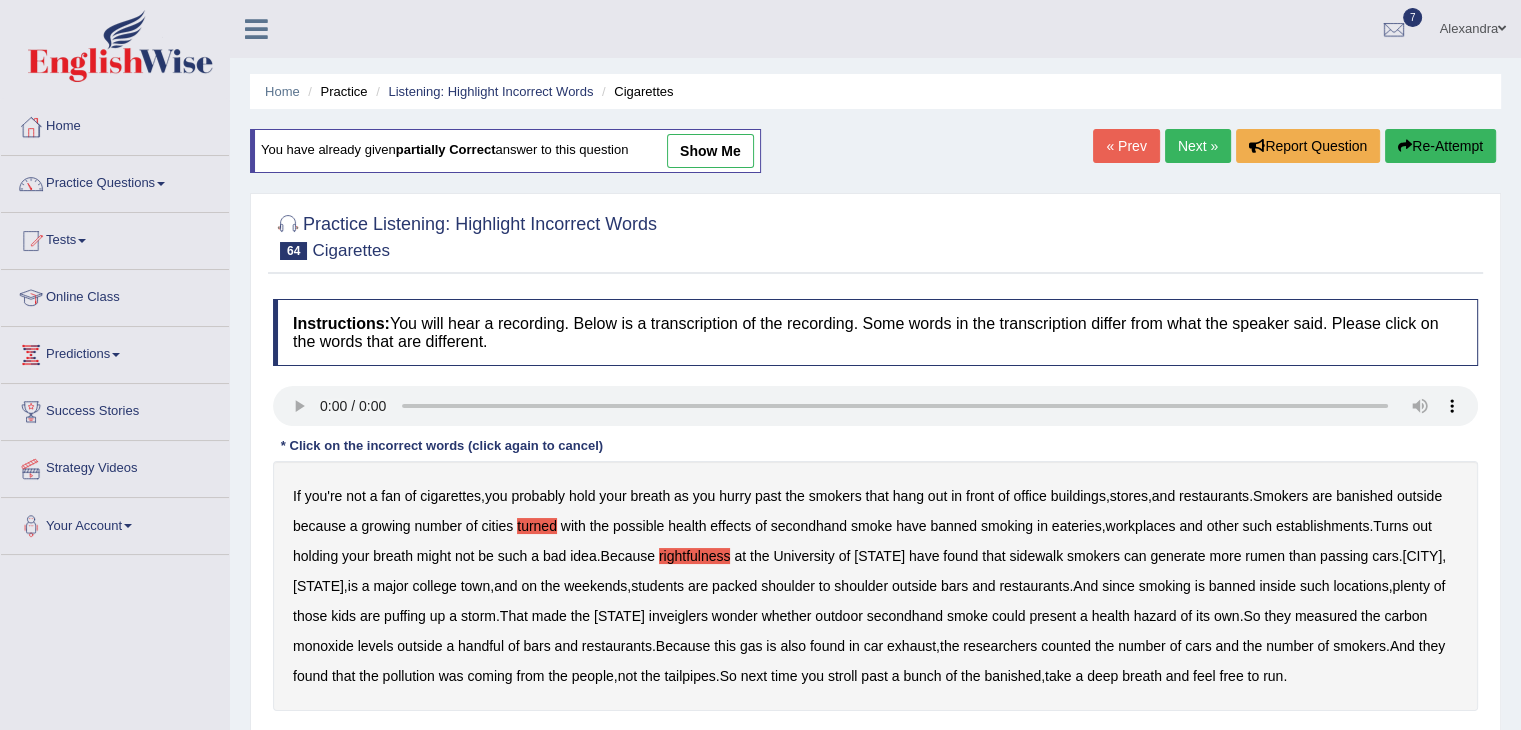 click on "rumen" at bounding box center [1265, 556] 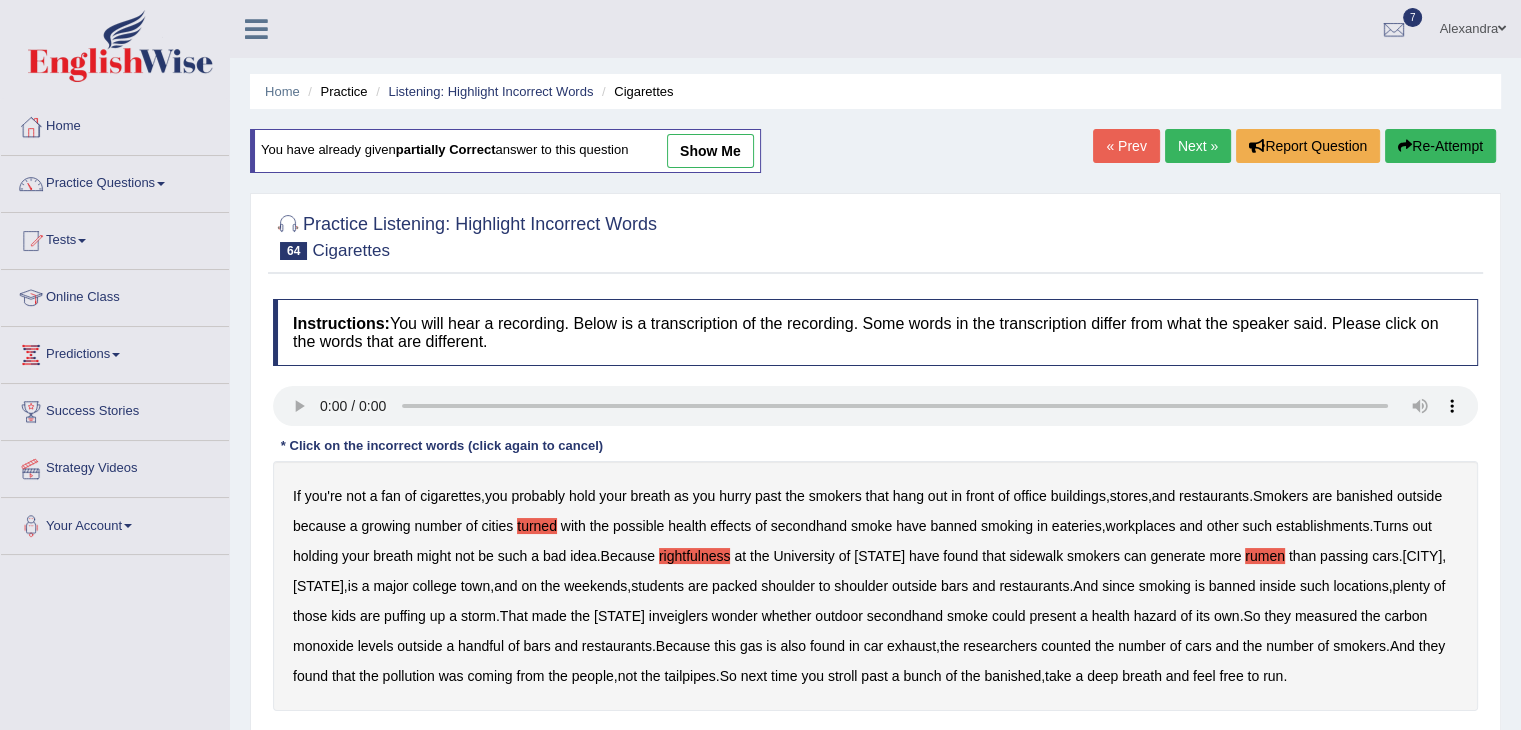 click on "inveiglers" at bounding box center [678, 616] 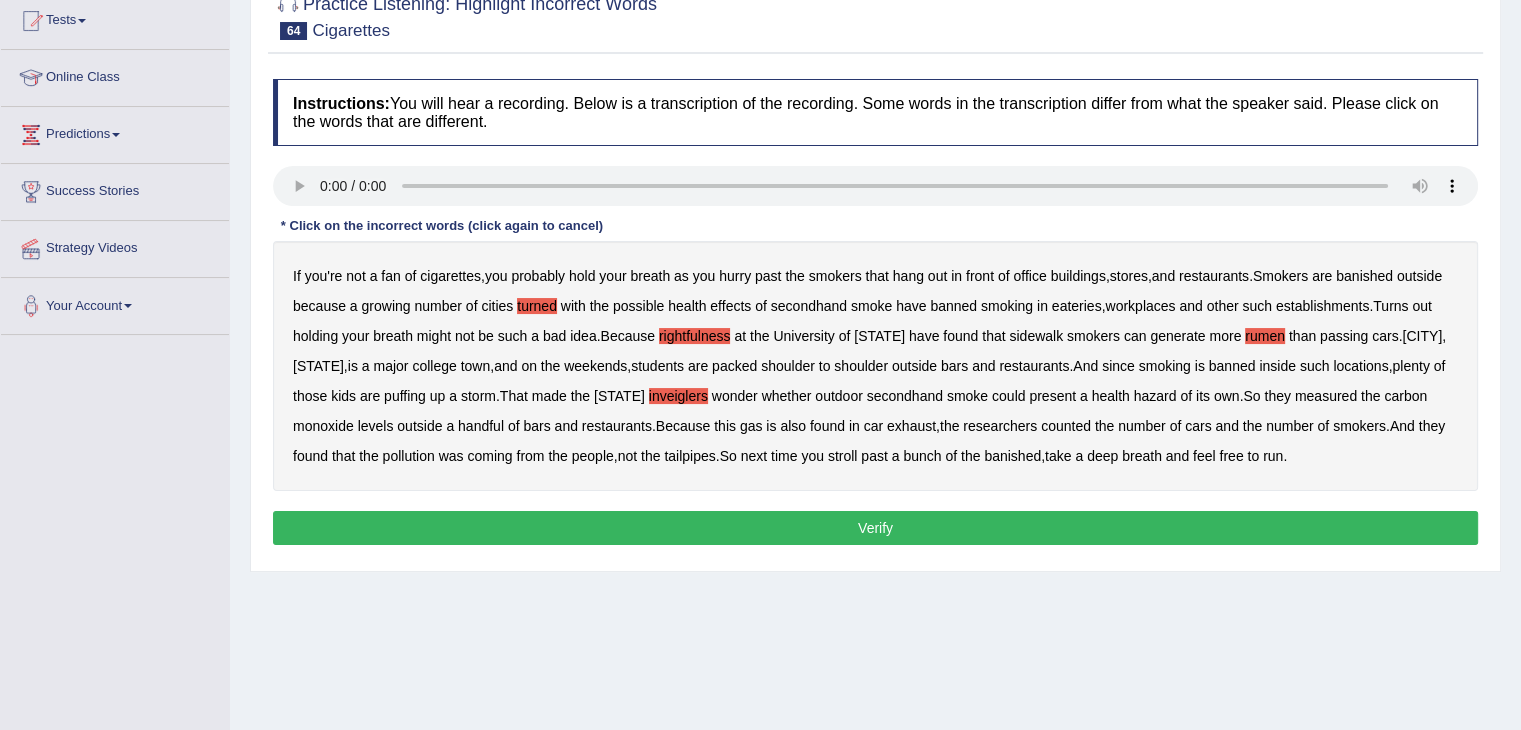 scroll, scrollTop: 224, scrollLeft: 0, axis: vertical 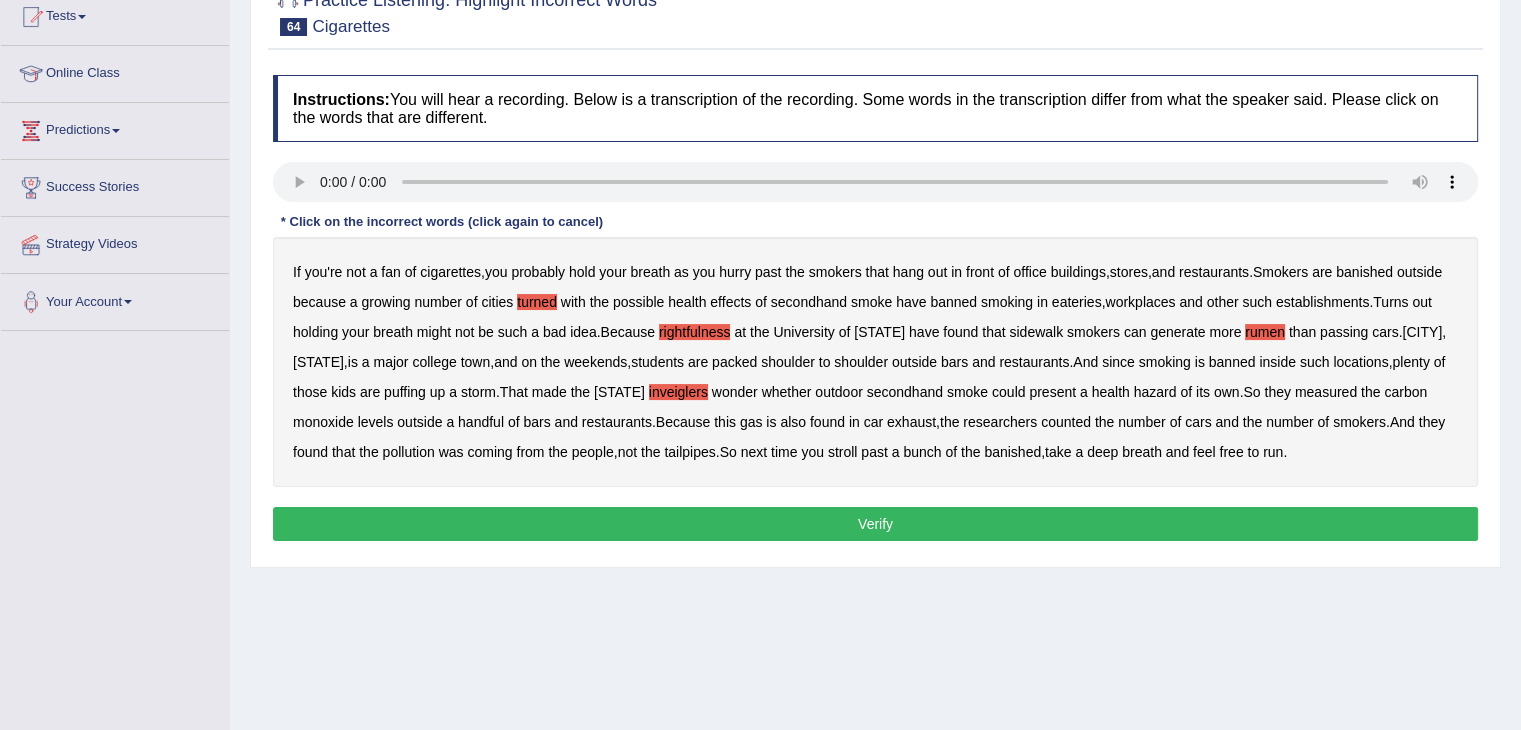 click on "Verify" at bounding box center (875, 524) 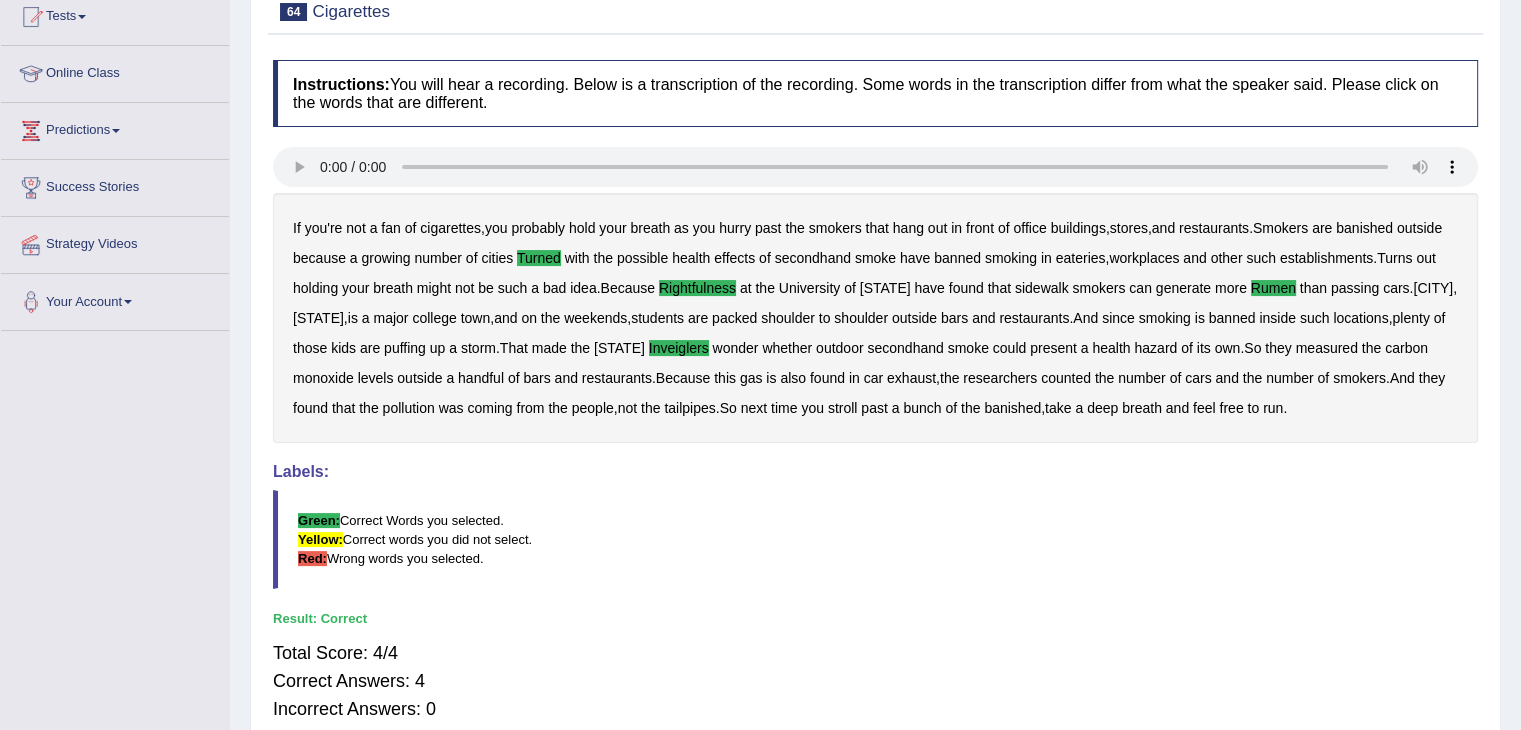 scroll, scrollTop: 0, scrollLeft: 0, axis: both 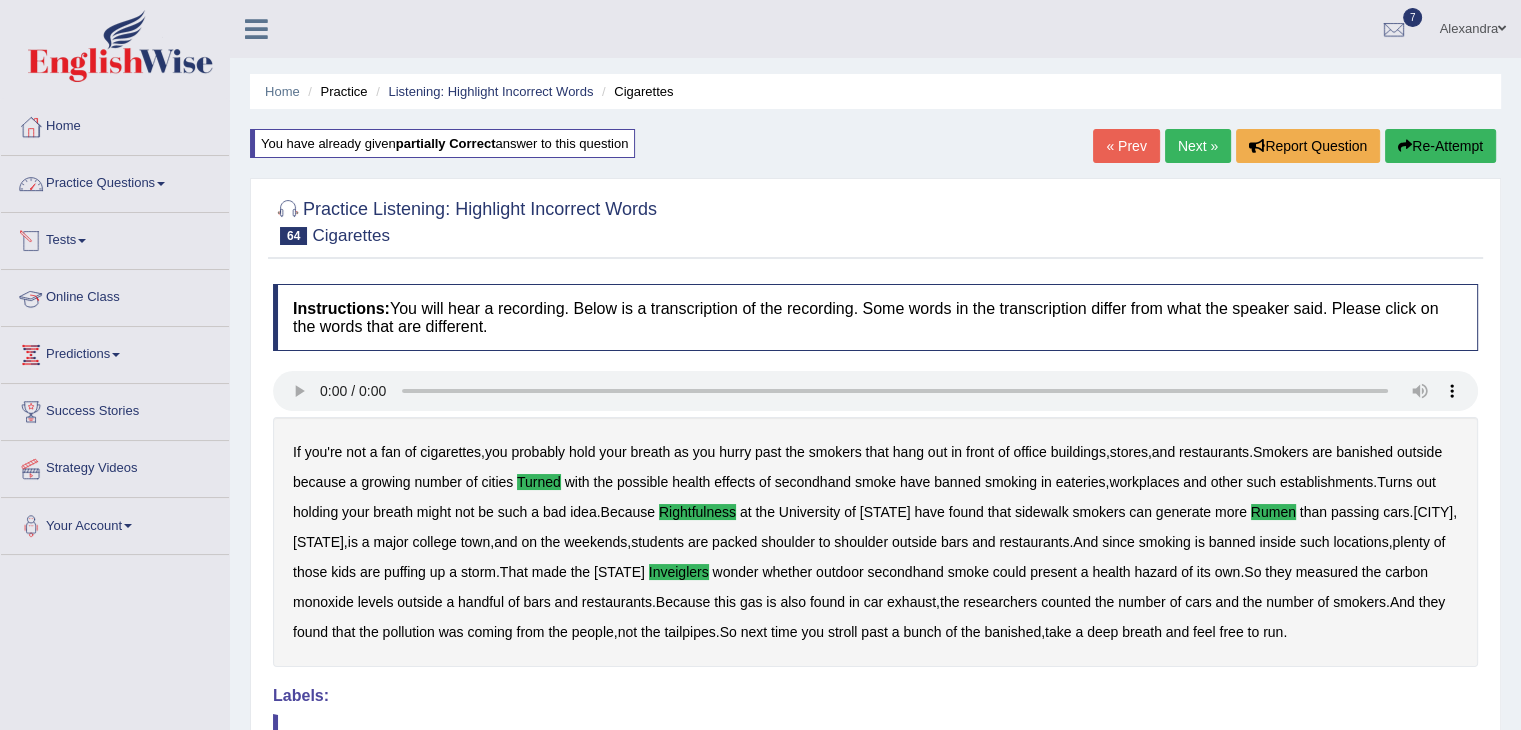 click on "Practice Questions" at bounding box center (115, 181) 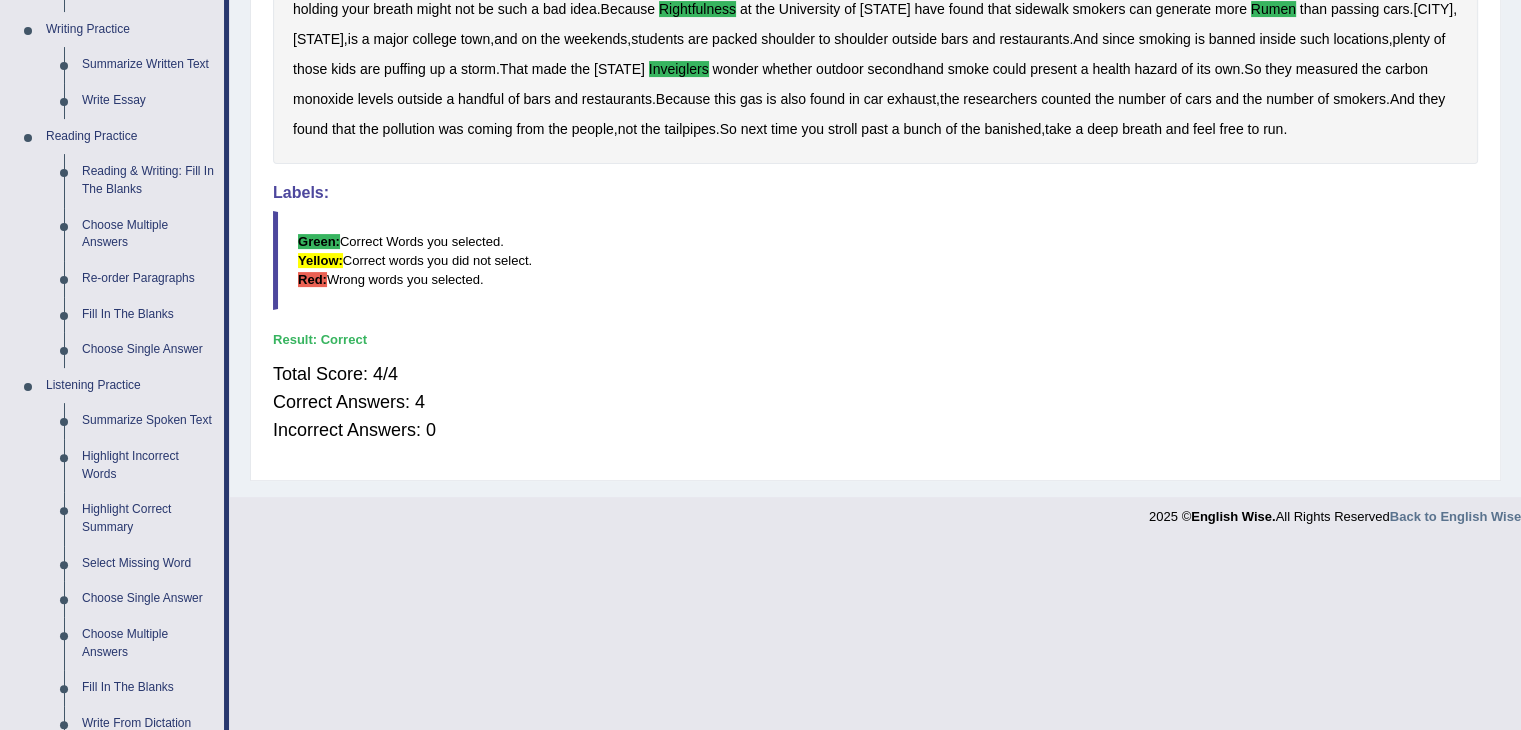 click on "Highlight Incorrect Words" at bounding box center [148, 465] 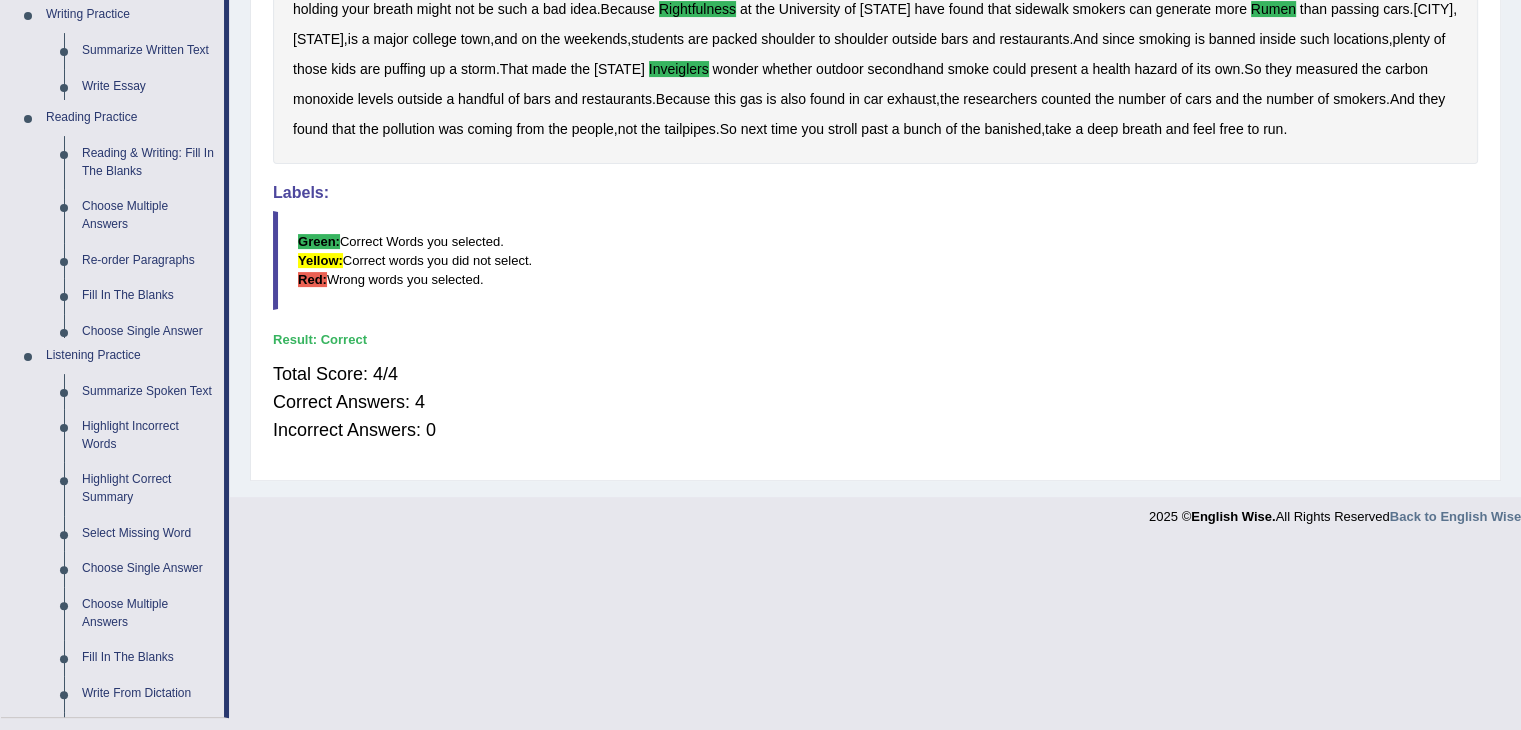 scroll, scrollTop: 320, scrollLeft: 0, axis: vertical 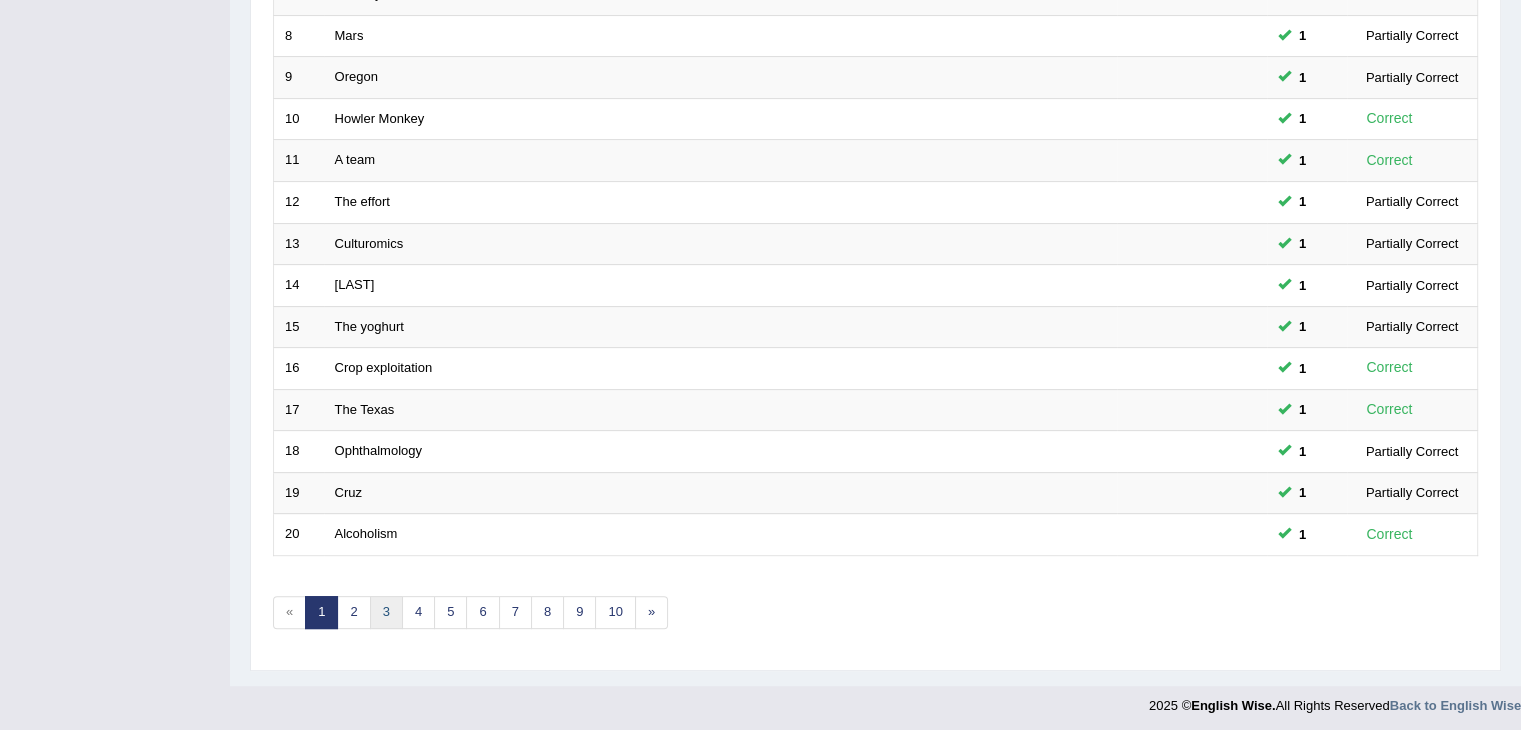 click on "3" at bounding box center (386, 612) 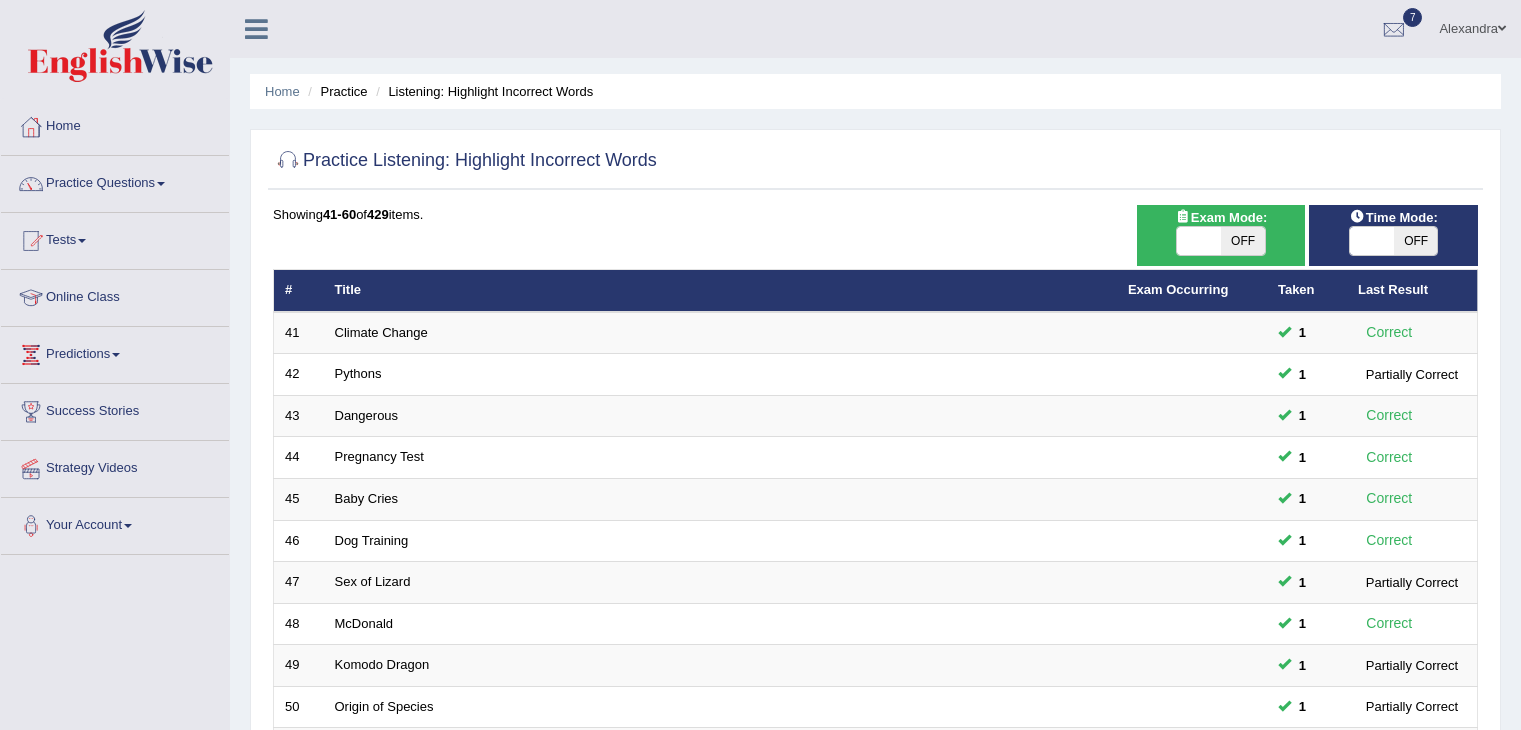 scroll, scrollTop: 0, scrollLeft: 0, axis: both 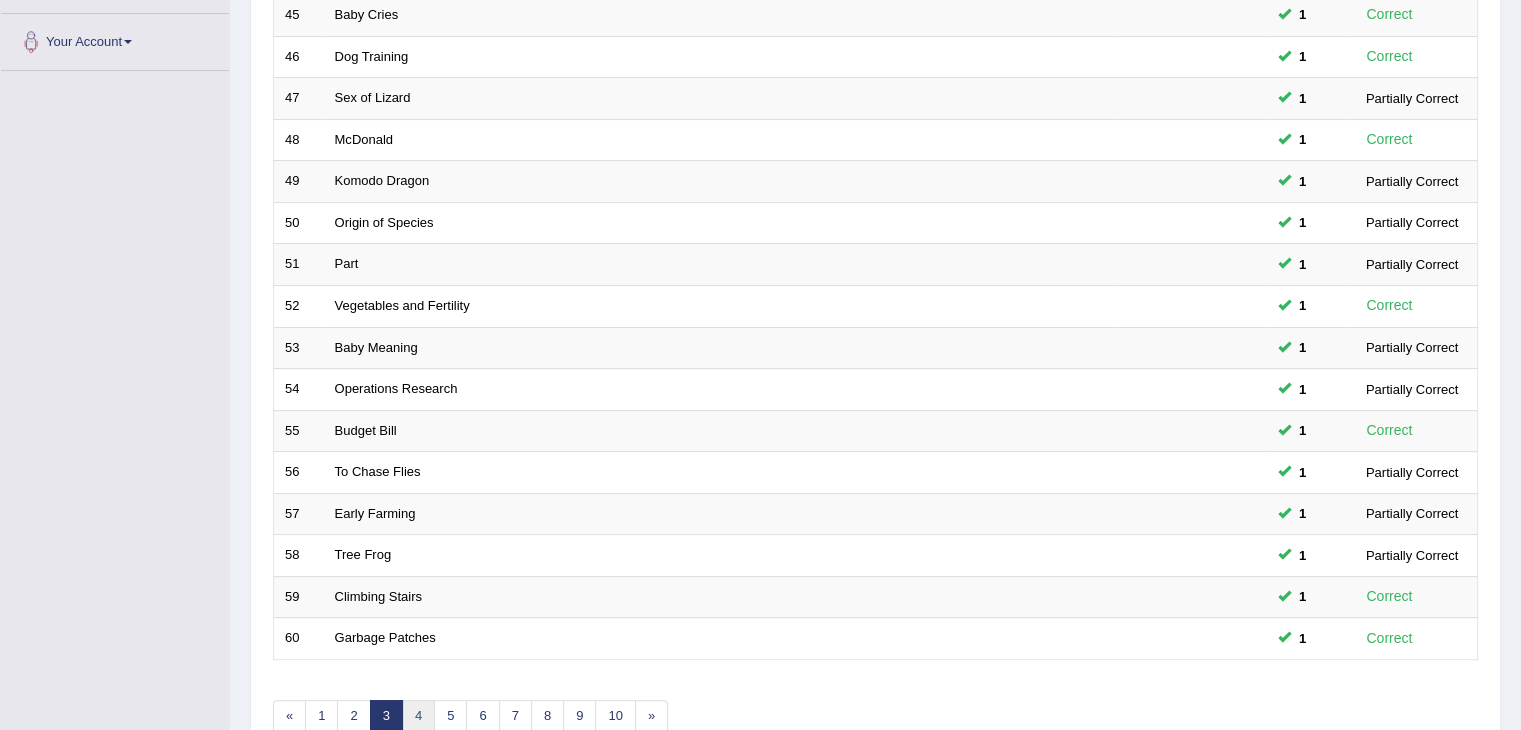 click on "4" at bounding box center [418, 716] 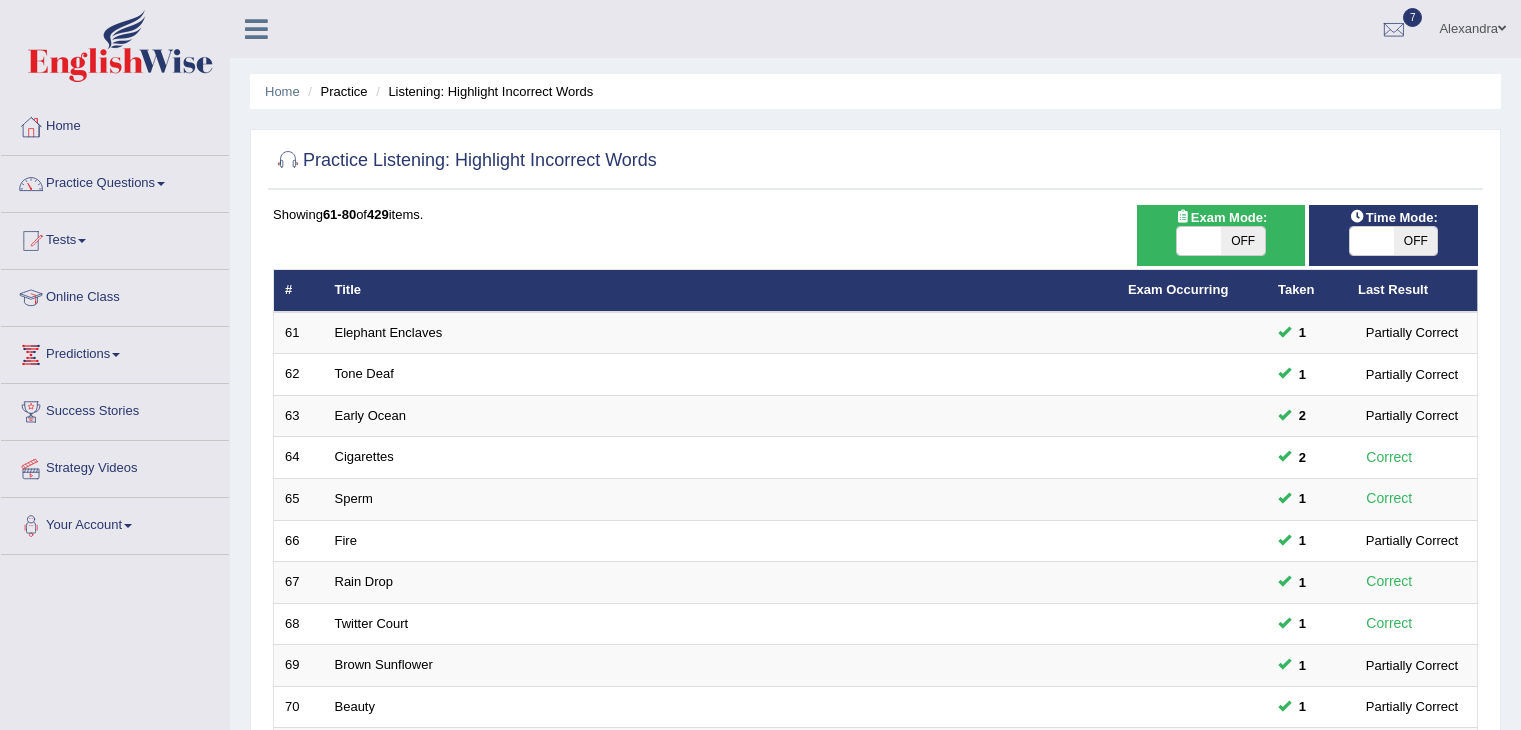 scroll, scrollTop: 540, scrollLeft: 0, axis: vertical 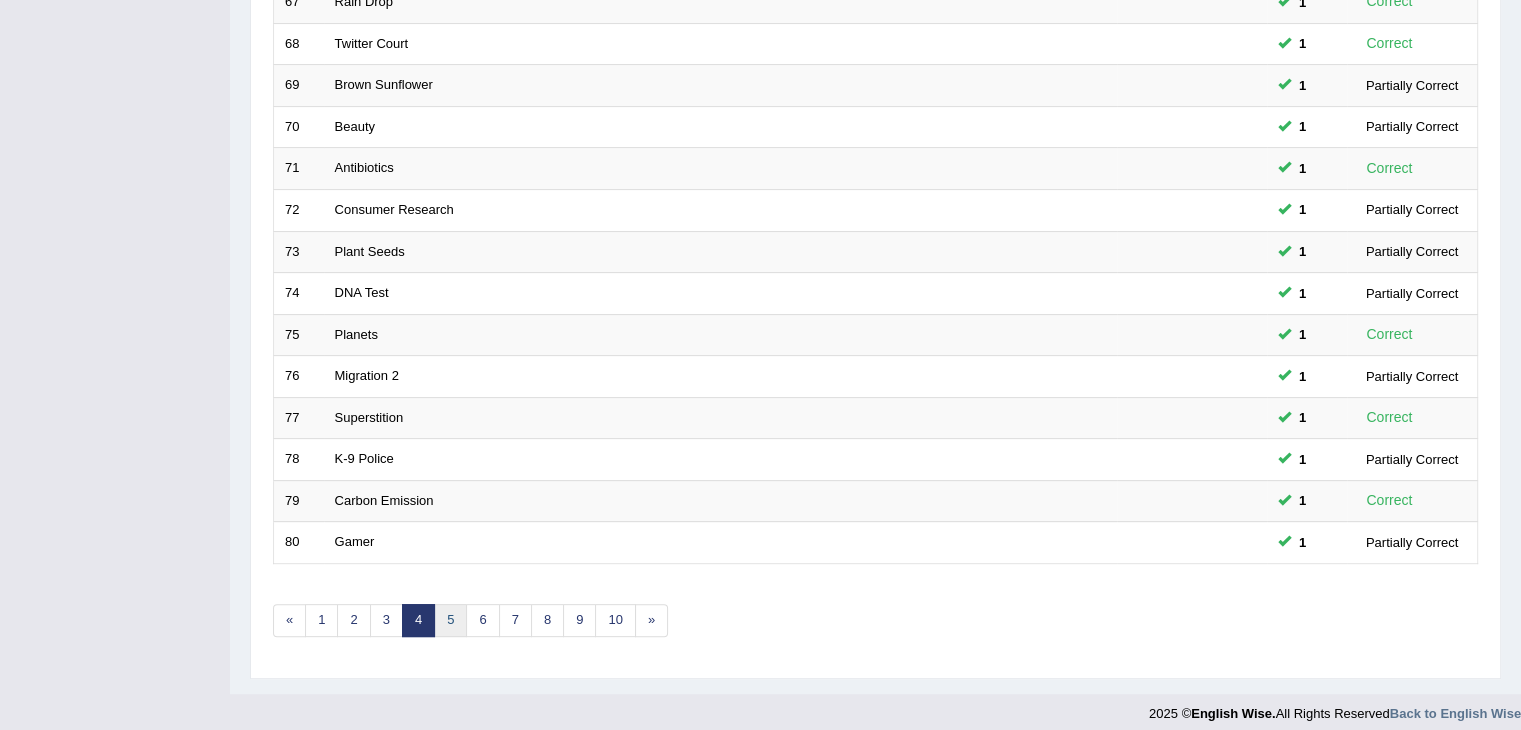 click on "5" at bounding box center [450, 620] 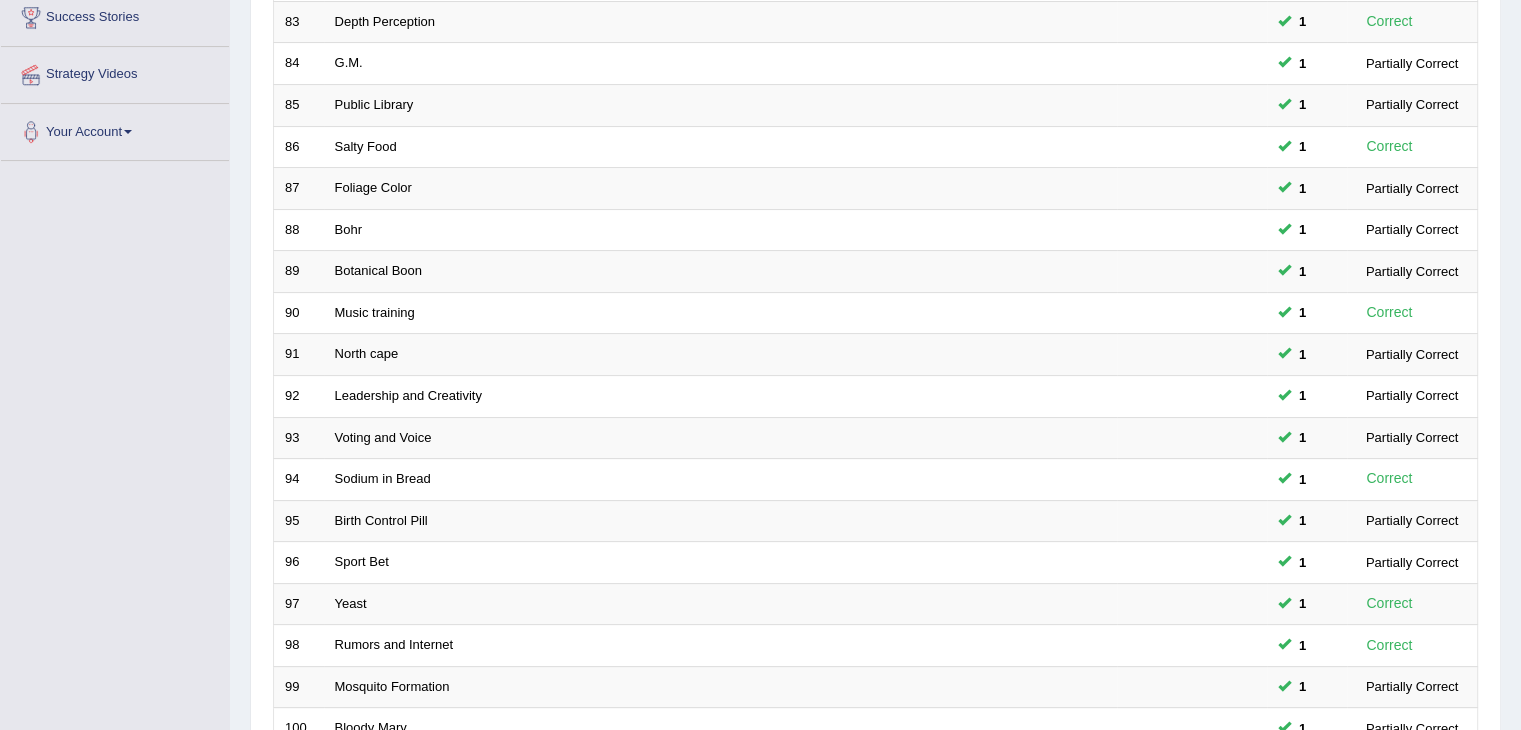 scroll, scrollTop: 0, scrollLeft: 0, axis: both 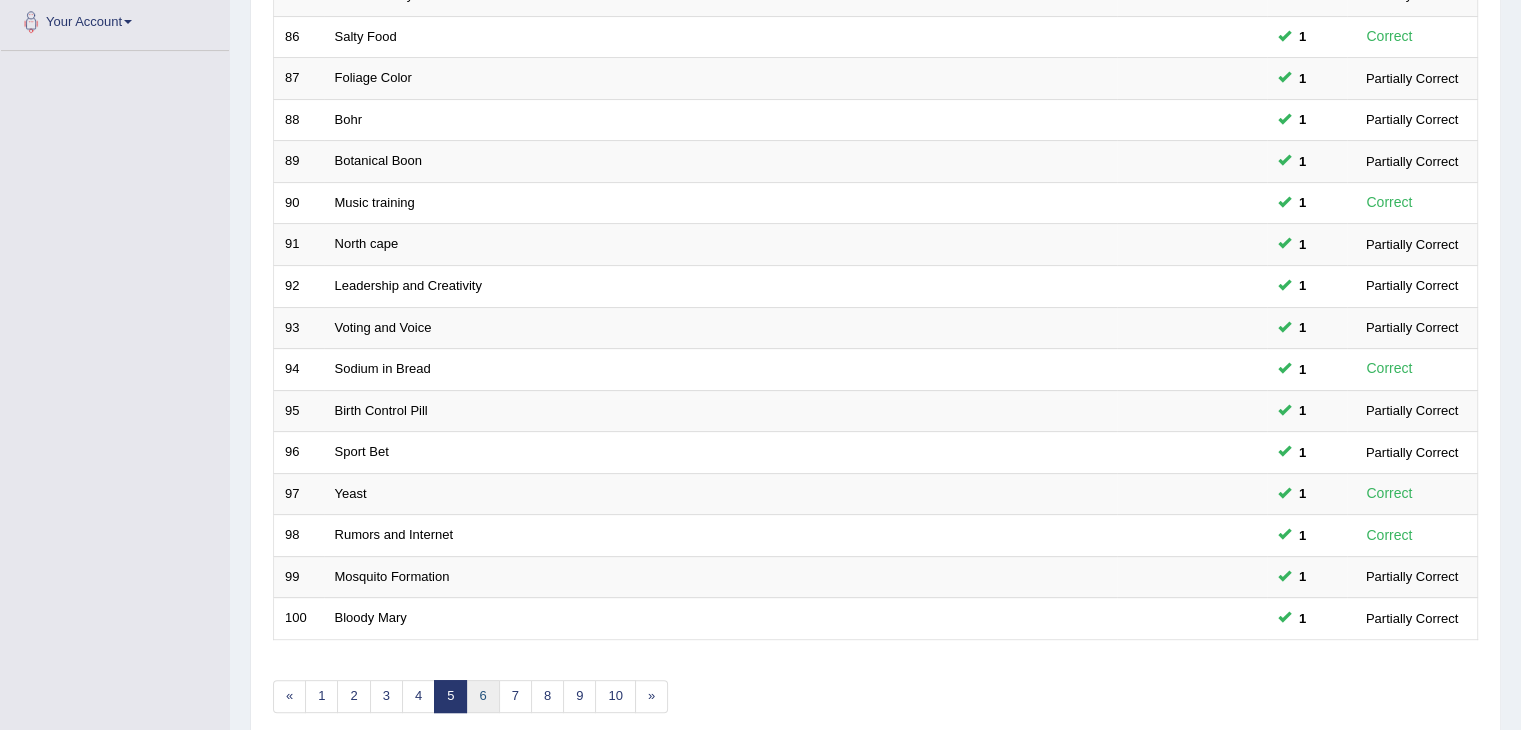 click on "6" at bounding box center (482, 696) 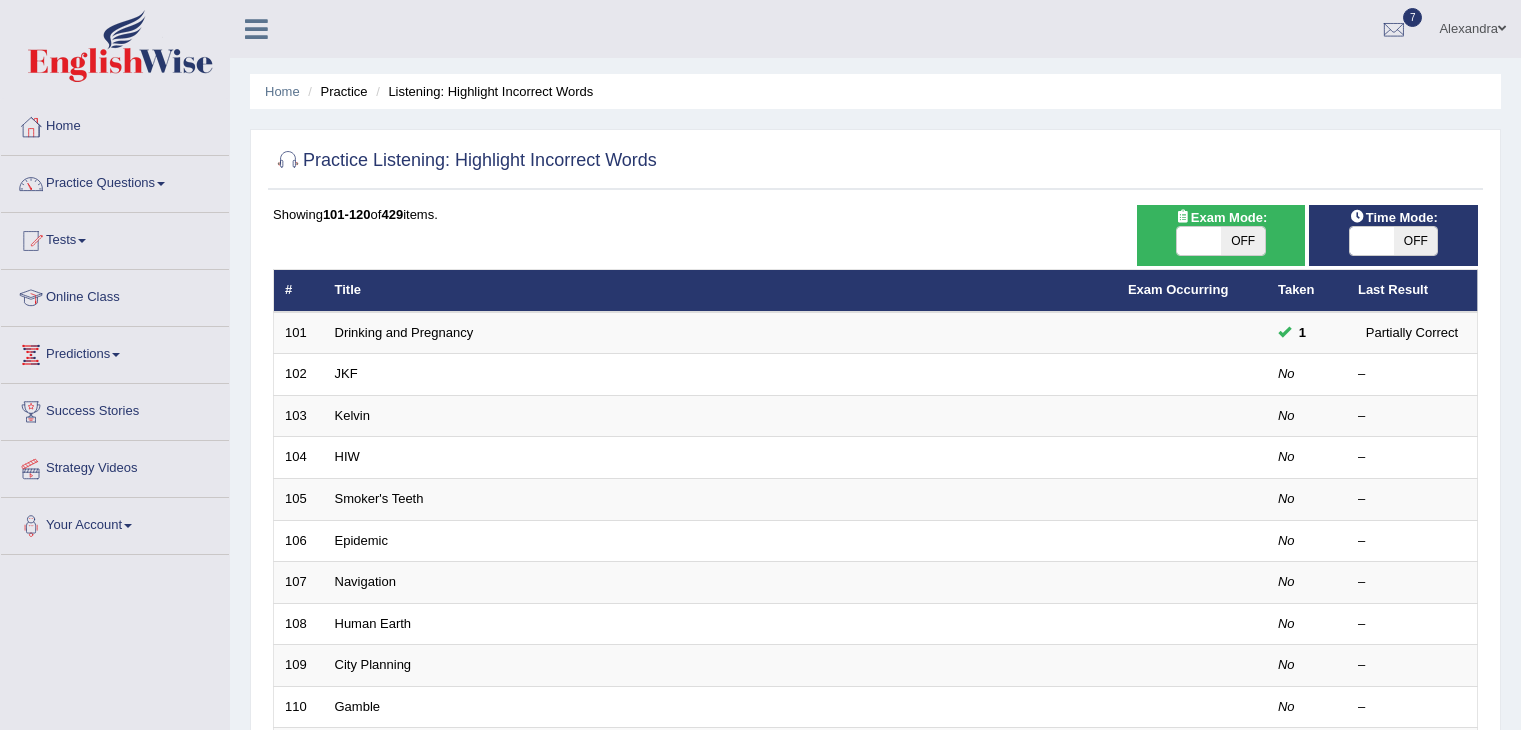 scroll, scrollTop: 0, scrollLeft: 0, axis: both 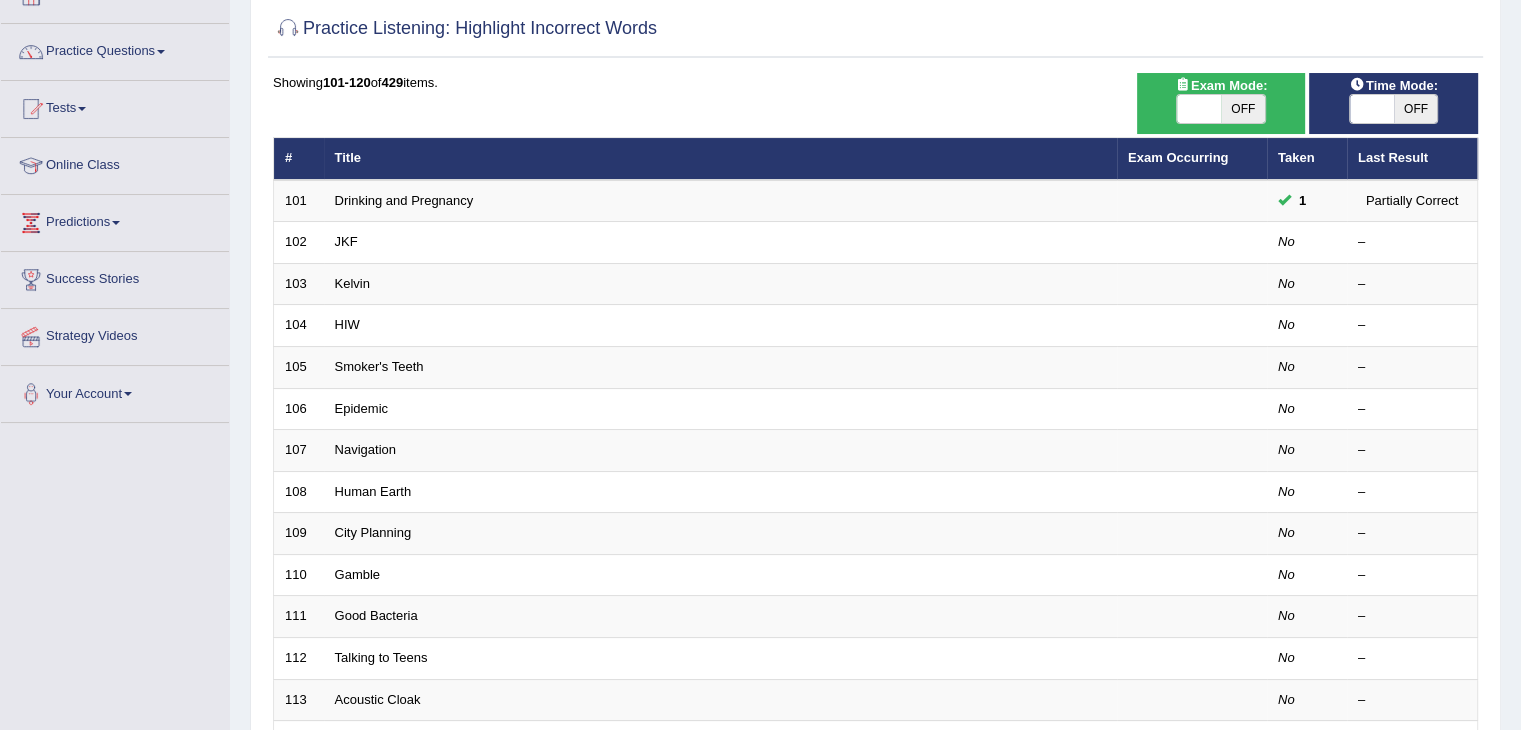 click on "JKF" at bounding box center [346, 241] 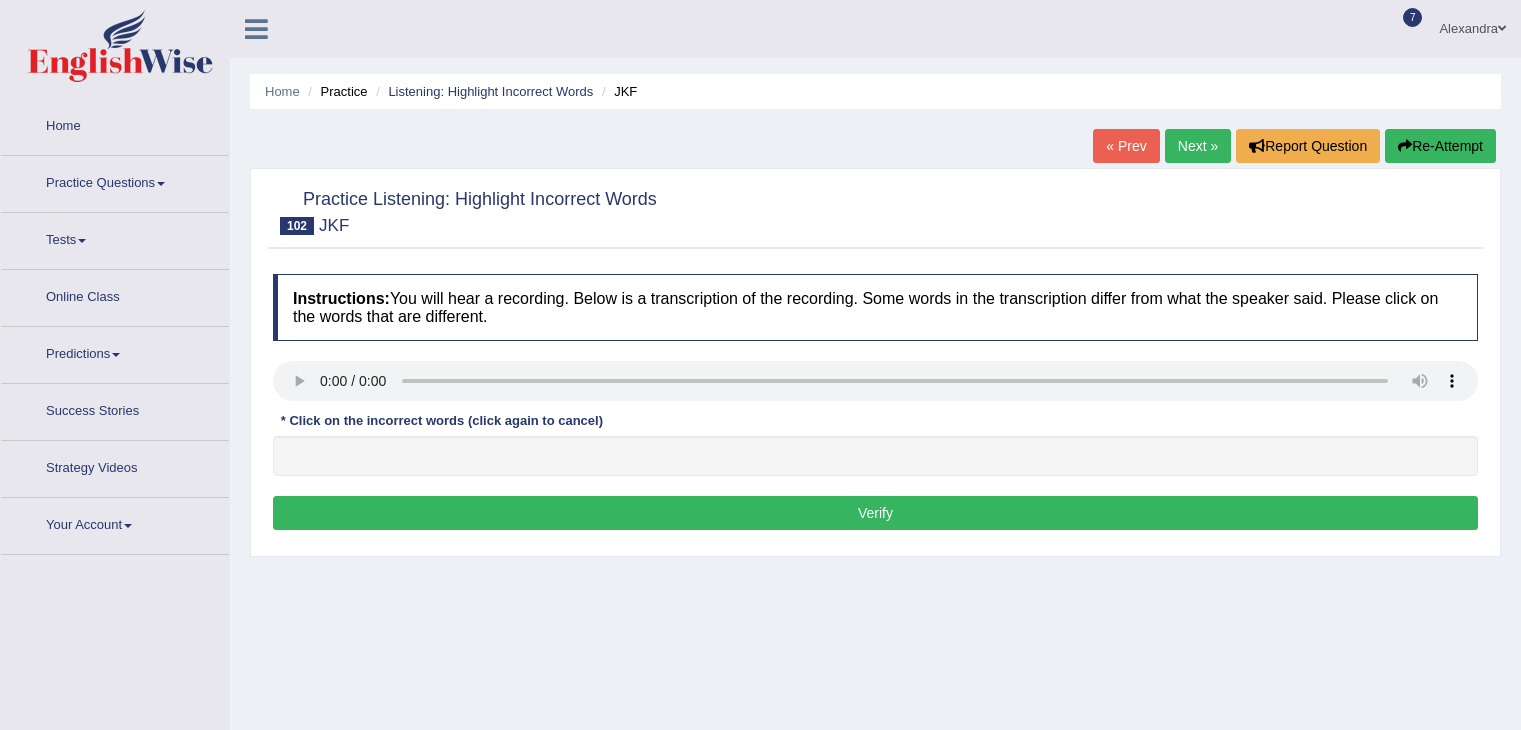 scroll, scrollTop: 0, scrollLeft: 0, axis: both 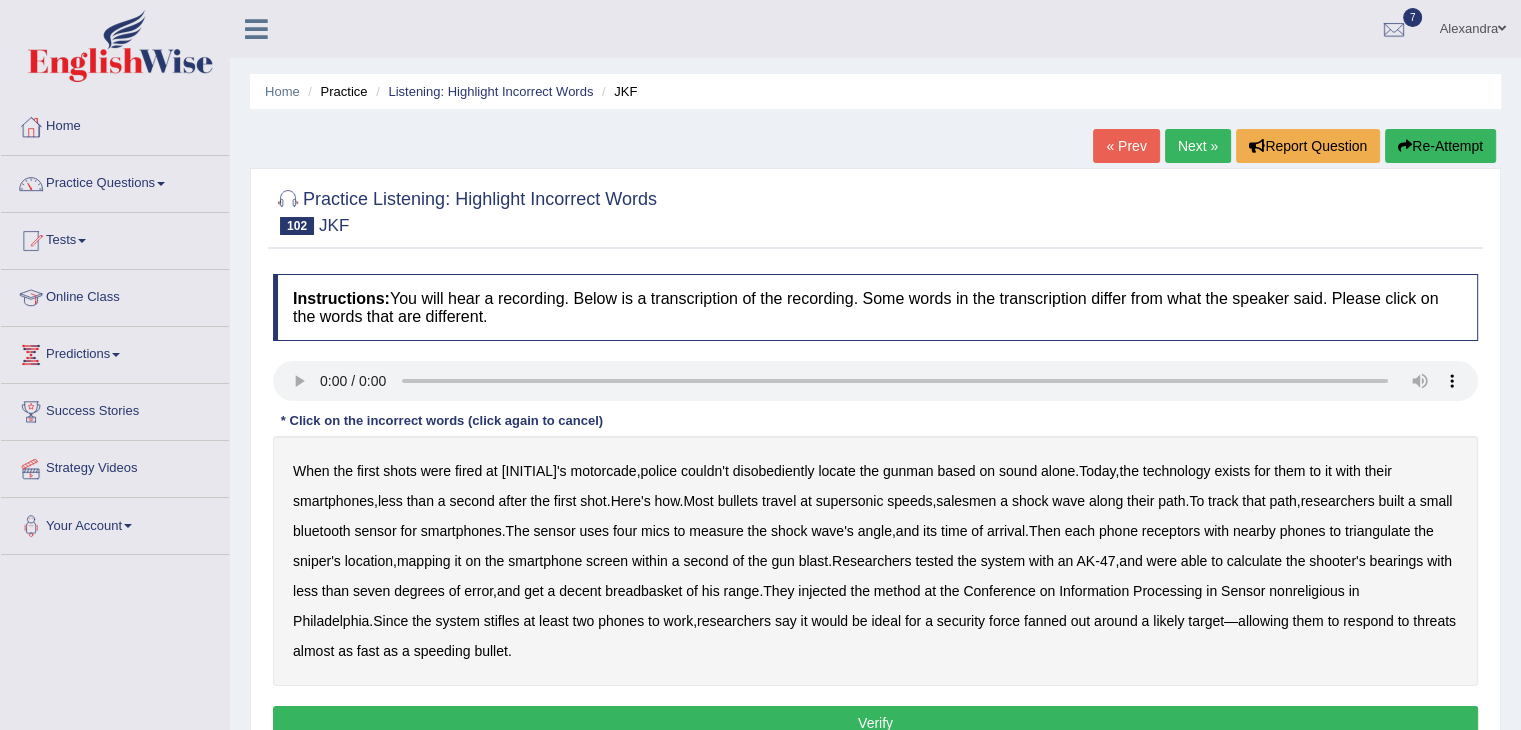 type 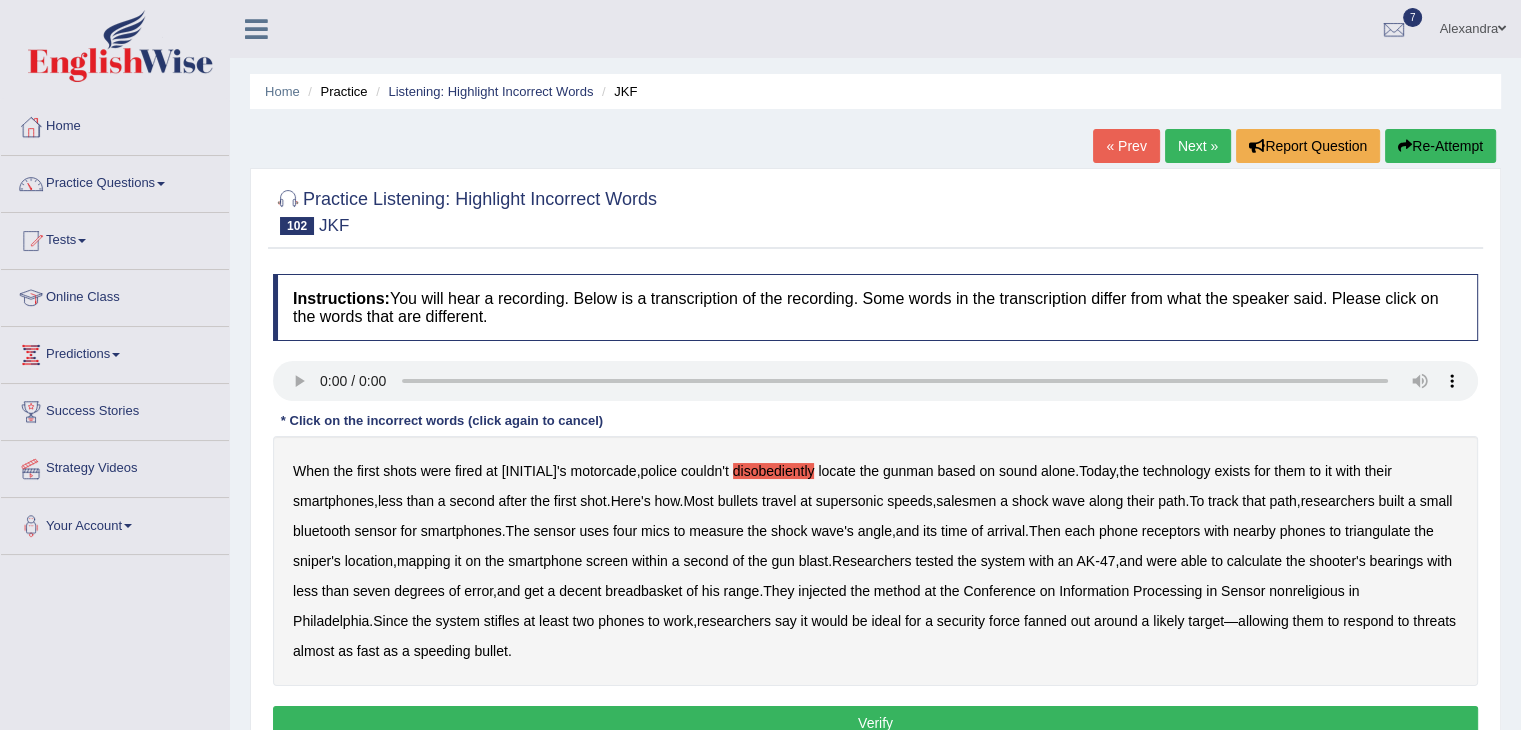 click on "salesmen" at bounding box center (966, 501) 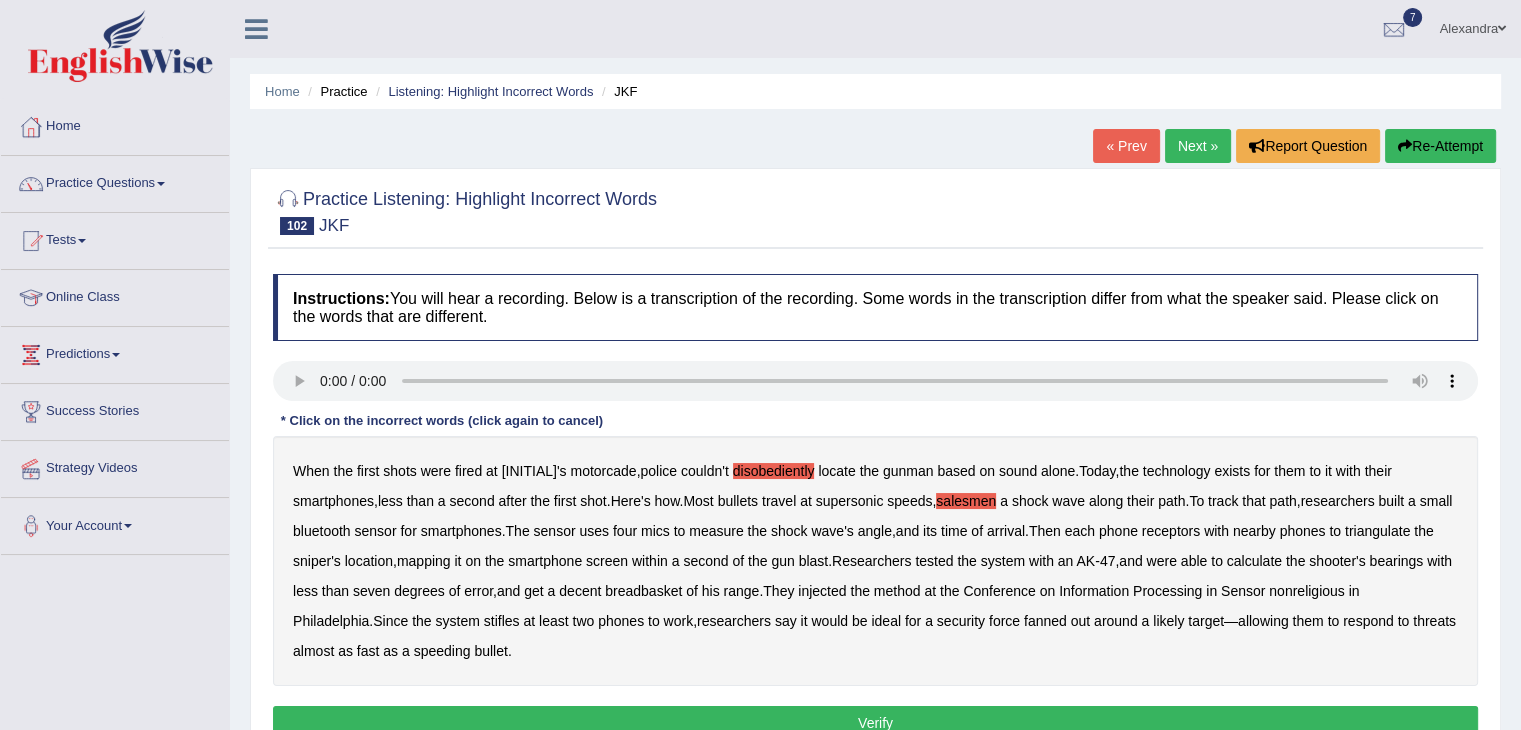 click on "receptors" at bounding box center (1171, 531) 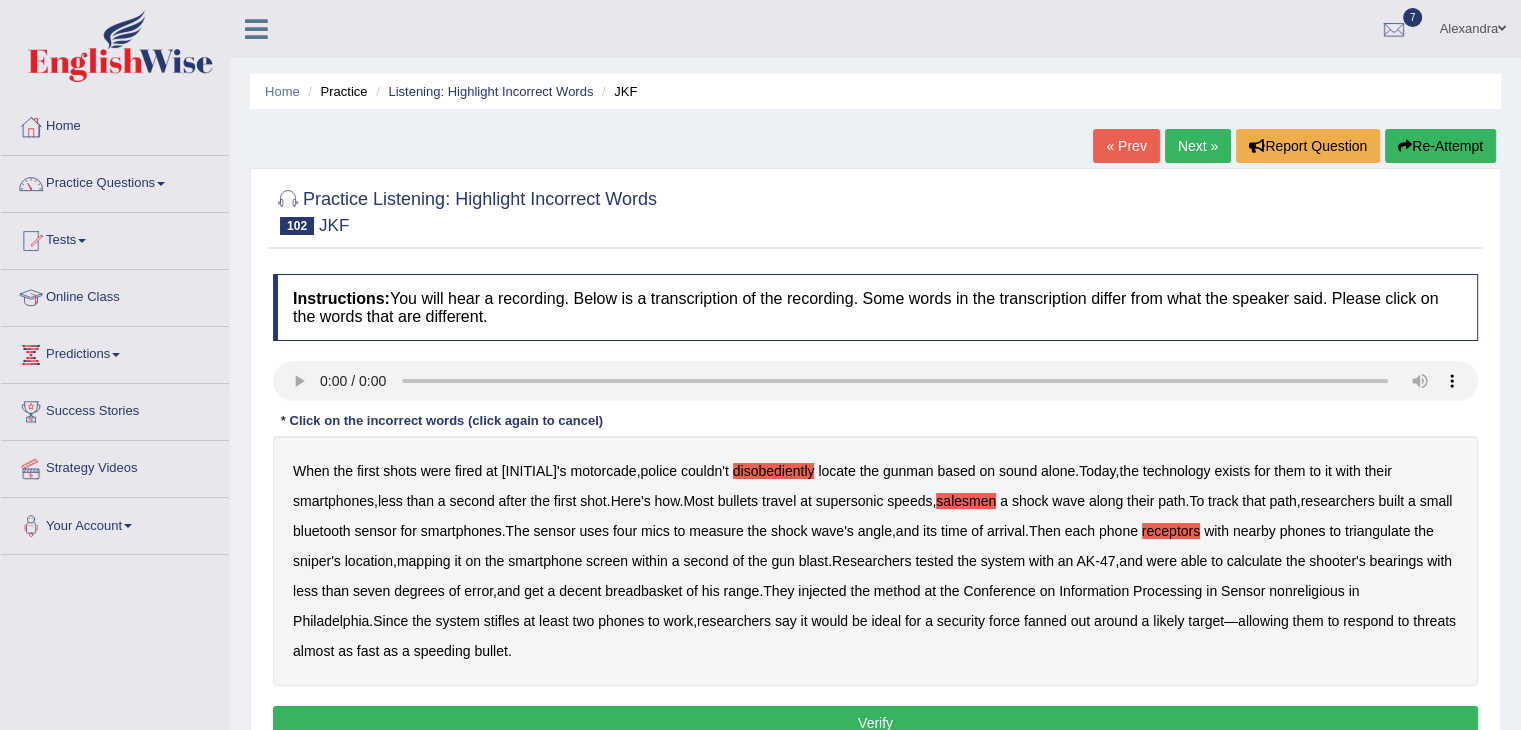 click on "breadbasket" at bounding box center (643, 591) 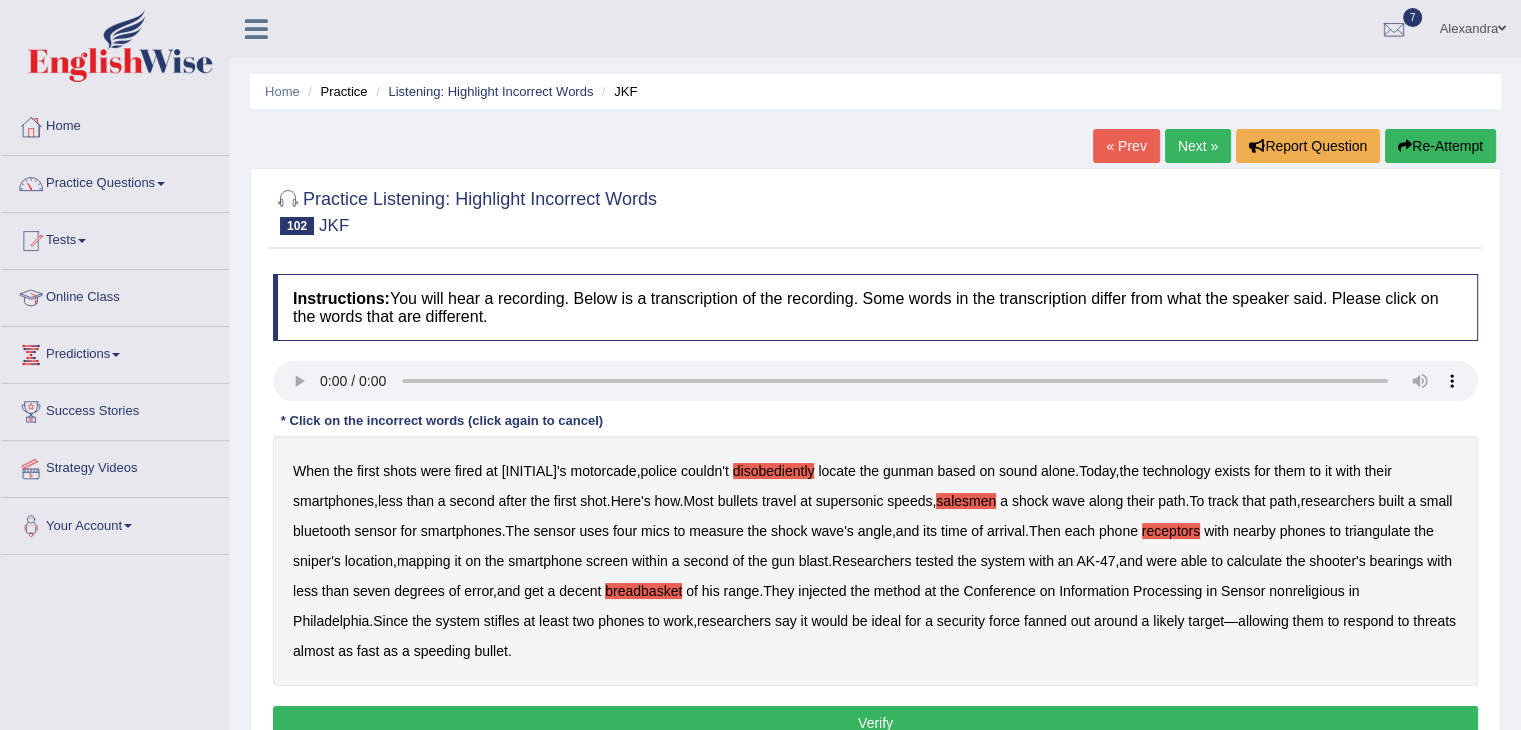click on "injected" at bounding box center [822, 591] 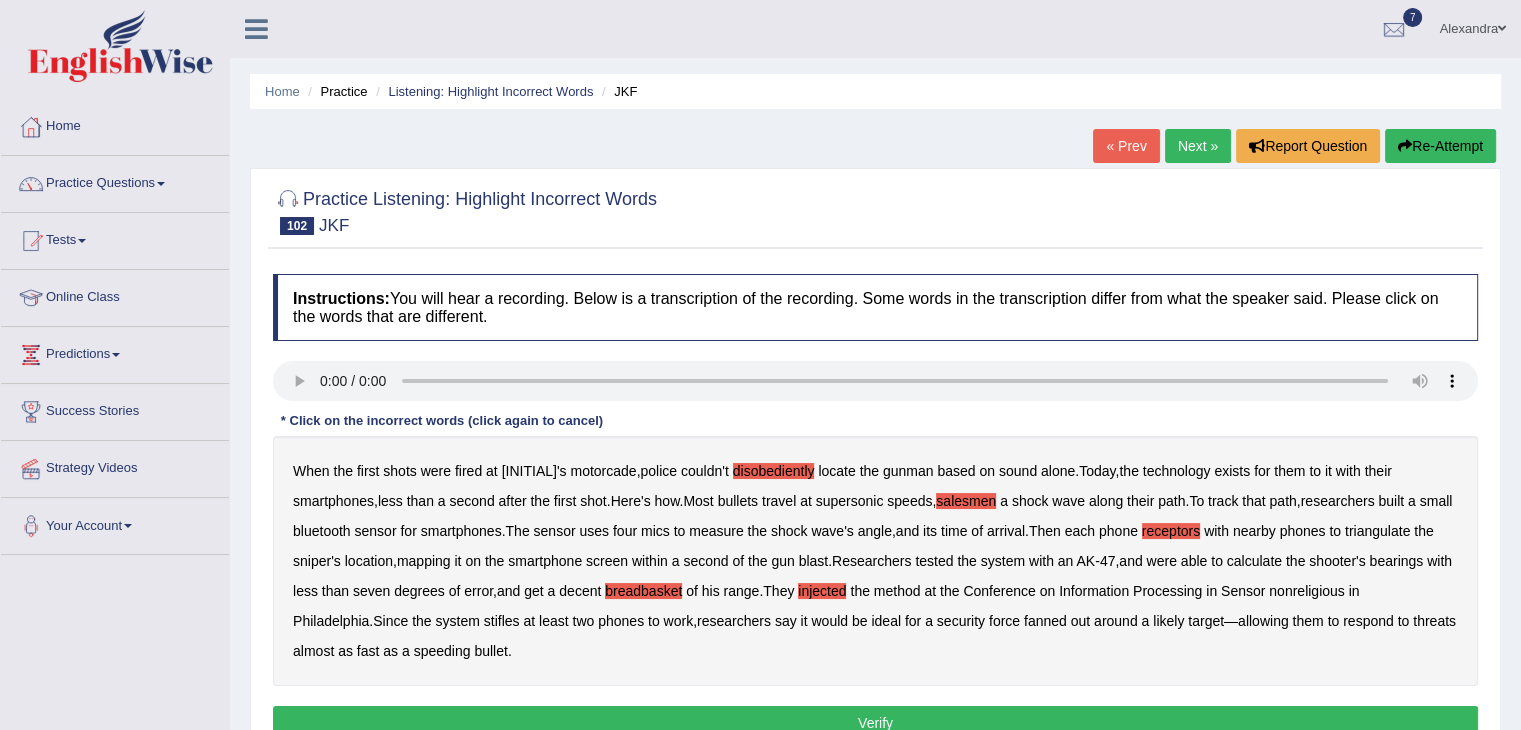 click on "nonreligious" at bounding box center (1307, 591) 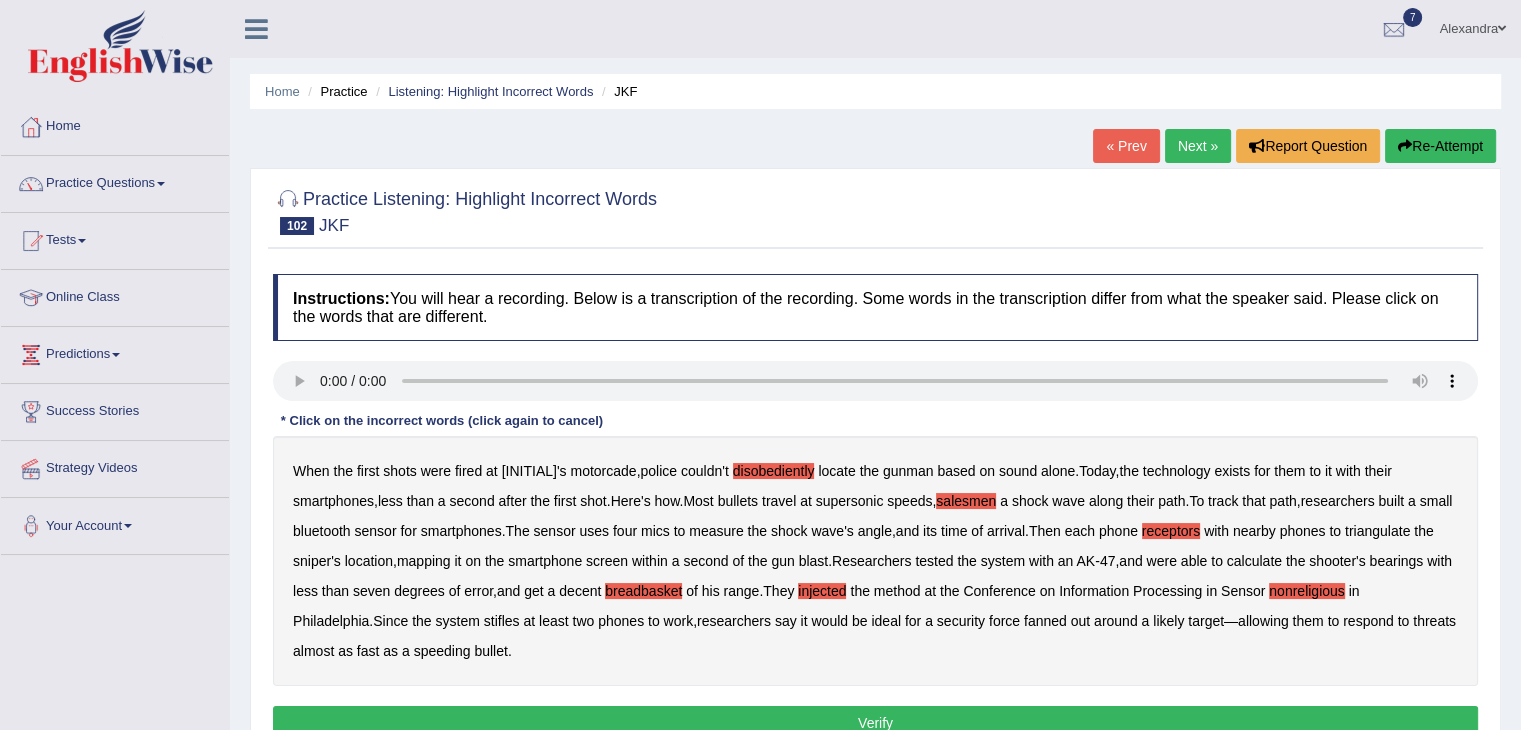 click on "stifles" at bounding box center (502, 621) 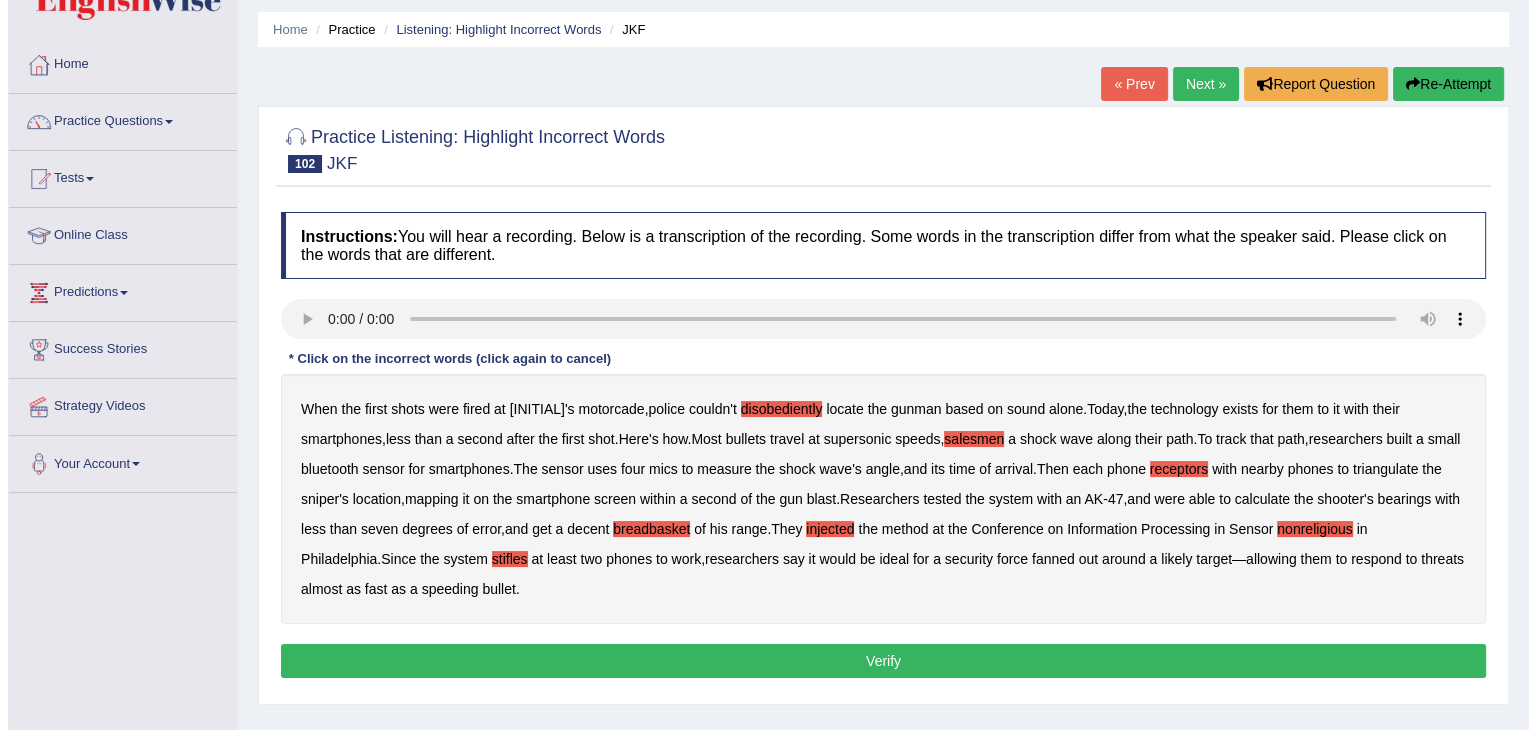 scroll, scrollTop: 68, scrollLeft: 0, axis: vertical 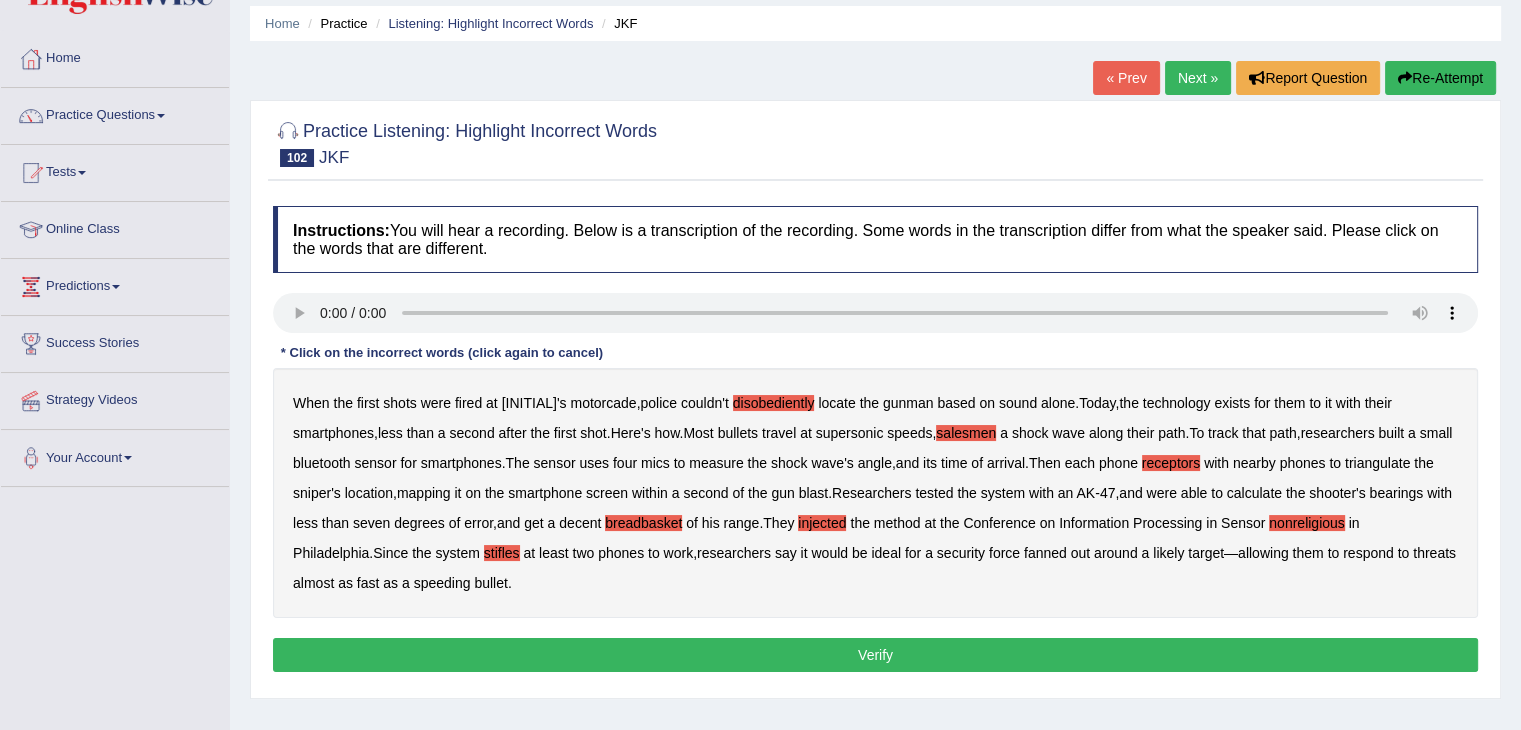 click on "Verify" at bounding box center (875, 655) 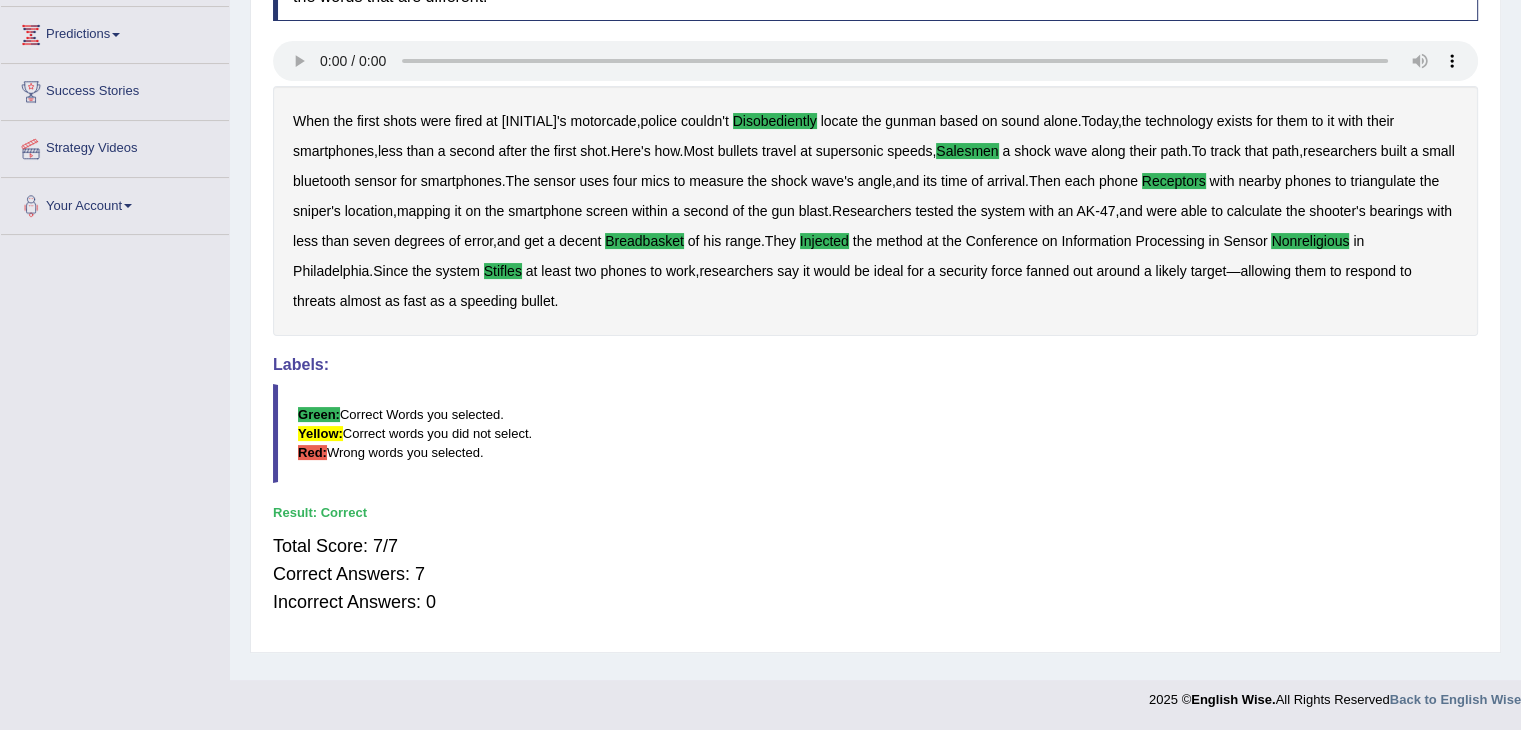 scroll, scrollTop: 0, scrollLeft: 0, axis: both 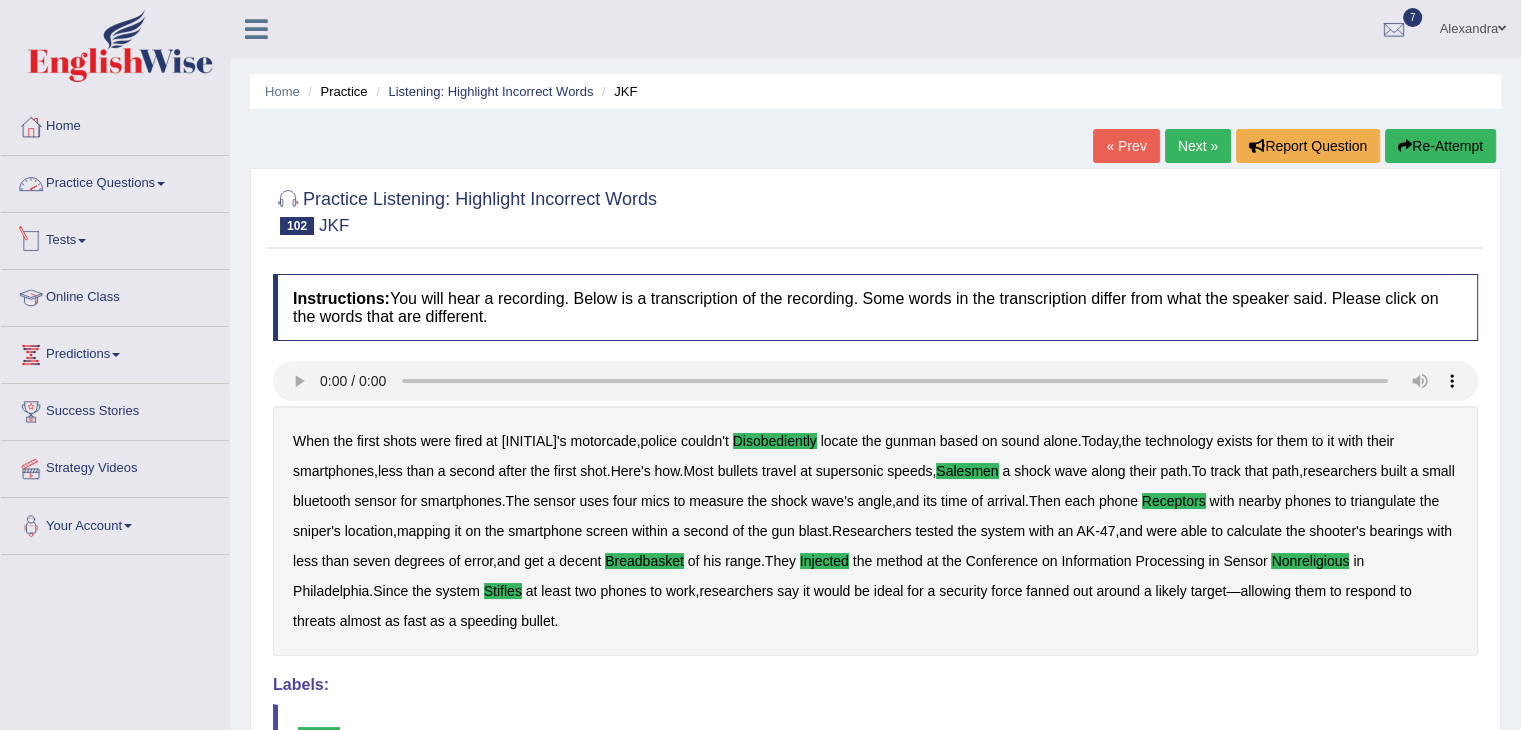 click on "Practice Questions" at bounding box center (115, 181) 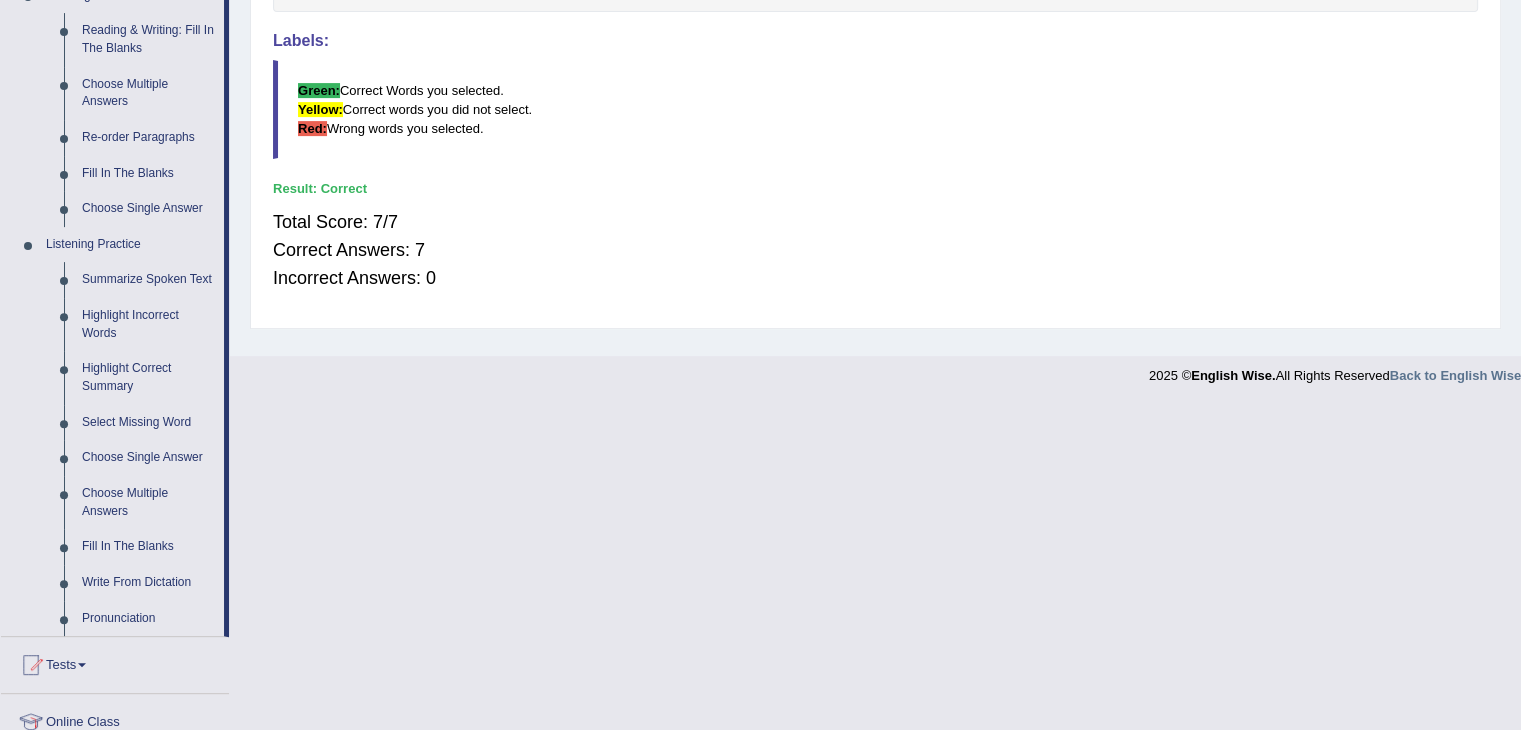 scroll, scrollTop: 647, scrollLeft: 0, axis: vertical 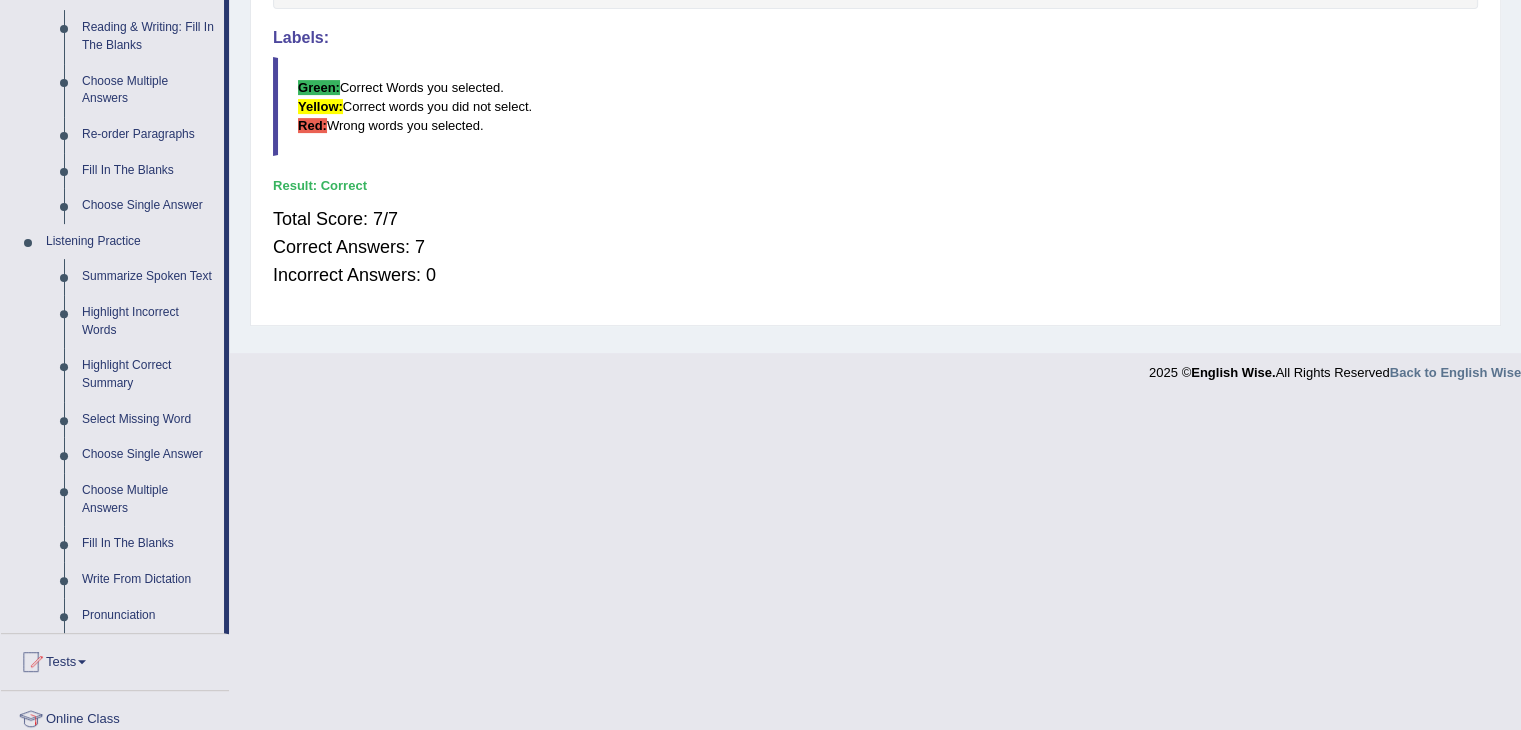 click on "Fill In The Blanks" at bounding box center [148, 544] 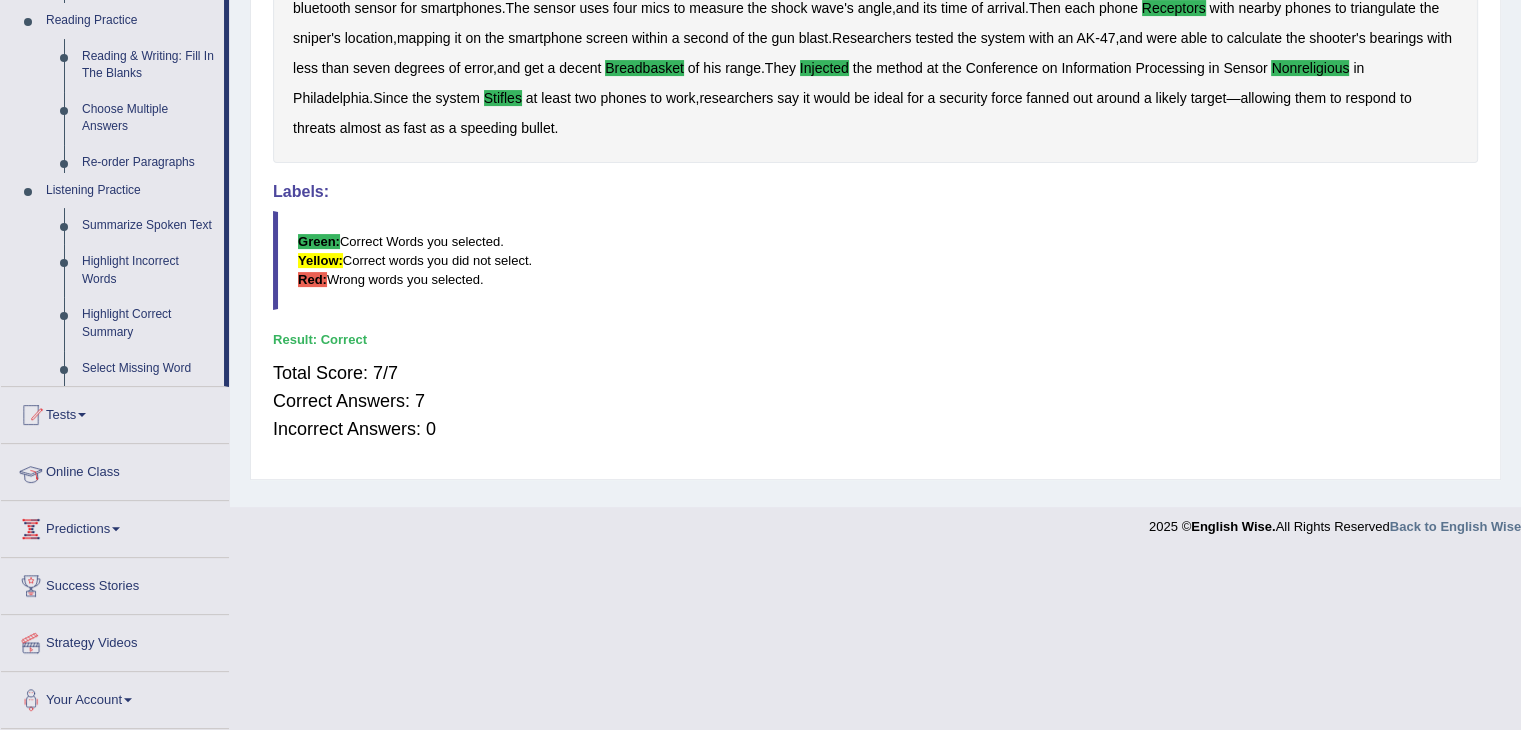scroll, scrollTop: 320, scrollLeft: 0, axis: vertical 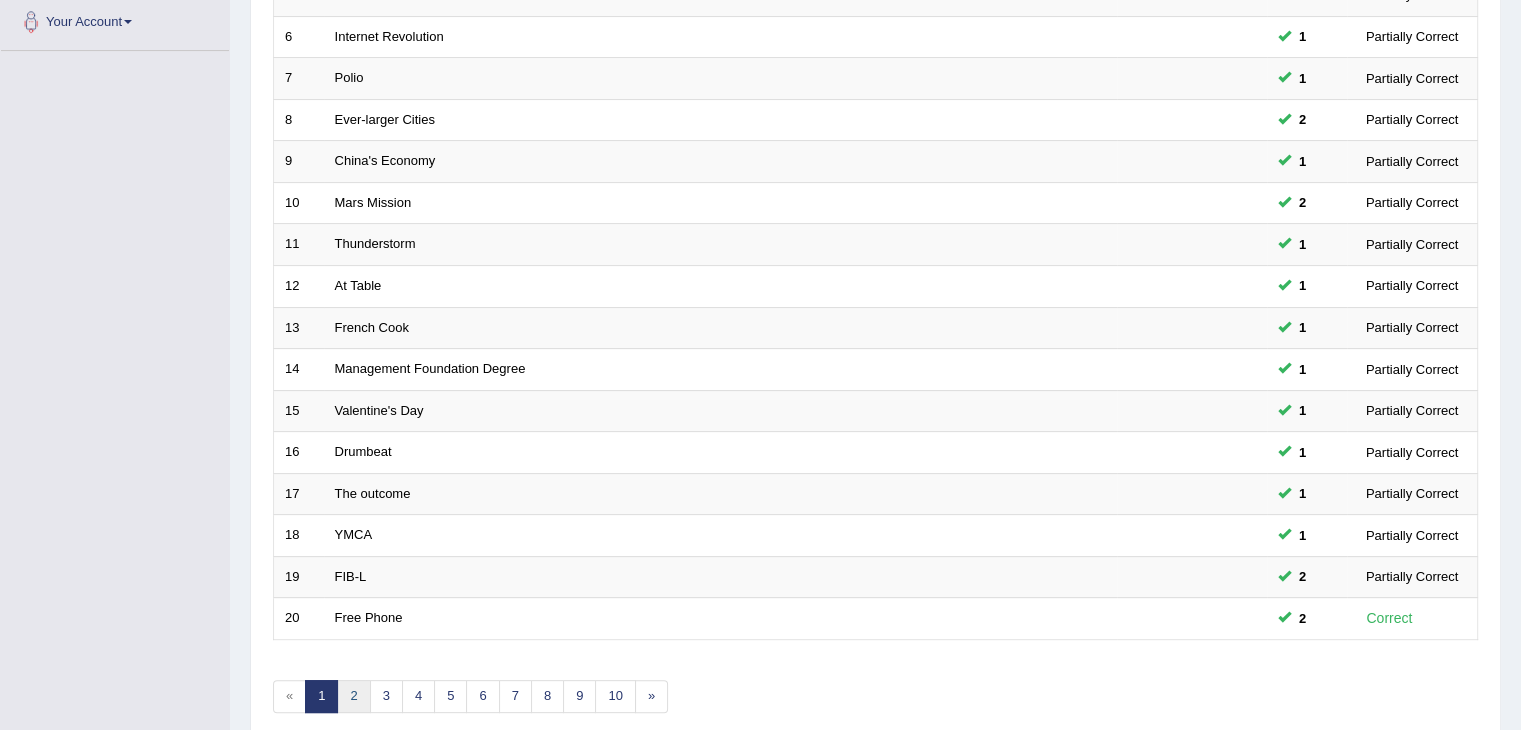 click on "2" at bounding box center (353, 696) 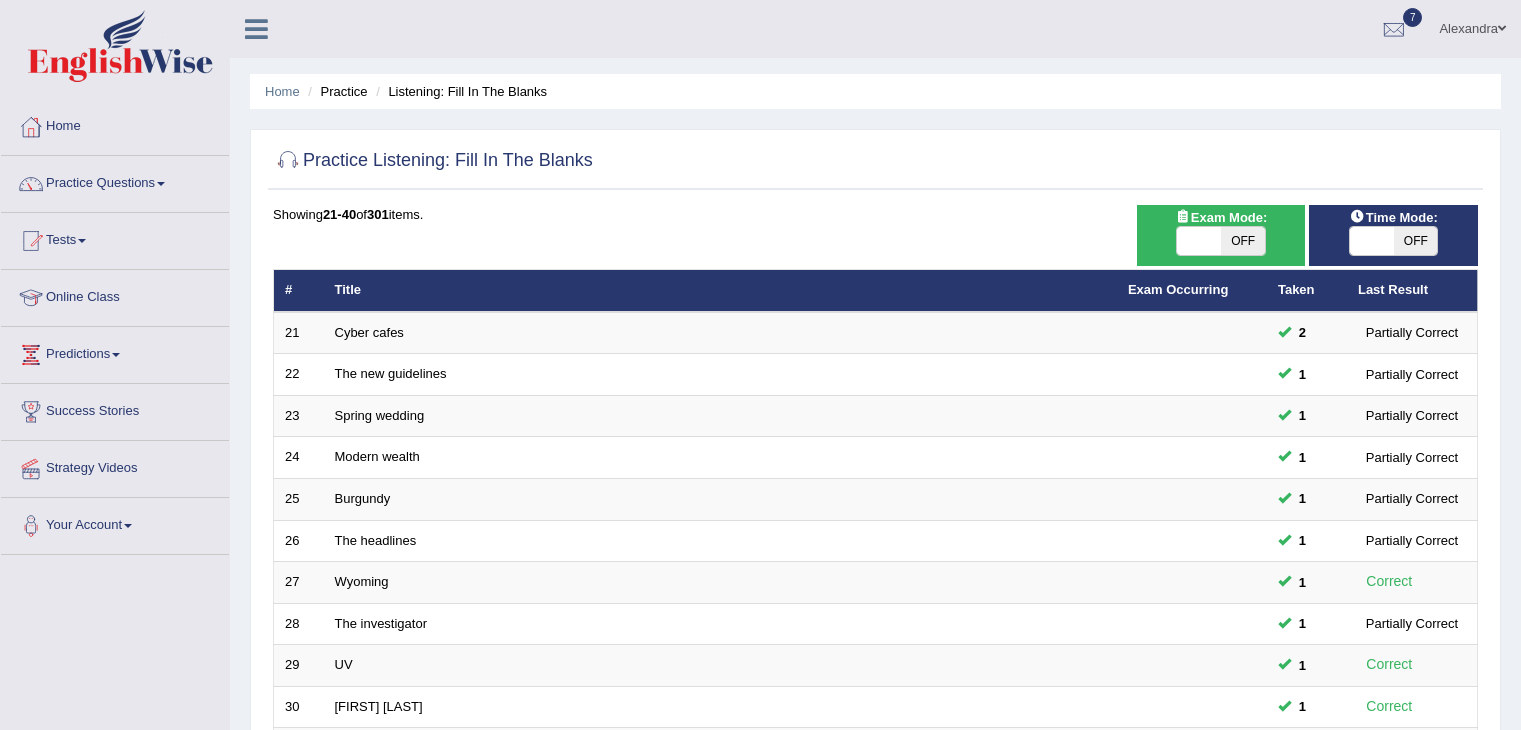 scroll, scrollTop: 0, scrollLeft: 0, axis: both 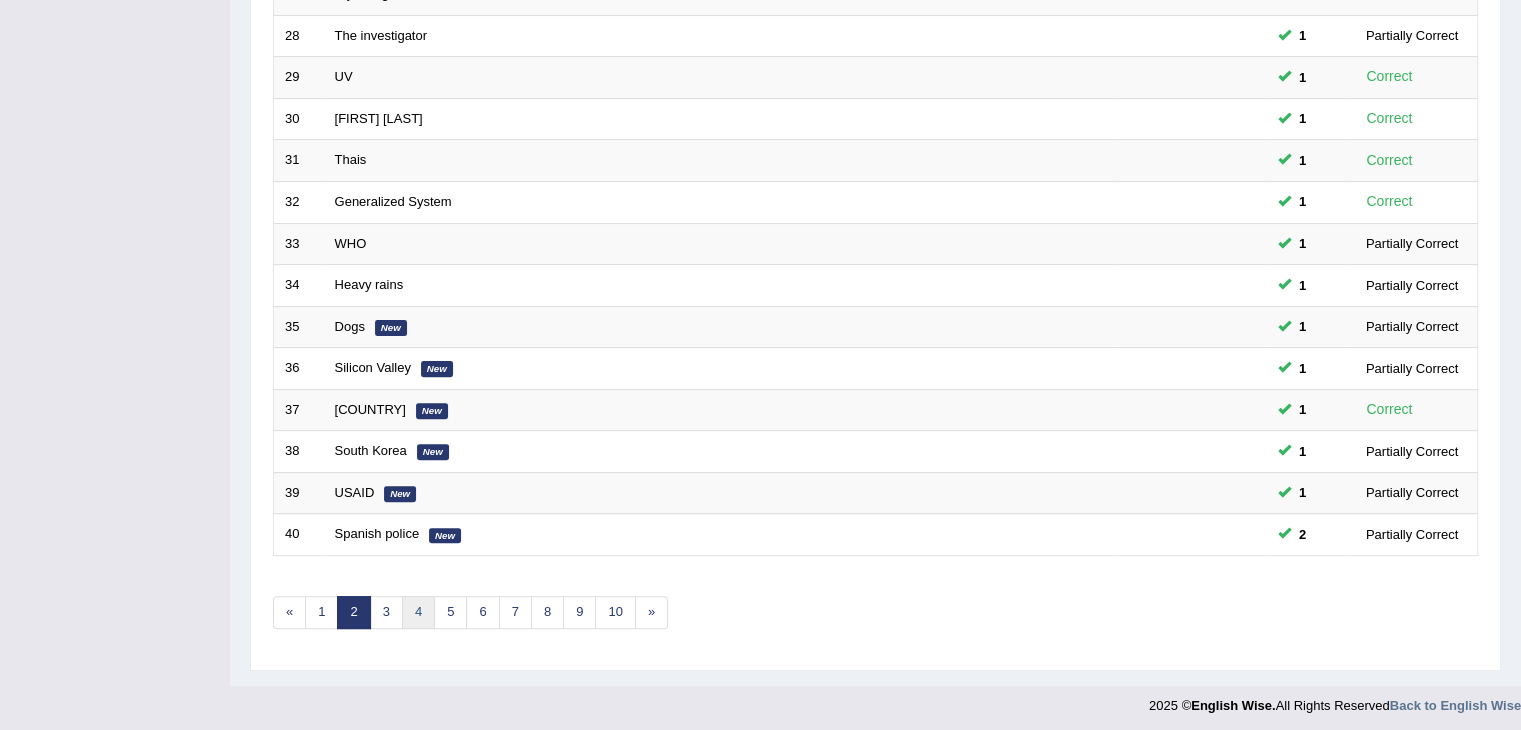 click on "4" at bounding box center (418, 612) 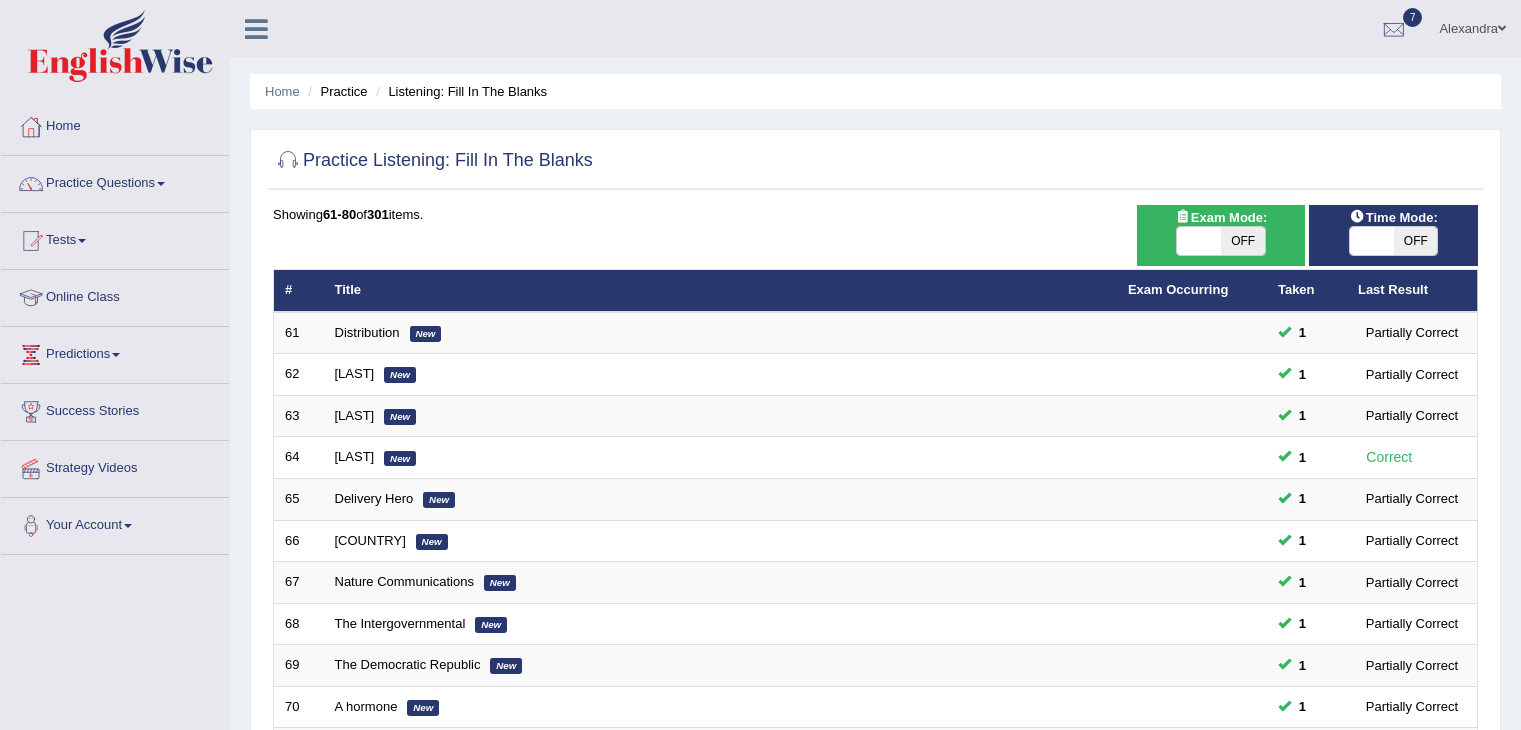 scroll, scrollTop: 478, scrollLeft: 0, axis: vertical 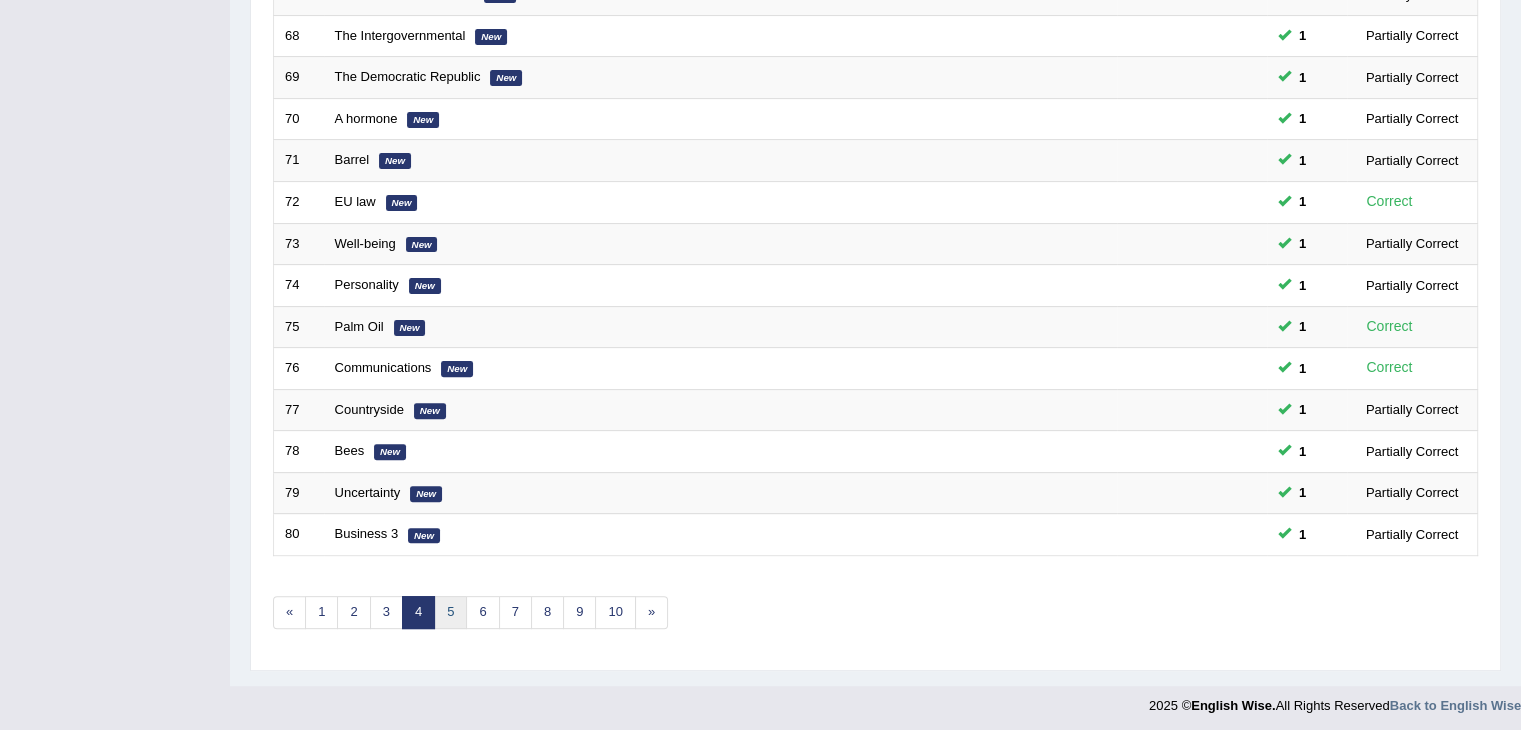 click on "5" at bounding box center (450, 612) 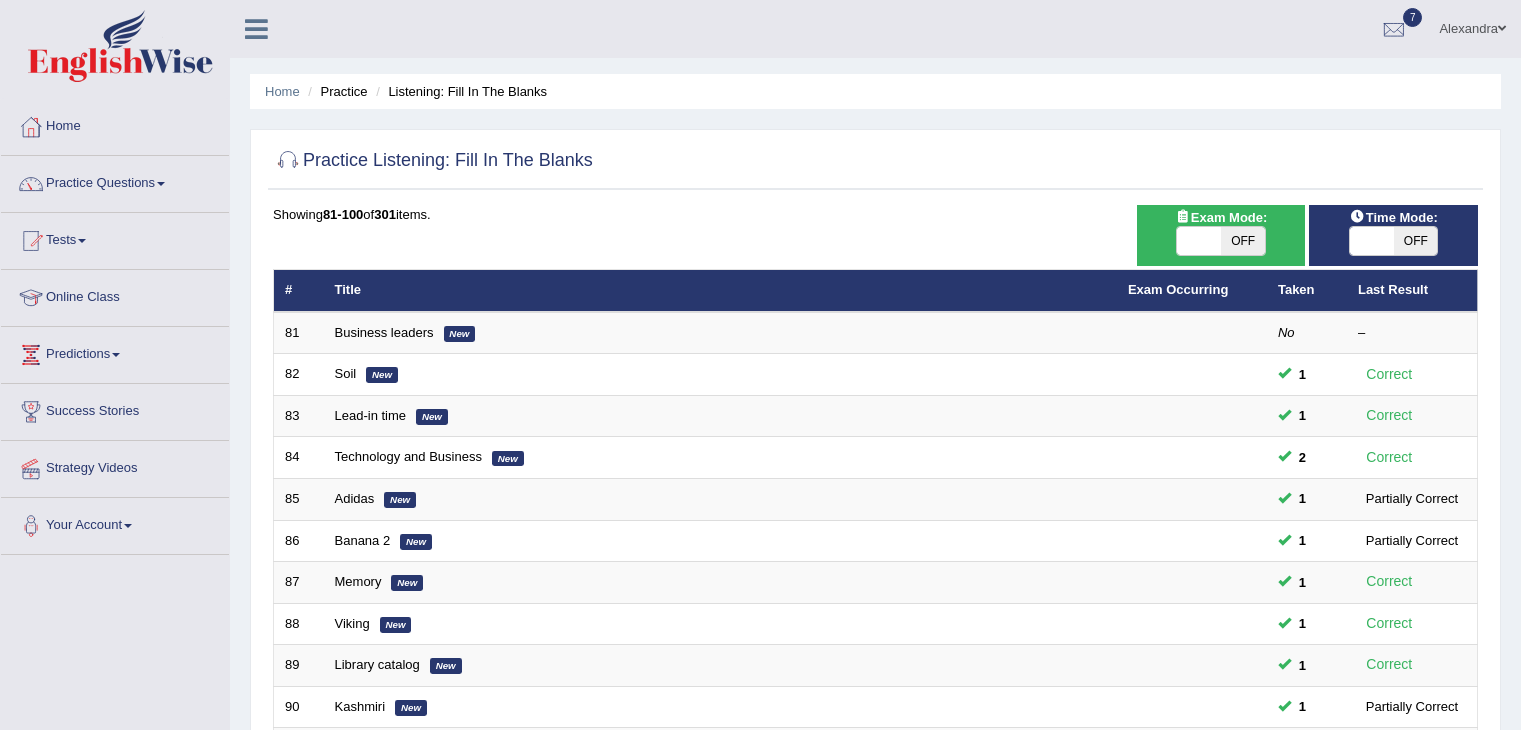 scroll, scrollTop: 472, scrollLeft: 0, axis: vertical 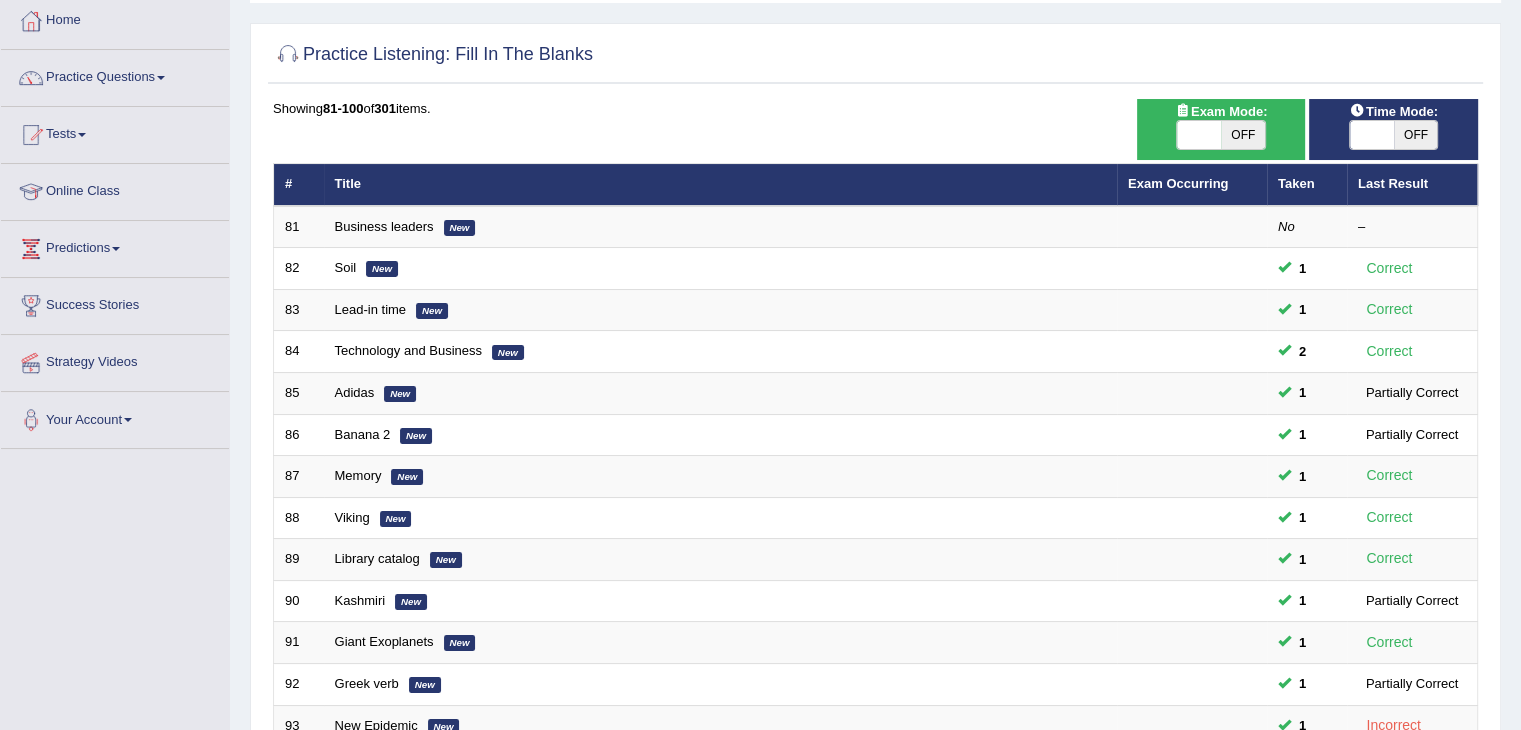 click on "Business  leaders" at bounding box center [384, 226] 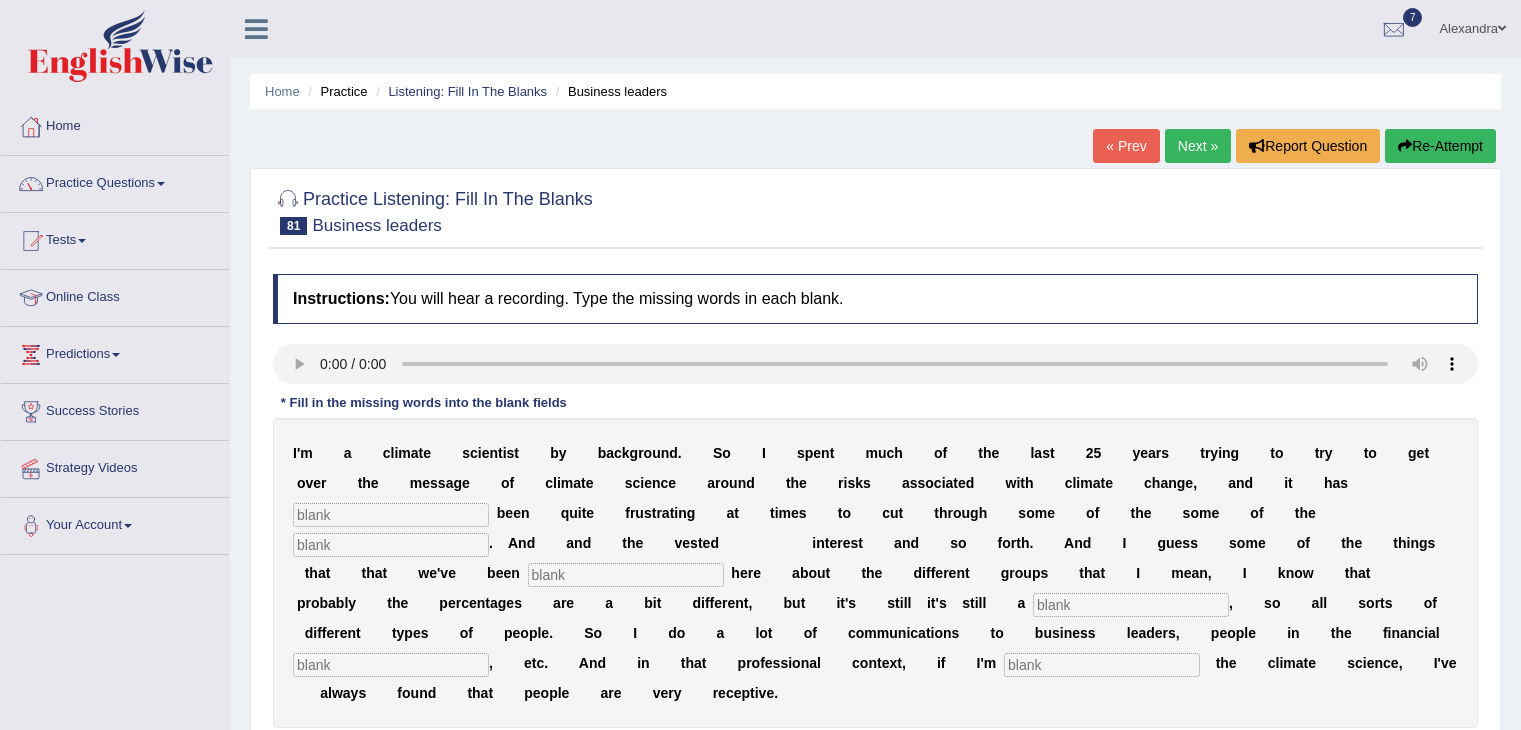 scroll, scrollTop: 160, scrollLeft: 0, axis: vertical 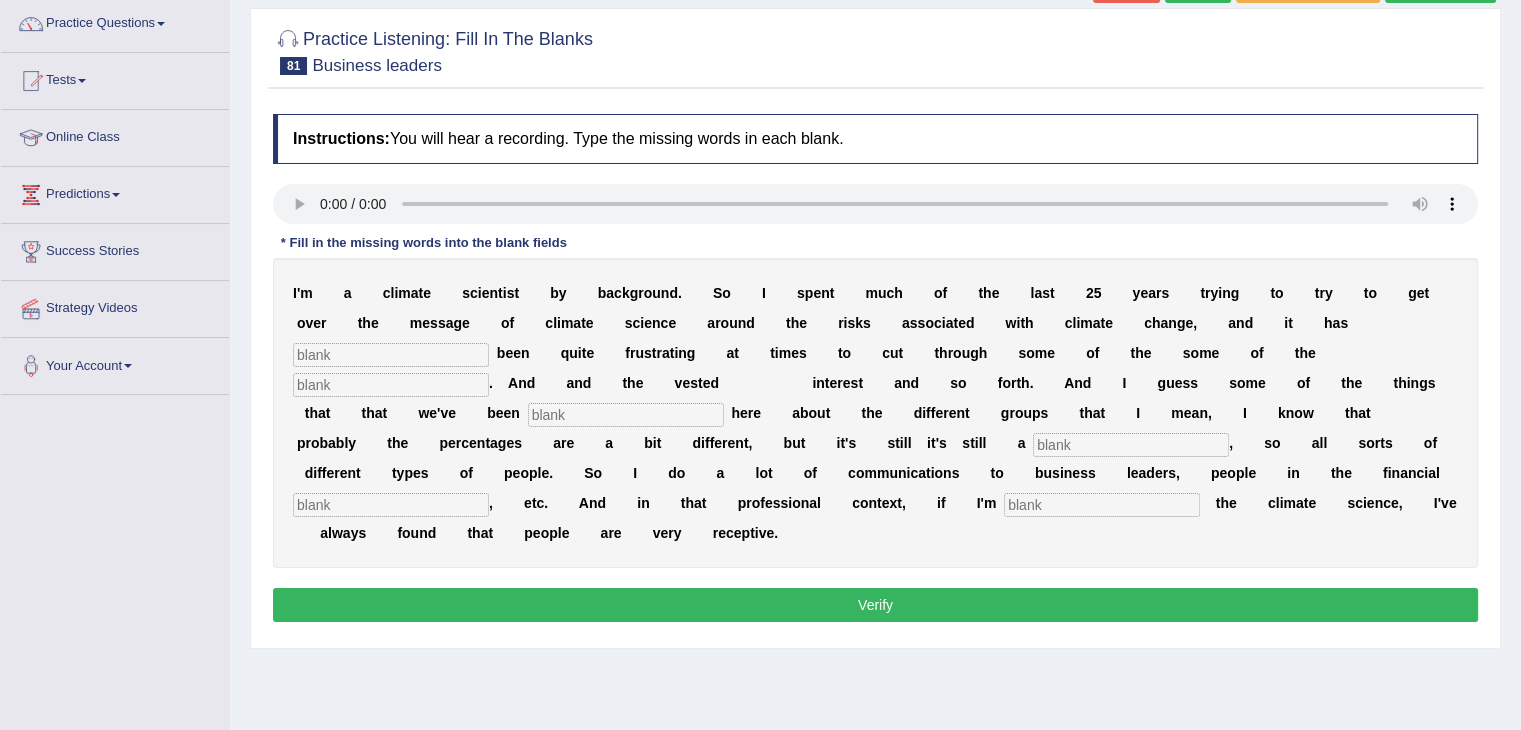 type 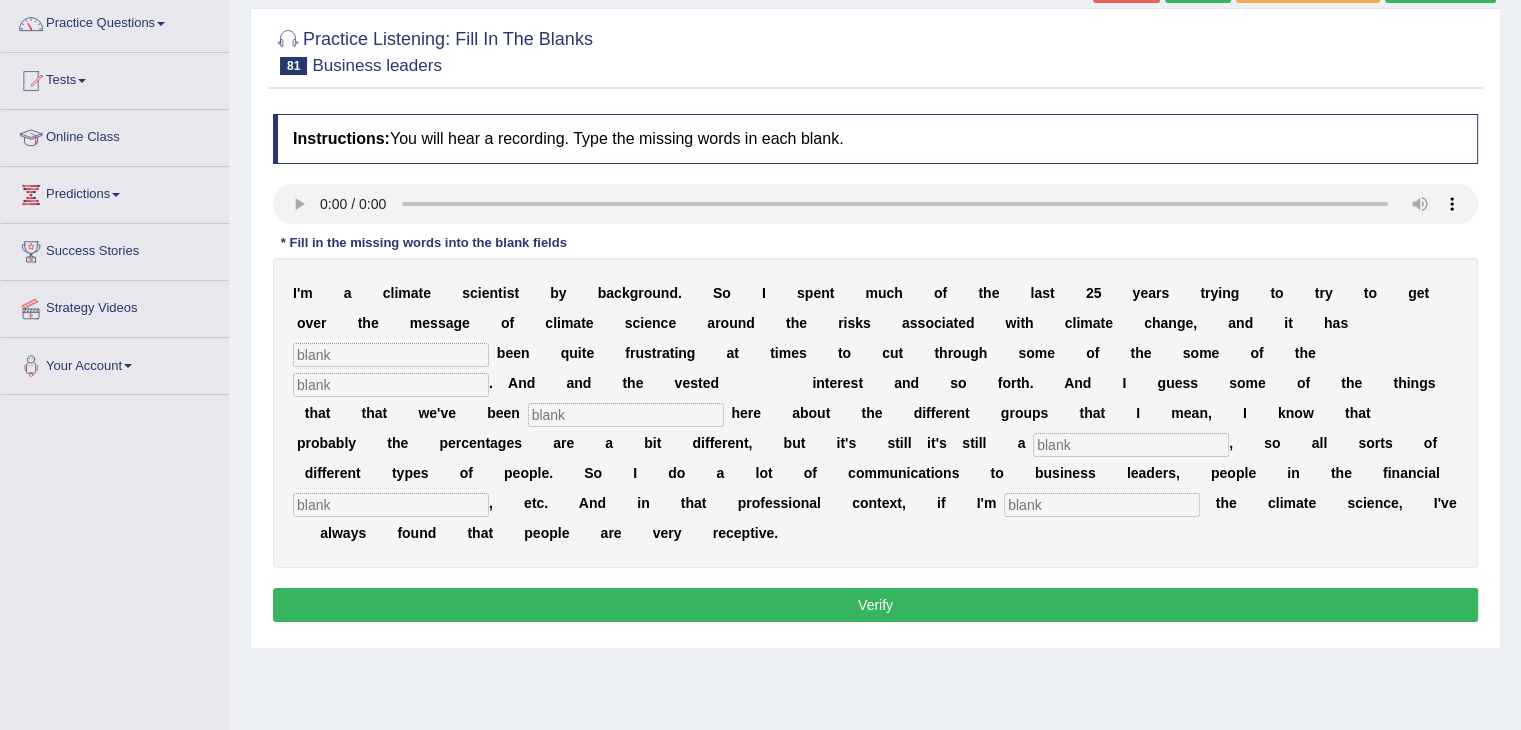 click at bounding box center (391, 355) 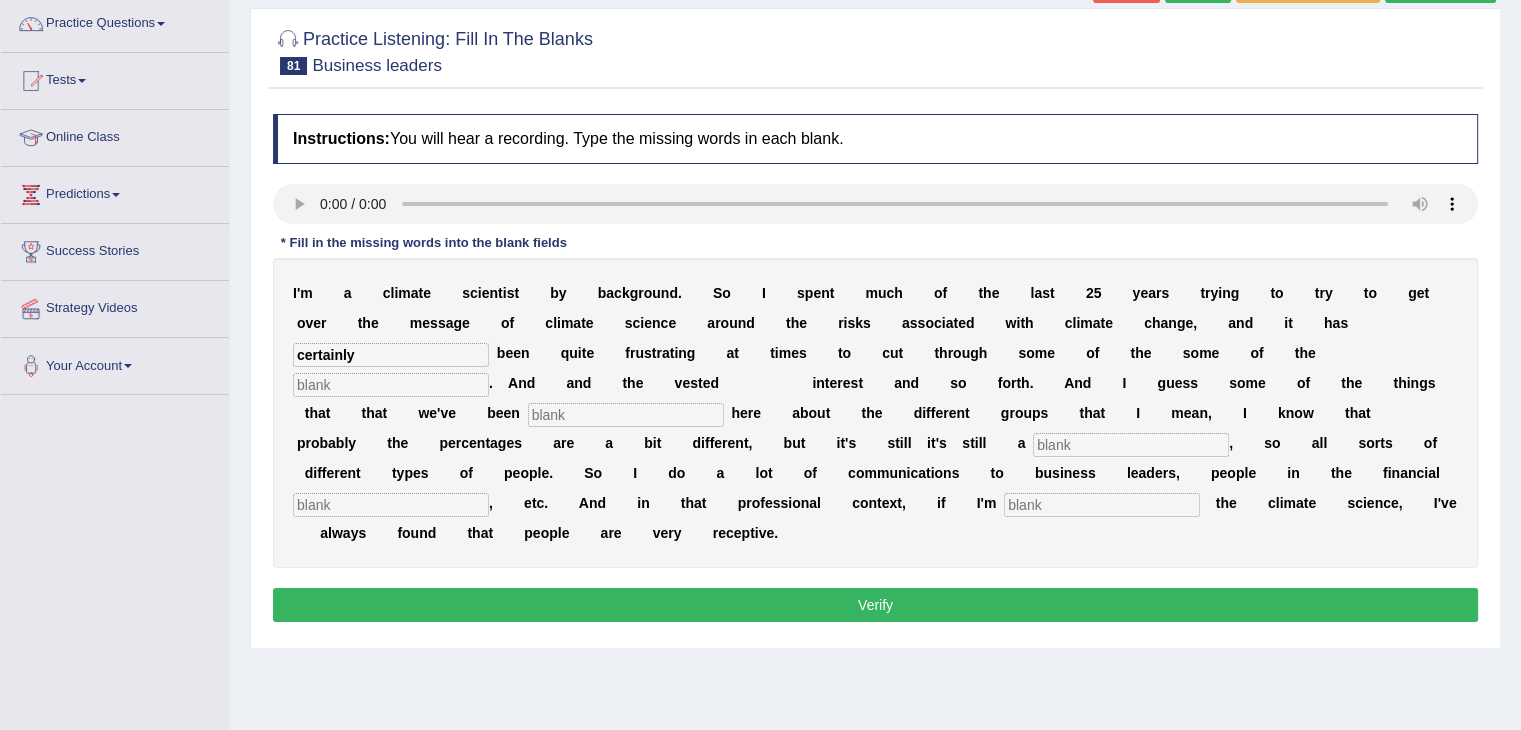 type on "certainly" 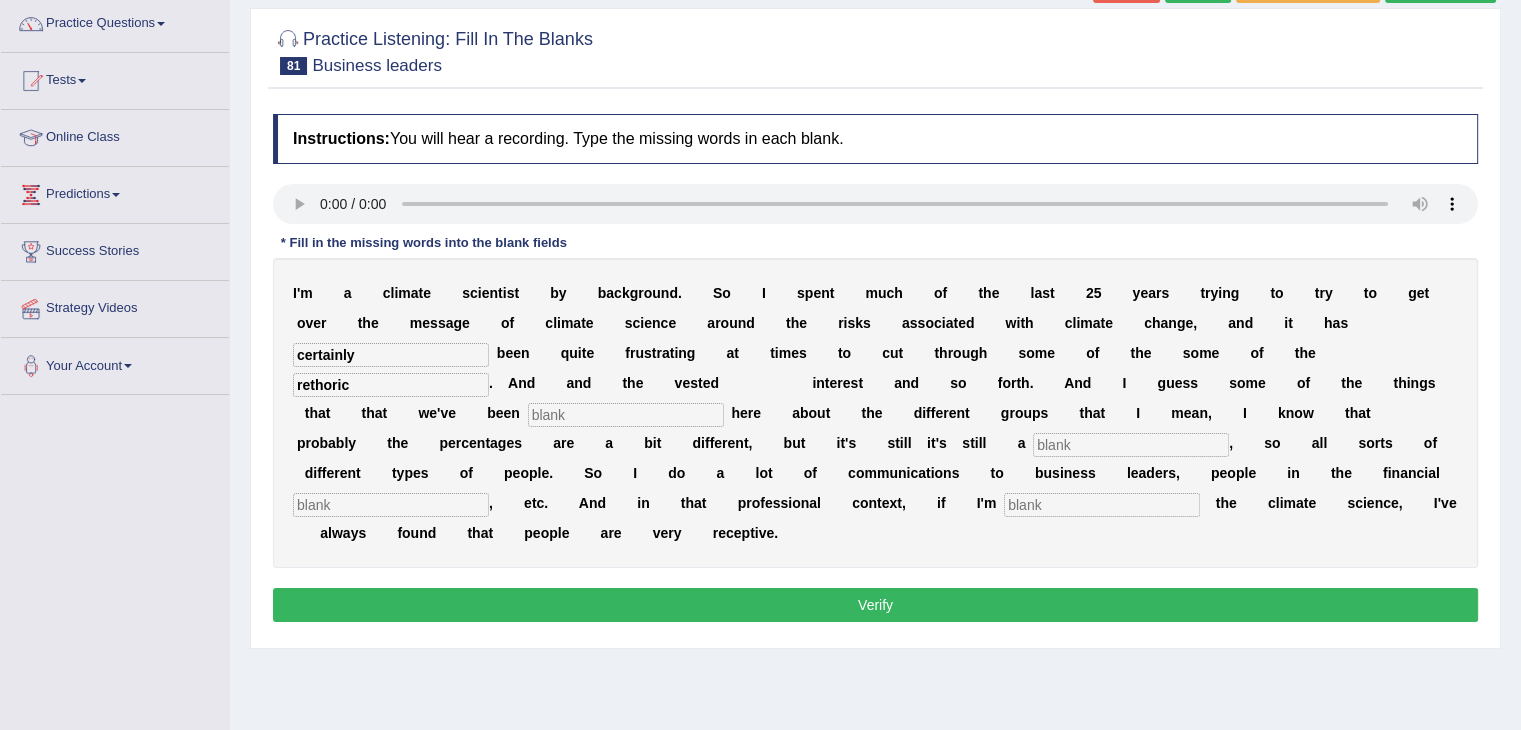 type on "rethoric" 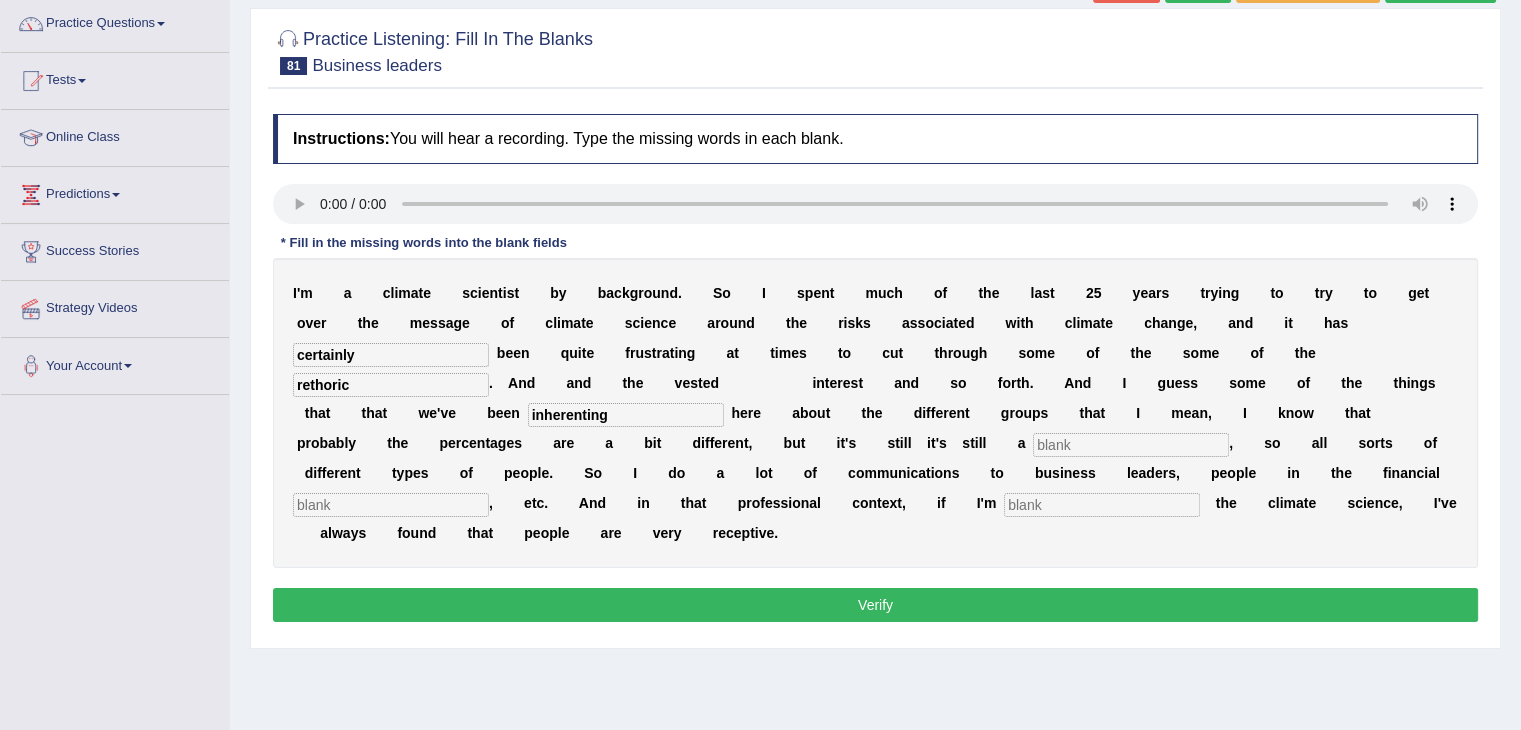 type on "inherenting" 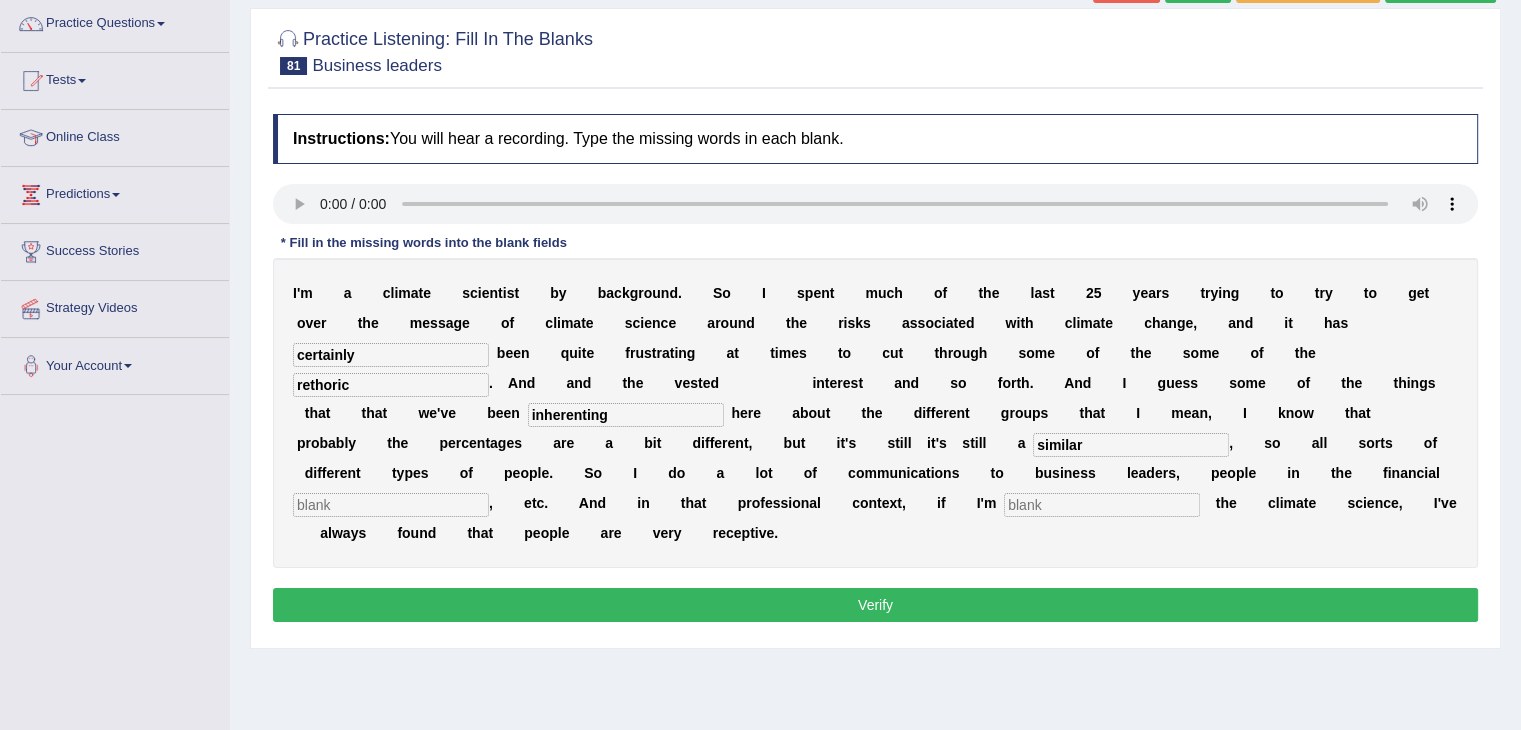 type on "similar" 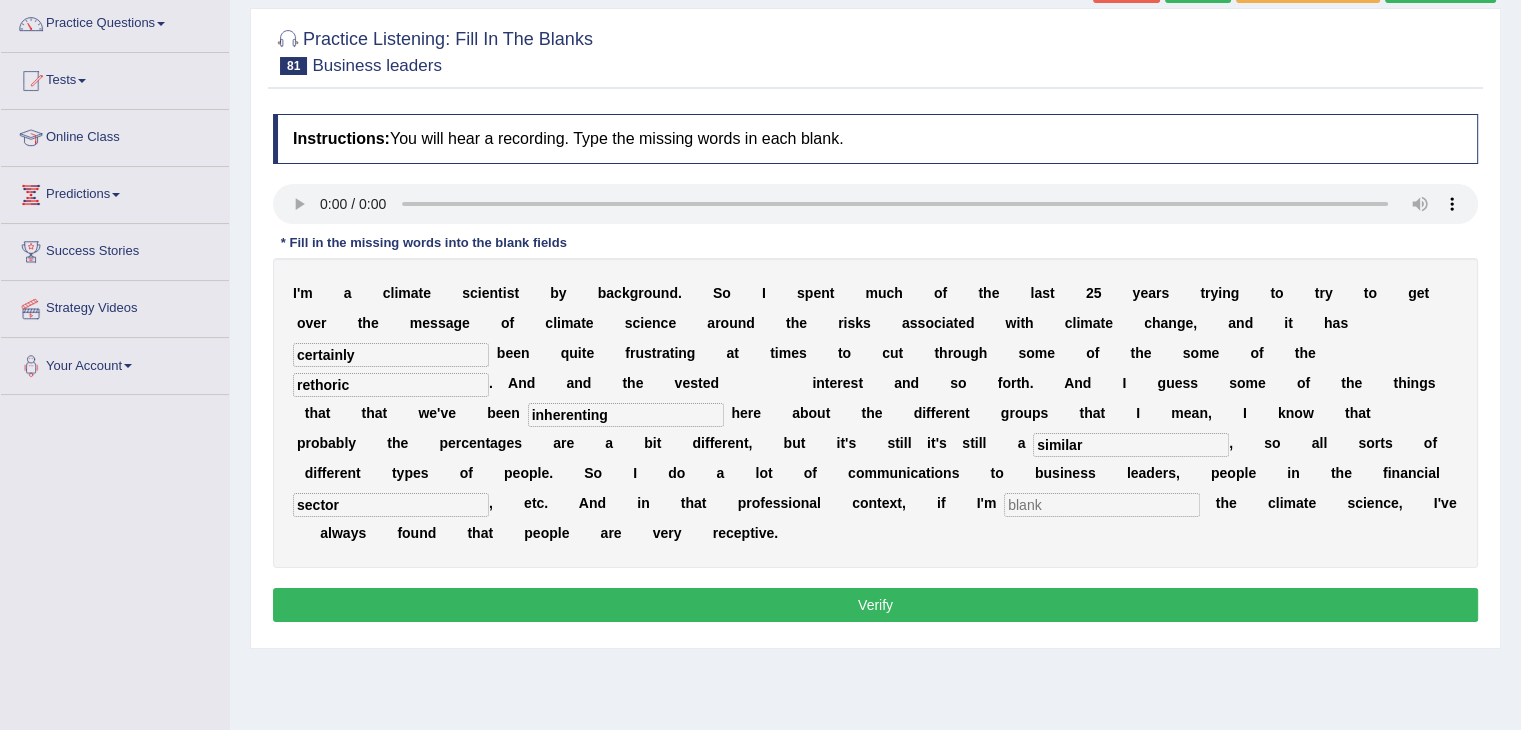 type on "sector" 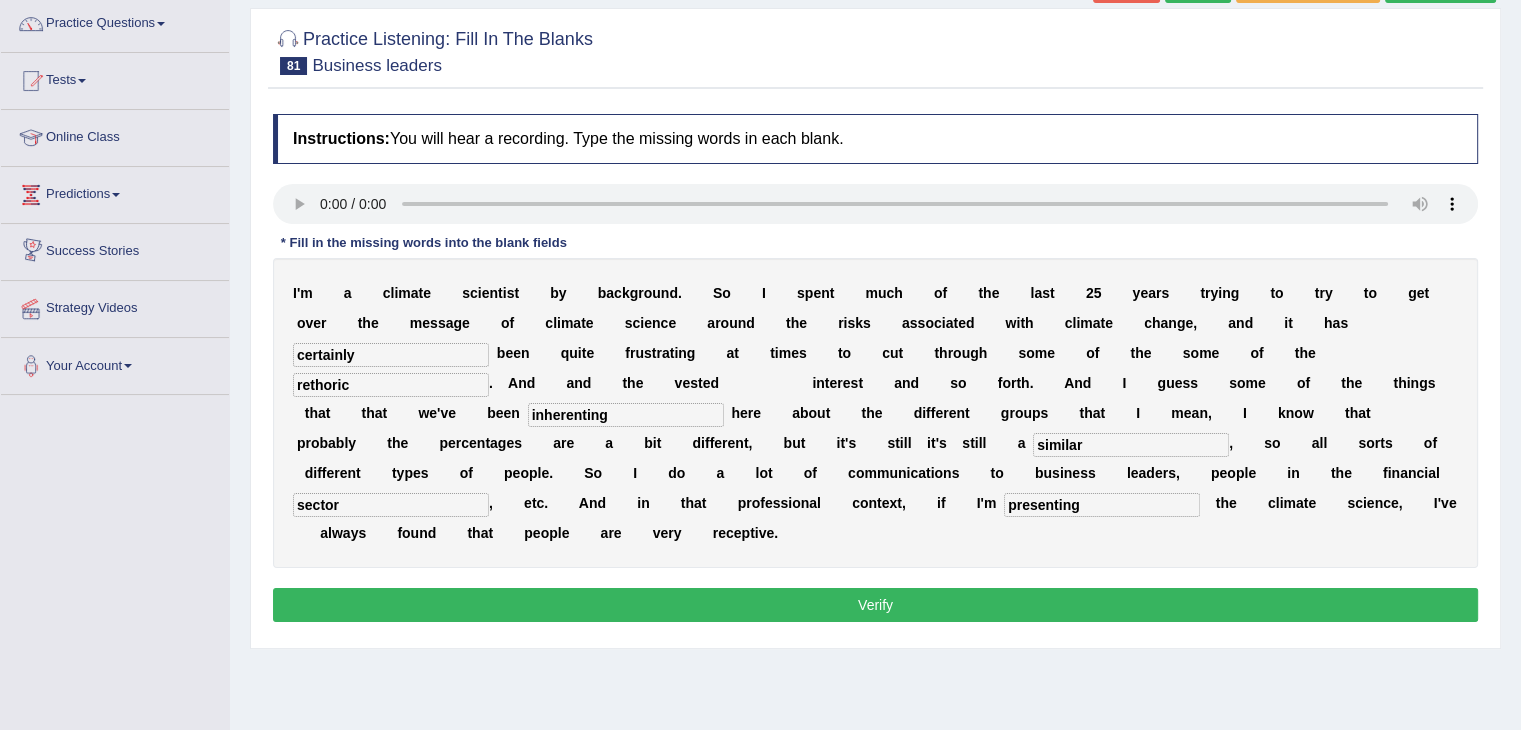 type on "presenting" 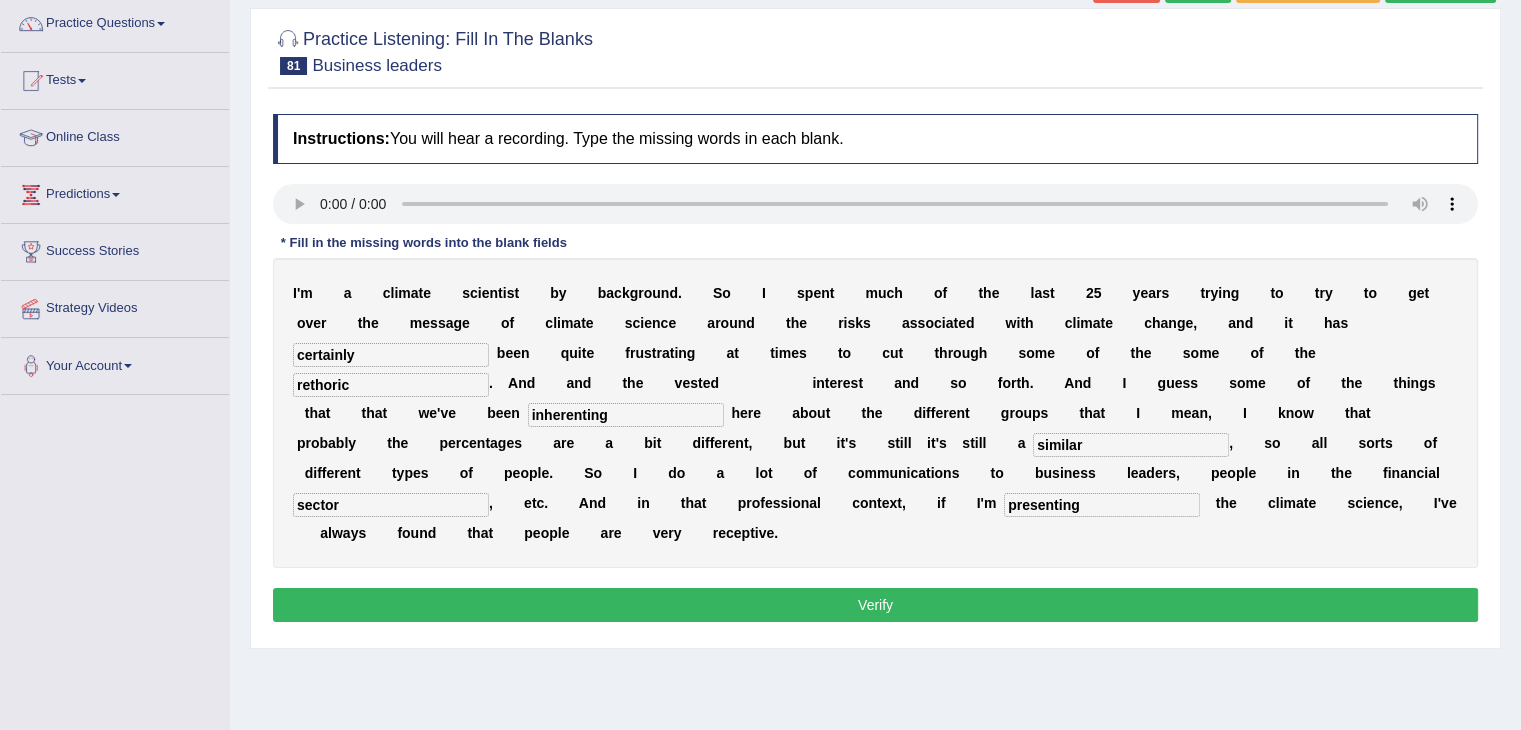 click on "rethoric" at bounding box center (391, 385) 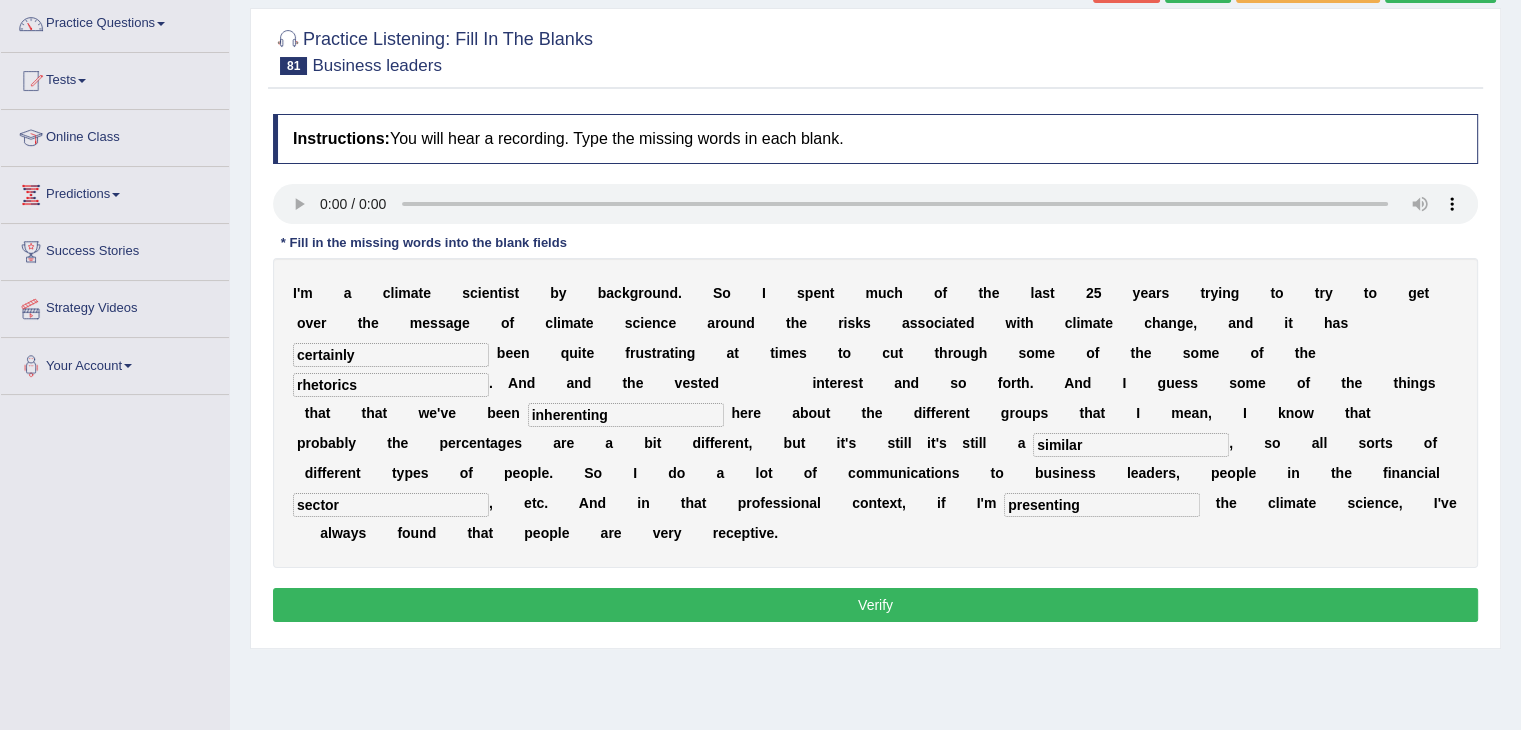 type on "rhetorics" 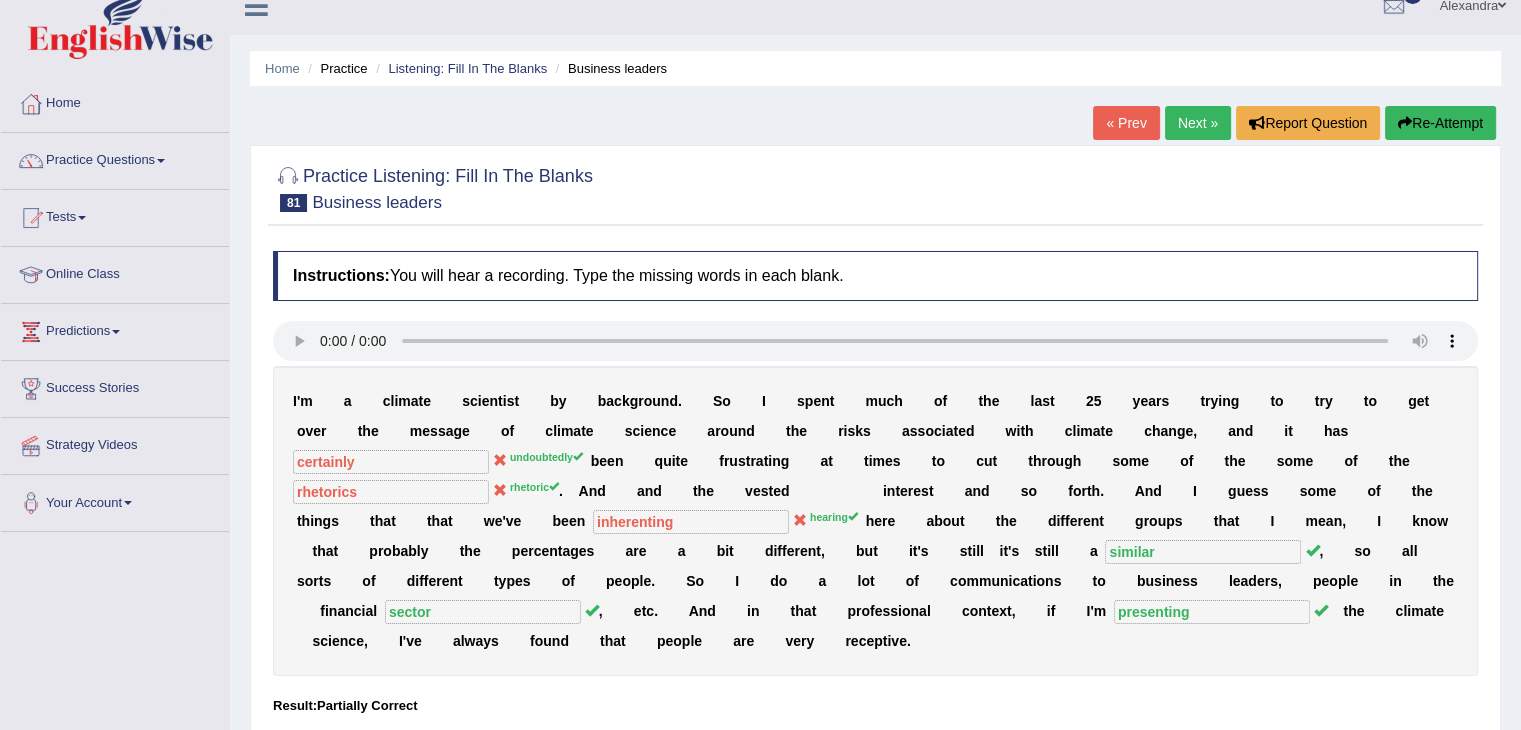 scroll, scrollTop: 19, scrollLeft: 0, axis: vertical 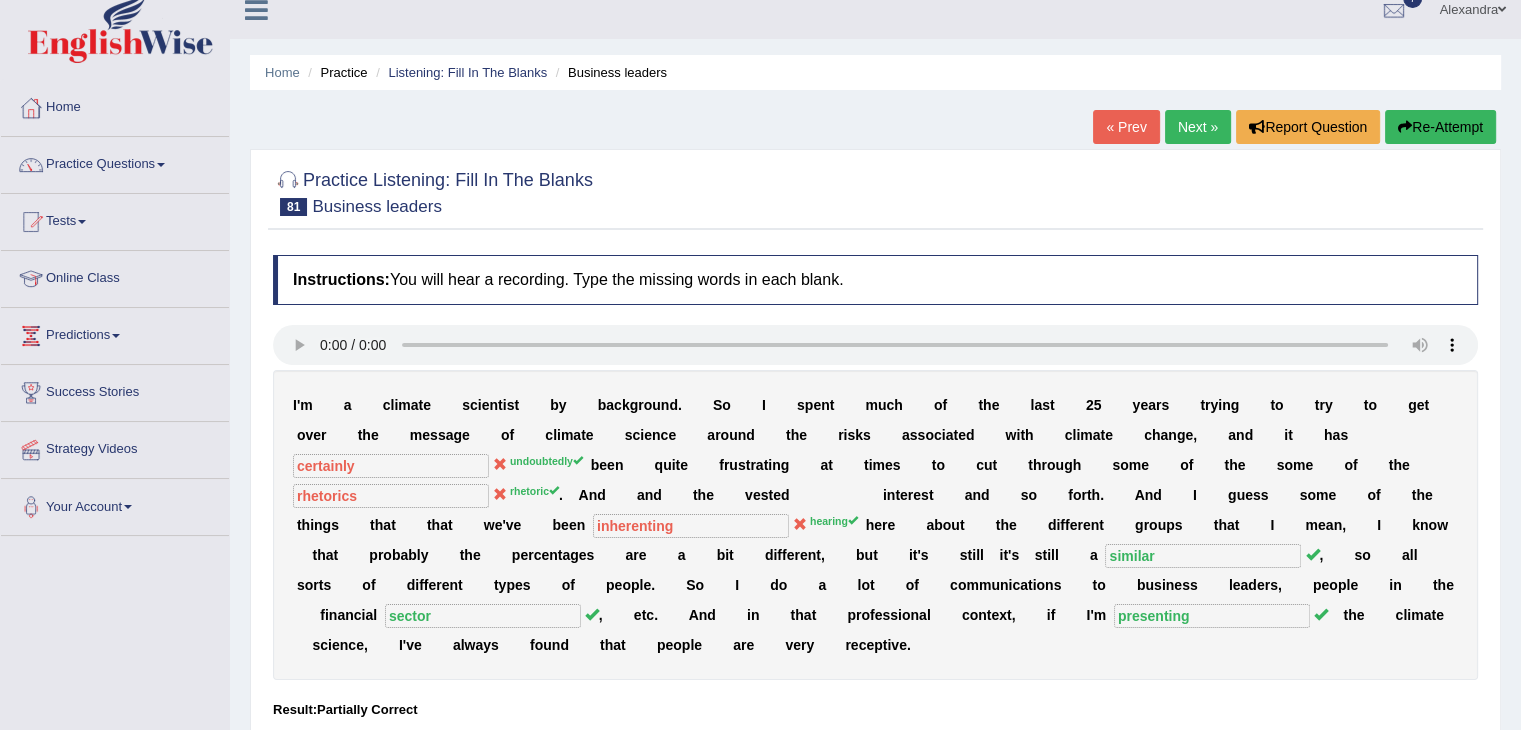 click on "Next »" at bounding box center (1198, 127) 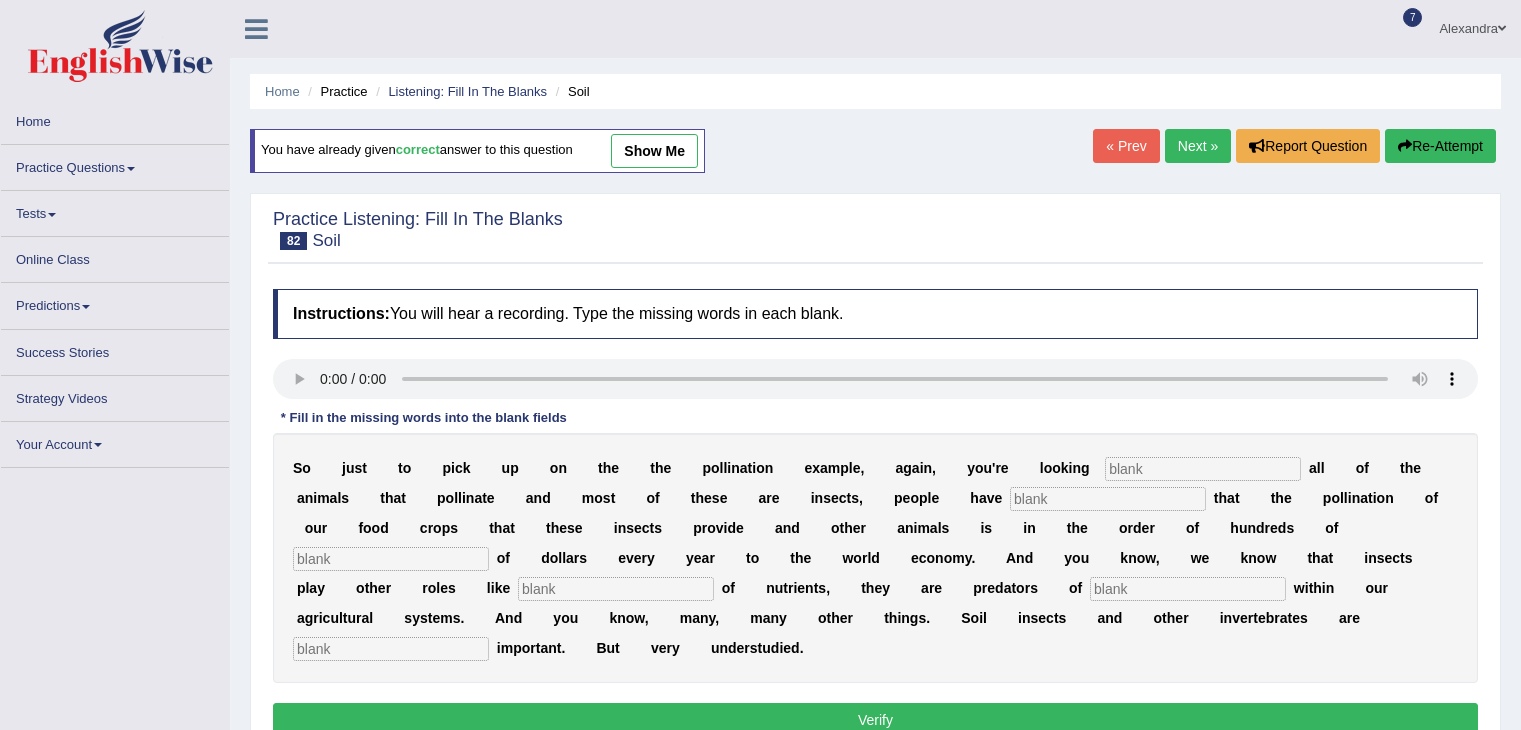 scroll, scrollTop: 0, scrollLeft: 0, axis: both 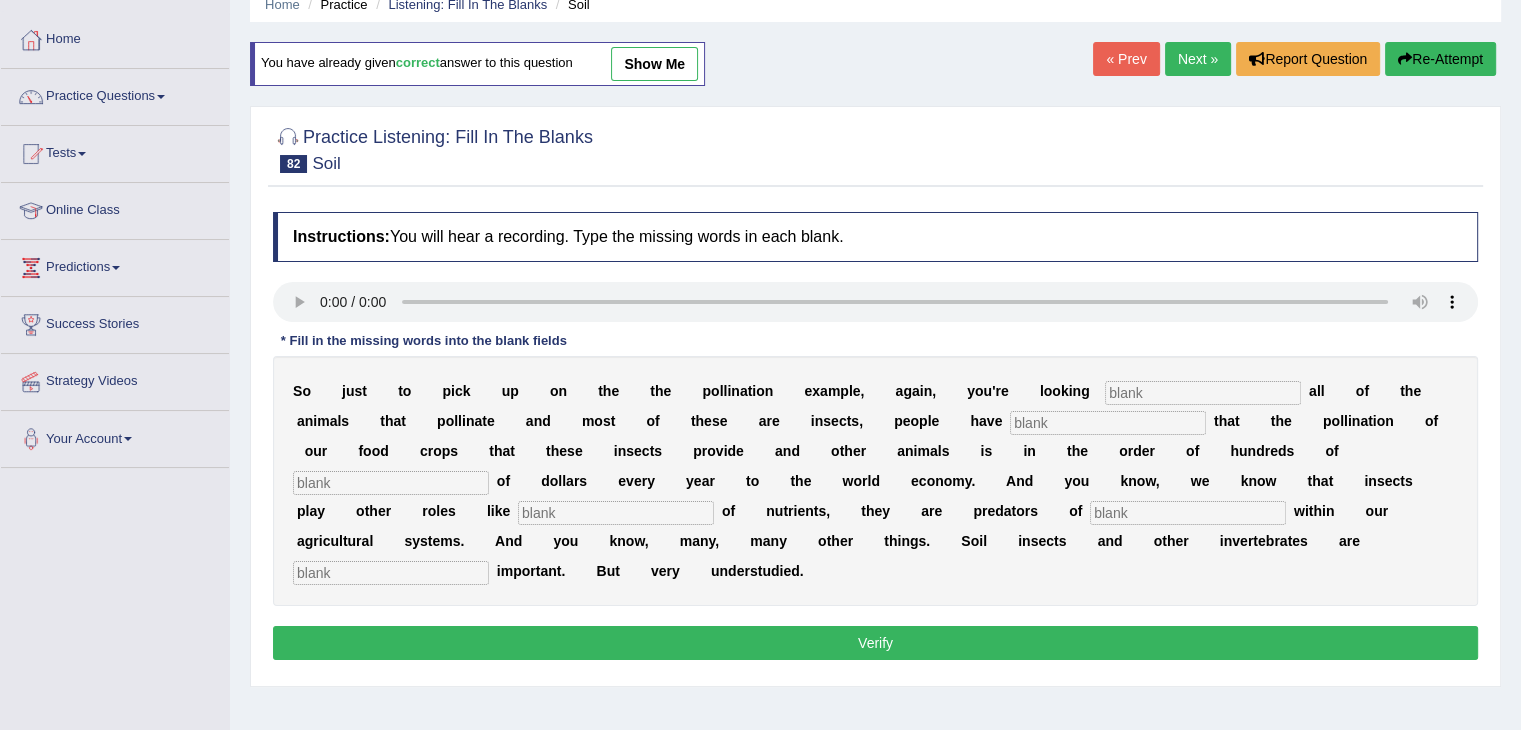 click on "Next »" at bounding box center (1198, 59) 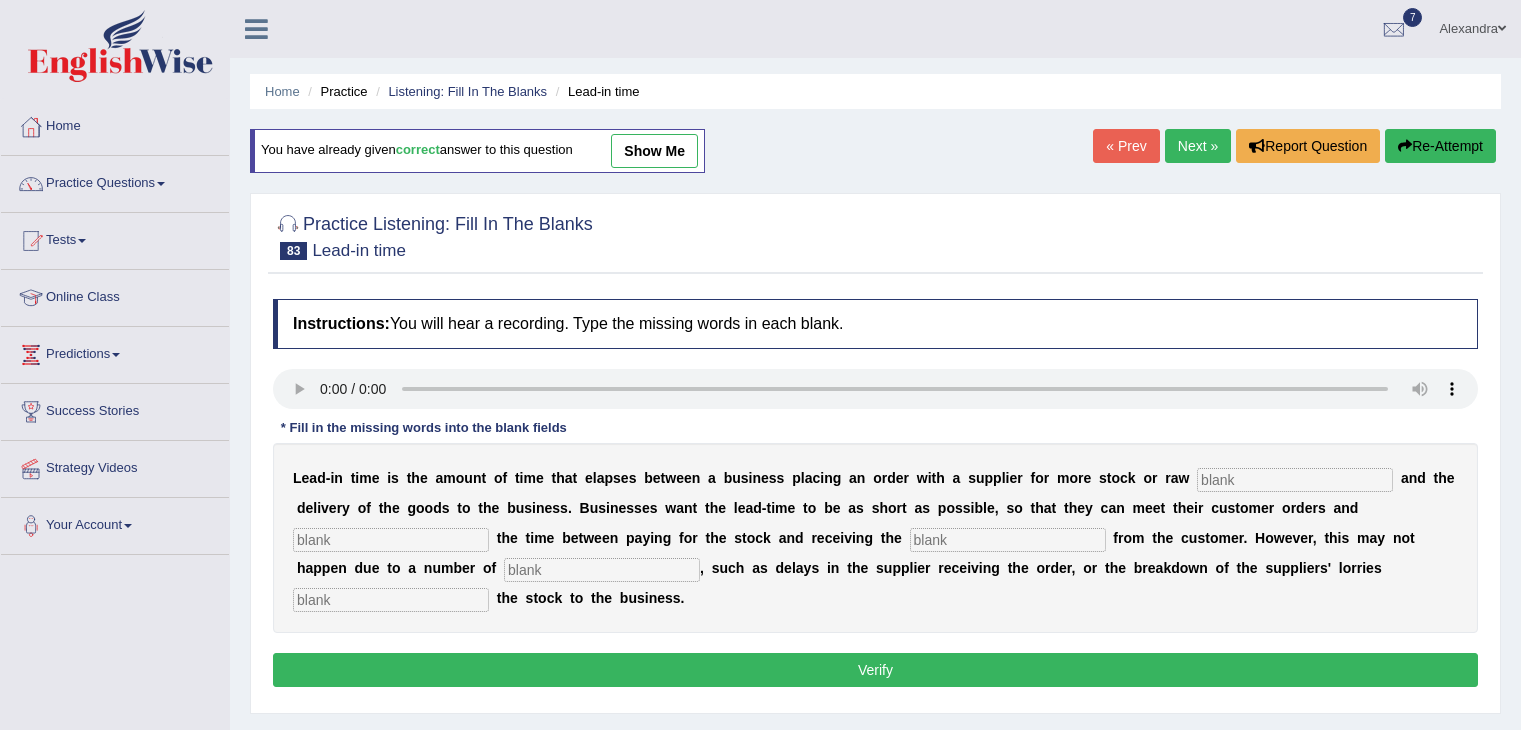 scroll, scrollTop: 0, scrollLeft: 0, axis: both 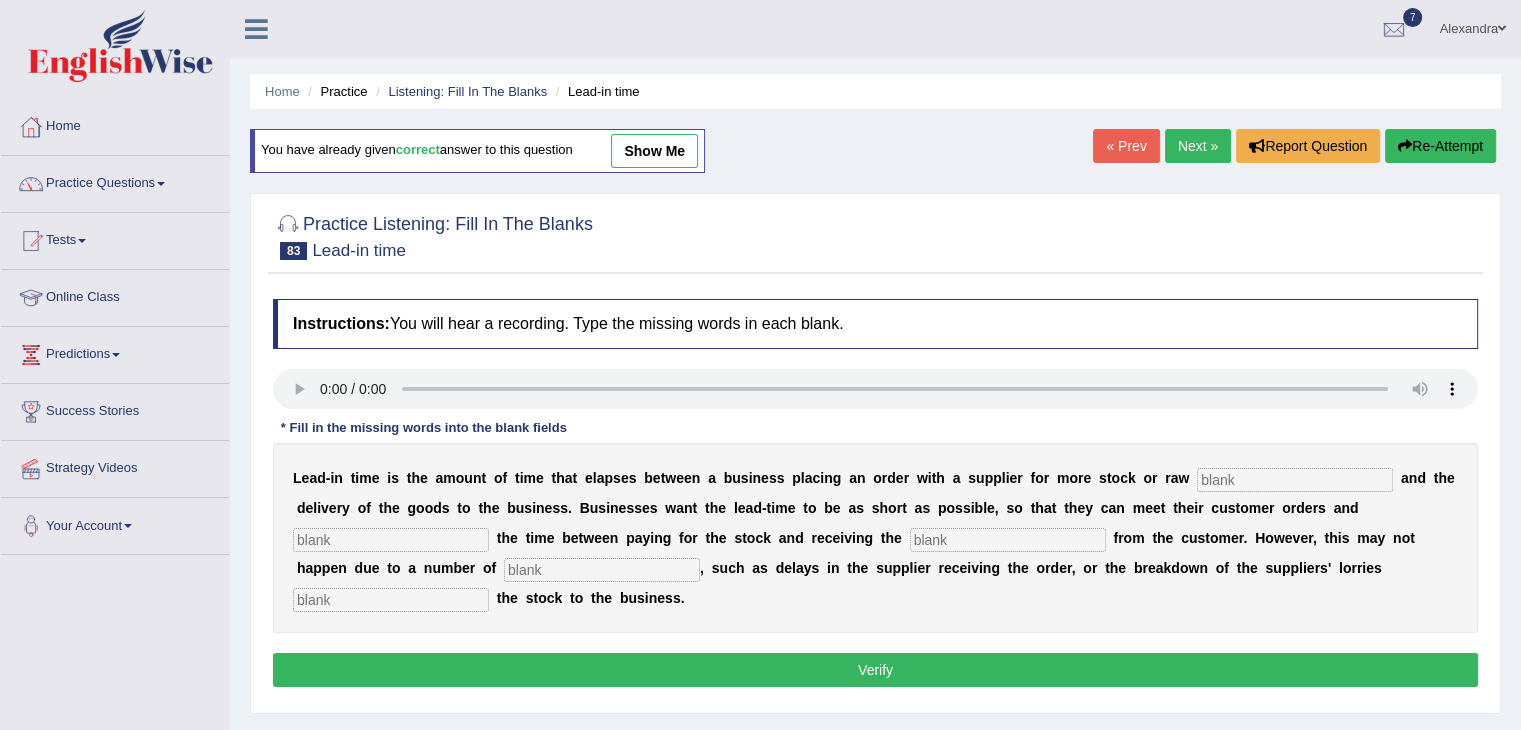 click on "Next »" at bounding box center (1198, 146) 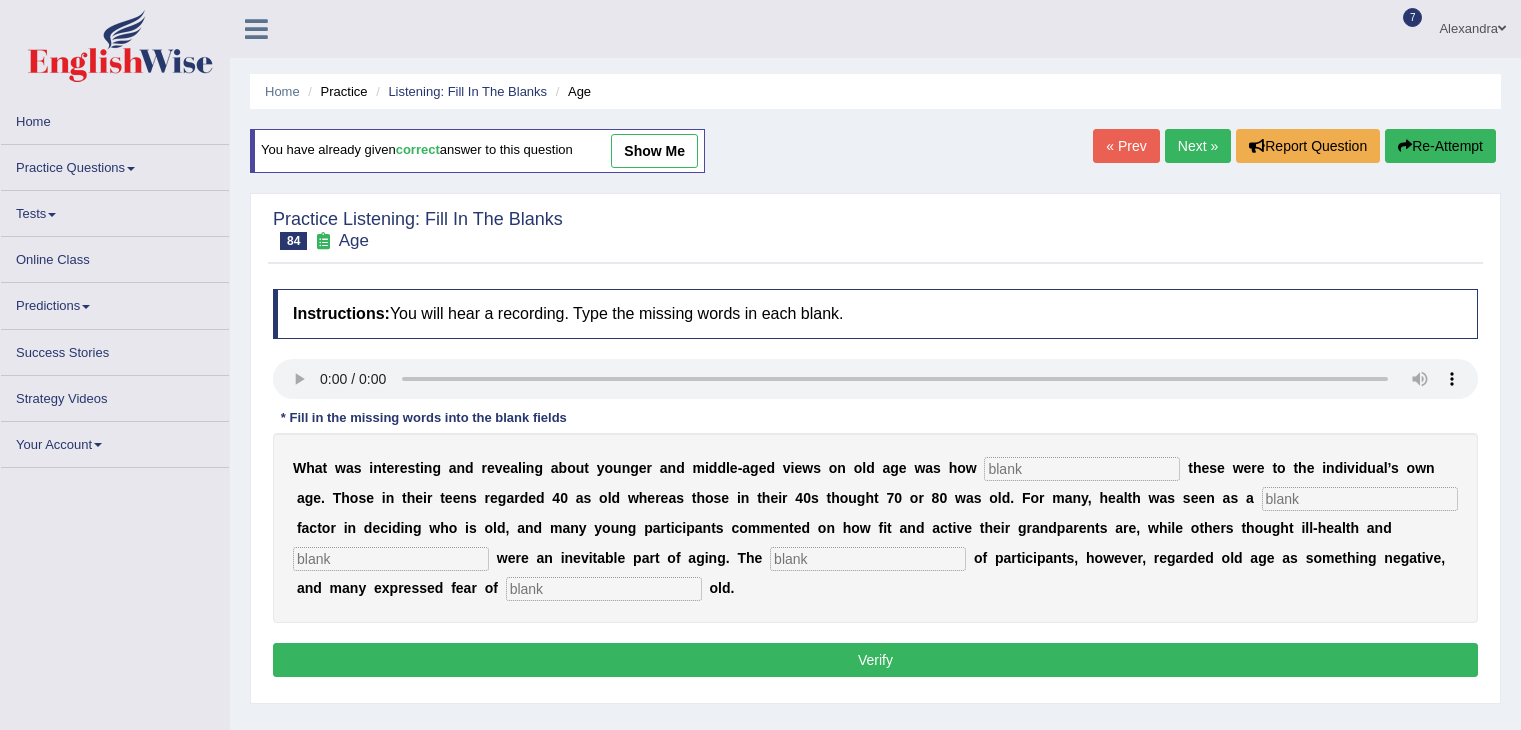 click on "Next »" at bounding box center (1198, 146) 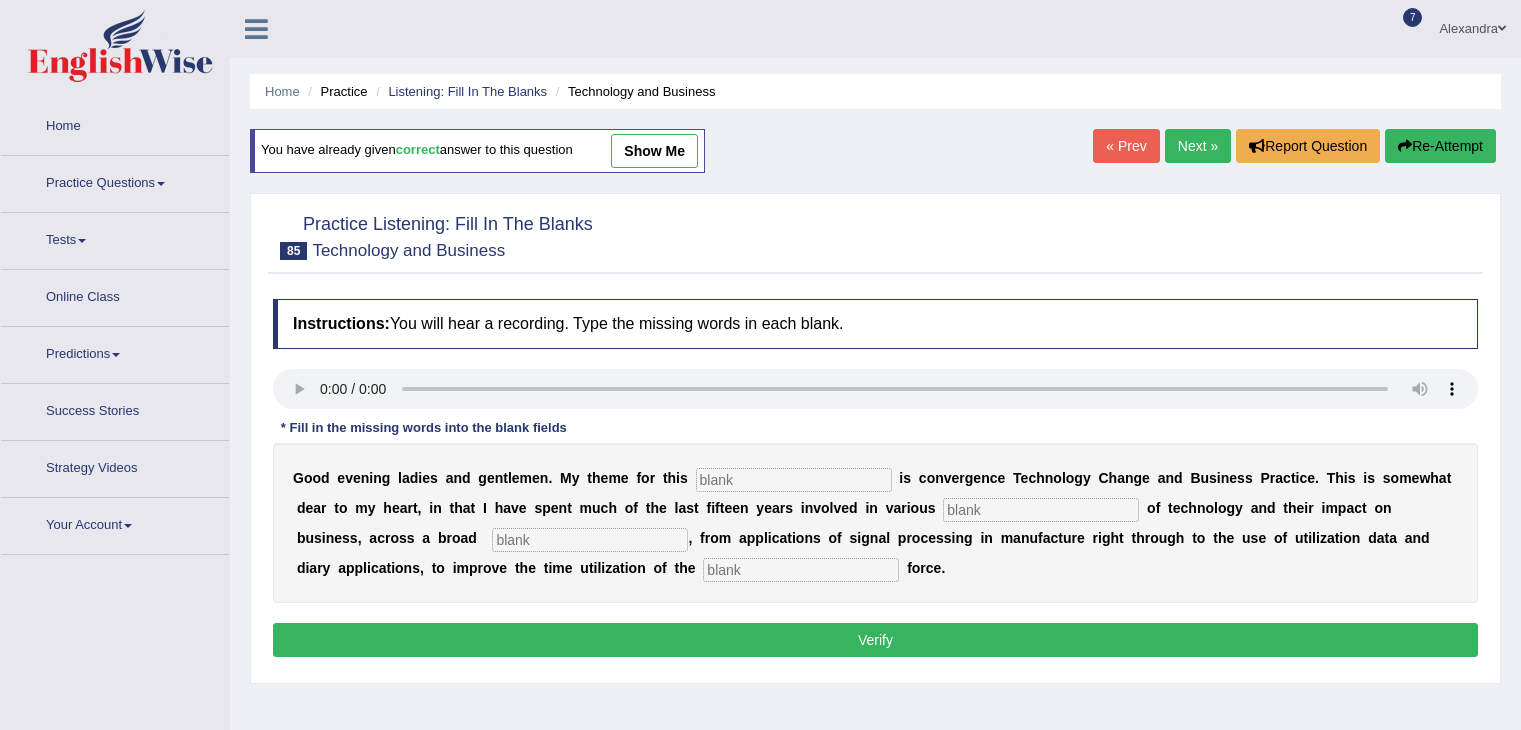 scroll, scrollTop: 0, scrollLeft: 0, axis: both 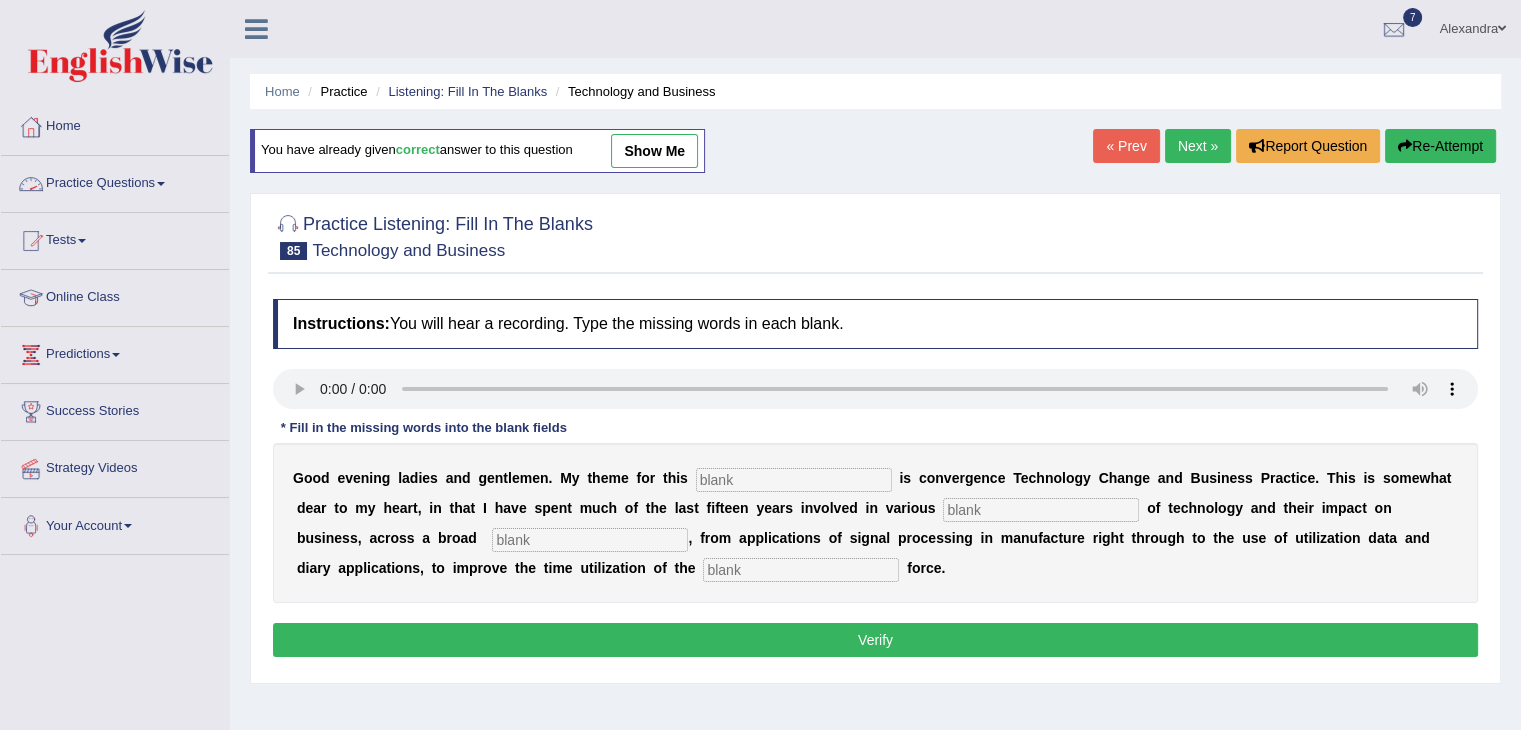 click on "Practice Questions" at bounding box center (115, 181) 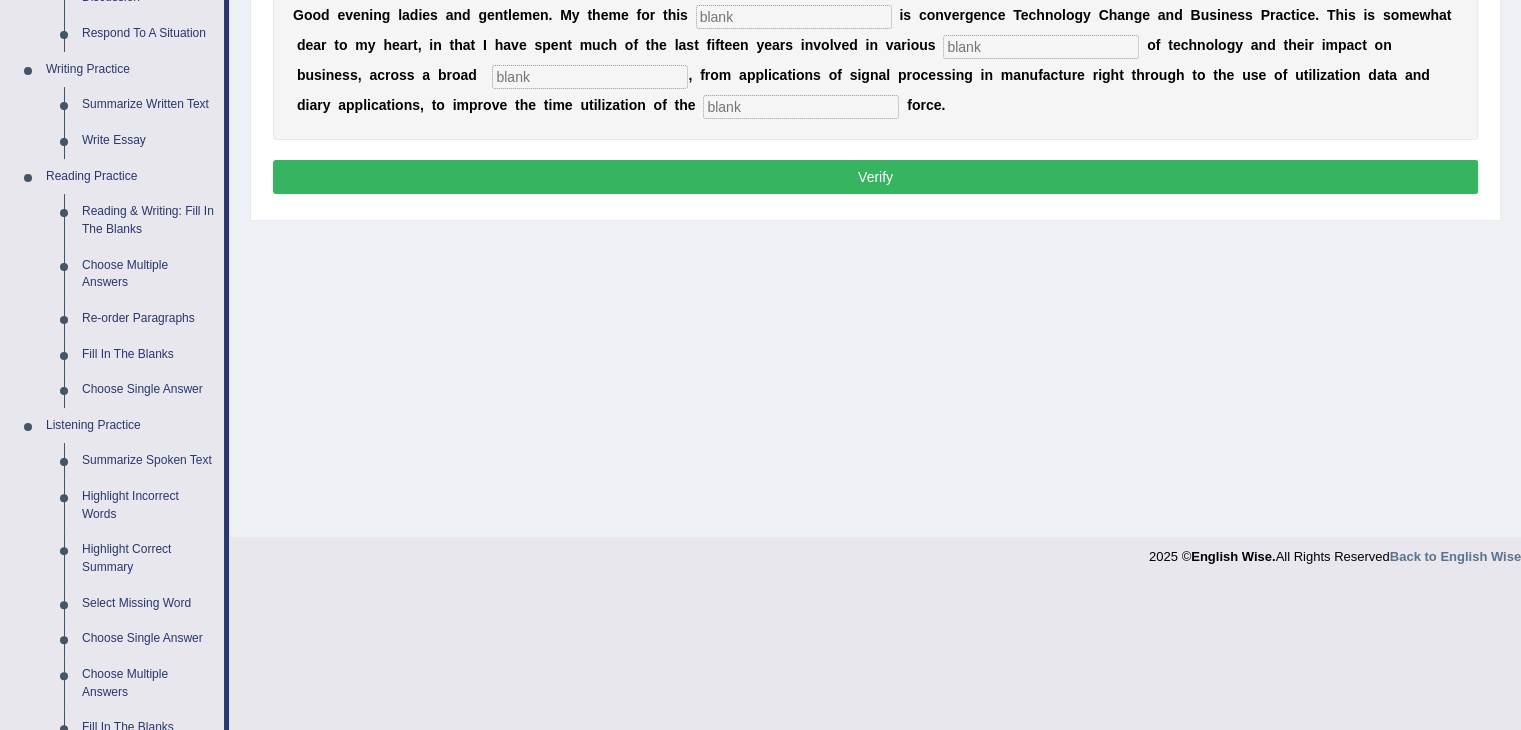 scroll, scrollTop: 464, scrollLeft: 0, axis: vertical 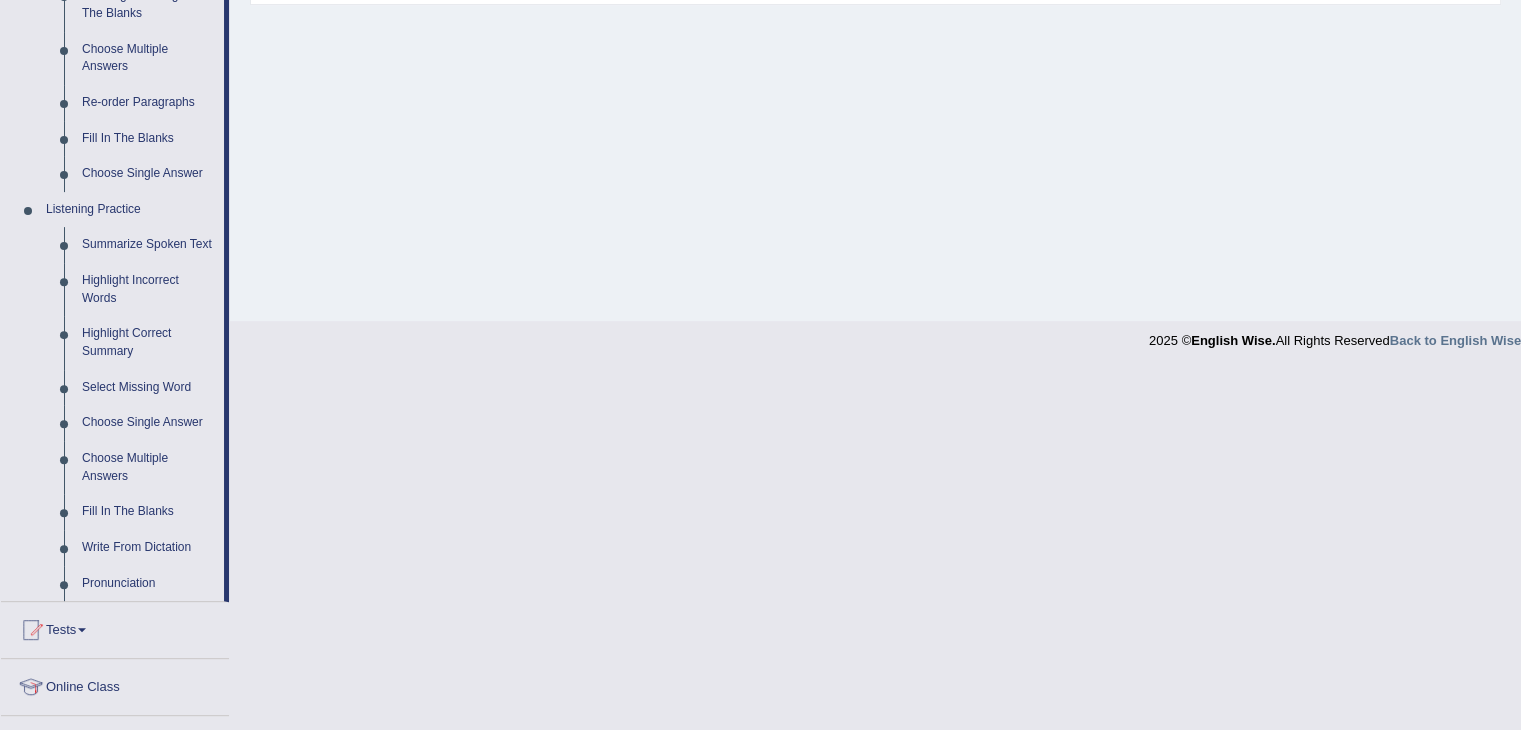 click on "Fill In The Blanks" at bounding box center [148, 512] 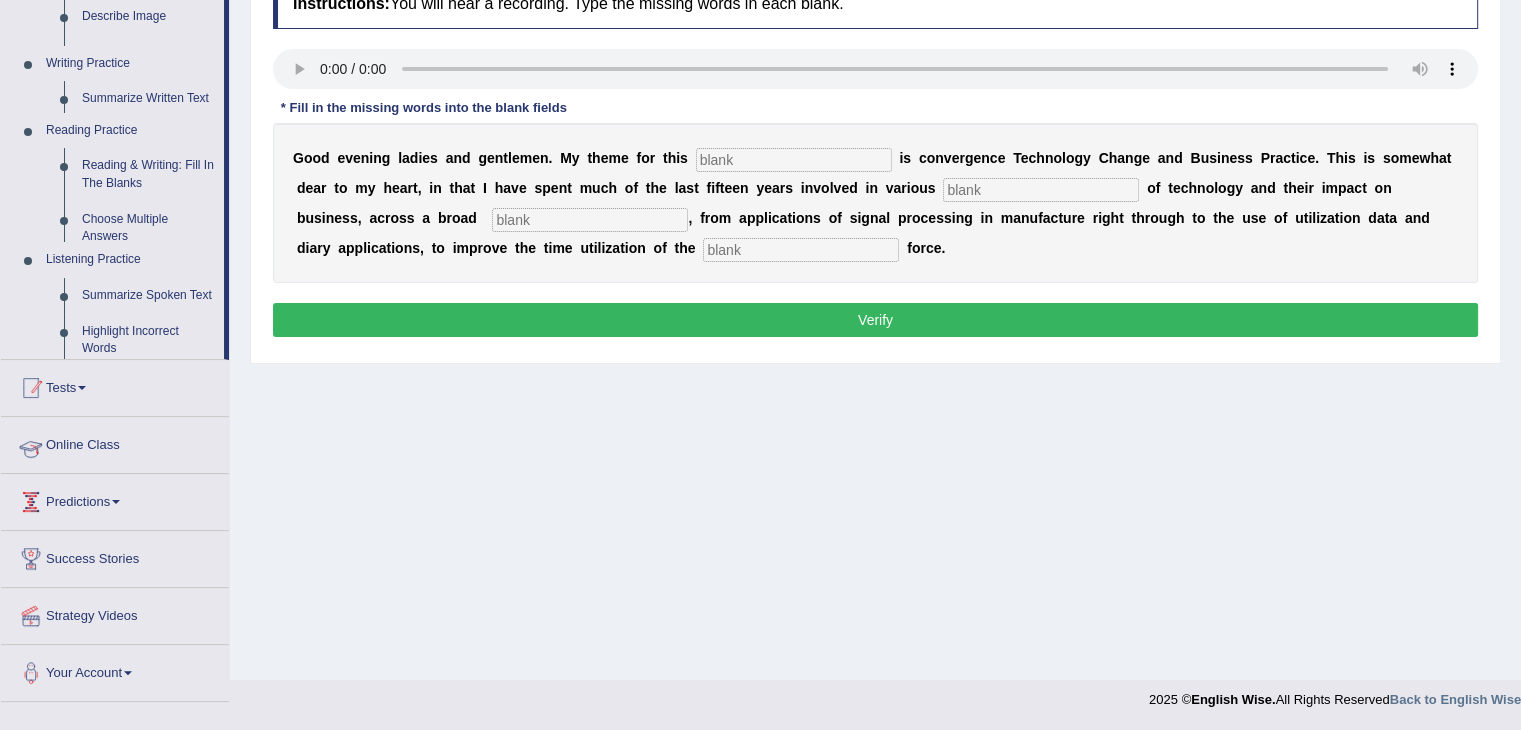 scroll, scrollTop: 320, scrollLeft: 0, axis: vertical 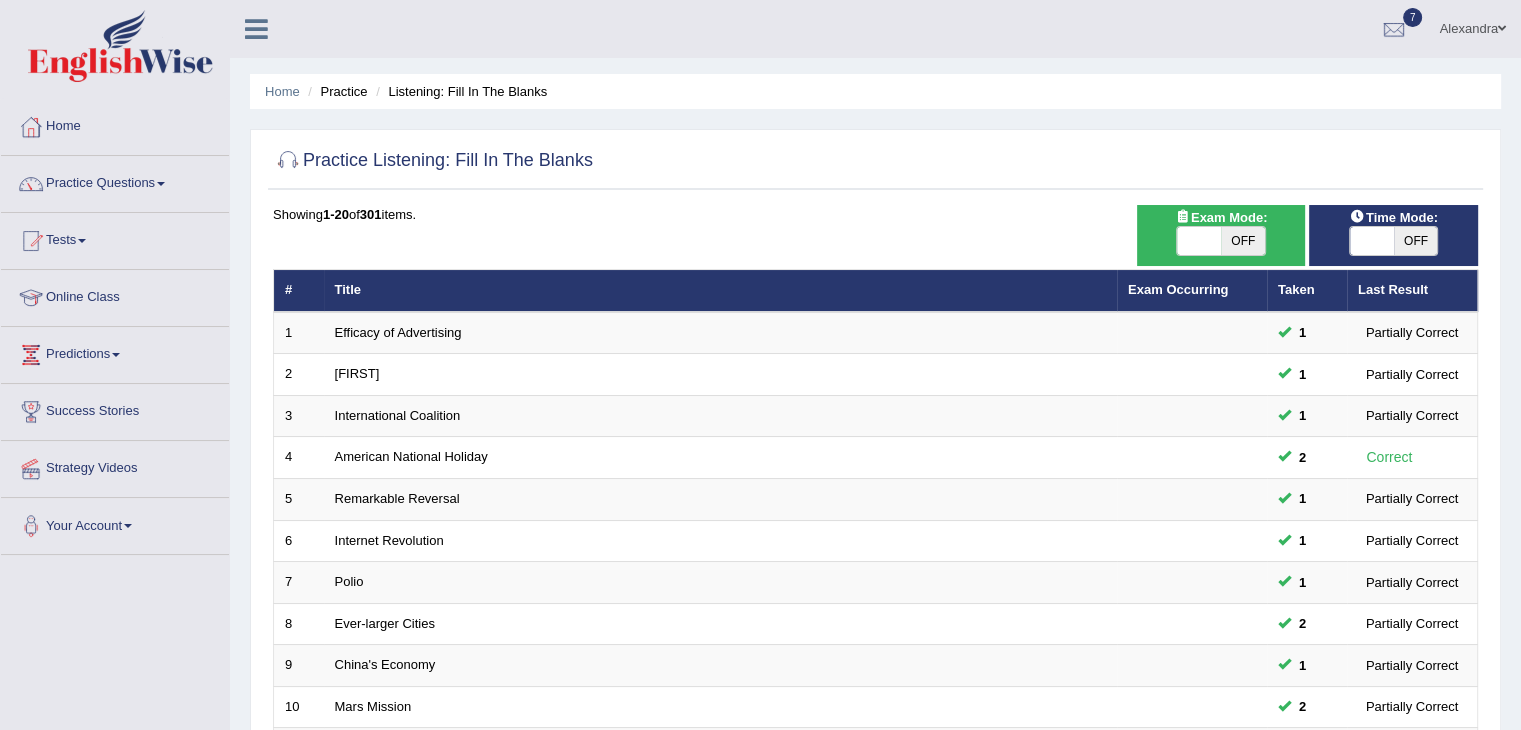 click on "OFF" at bounding box center [1243, 241] 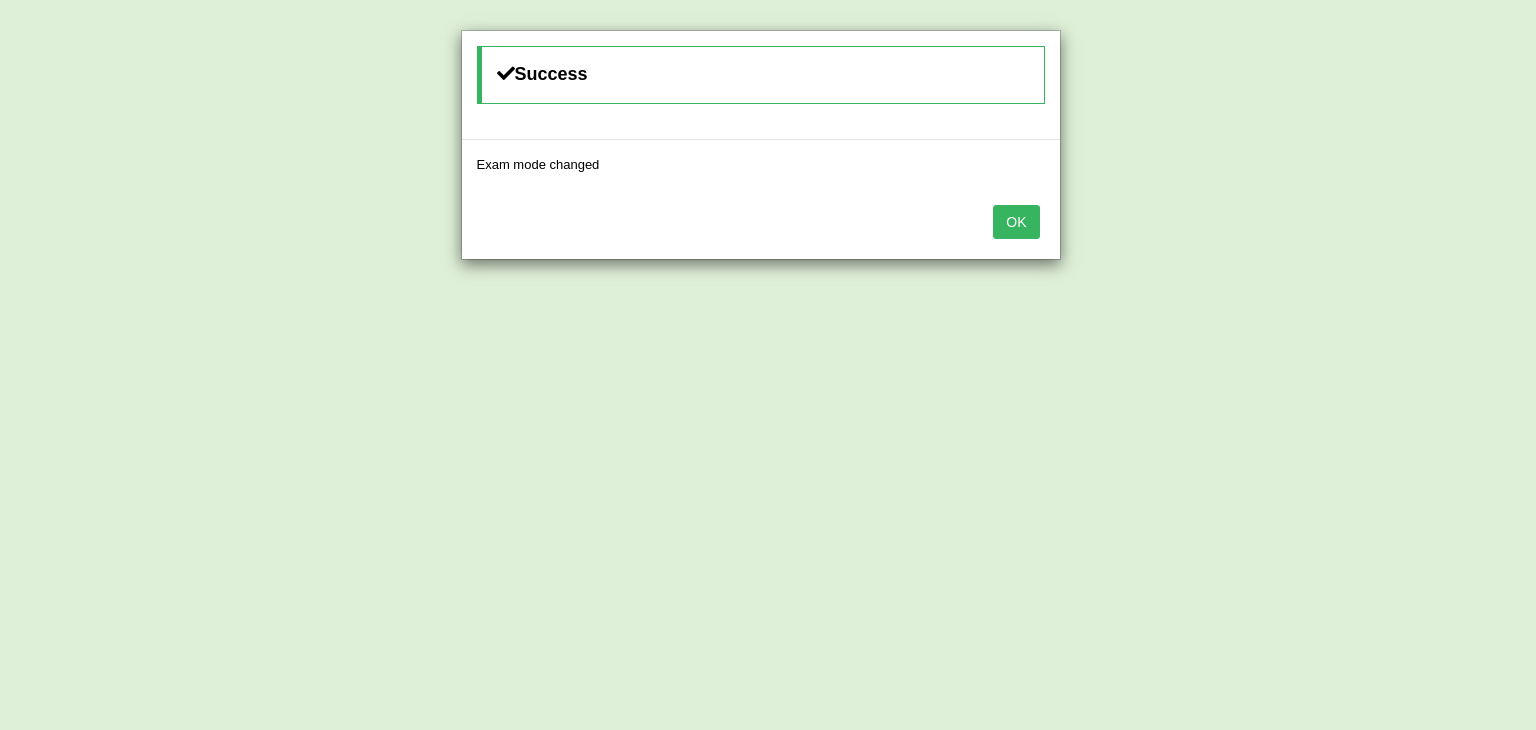 click on "OK" at bounding box center [1016, 222] 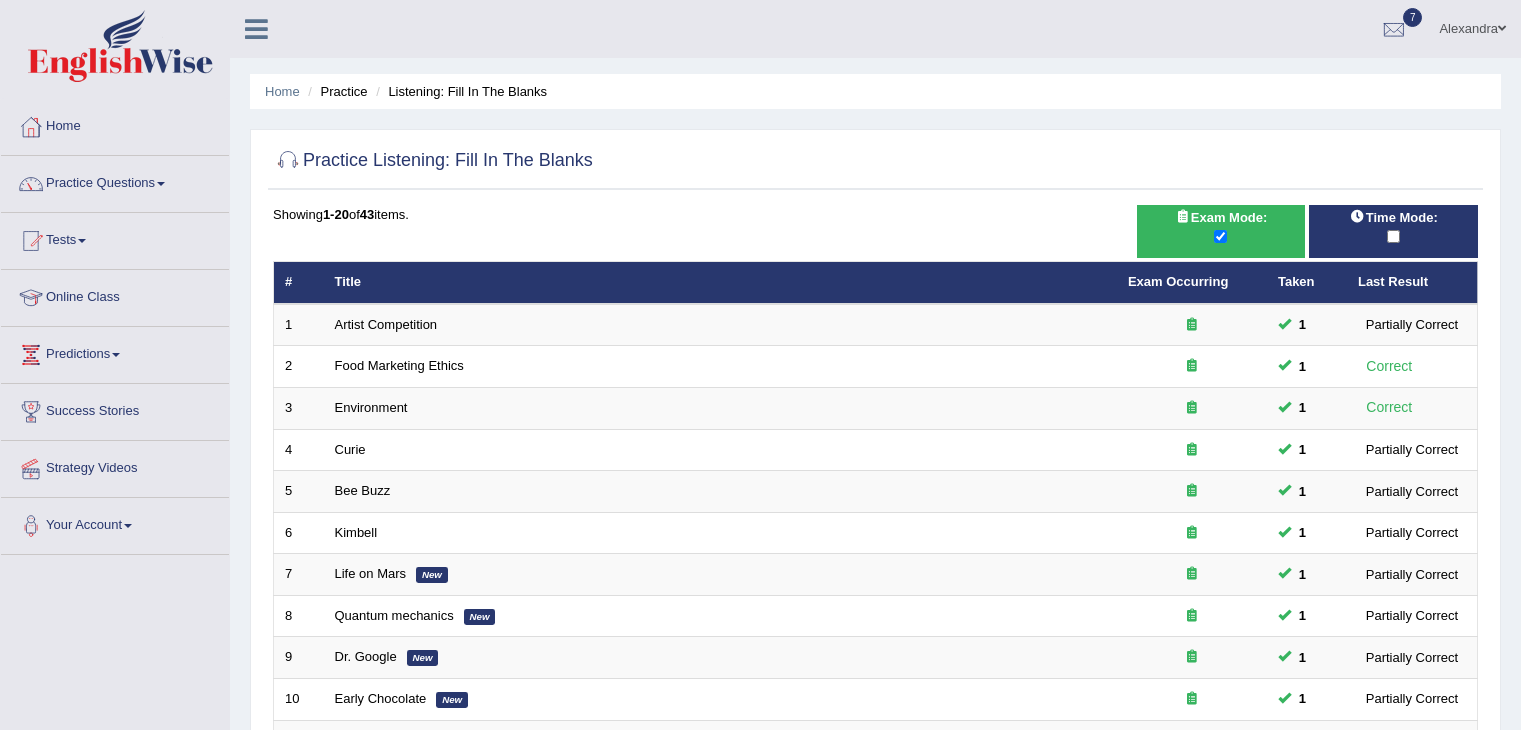 scroll, scrollTop: 376, scrollLeft: 0, axis: vertical 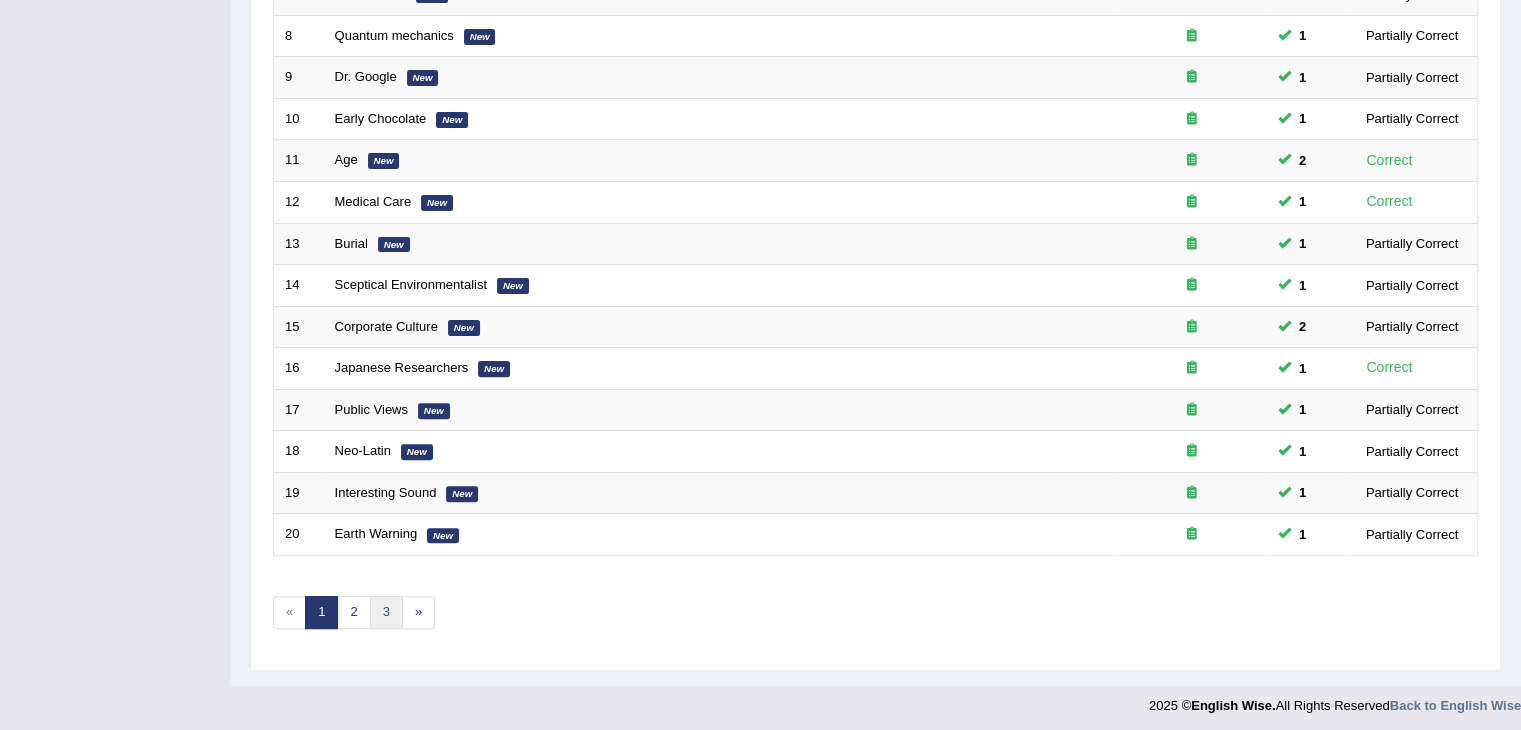 click on "3" at bounding box center [386, 612] 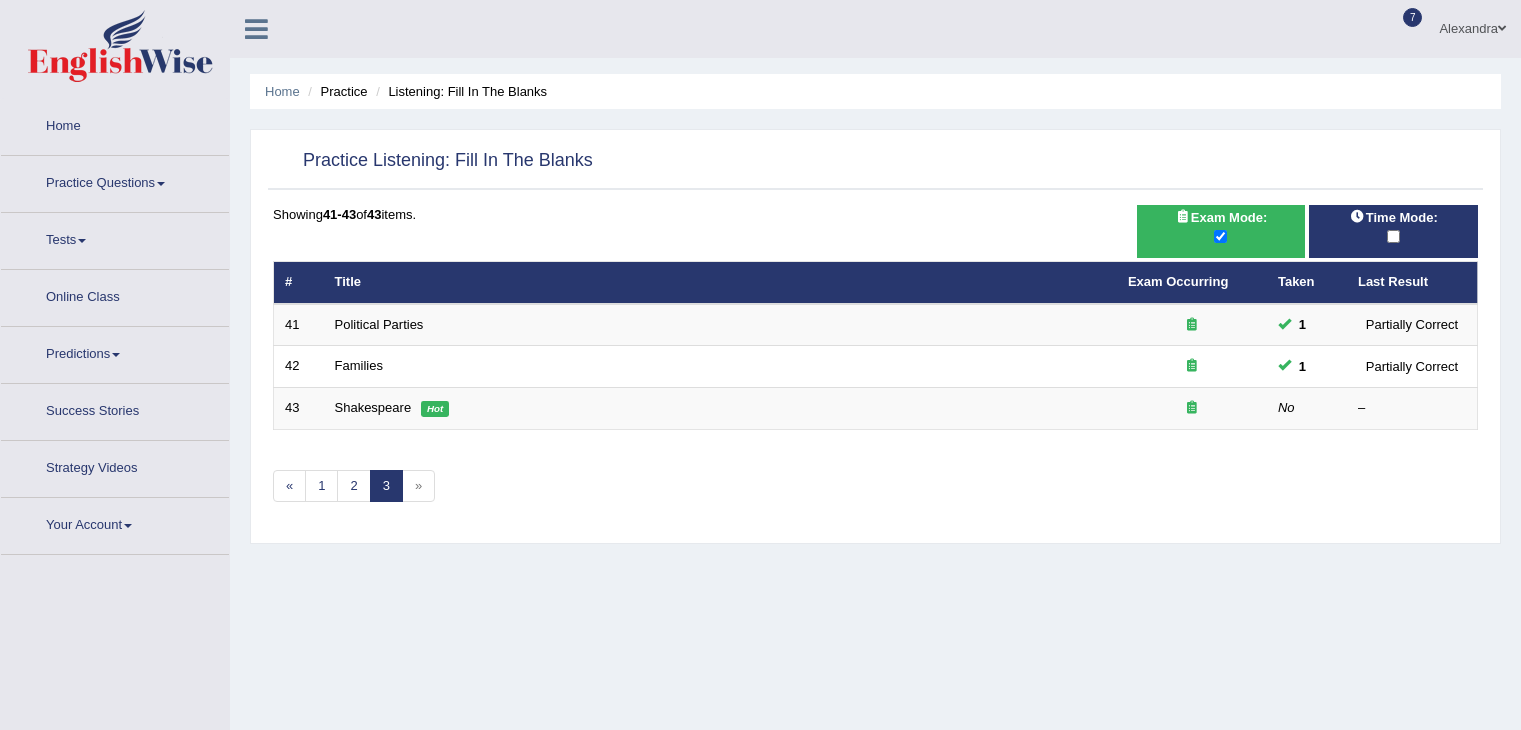 scroll, scrollTop: 0, scrollLeft: 0, axis: both 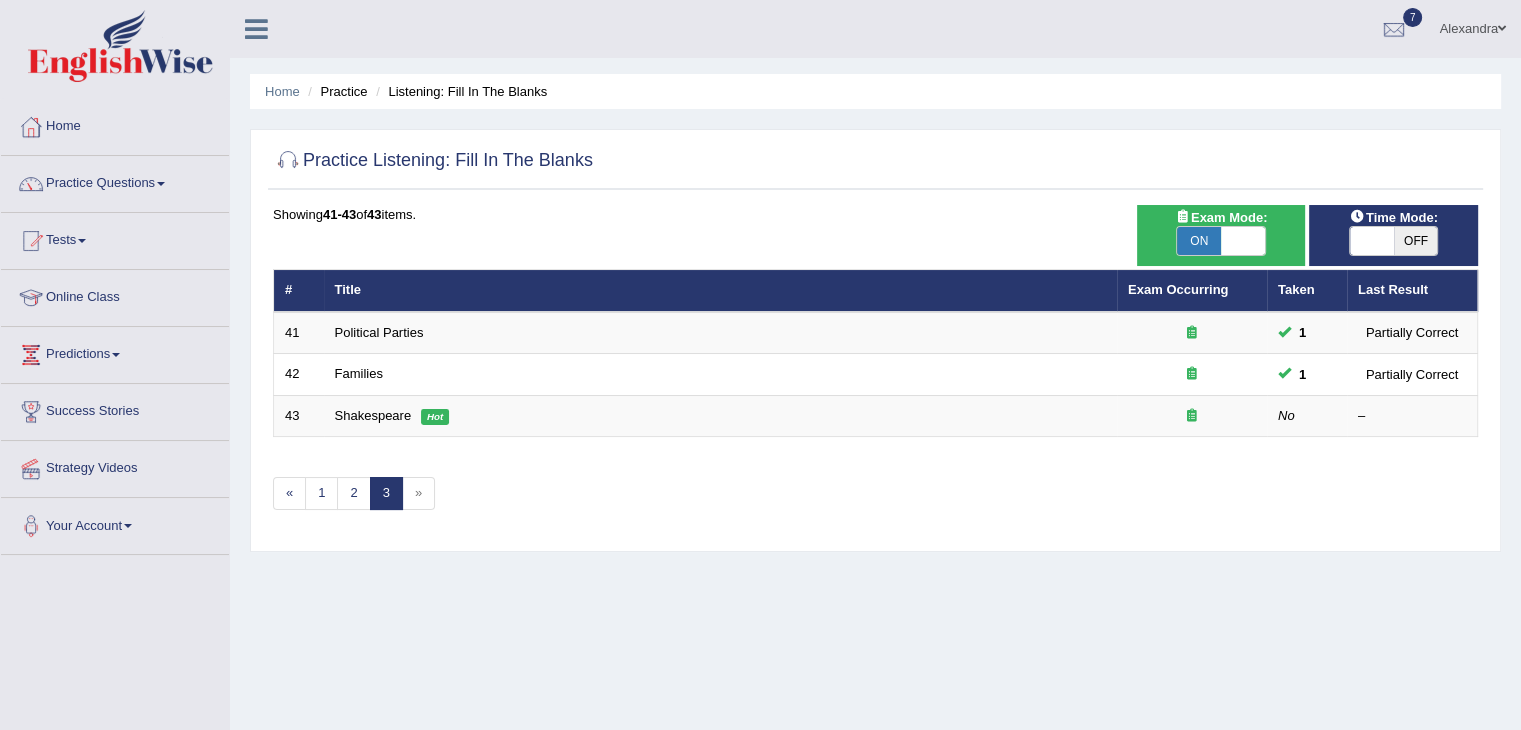 click on "Shakespeare" at bounding box center [373, 415] 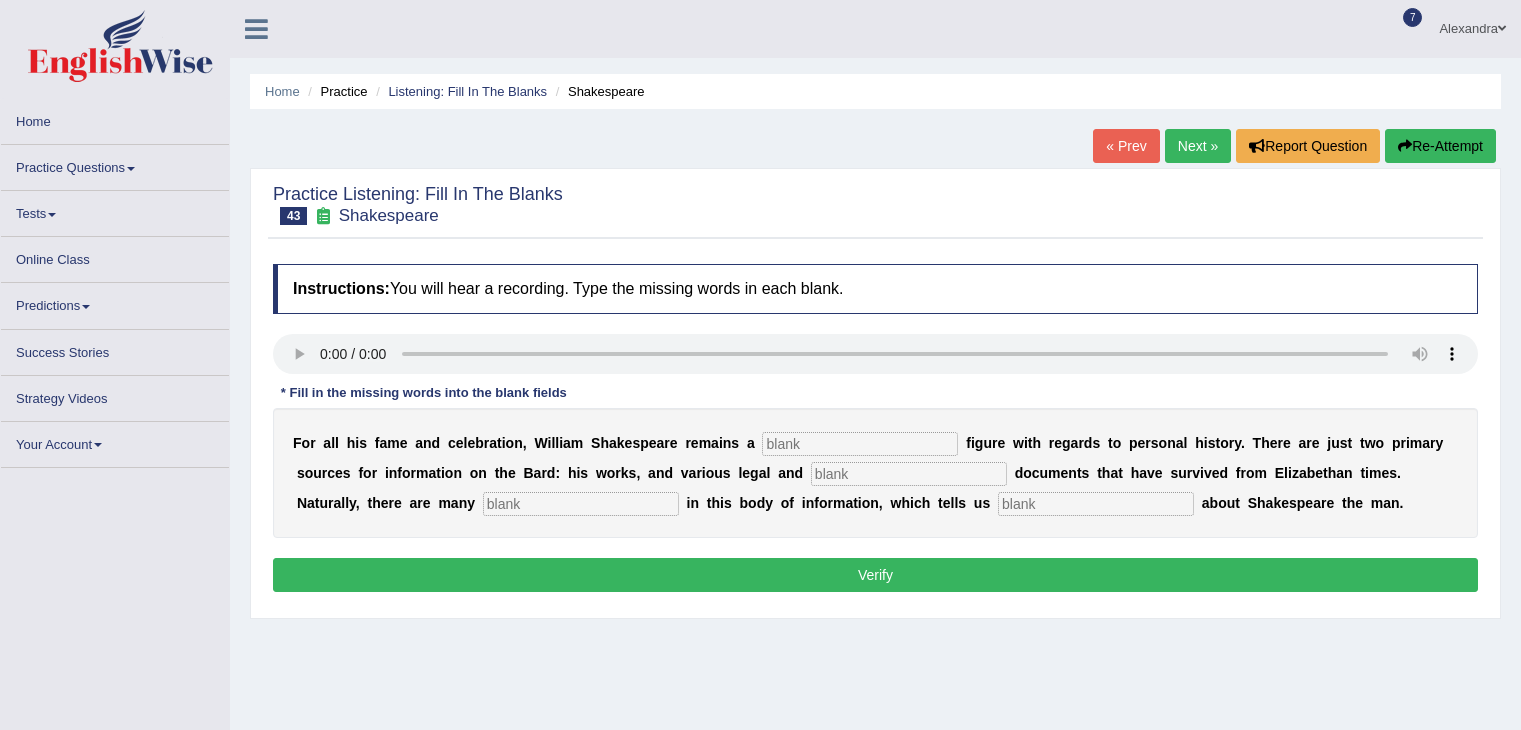 scroll, scrollTop: 0, scrollLeft: 0, axis: both 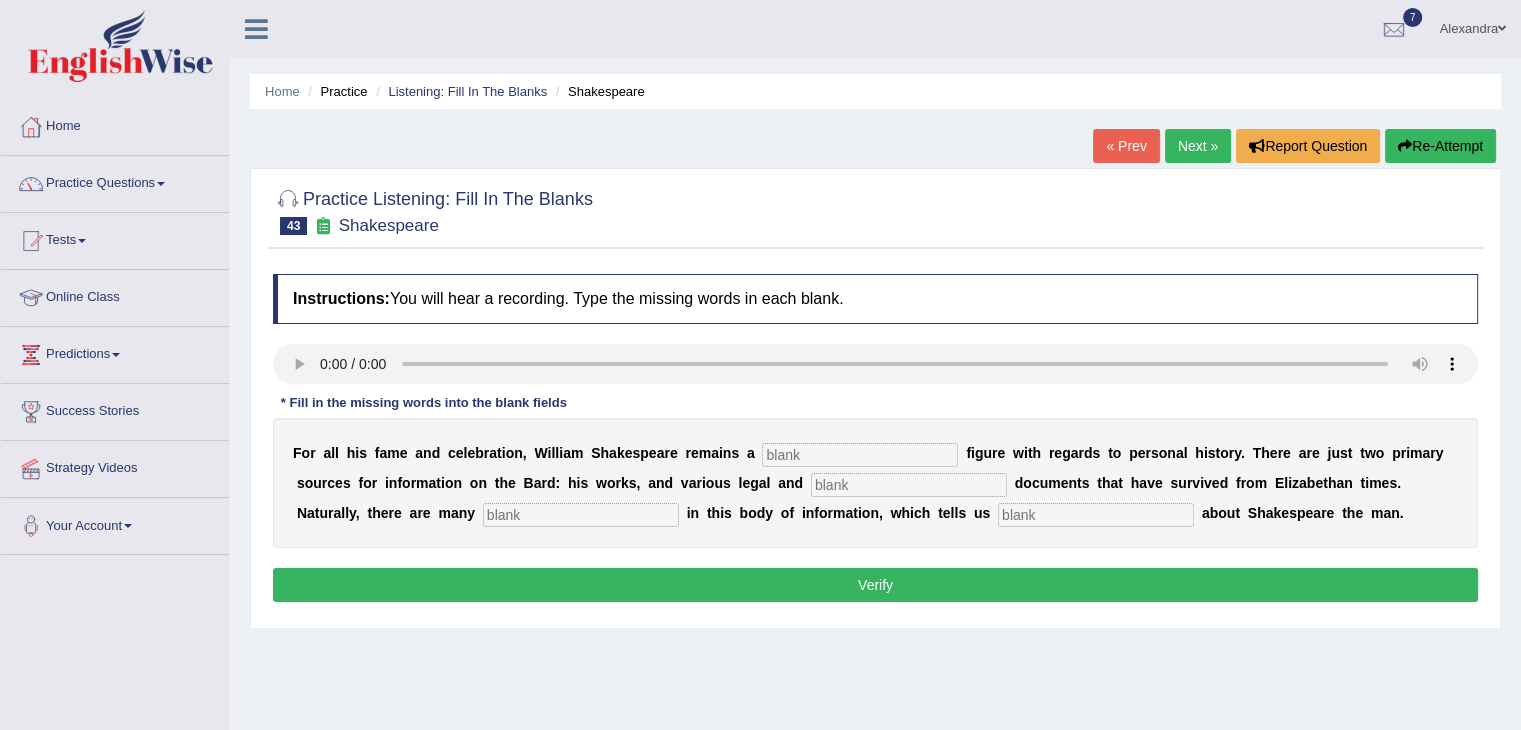 type 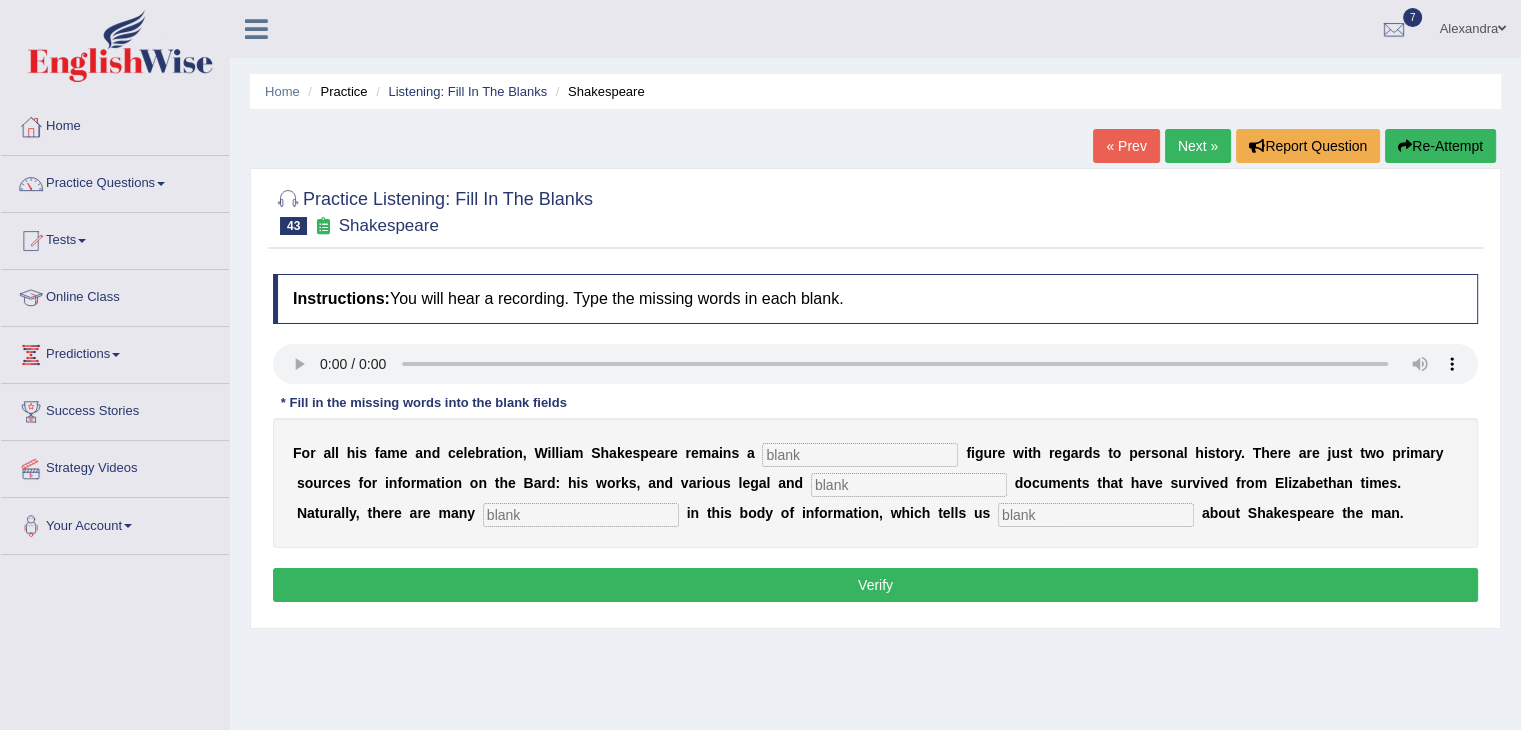 click at bounding box center (1096, 515) 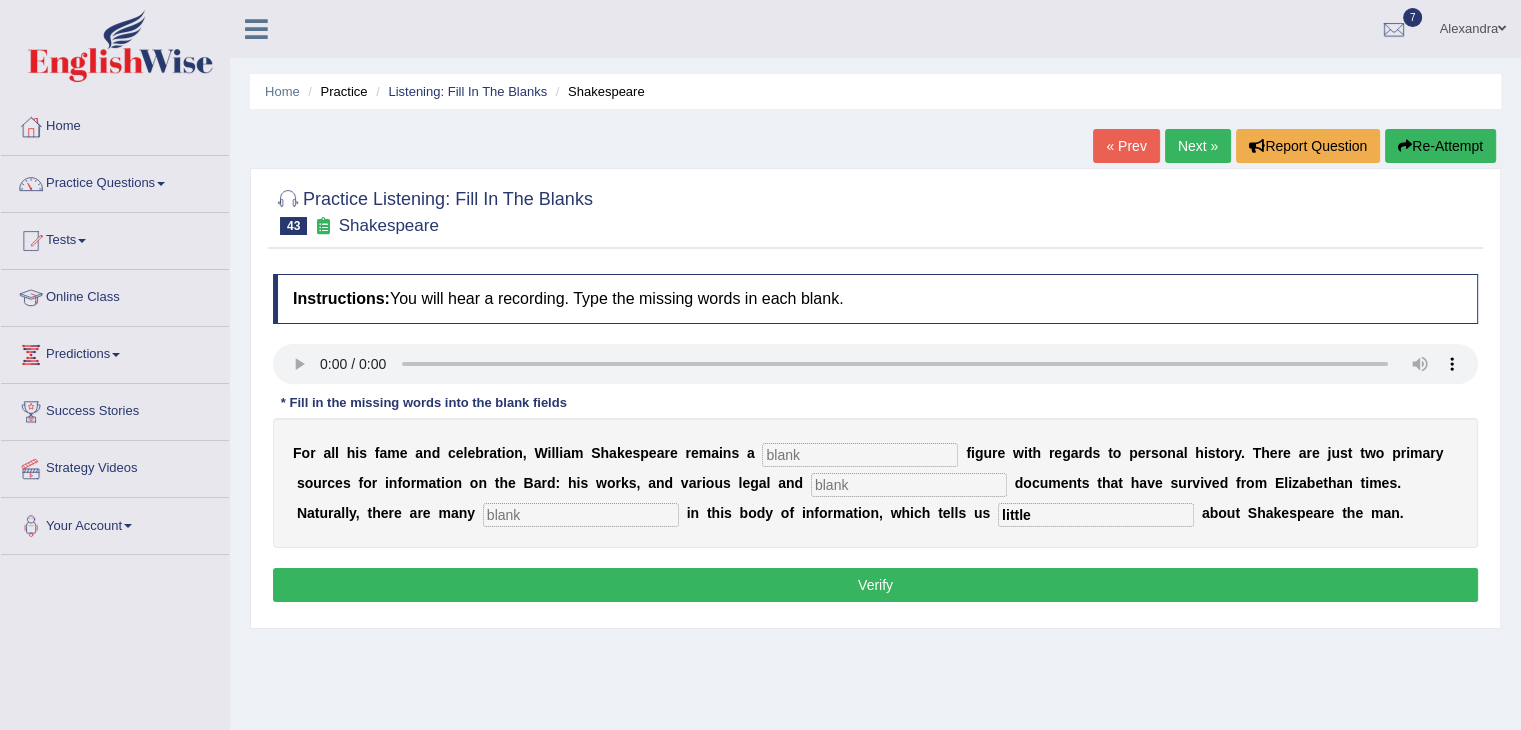 type on "little" 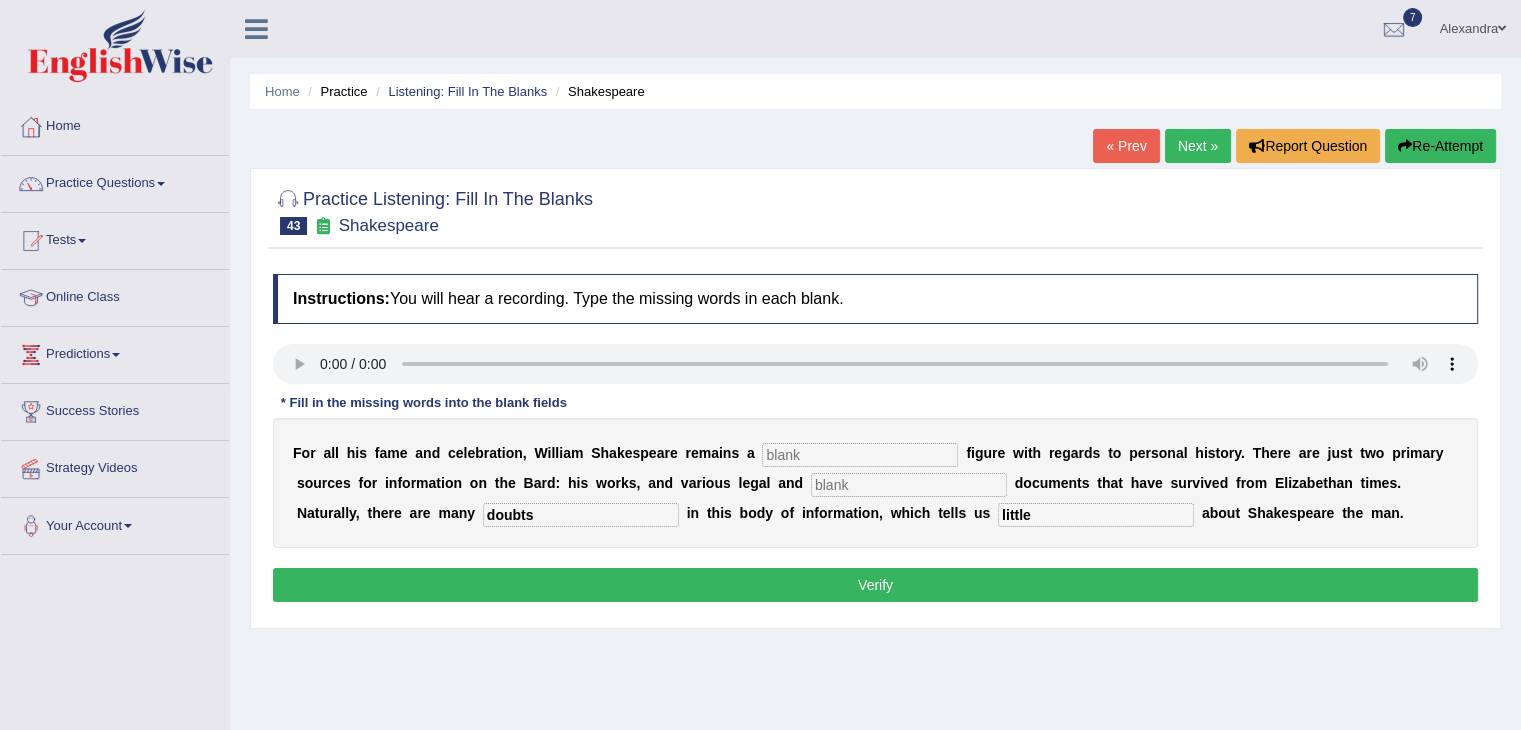 type on "doubts" 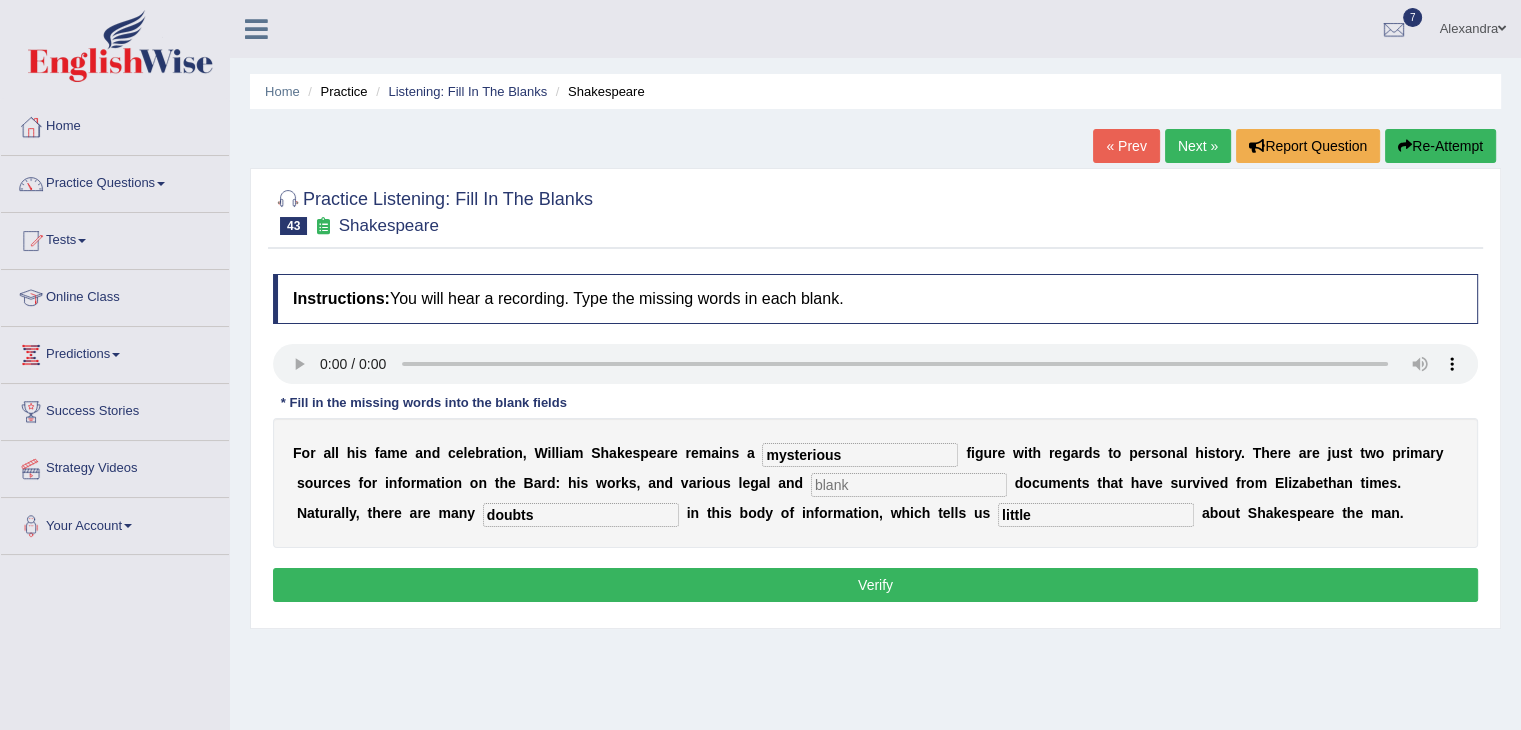 type on "mysterious" 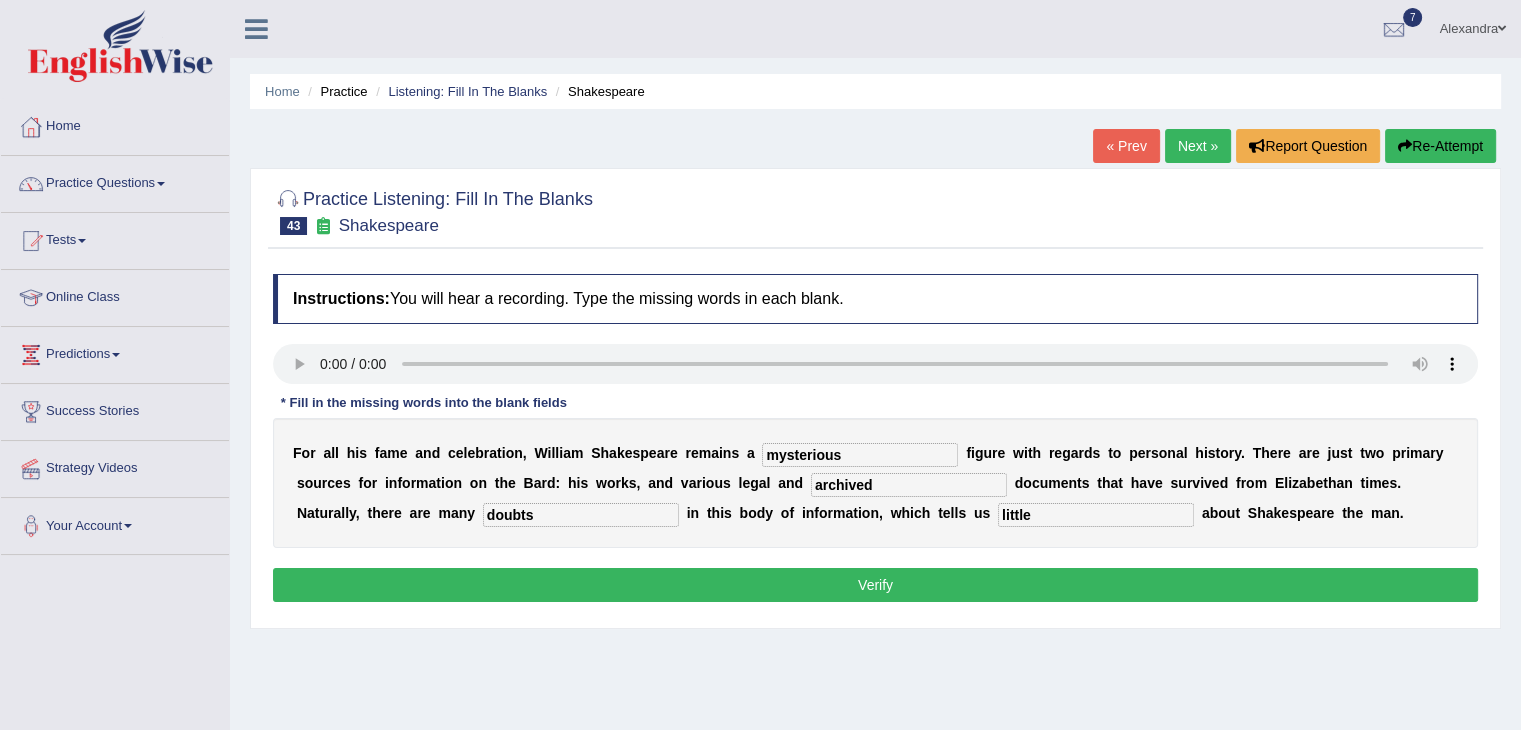 type on "archived" 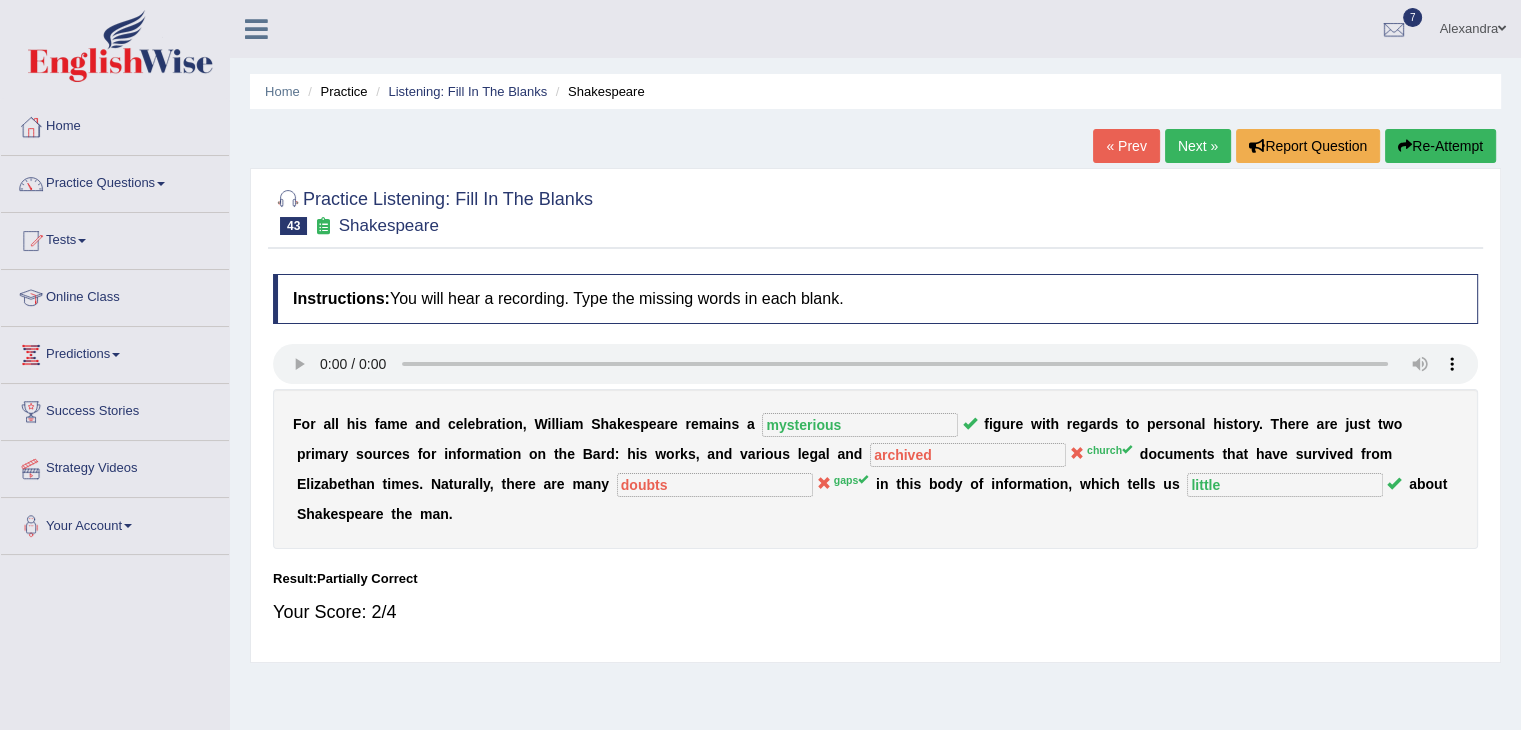 click on "Home
Practice
Listening: Fill In The Blanks
Shakespeare
« Prev Next »  Report Question  Re-Attempt
Practice Listening: Fill In The Blanks
43
Shakespeare
Instructions:  You will hear a recording. Type the missing words in each blank.
* Fill in the missing words into the blank fields F o r    a l l    h i s    f a m e    a n d    c e l e b r a t i o n ,    W i l l i a m    S h a k e s p e a r e    r e m a i n s    a    mysterious      f i g u r e    w i t h    r e g a r d s    t o    p e r s o n a l    h i s t o r y .    T h e r e    a r e    j u s t    t w o    p r i m a r y    s o u r c e s    f o r    i n f o r m a t i o n    o n    t h e    B a r d :    h i s    w o r k s ,    a n d    v a r i o u s    l e g a l    a n d    archived   church    d o c u m e n t s    t h a t    h" at bounding box center (875, 500) 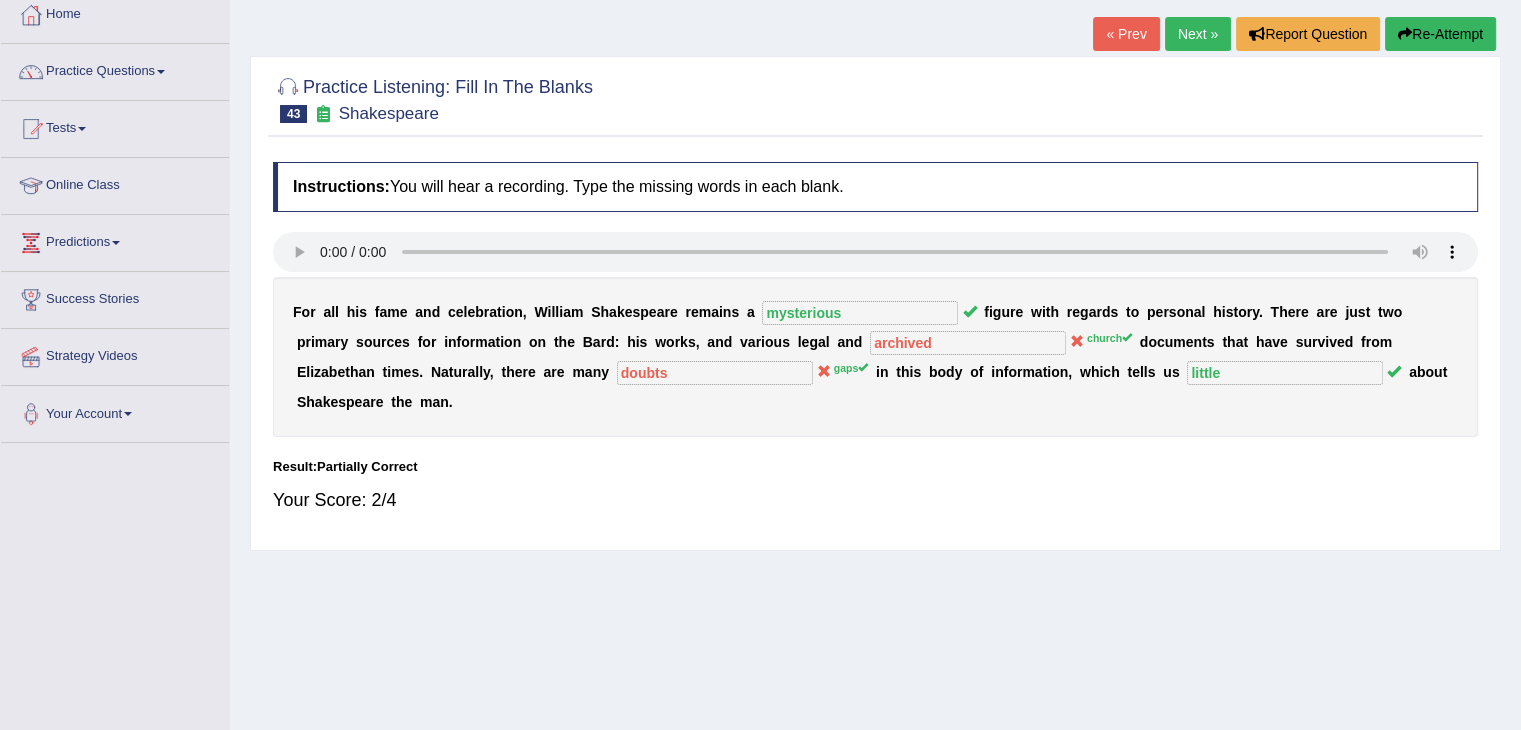 scroll, scrollTop: 0, scrollLeft: 0, axis: both 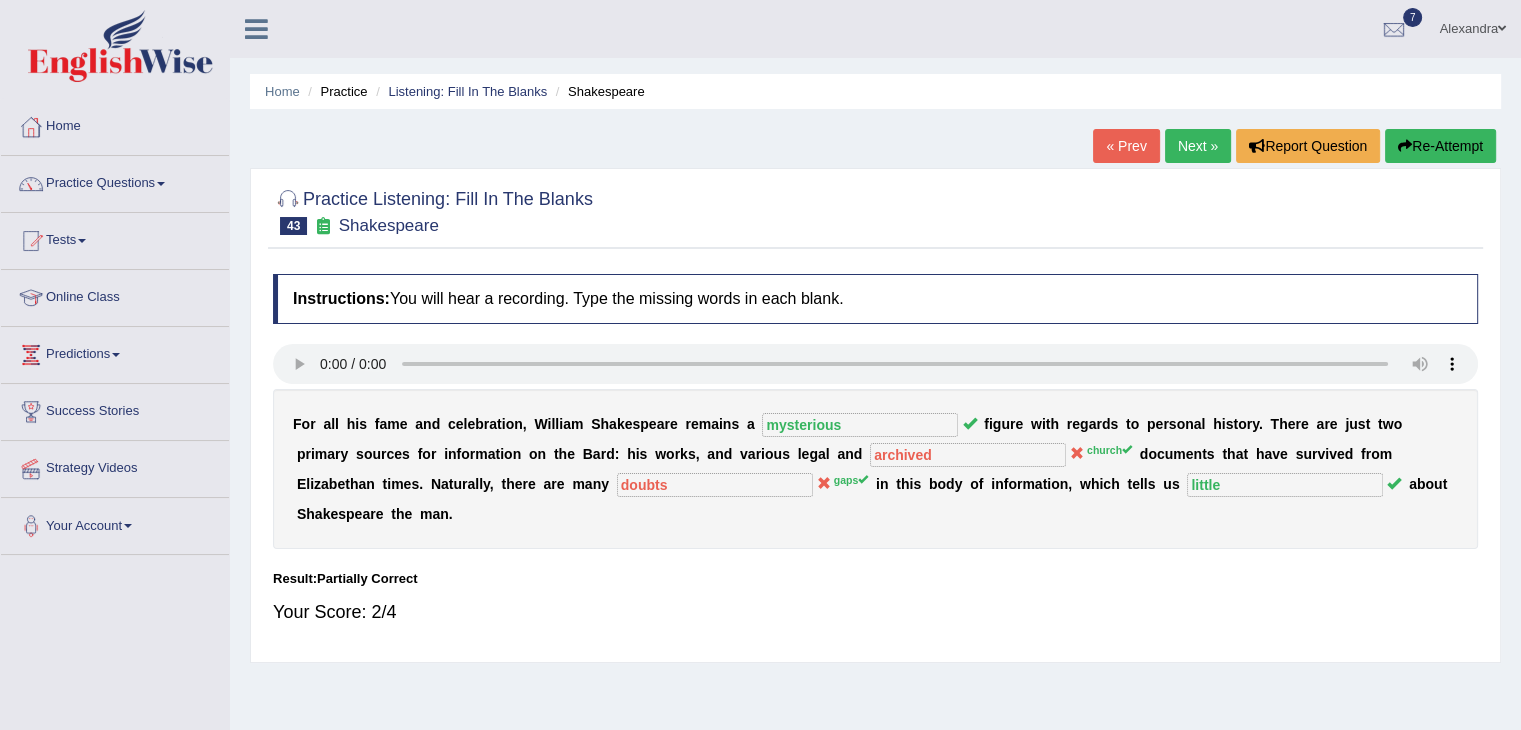 click on "Next »" at bounding box center [1198, 146] 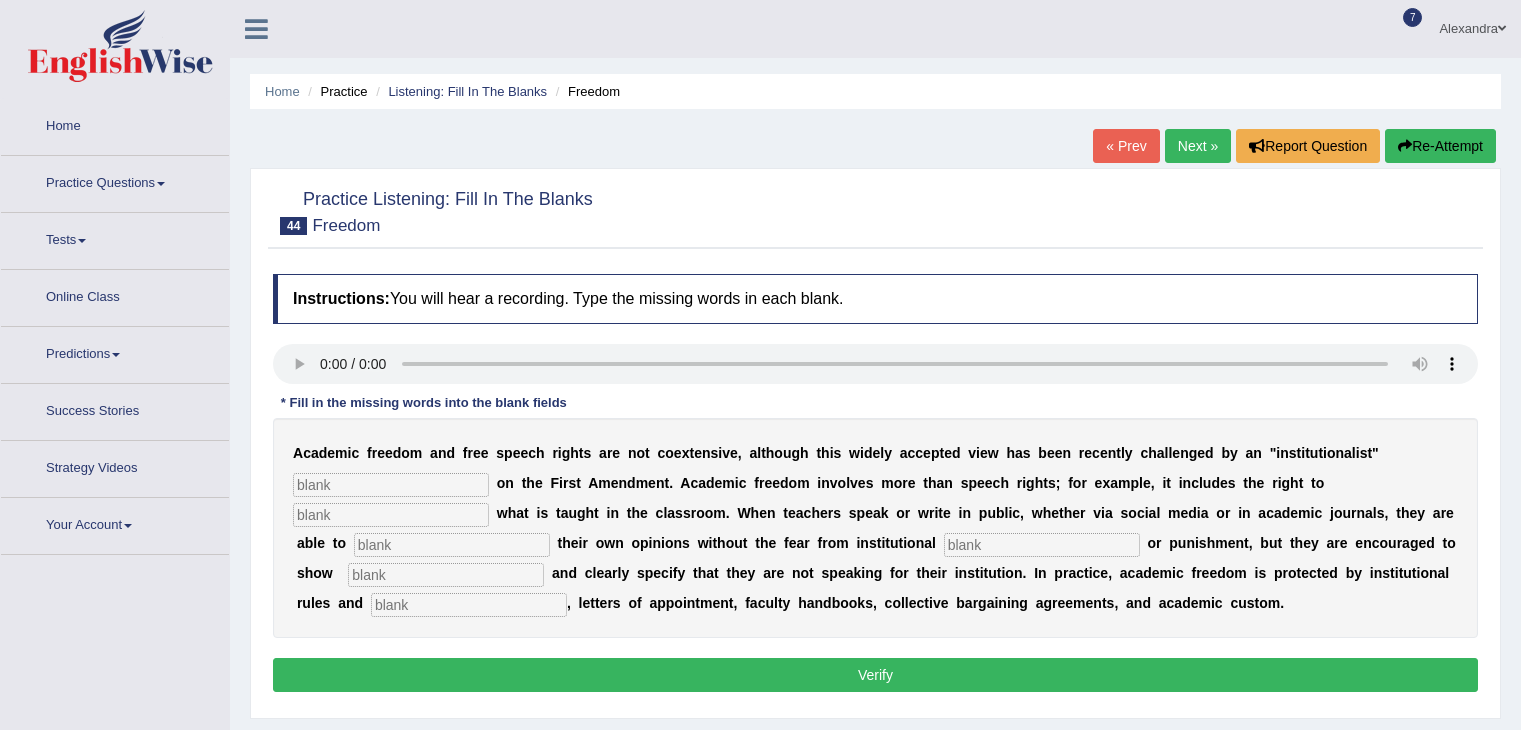 scroll, scrollTop: 0, scrollLeft: 0, axis: both 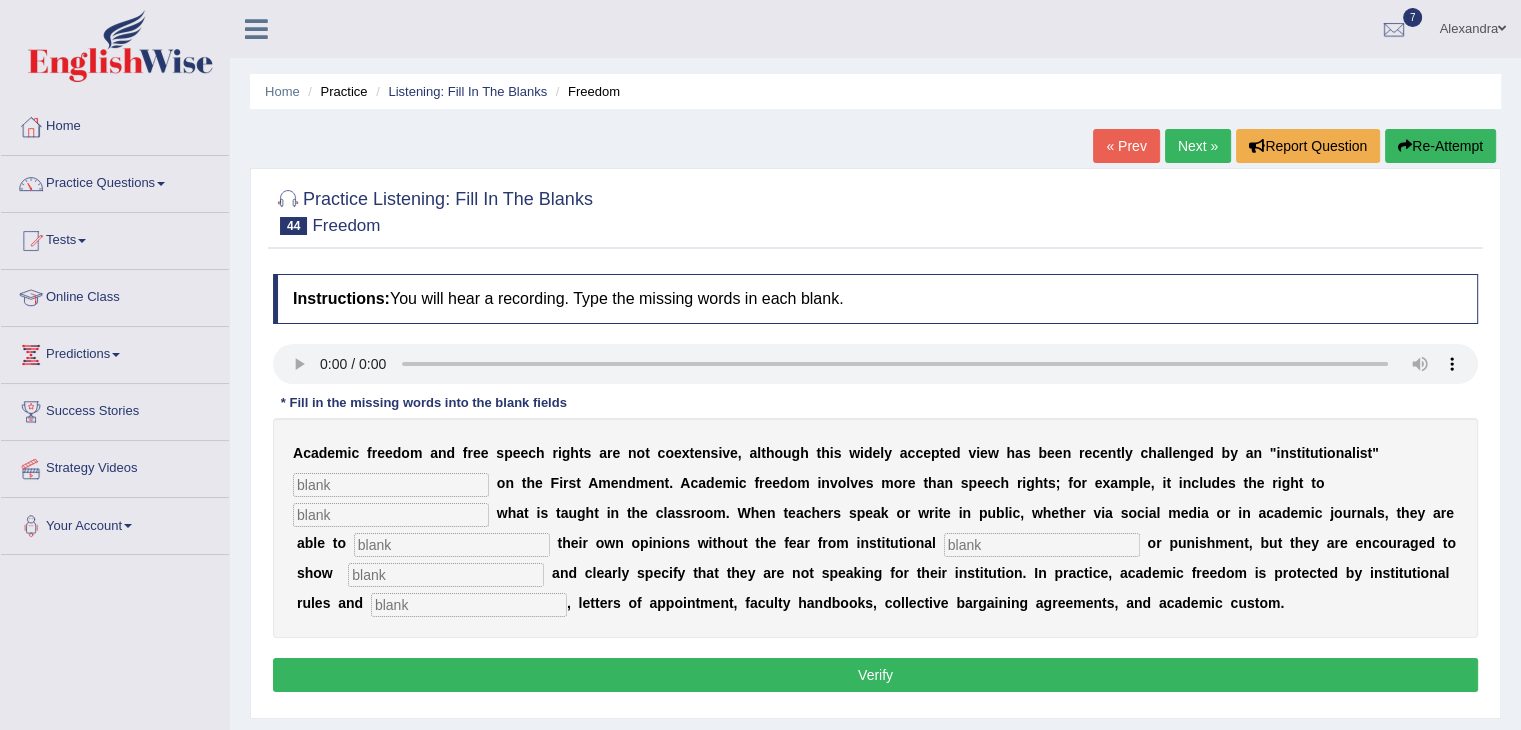 type 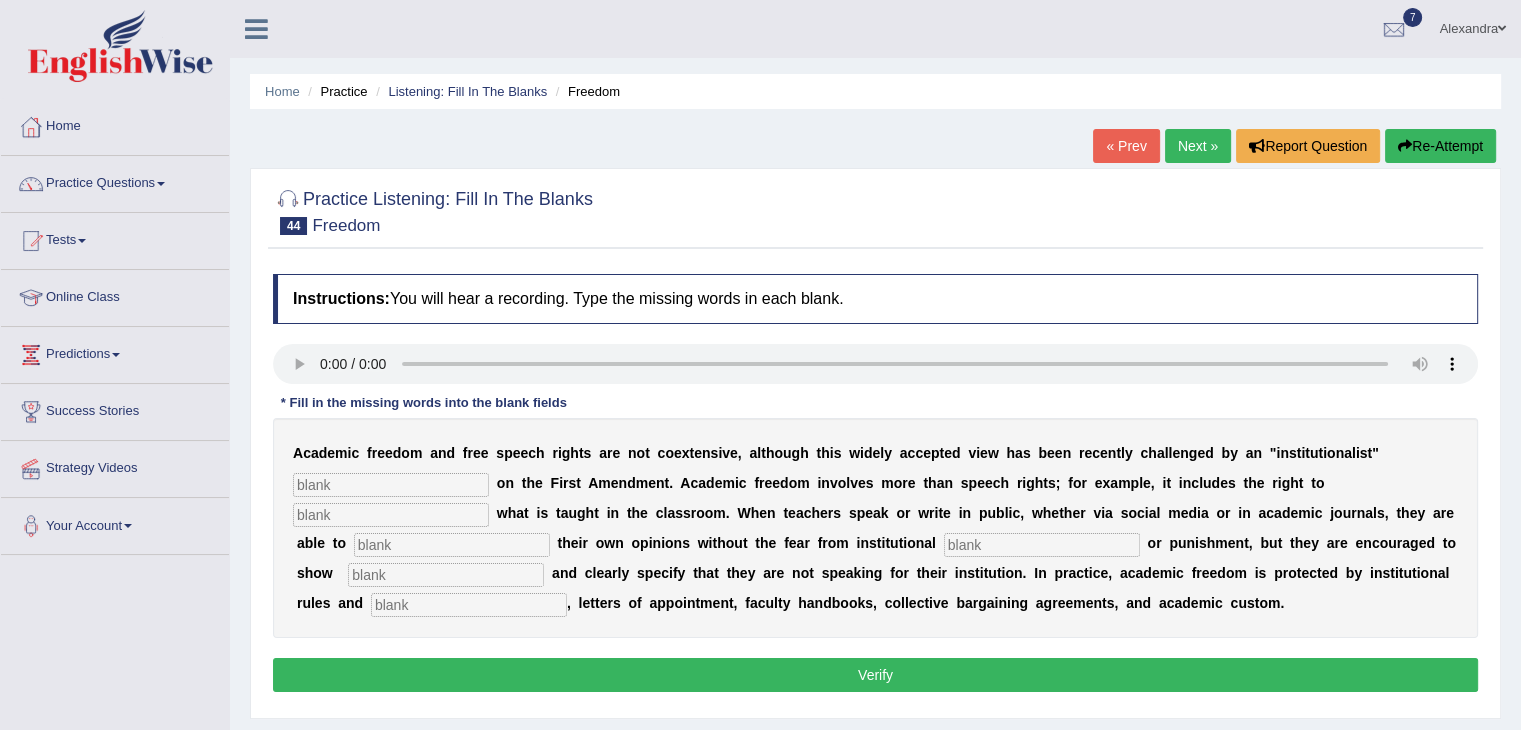 click at bounding box center [469, 605] 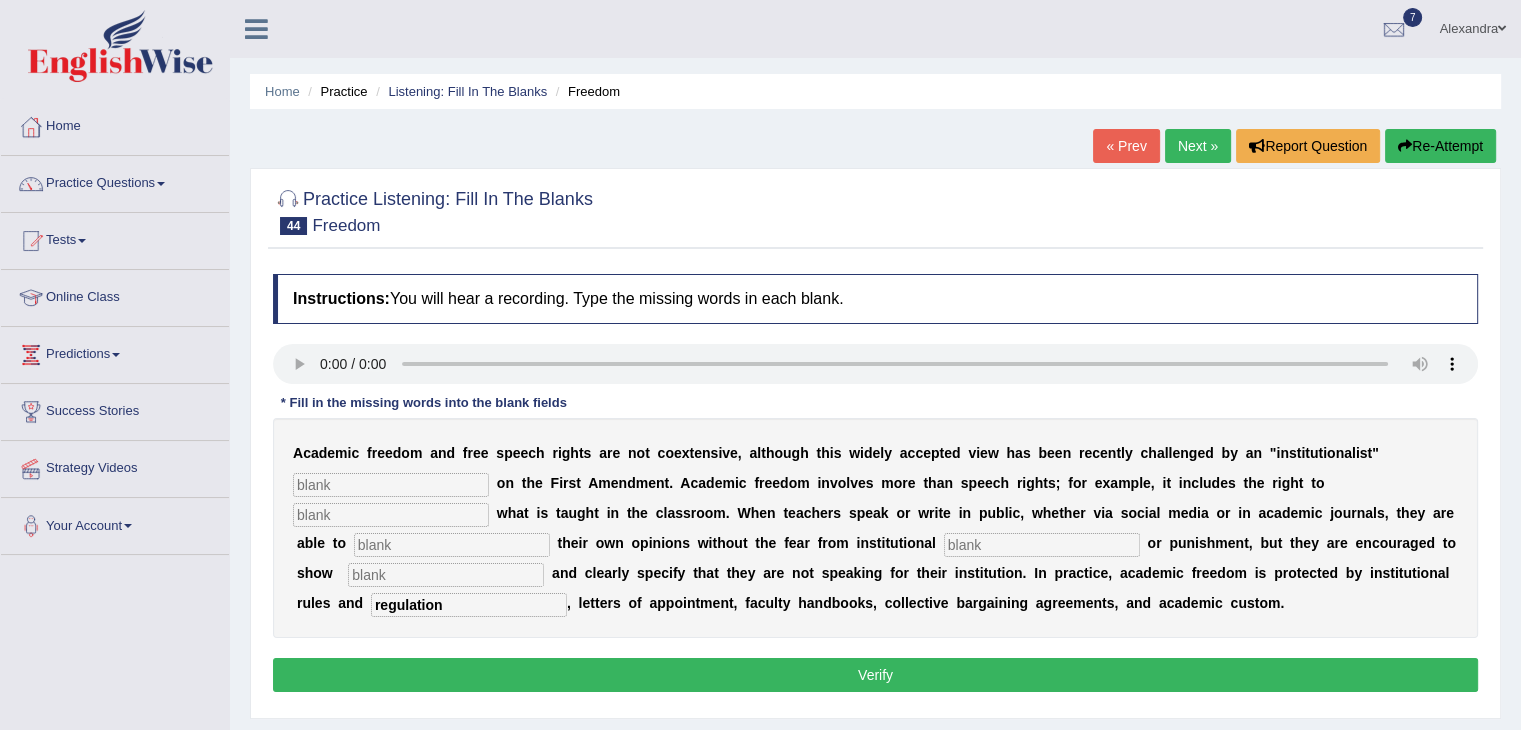 type on "regulation" 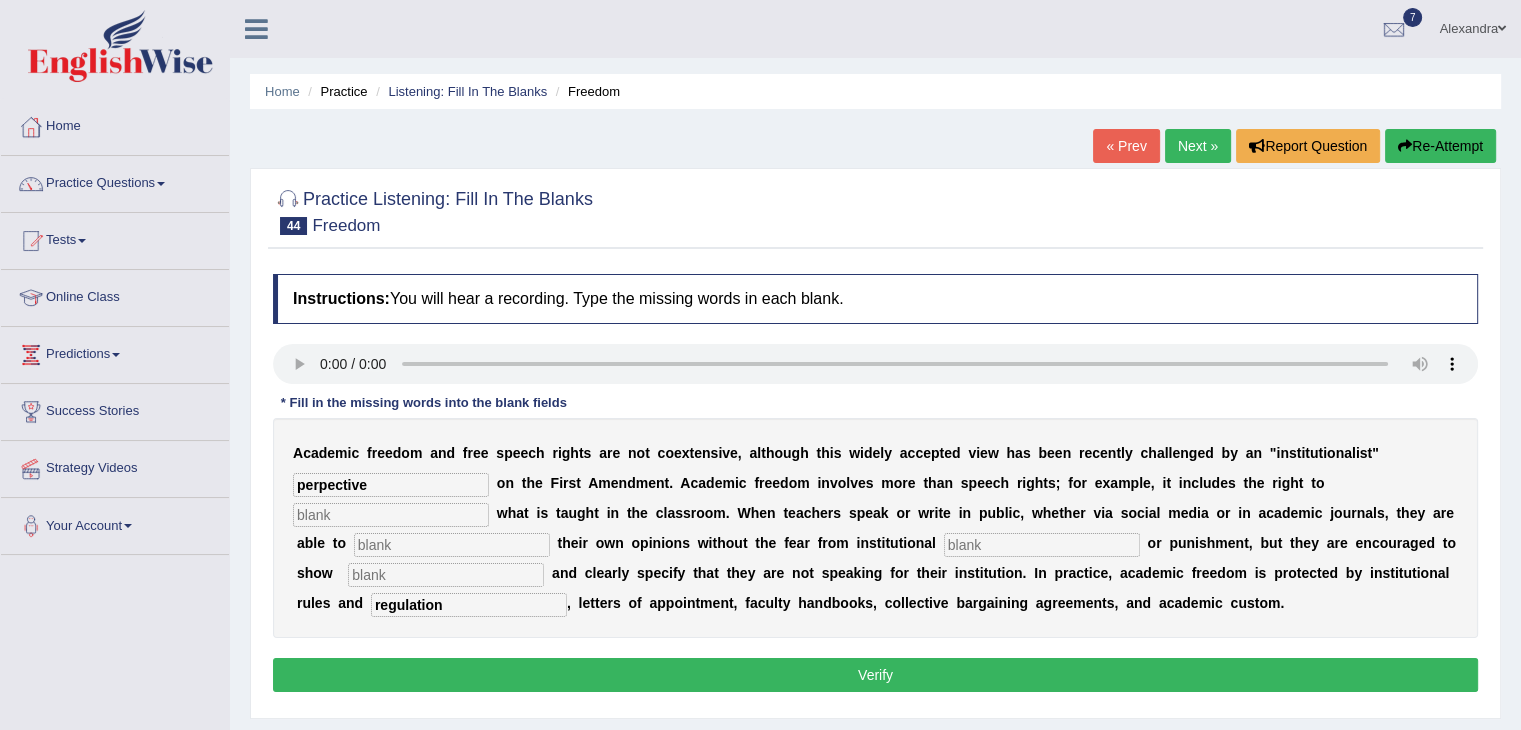 type on "perpective" 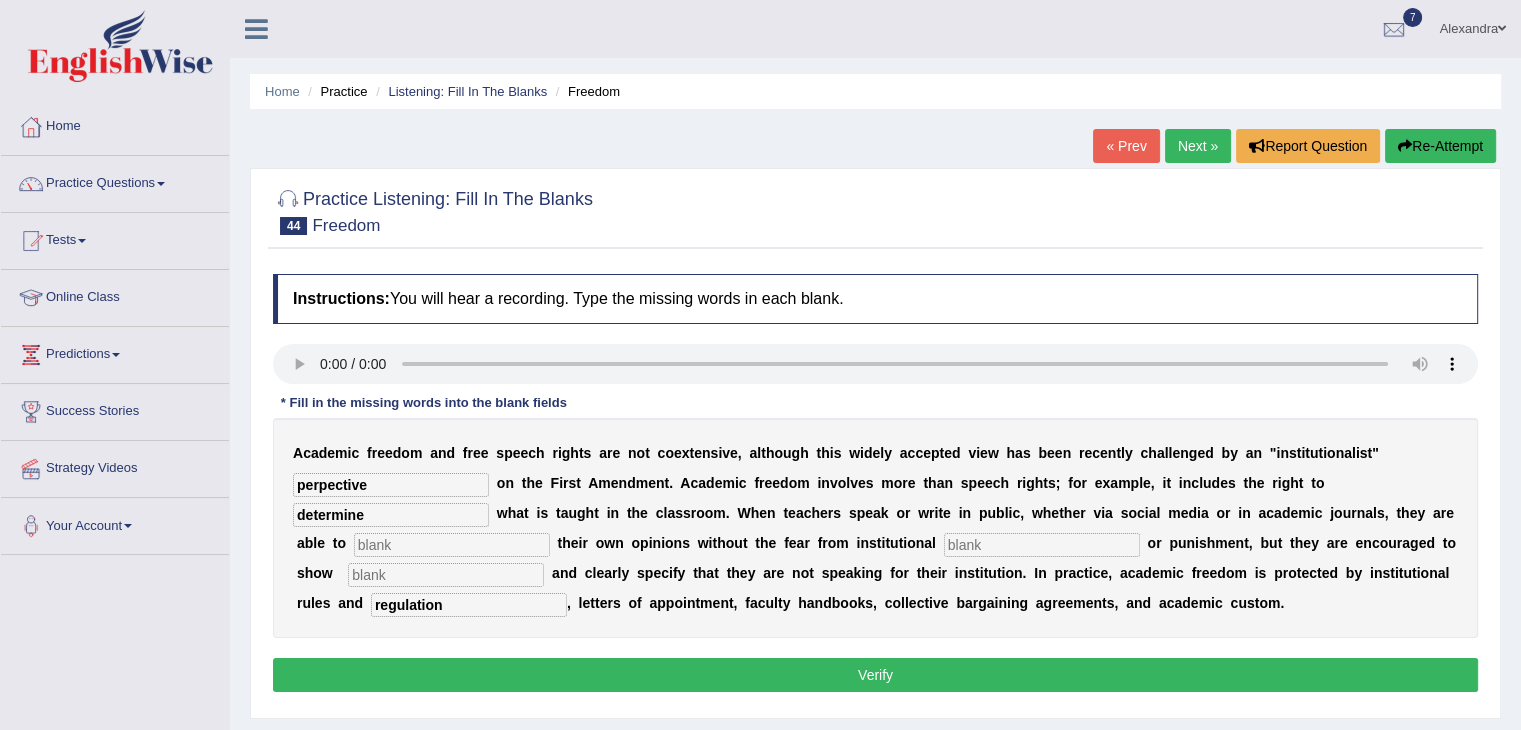 type on "determine" 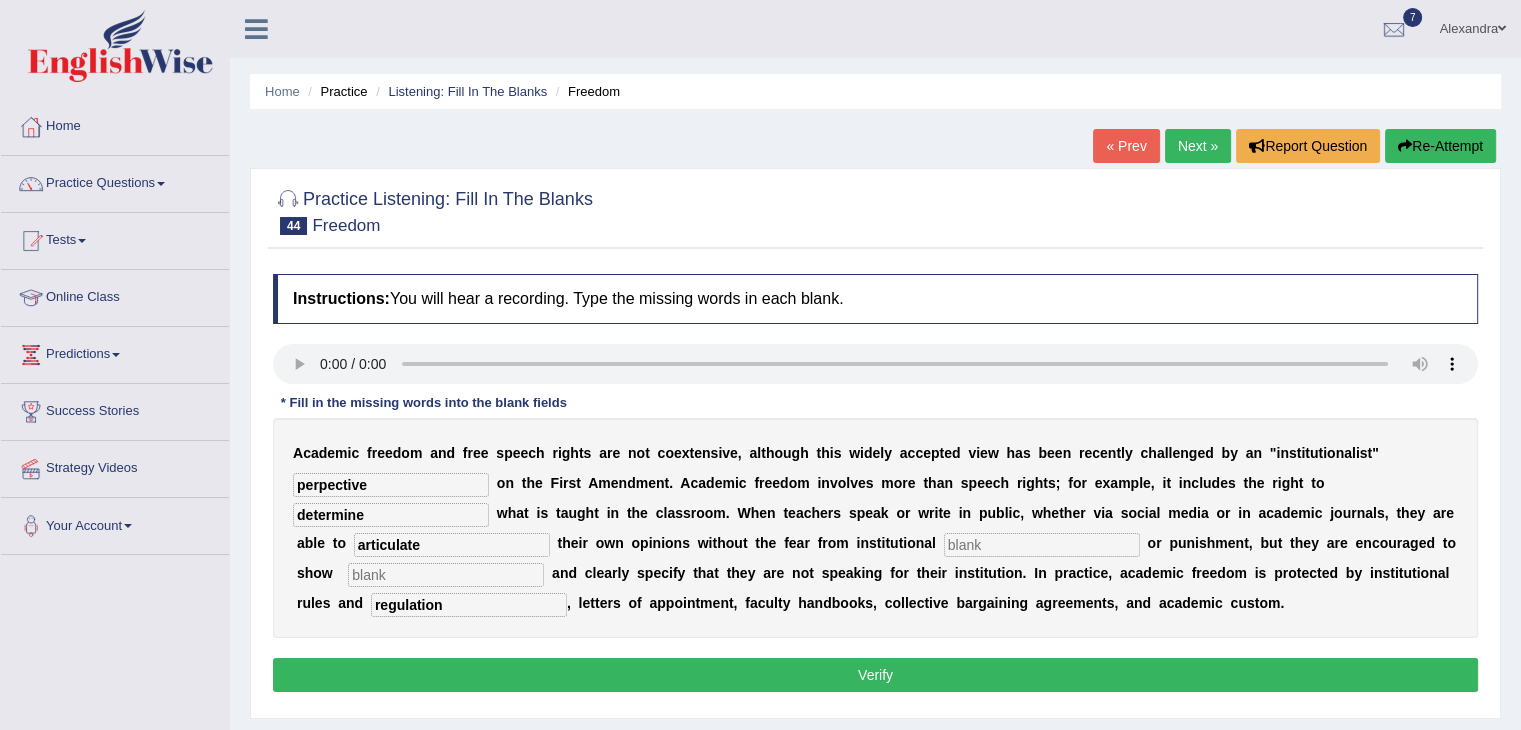 type on "articulate" 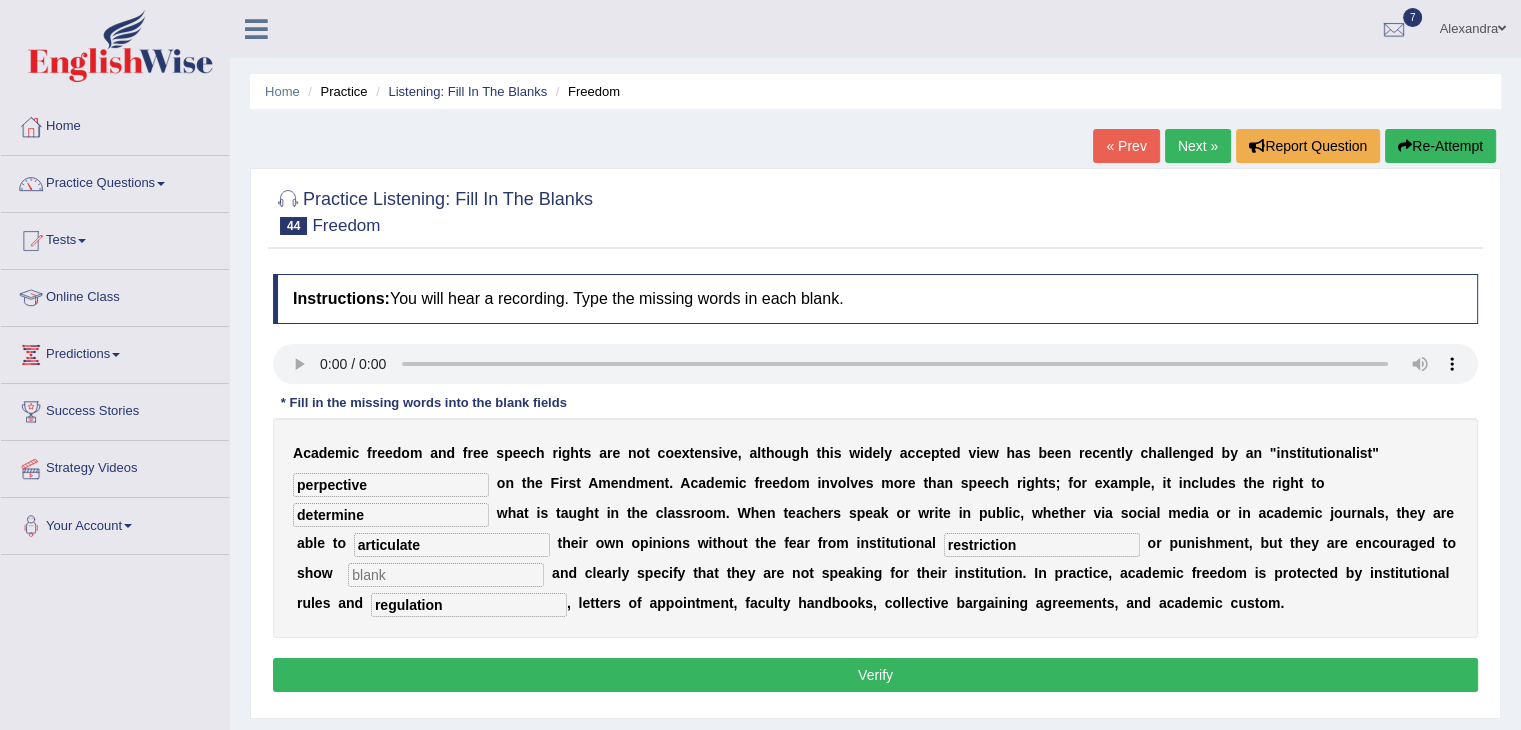 type on "restriction" 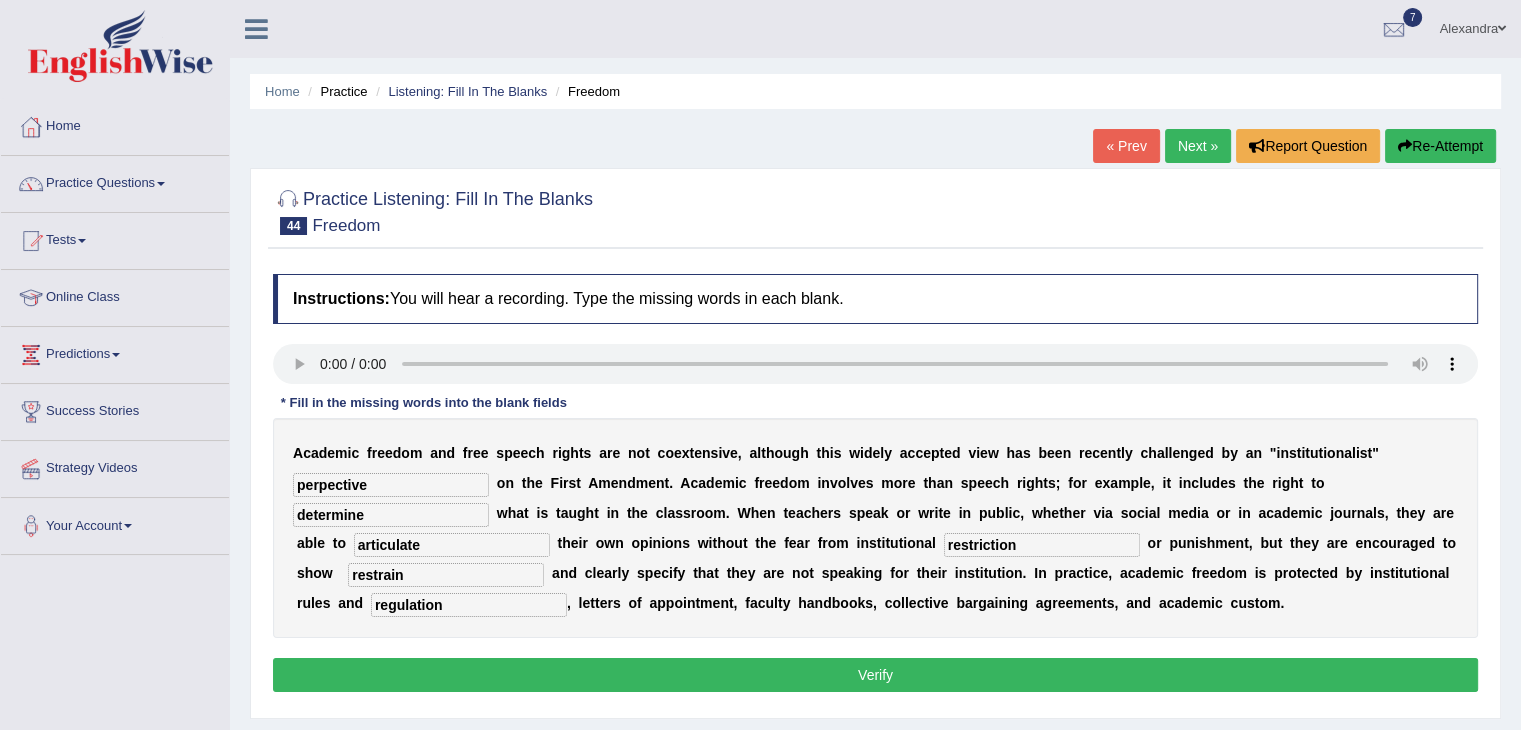 type on "restrain" 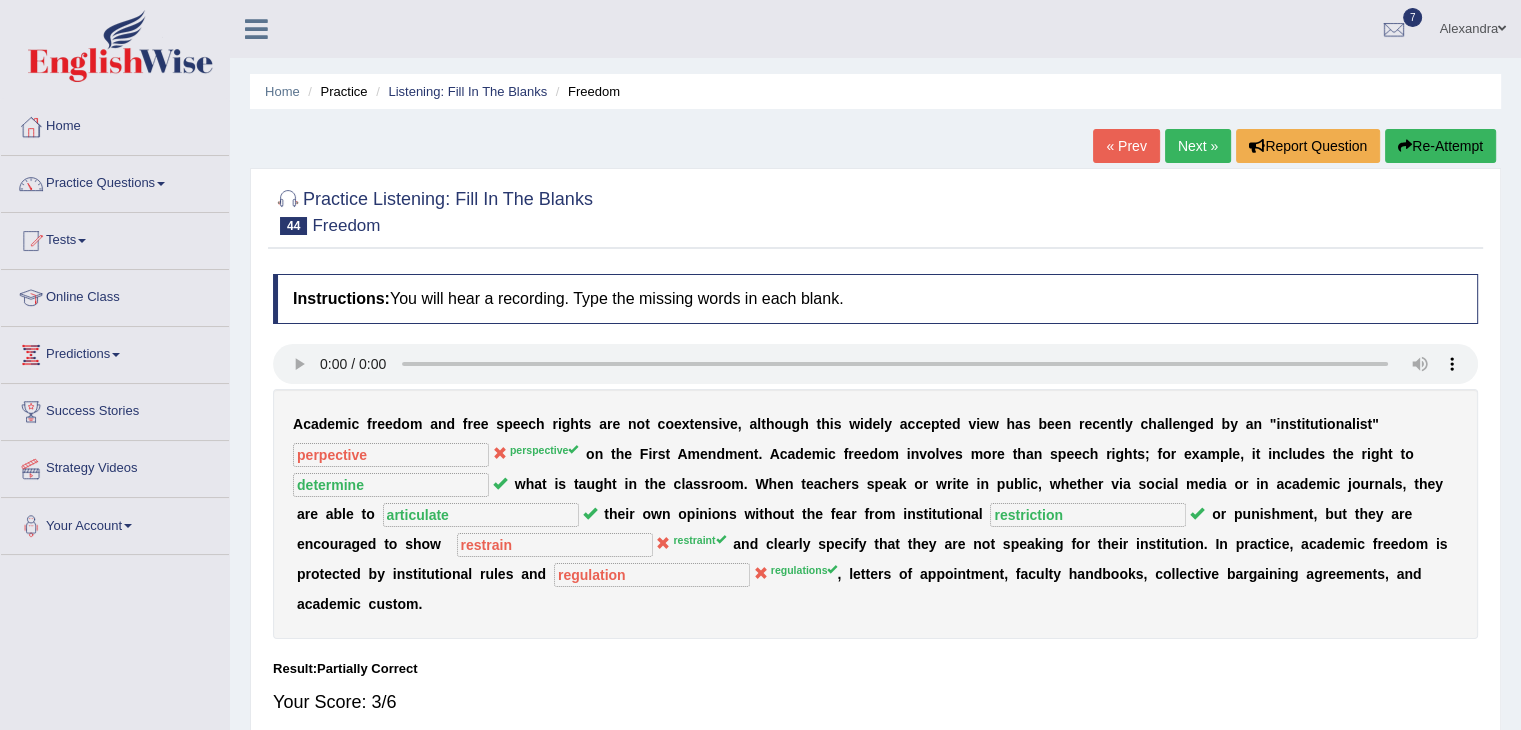 click at bounding box center [875, 210] 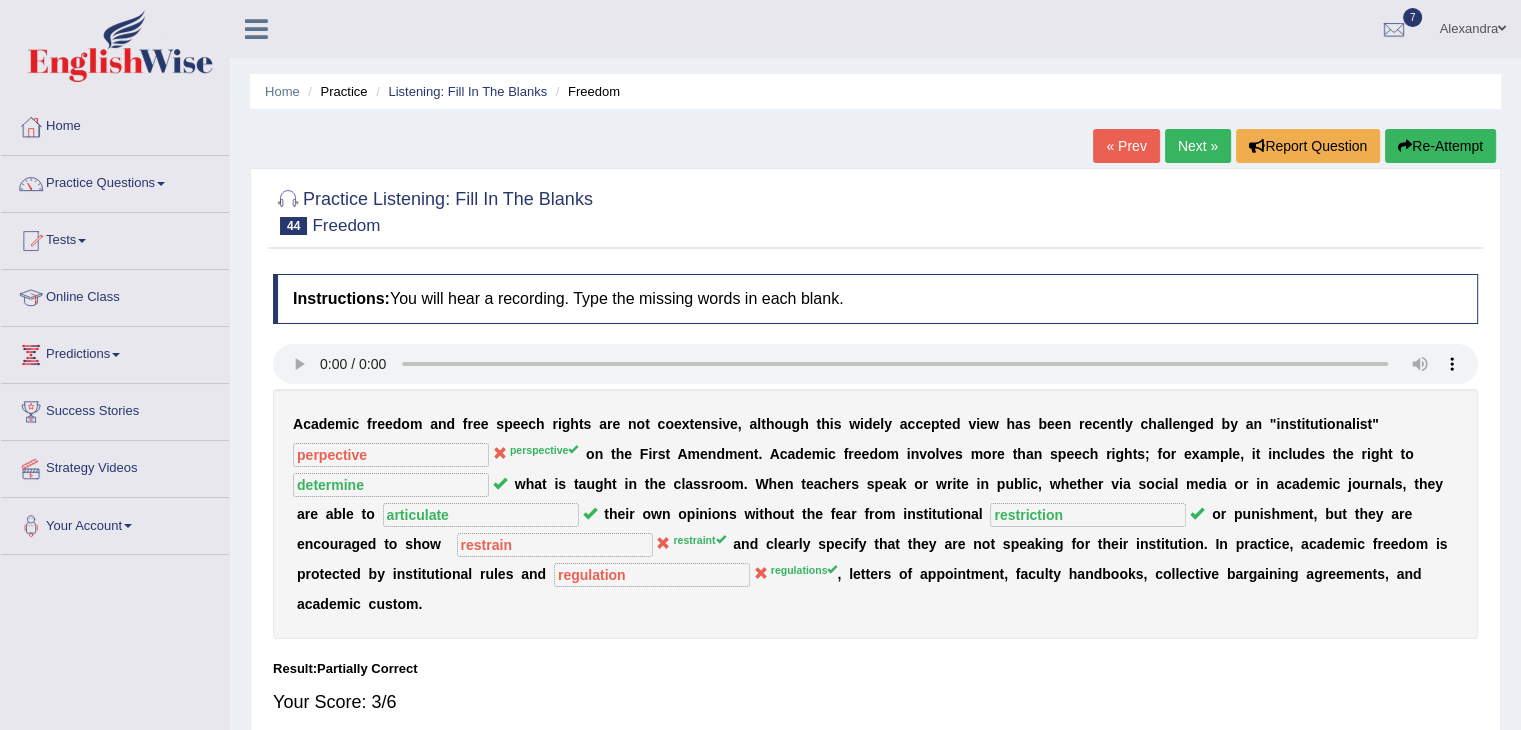 click at bounding box center [875, 210] 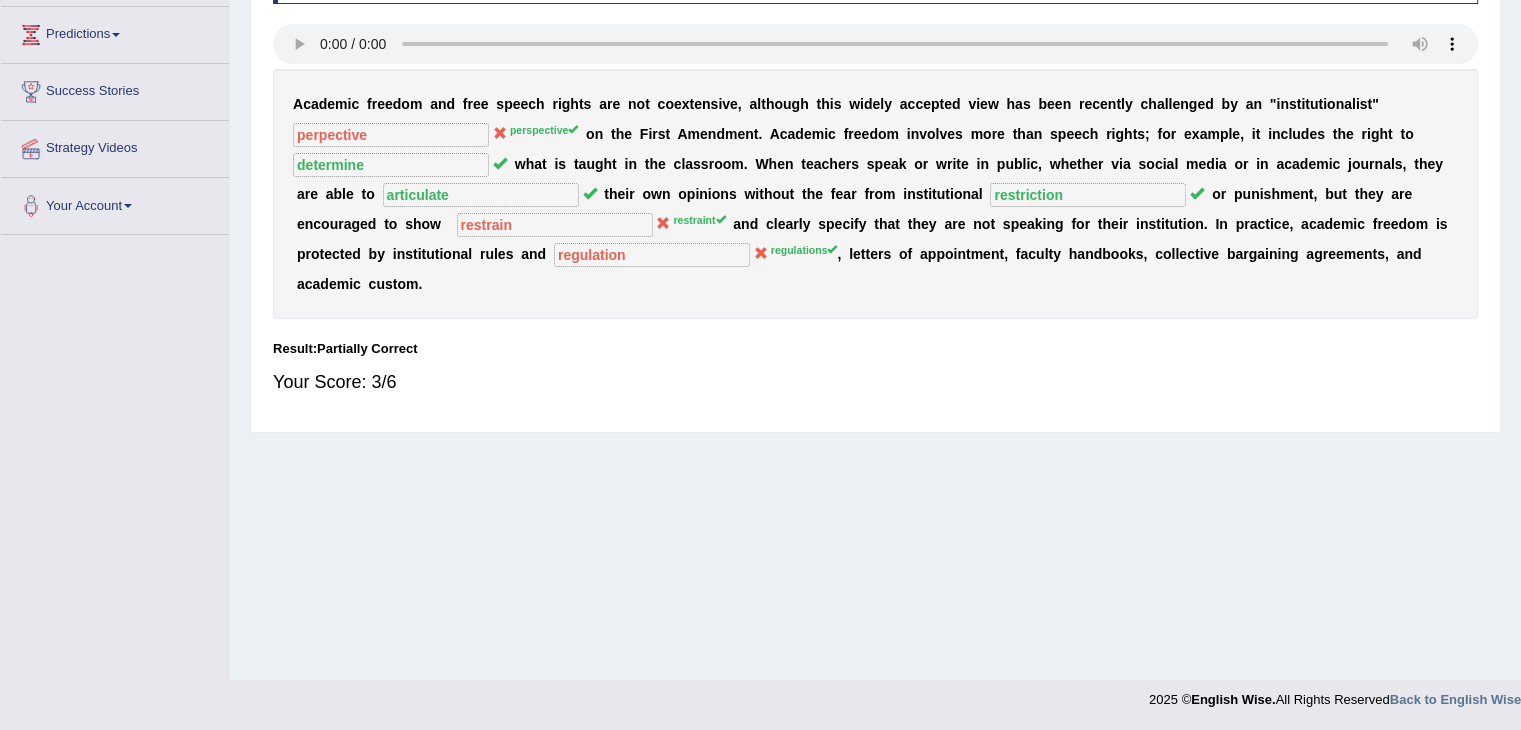 scroll, scrollTop: 0, scrollLeft: 0, axis: both 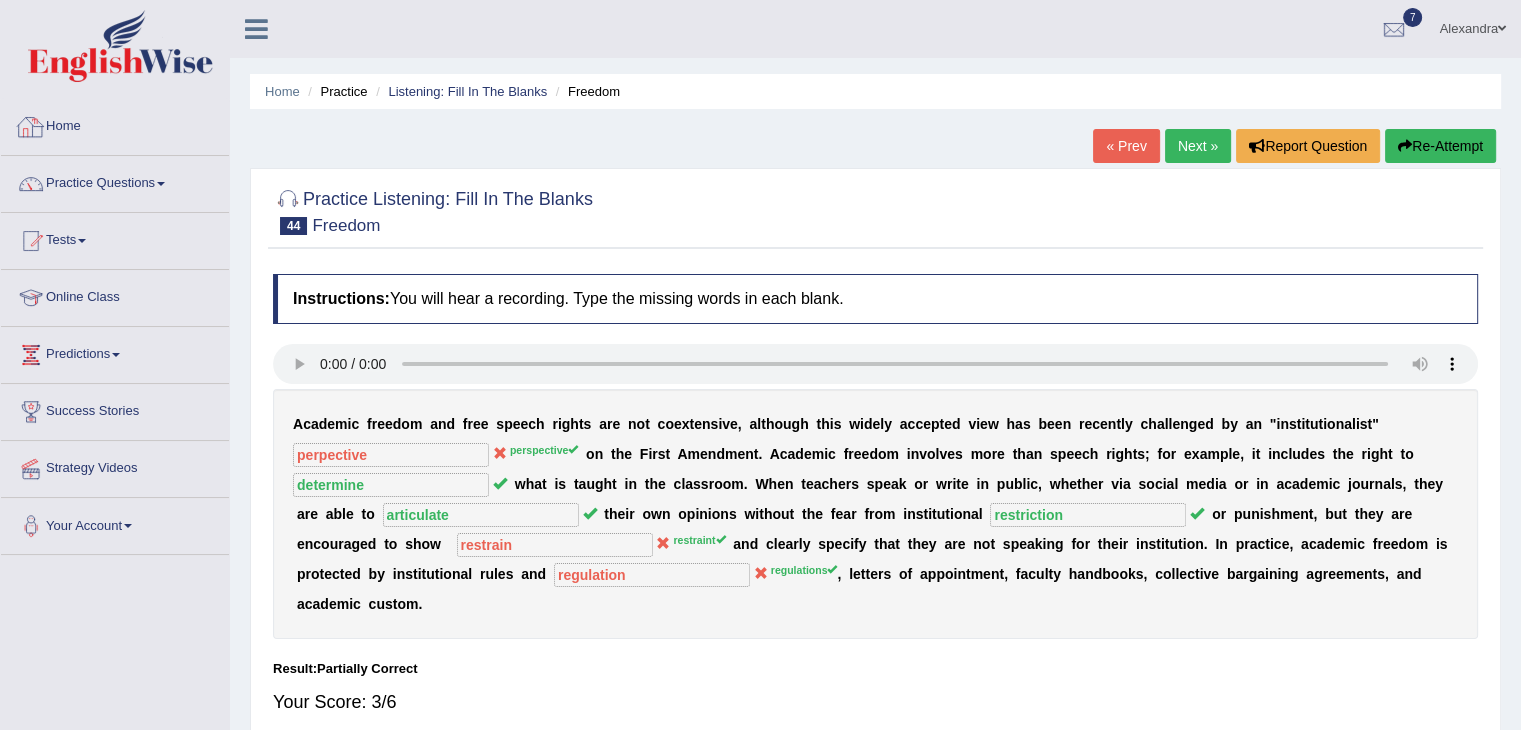 click on "Home" at bounding box center [115, 124] 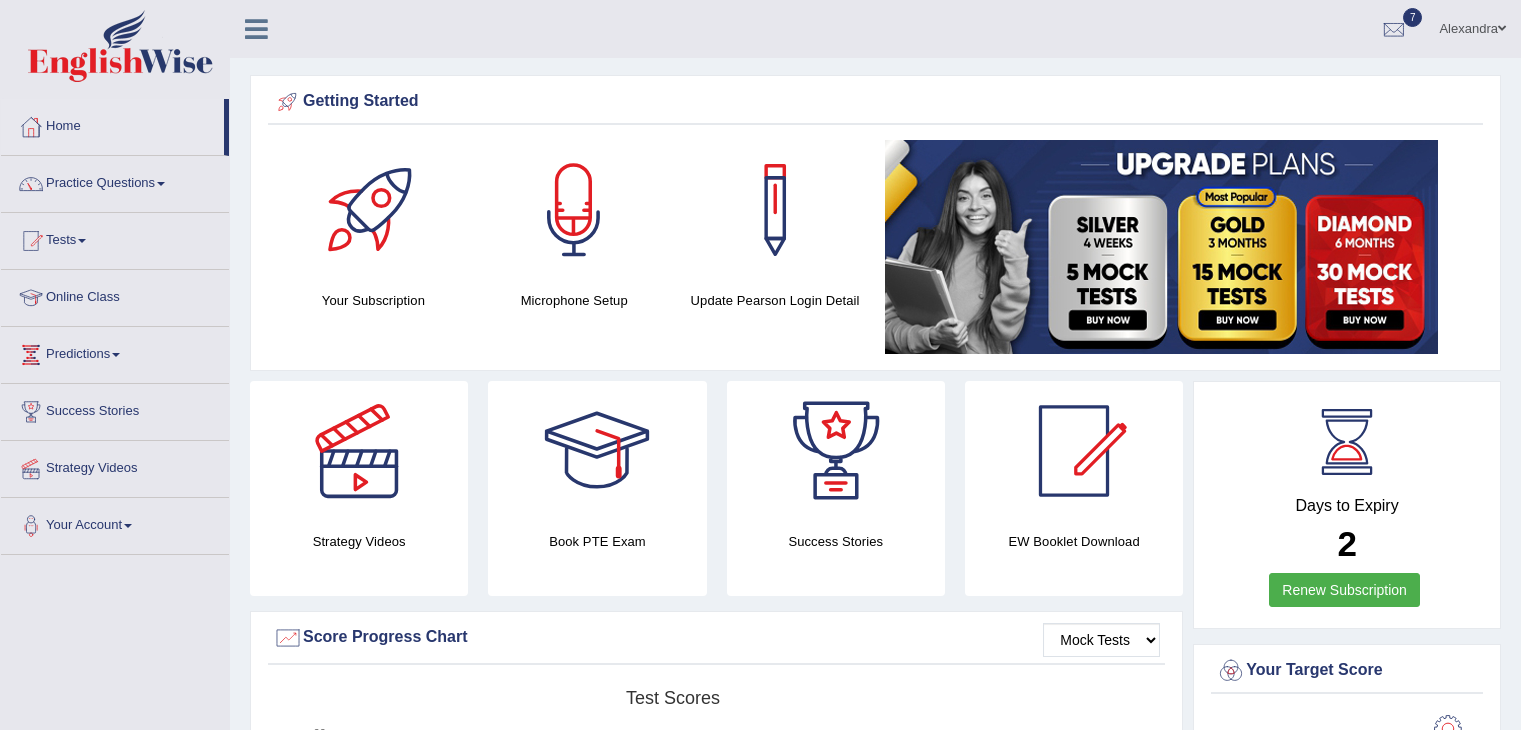 scroll, scrollTop: 0, scrollLeft: 0, axis: both 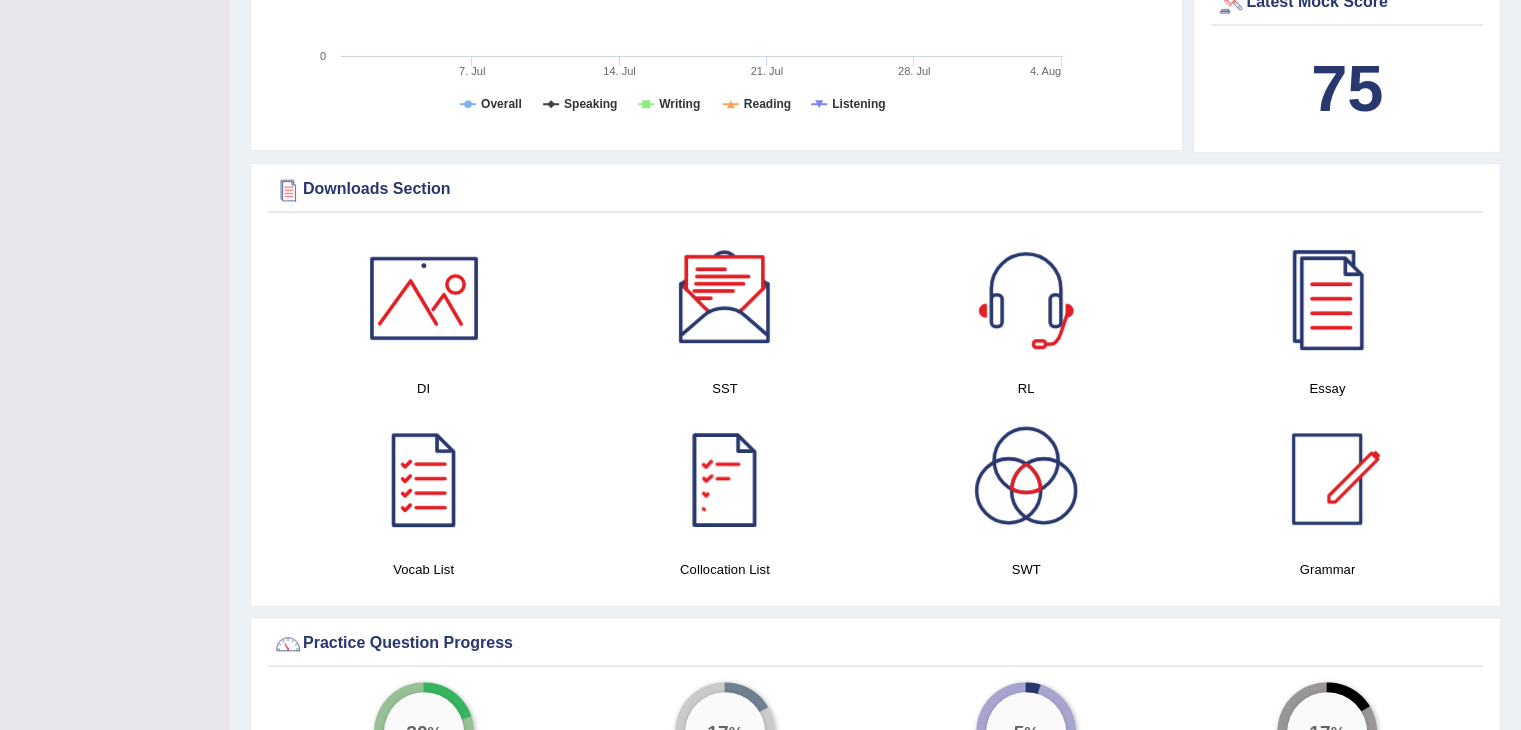 click at bounding box center [725, 298] 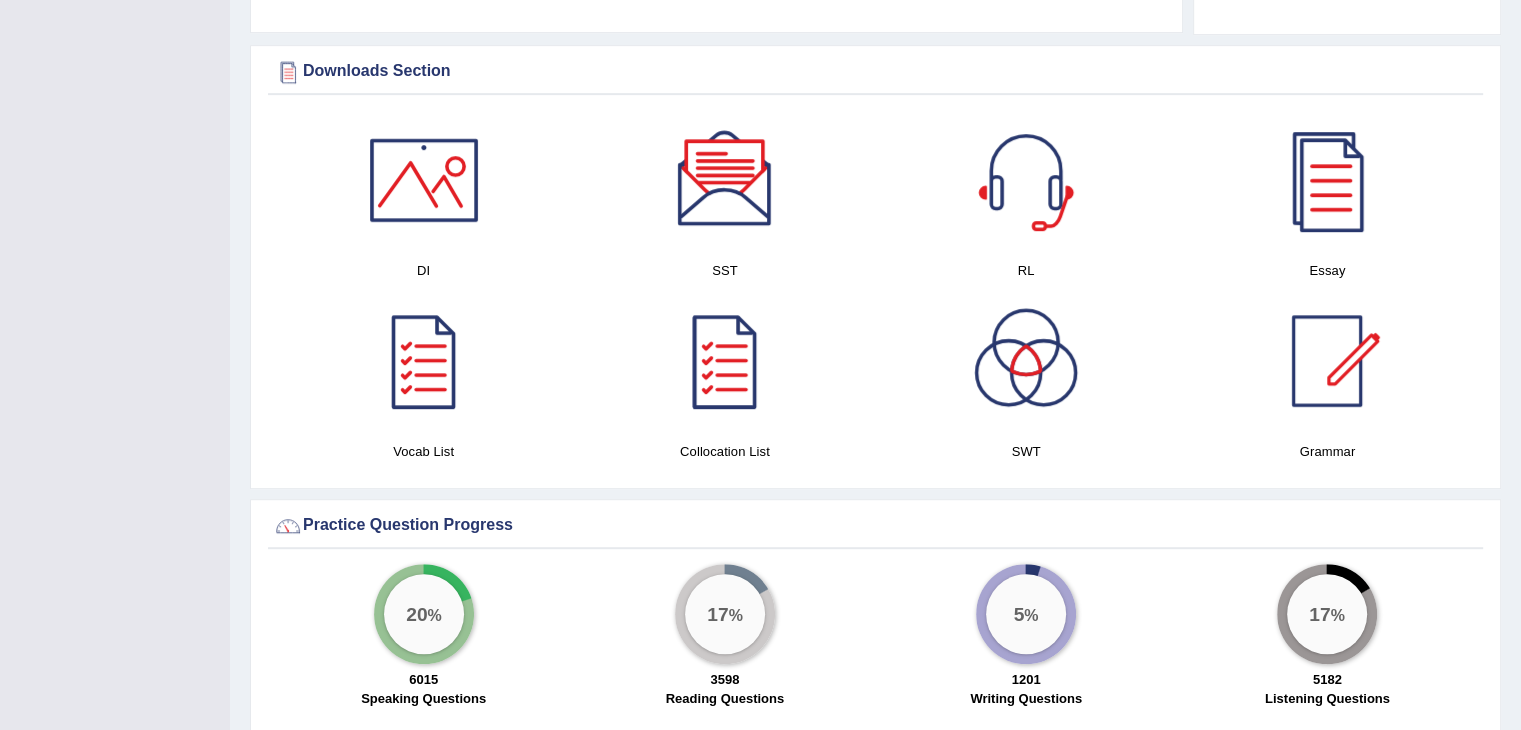 scroll, scrollTop: 972, scrollLeft: 0, axis: vertical 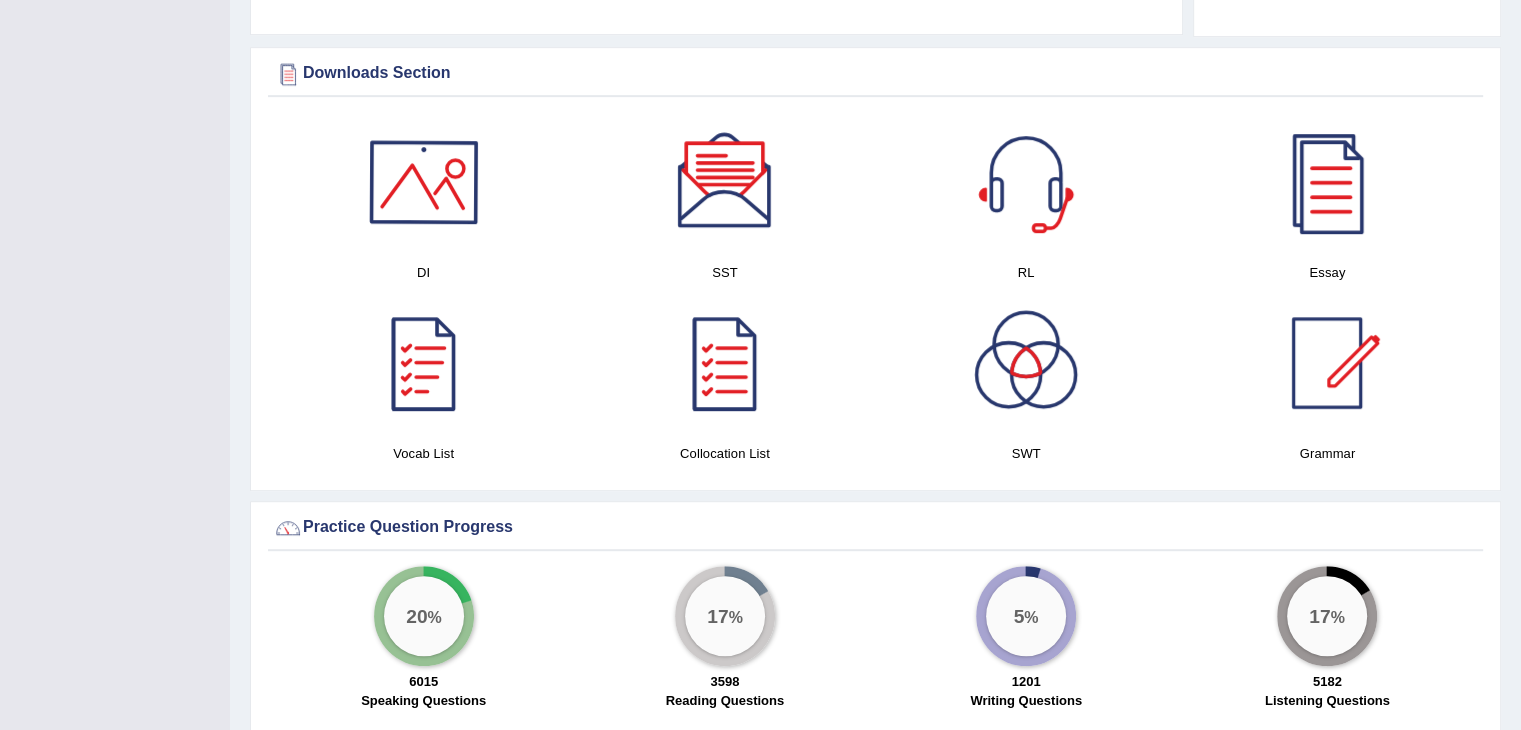 click at bounding box center (424, 182) 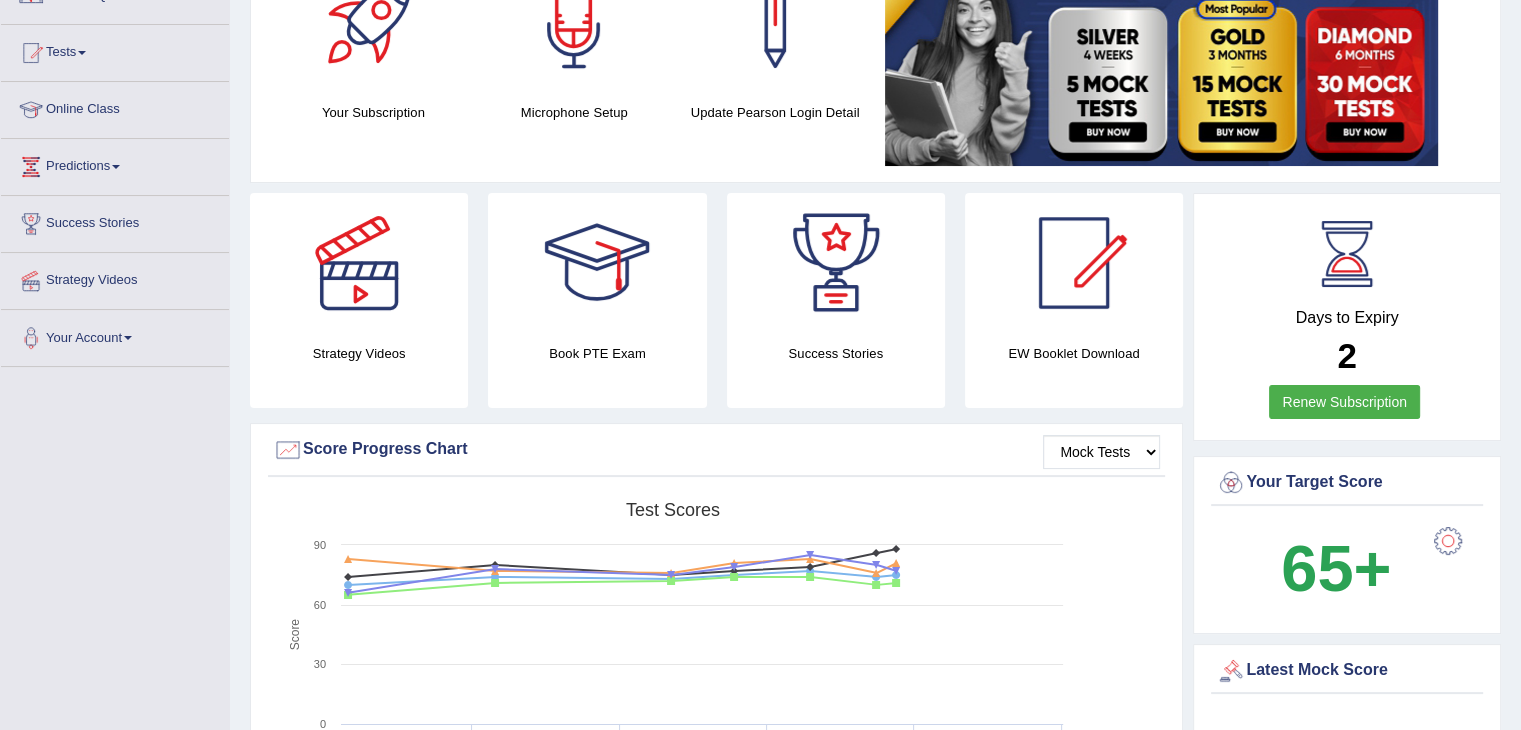 scroll, scrollTop: 0, scrollLeft: 0, axis: both 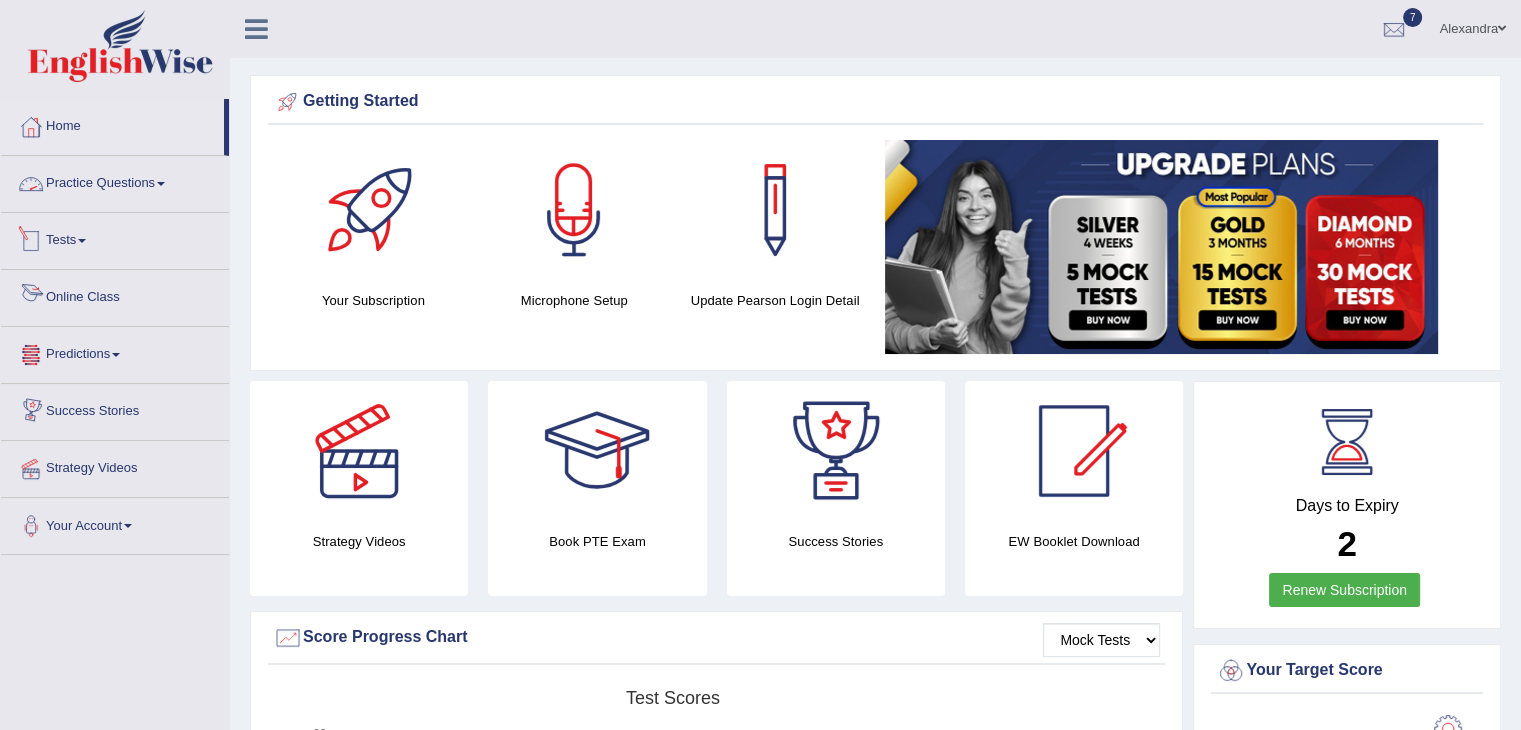 click on "Practice Questions" at bounding box center [115, 181] 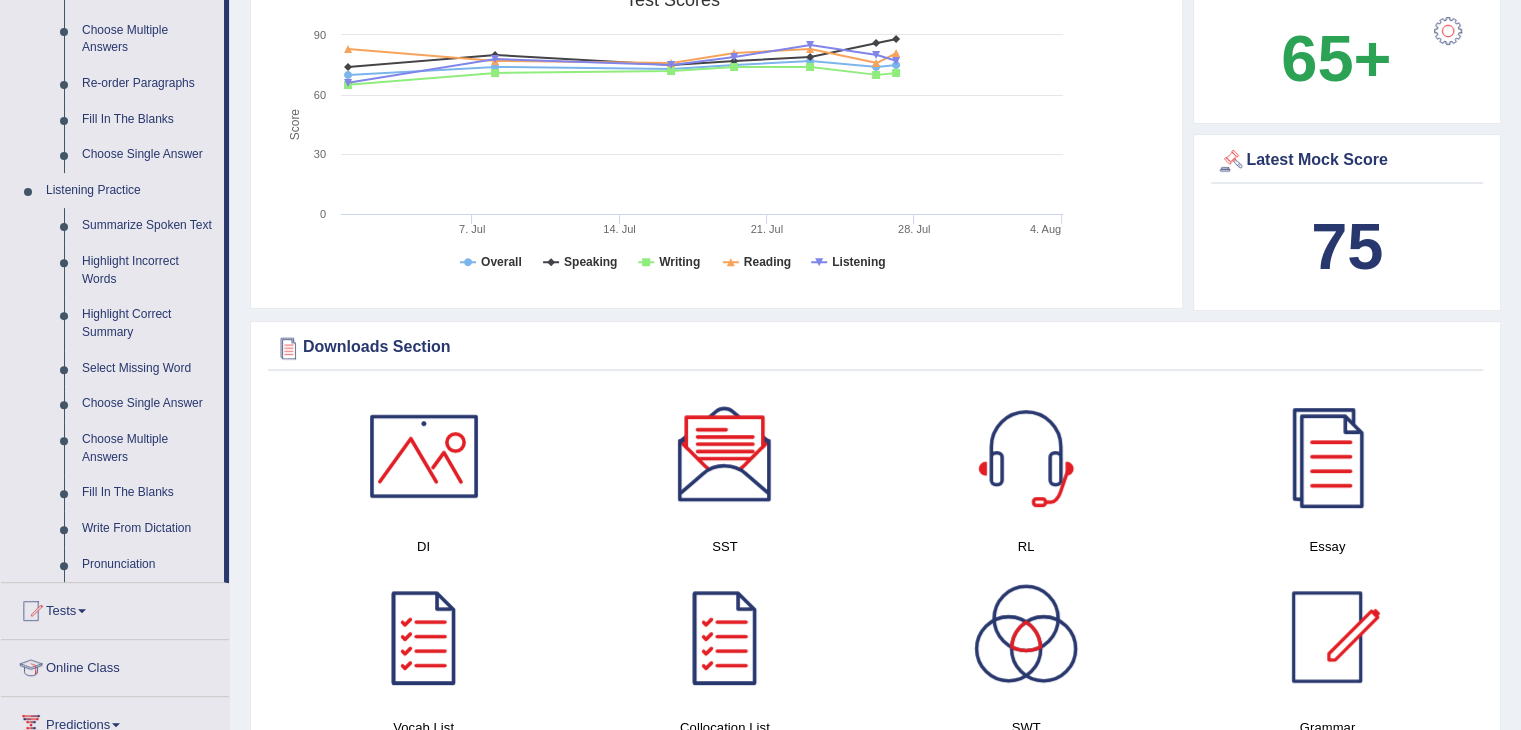 scroll, scrollTop: 699, scrollLeft: 0, axis: vertical 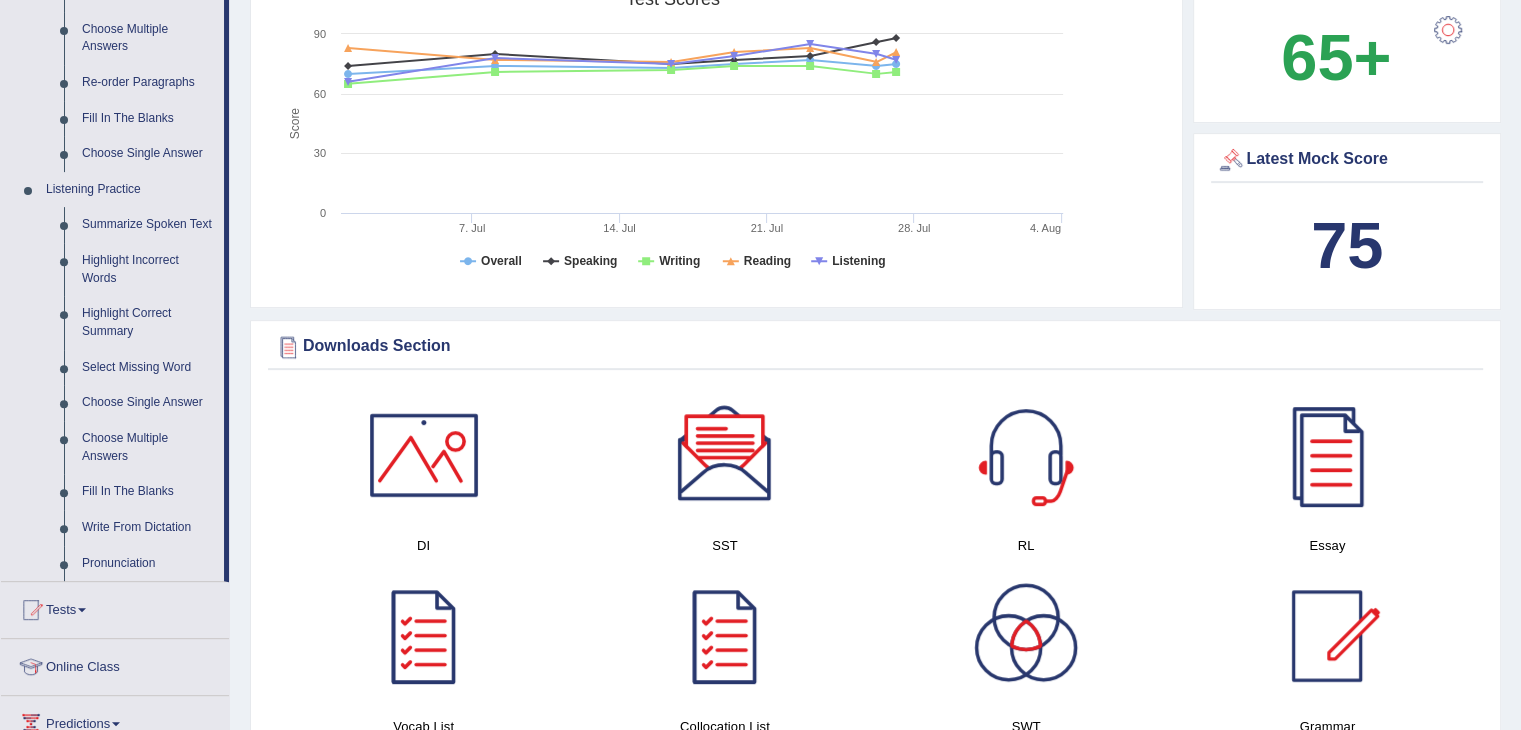 click on "Fill In The Blanks" at bounding box center (148, 492) 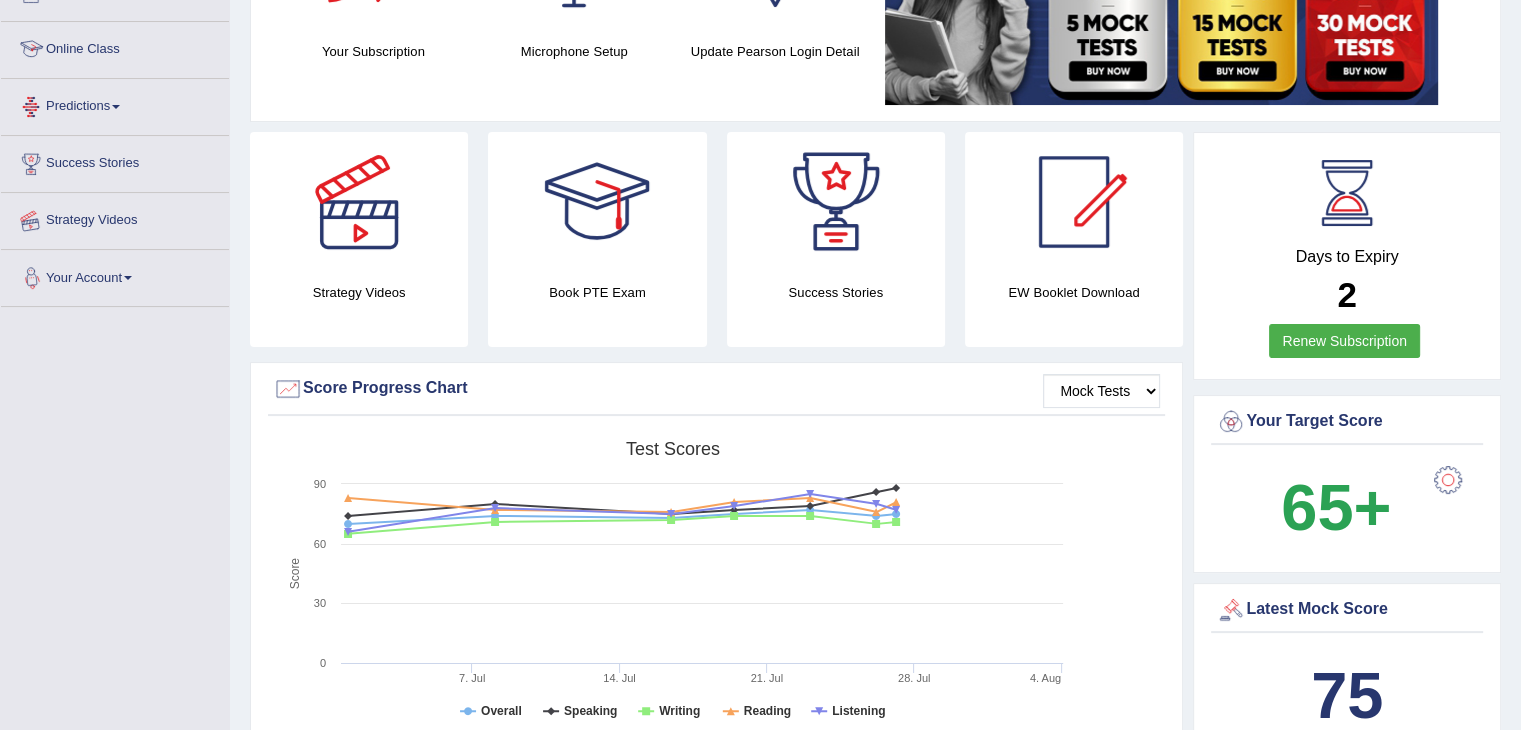 scroll, scrollTop: 302, scrollLeft: 0, axis: vertical 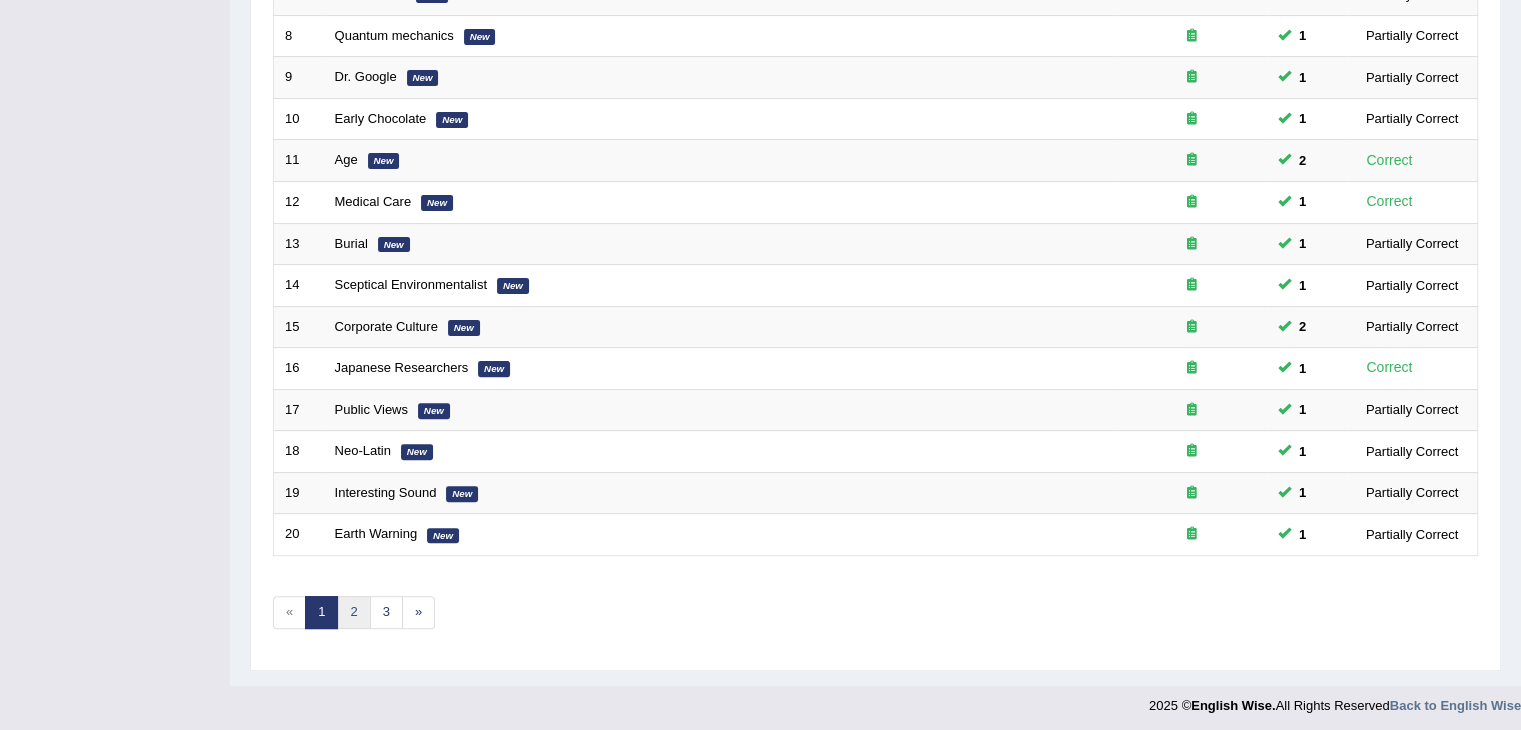 click on "2" at bounding box center (353, 612) 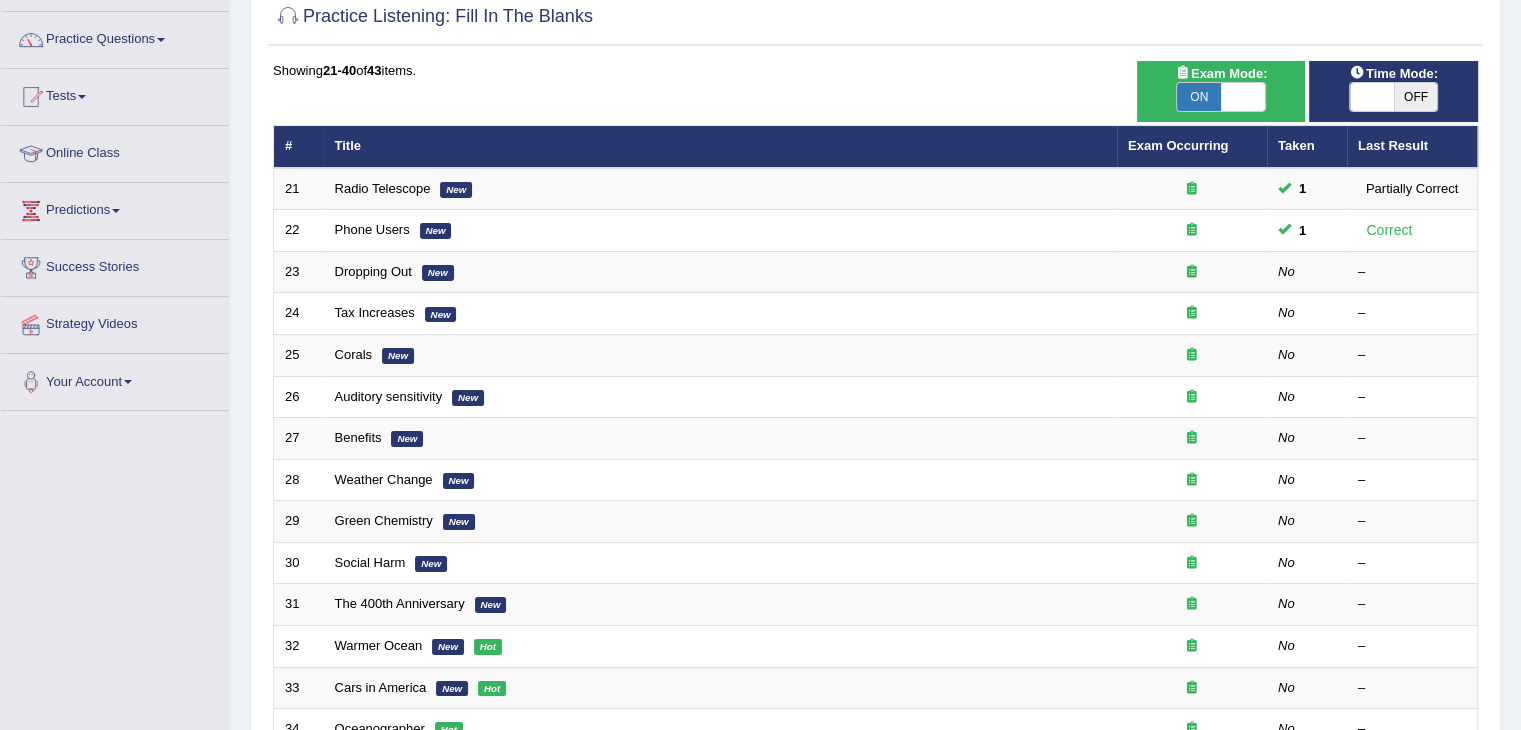 scroll, scrollTop: 0, scrollLeft: 0, axis: both 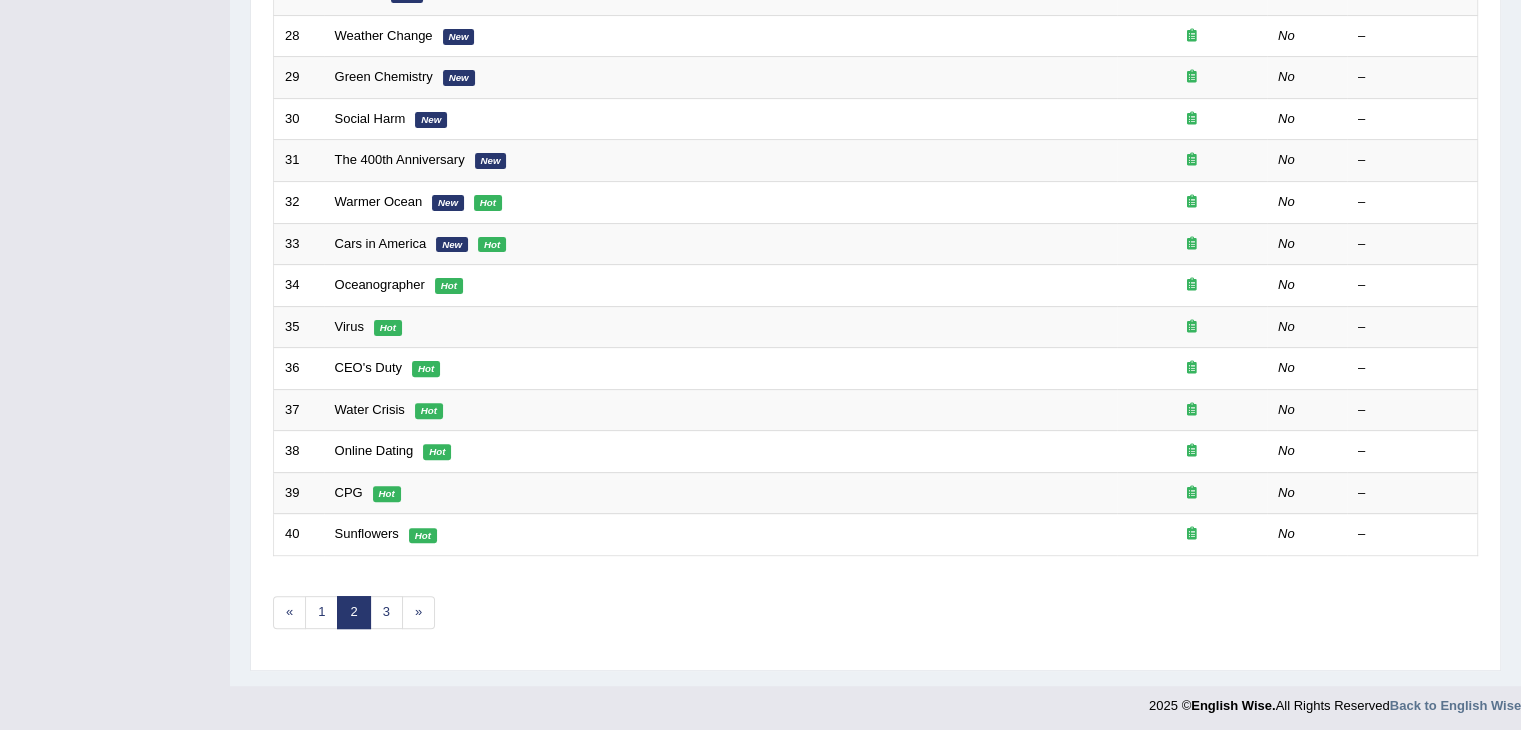 click on "CPG" at bounding box center [349, 492] 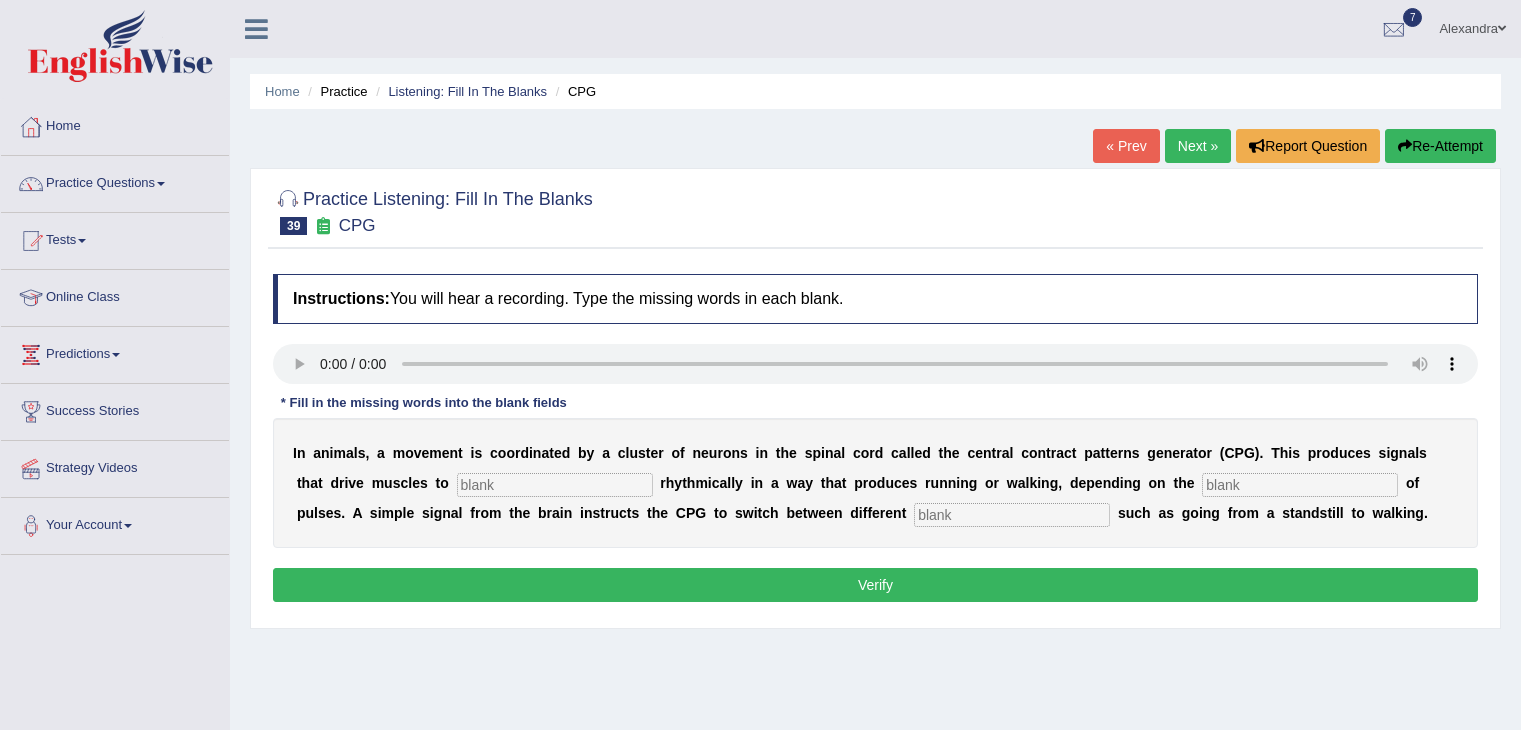 scroll, scrollTop: 0, scrollLeft: 0, axis: both 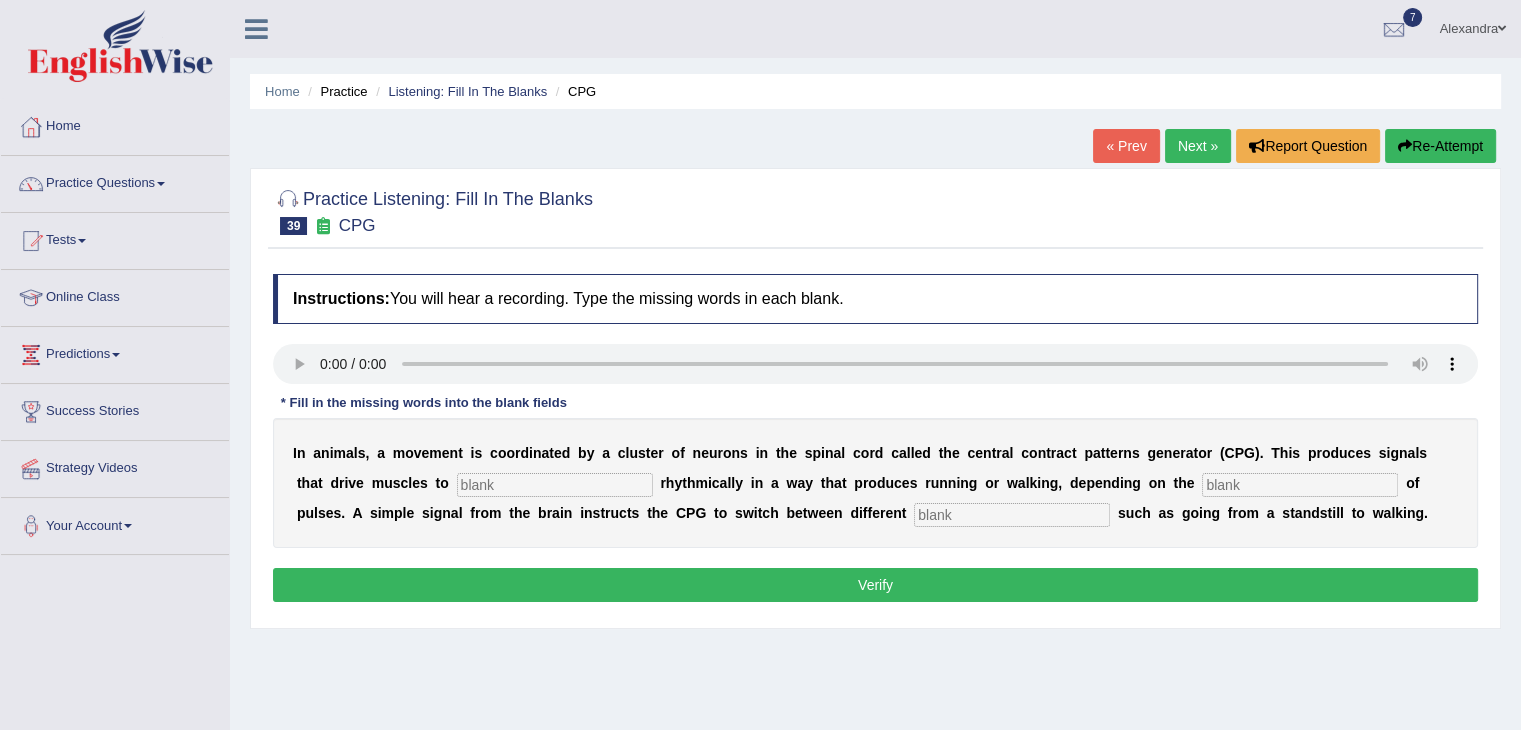 type 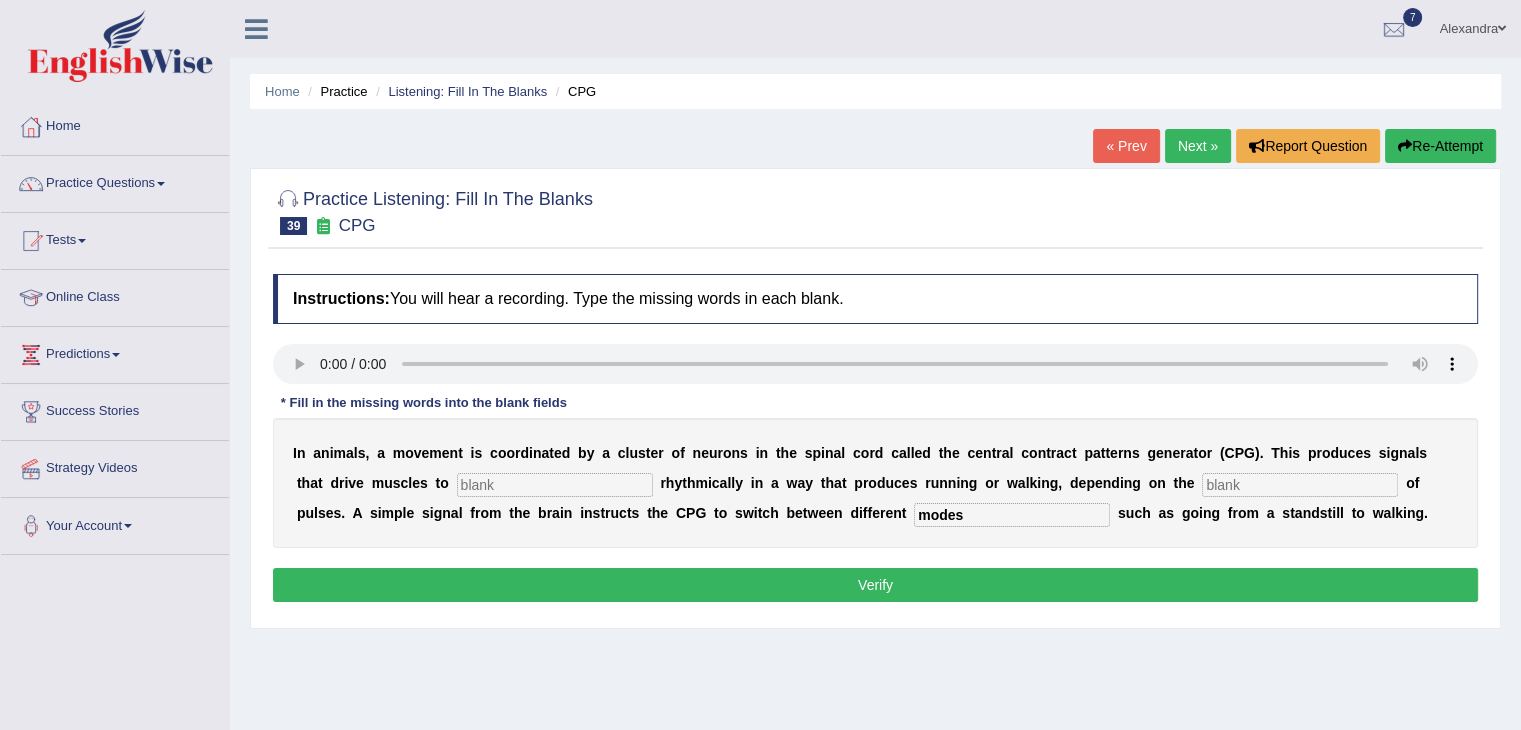 type on "modes" 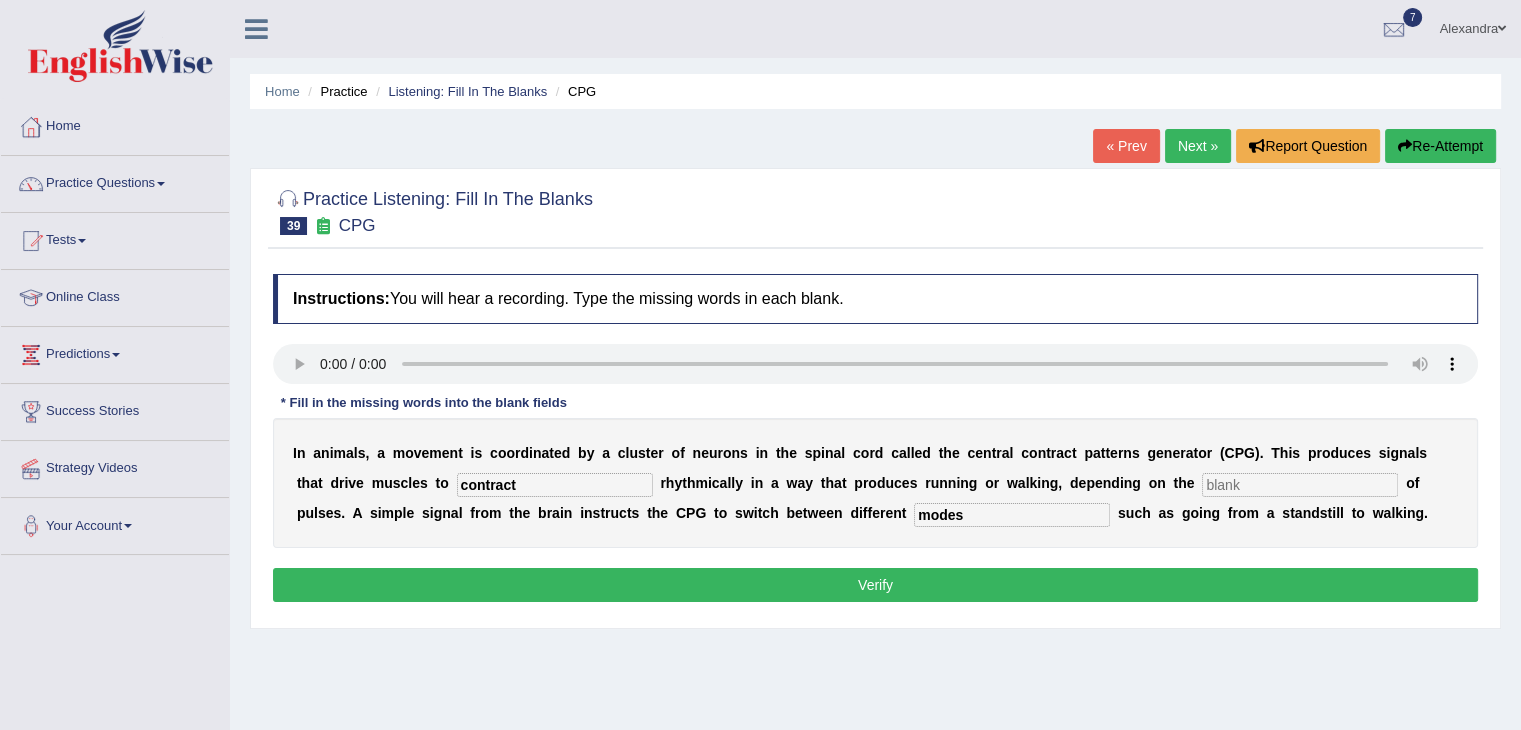 type on "contract" 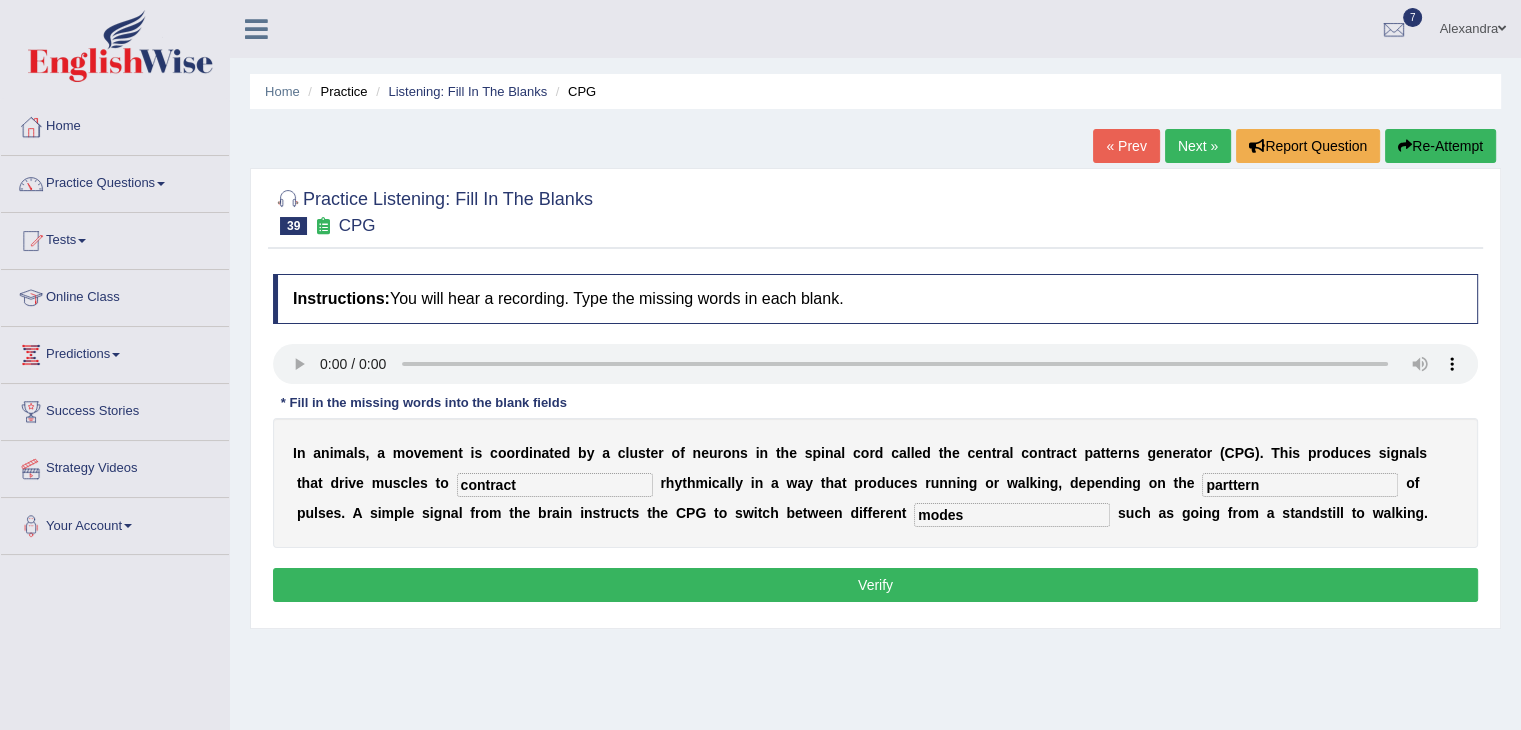 type on "parttern" 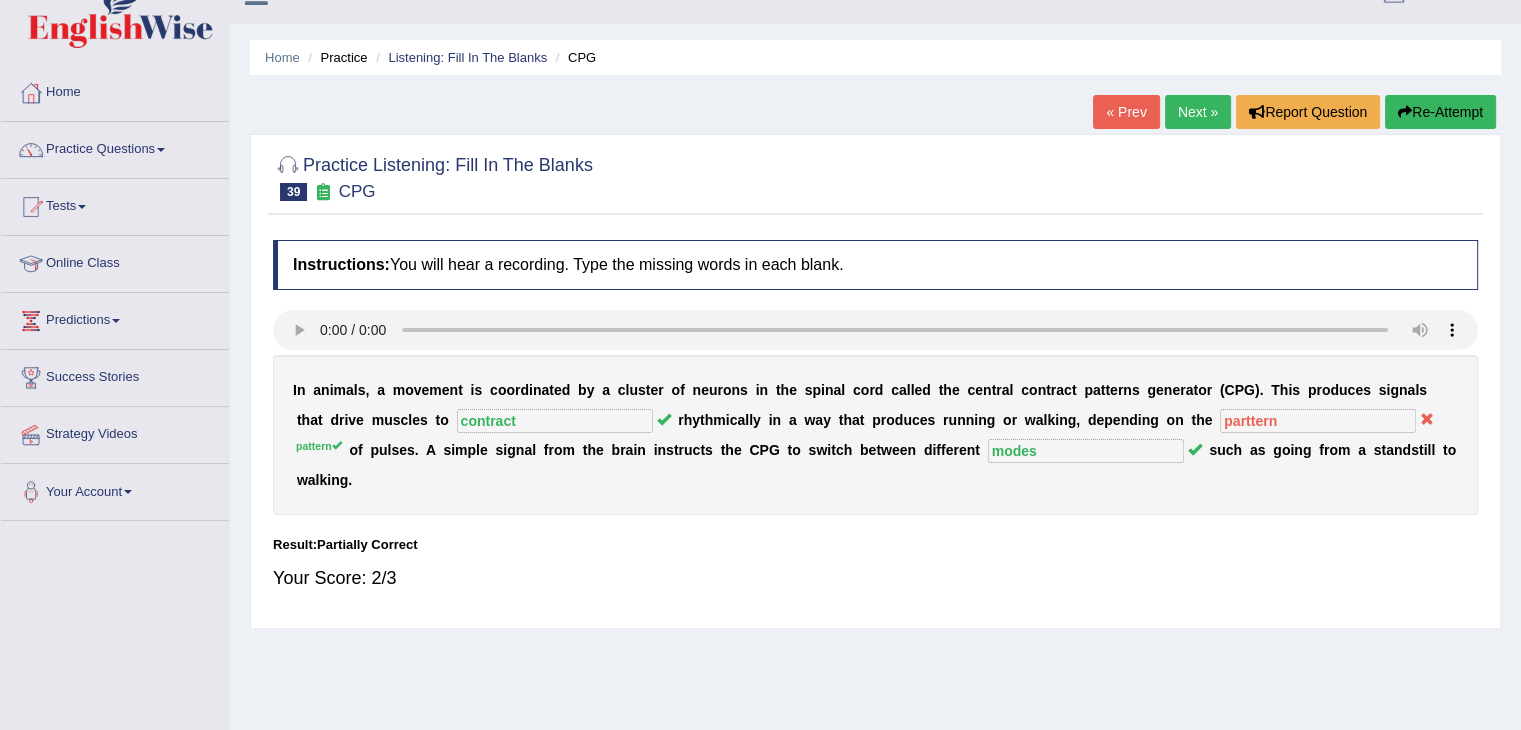 scroll, scrollTop: 0, scrollLeft: 0, axis: both 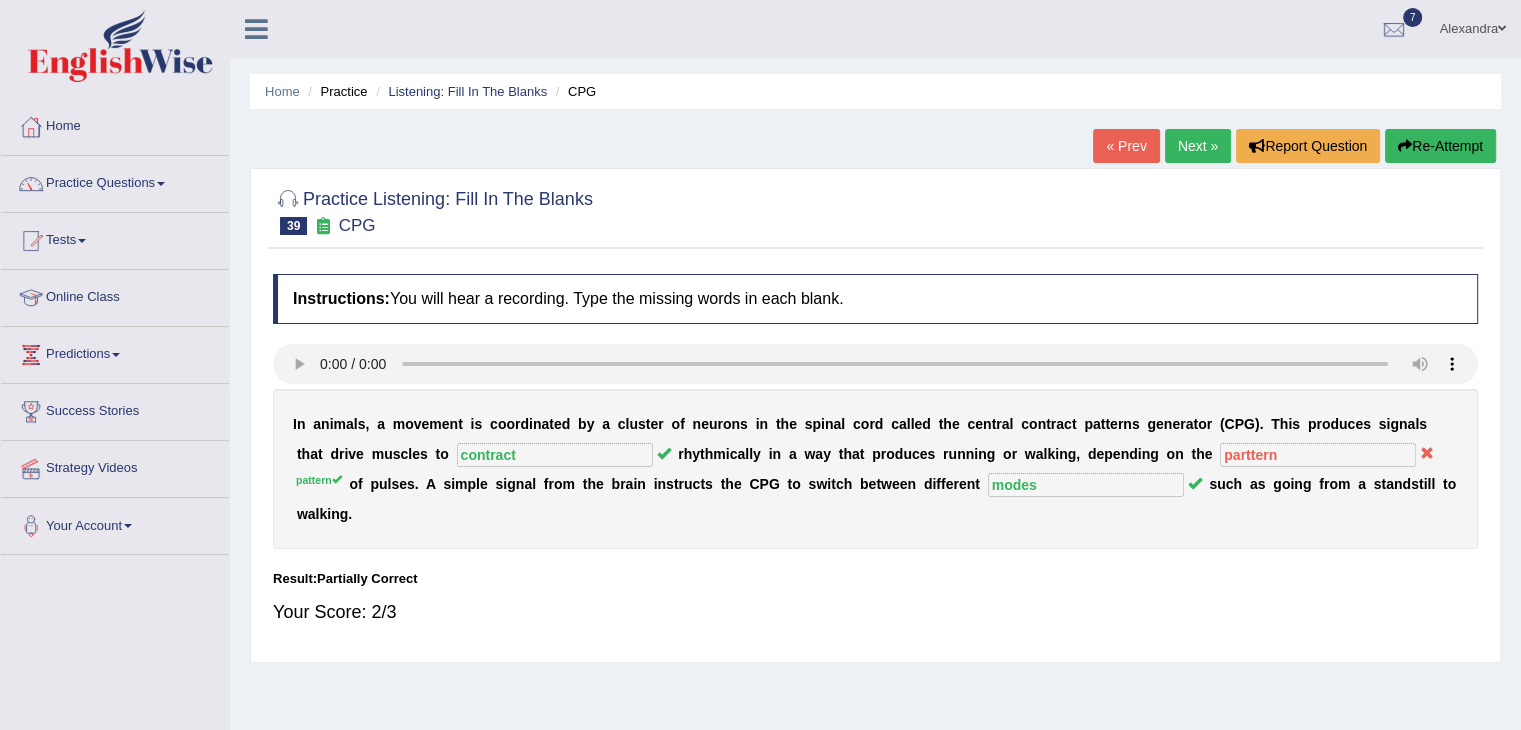 click at bounding box center [875, 210] 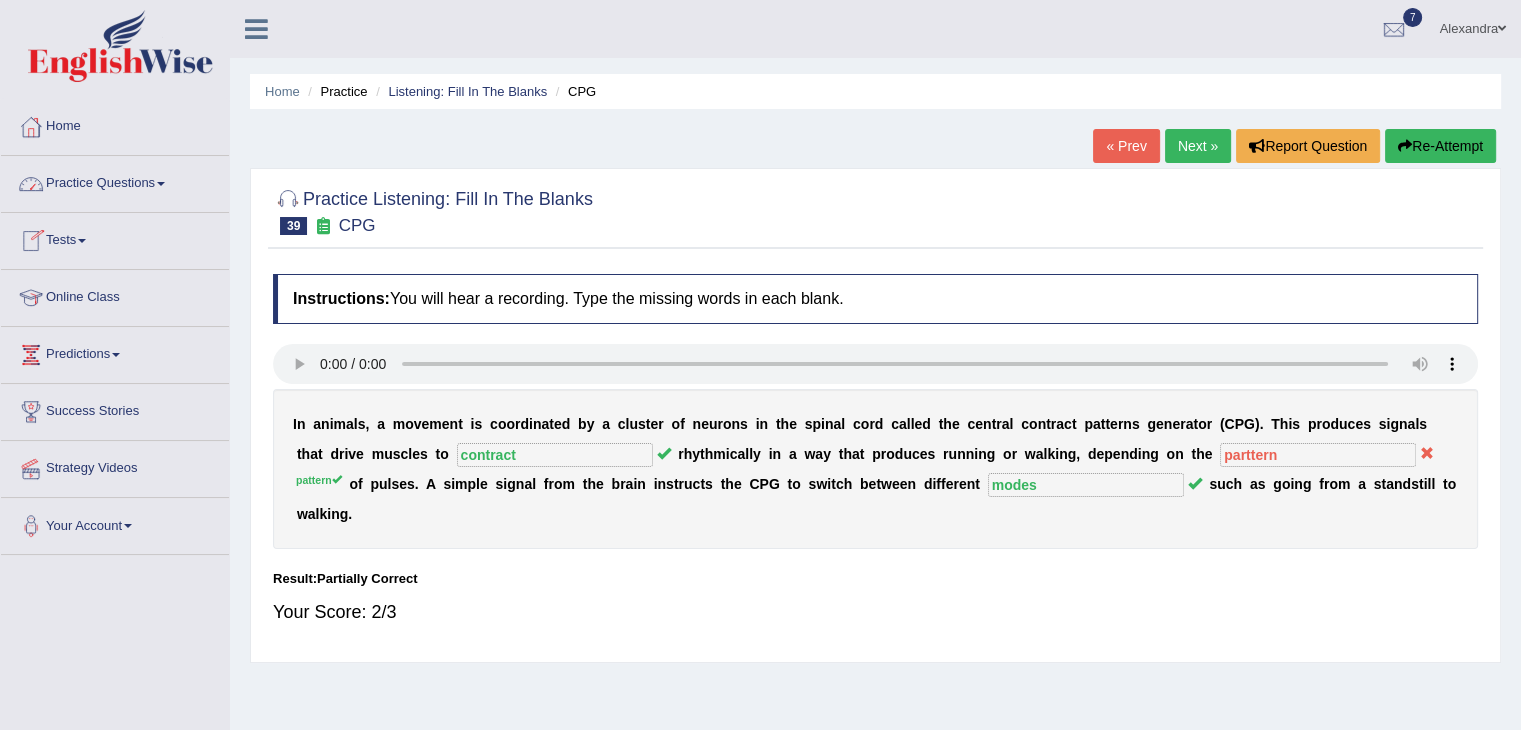 click on "Next »" at bounding box center (1198, 146) 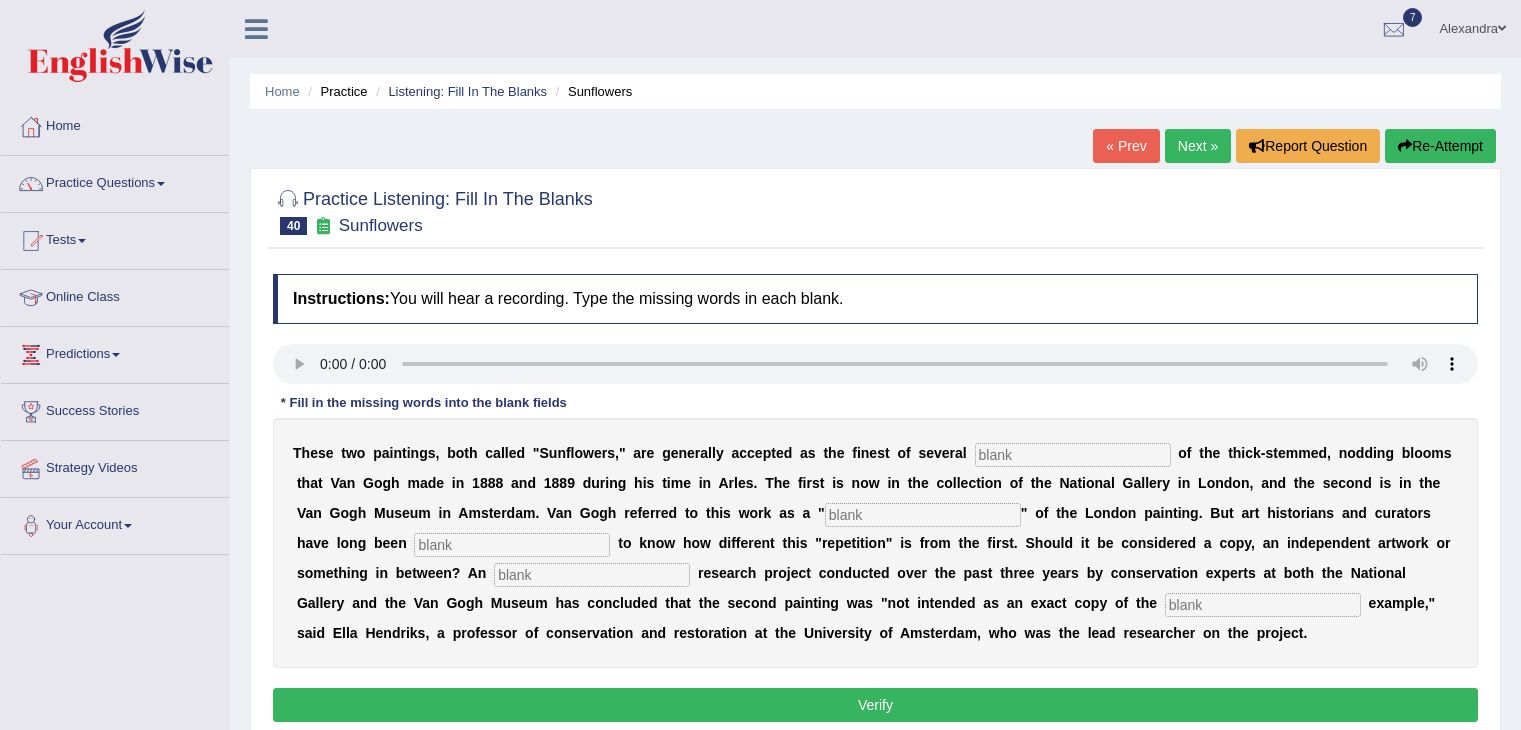 scroll, scrollTop: 0, scrollLeft: 0, axis: both 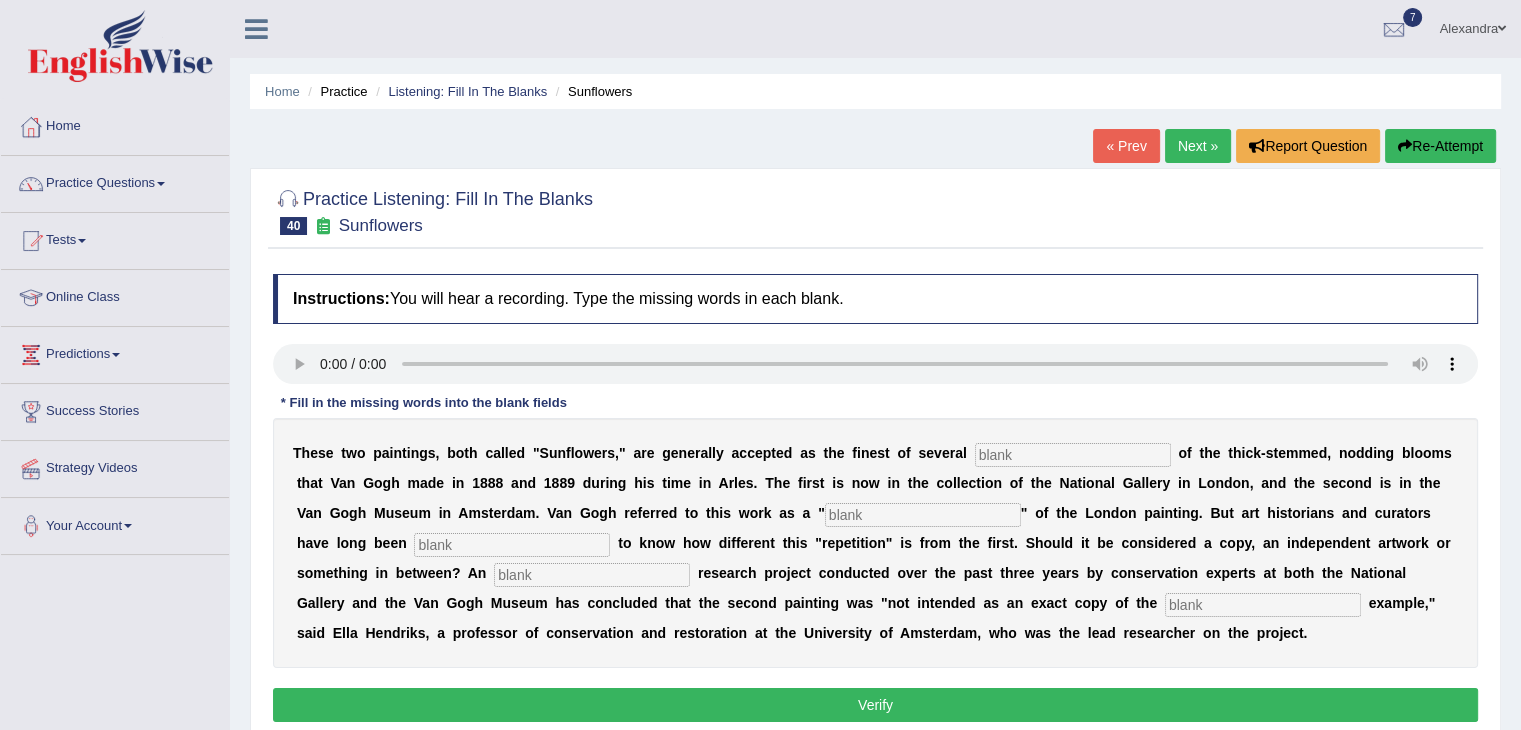 type 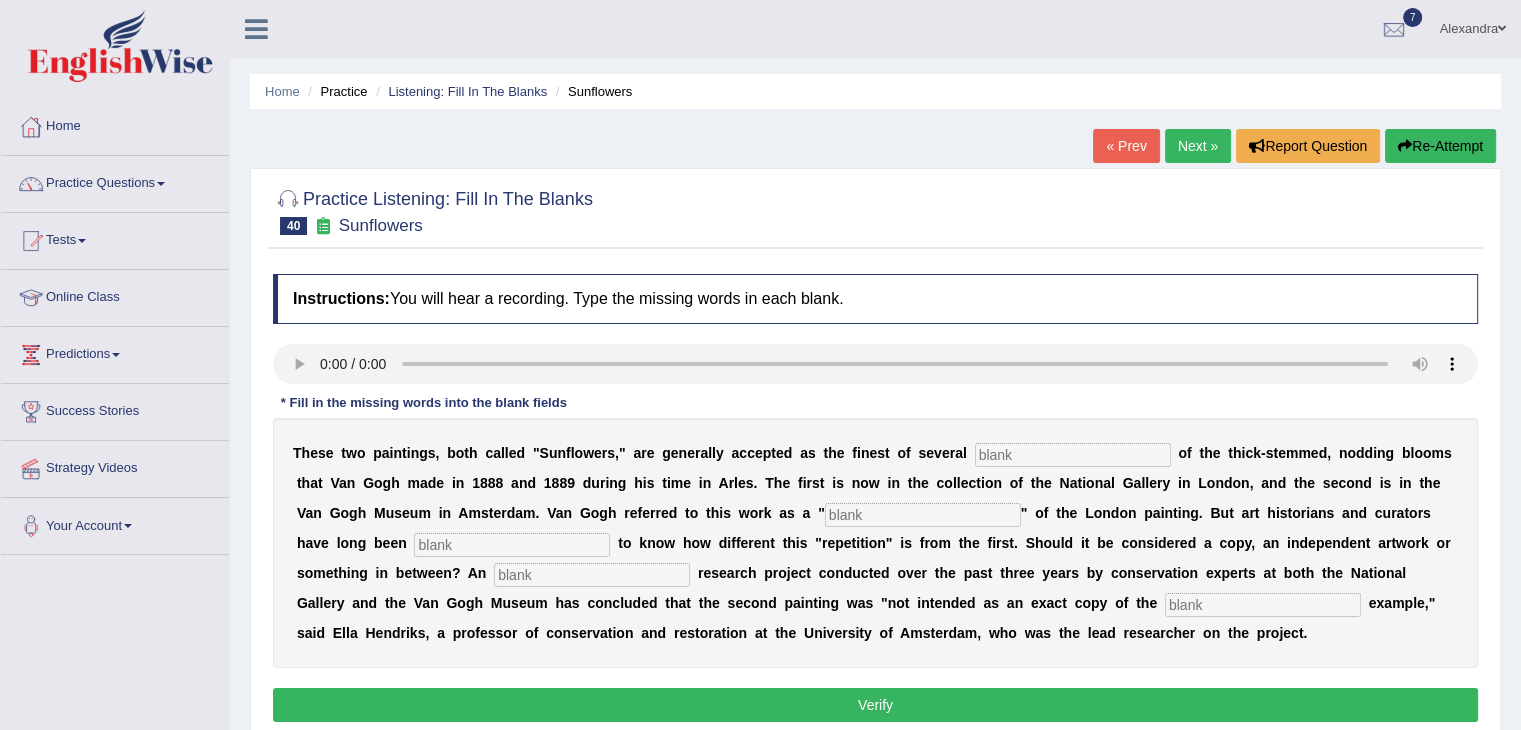 click at bounding box center (1073, 455) 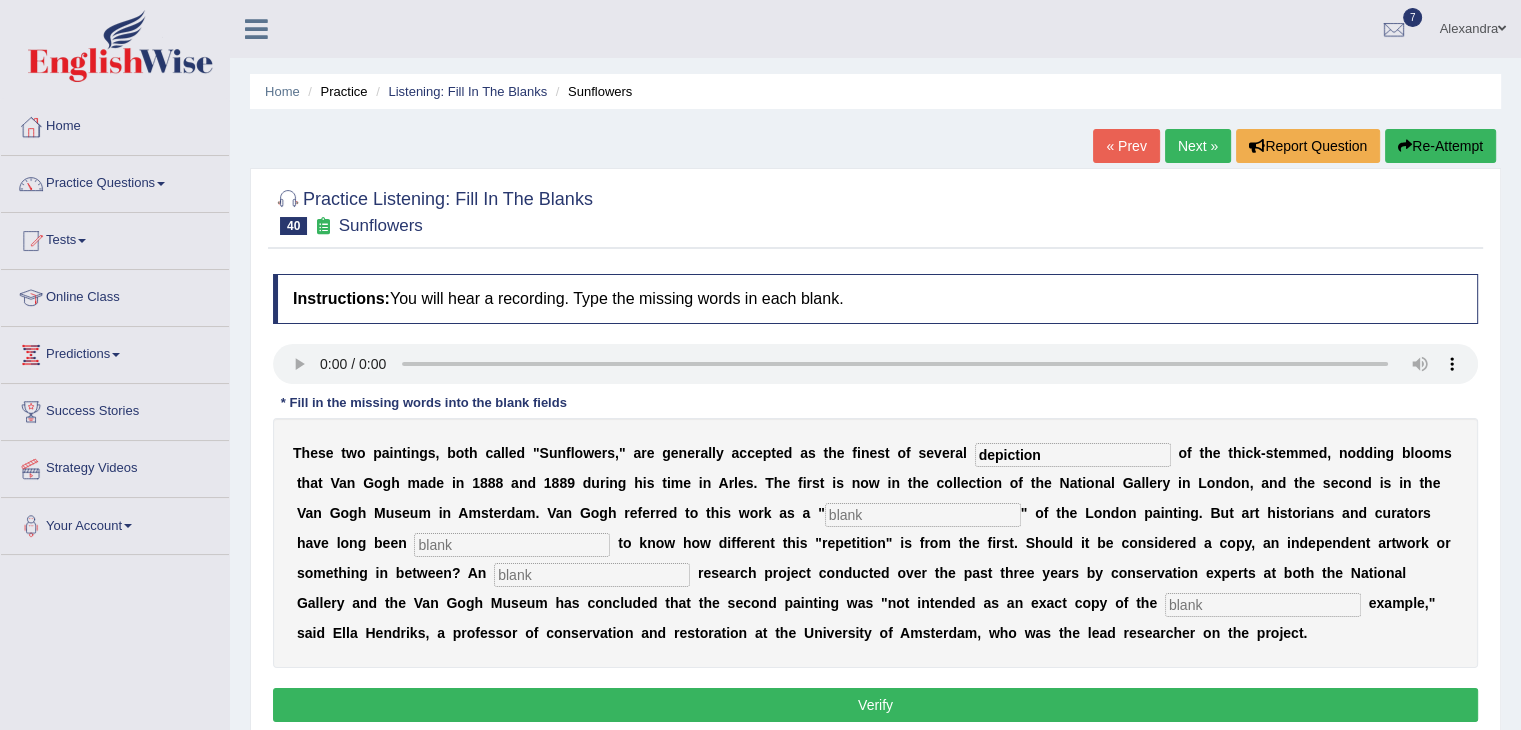 type on "depiction" 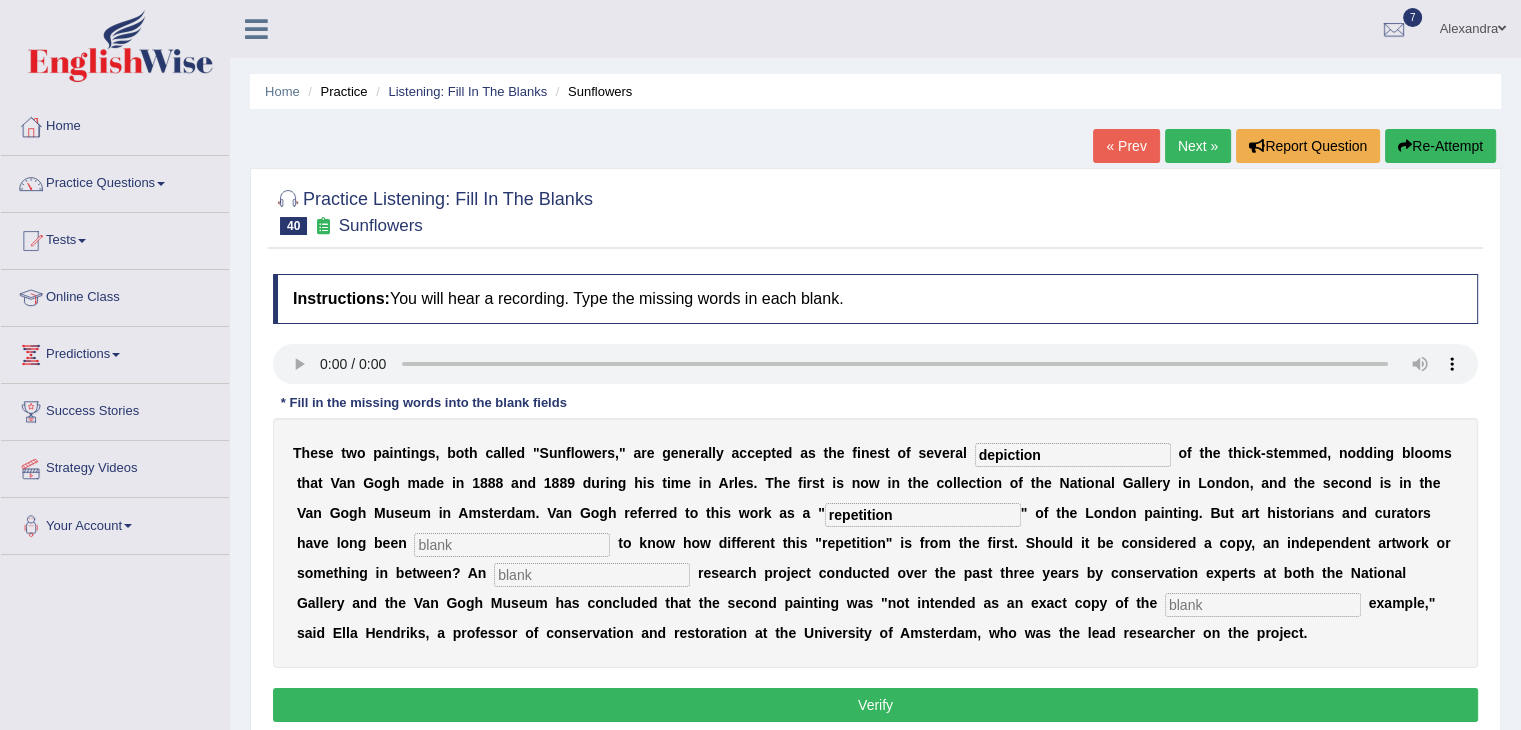 type on "repetition" 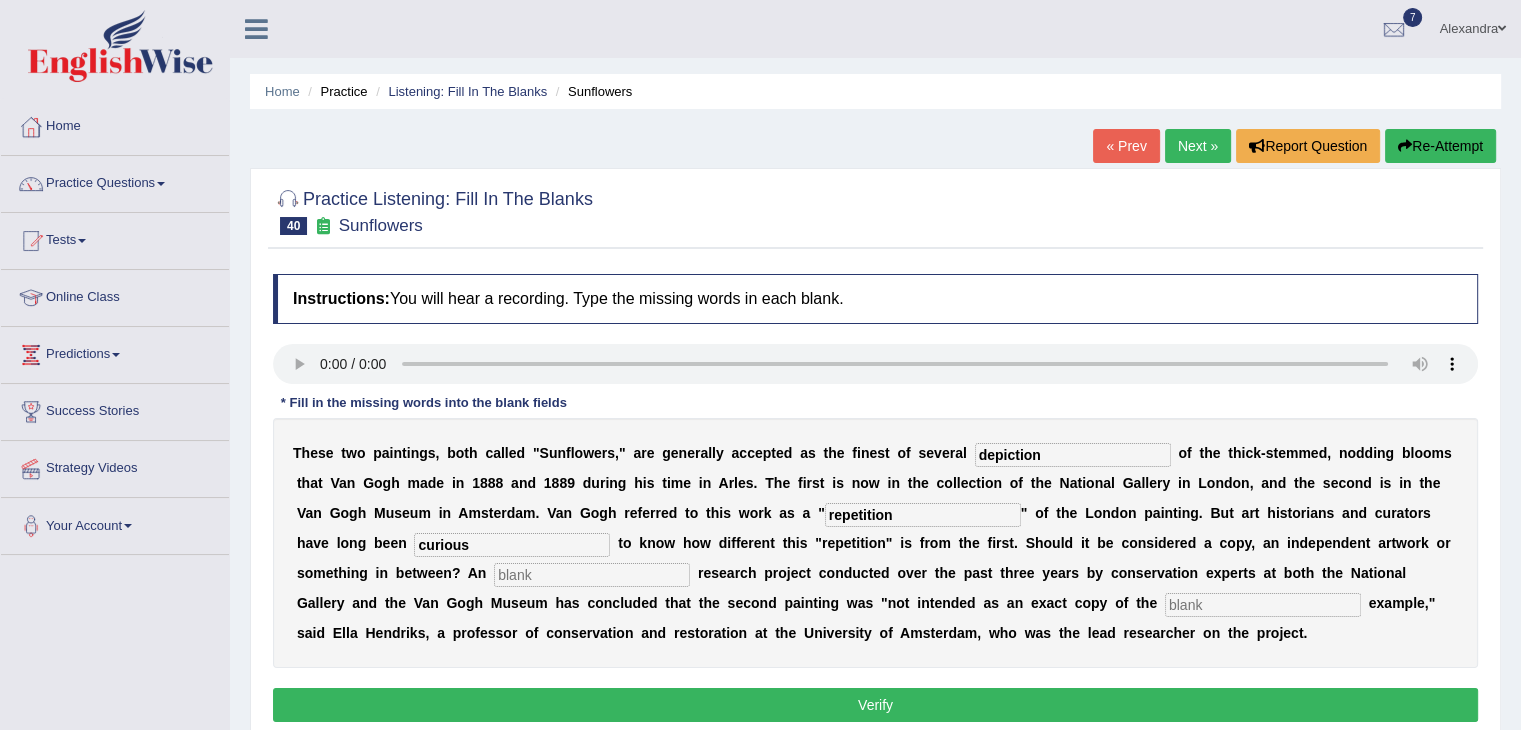 type on "curious" 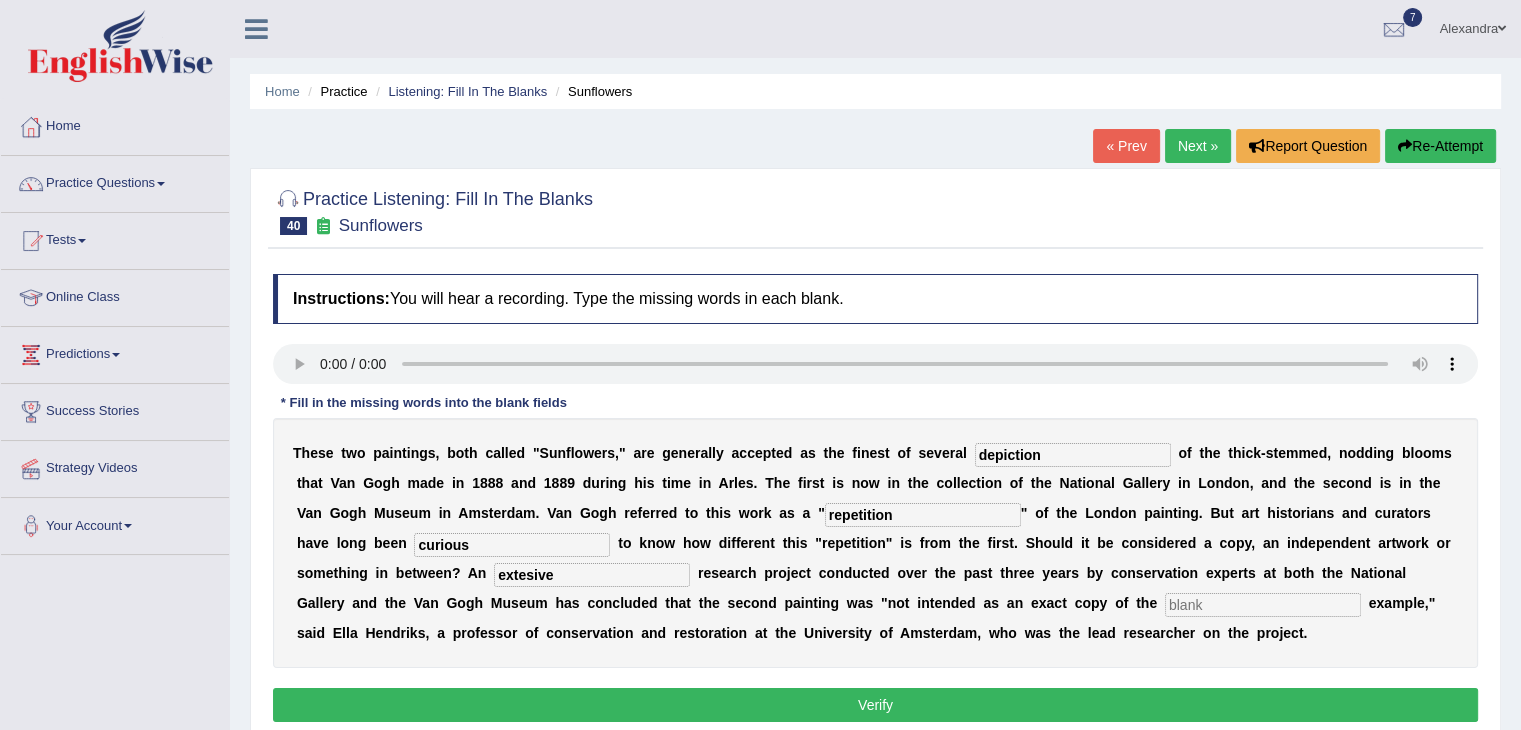 type on "extesive" 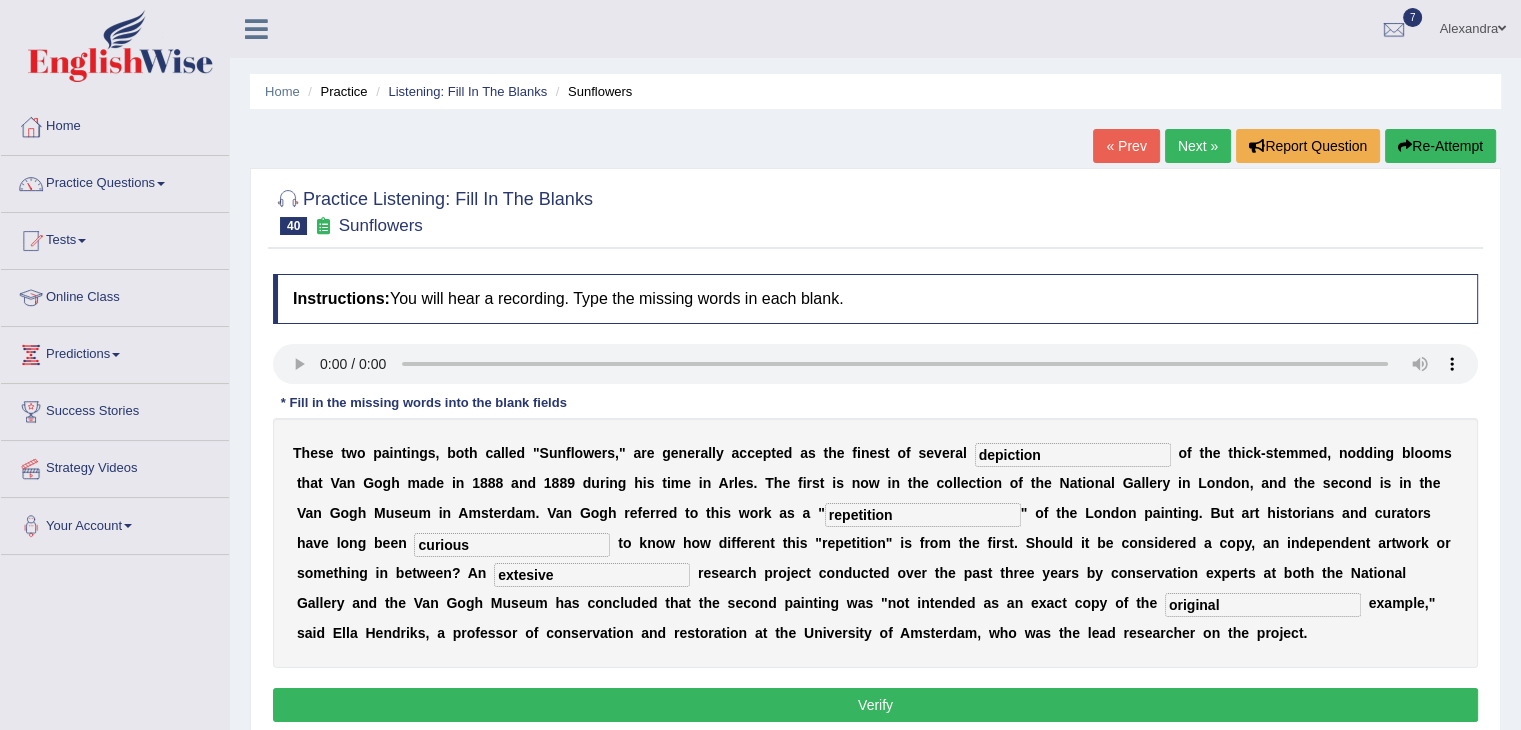 type on "original" 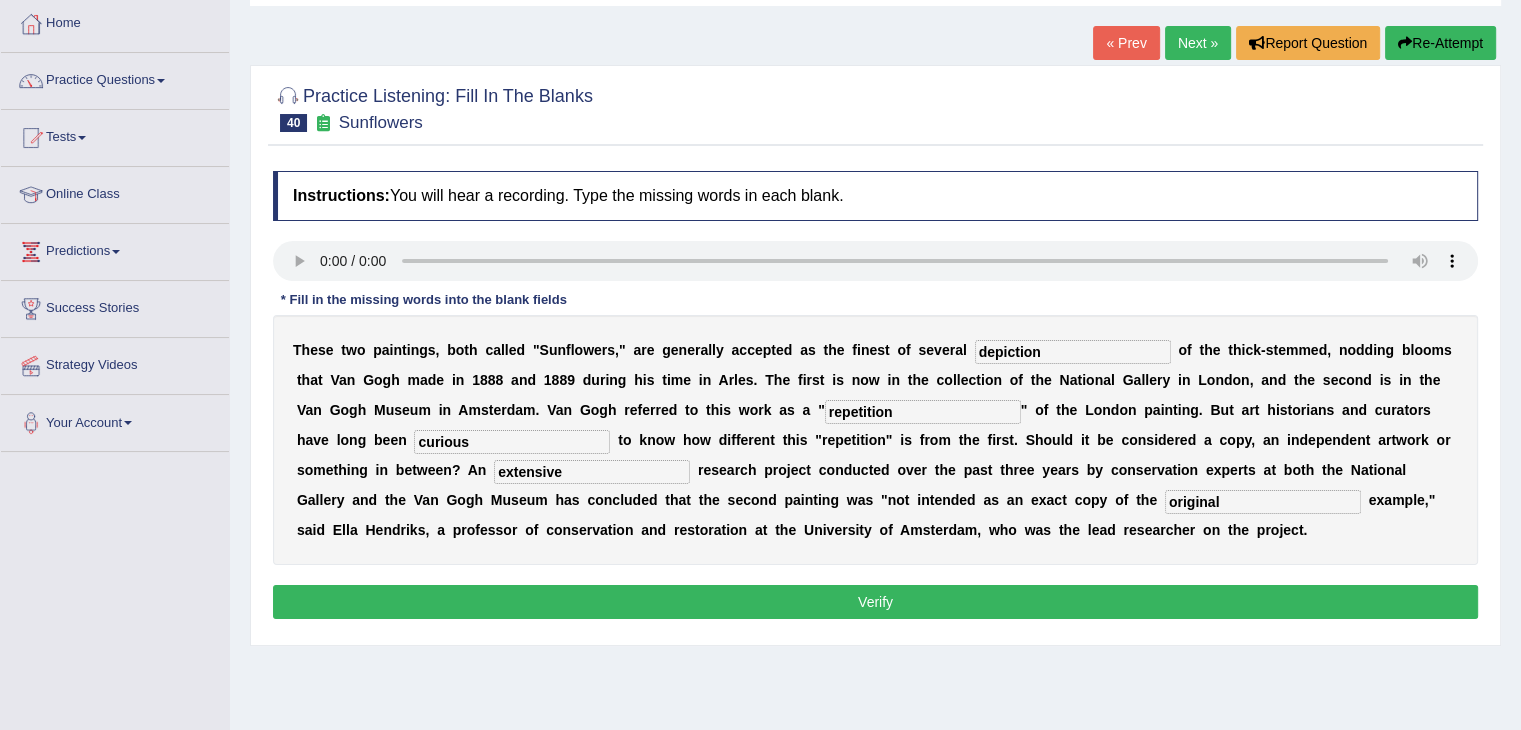 scroll, scrollTop: 104, scrollLeft: 0, axis: vertical 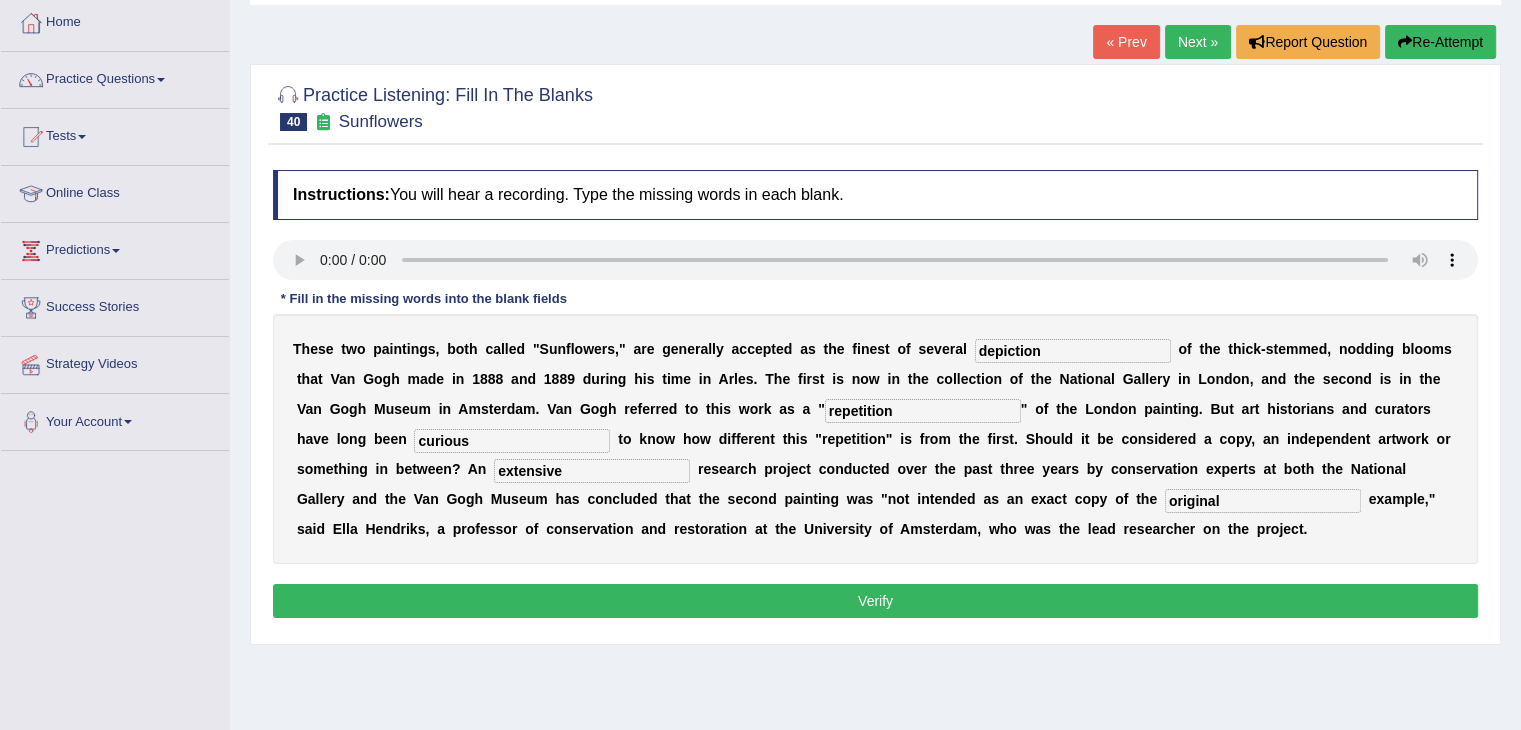 type on "extensive" 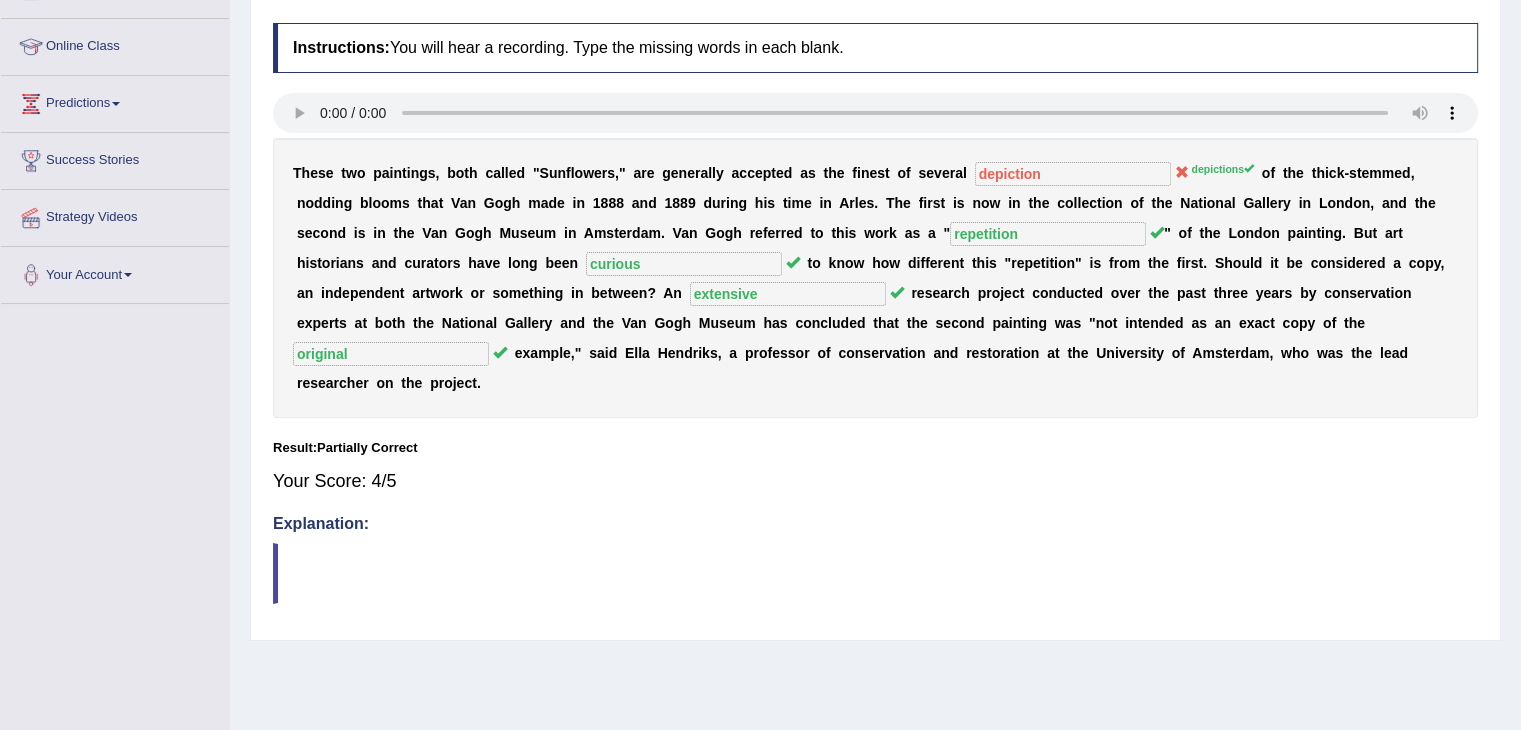 scroll, scrollTop: 0, scrollLeft: 0, axis: both 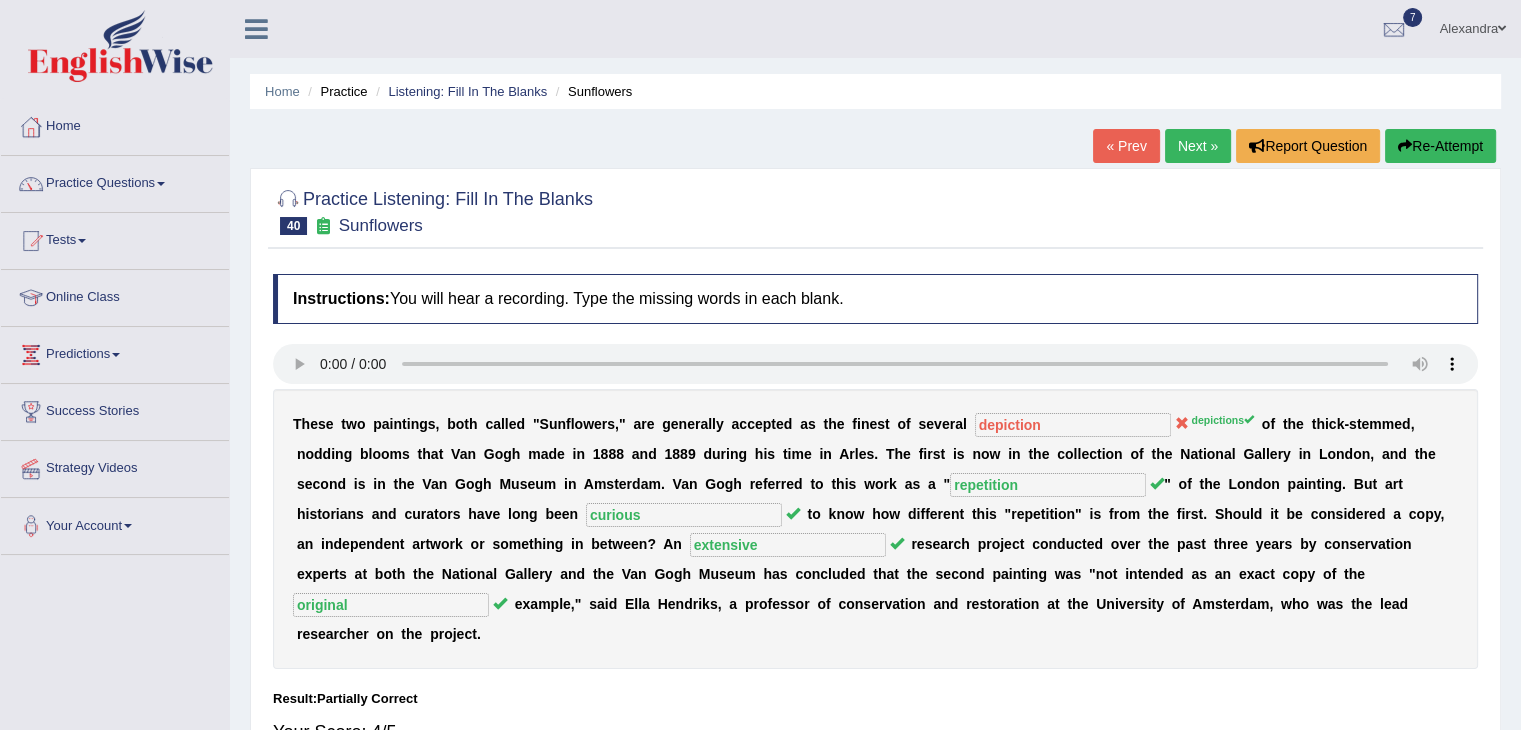 click on "Next »" at bounding box center [1198, 146] 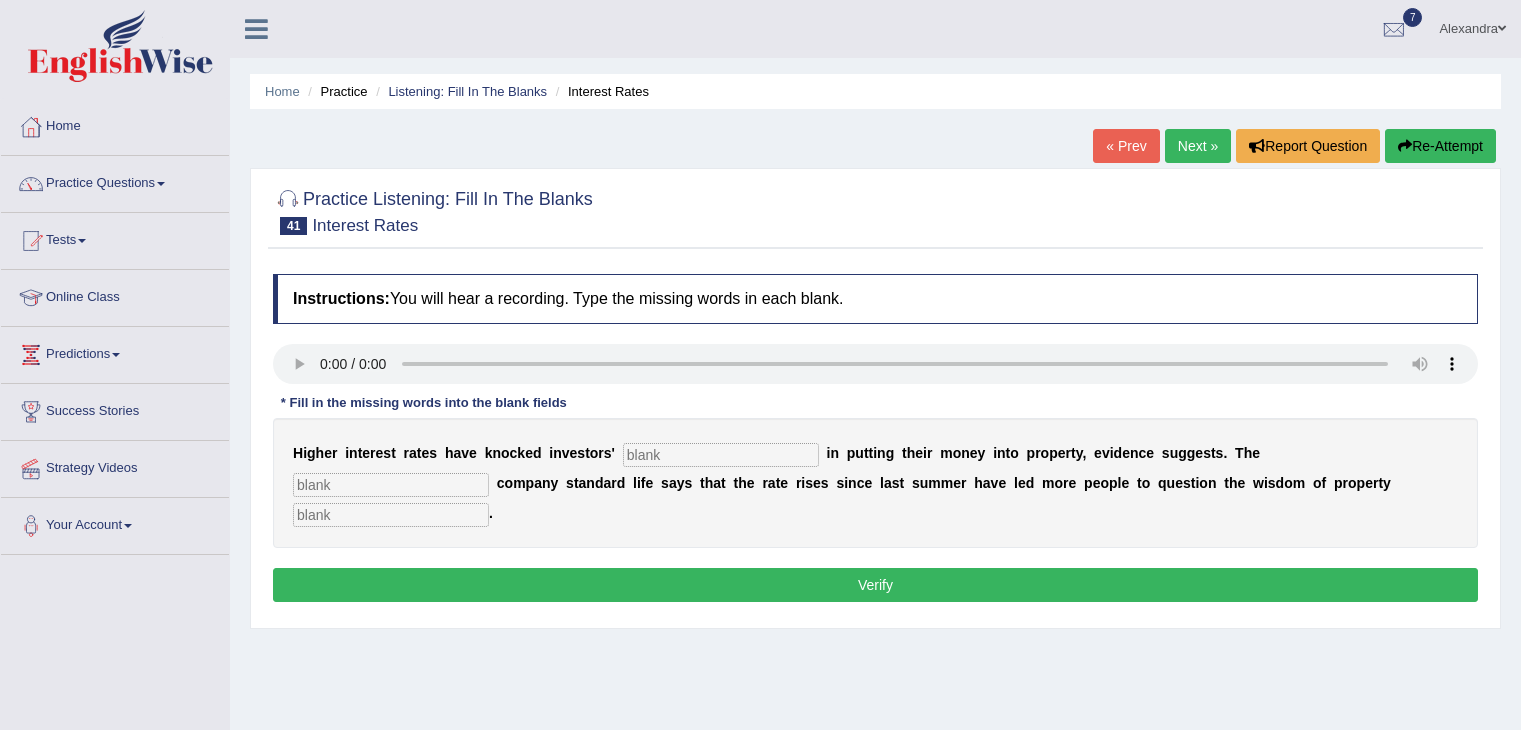 scroll, scrollTop: 0, scrollLeft: 0, axis: both 